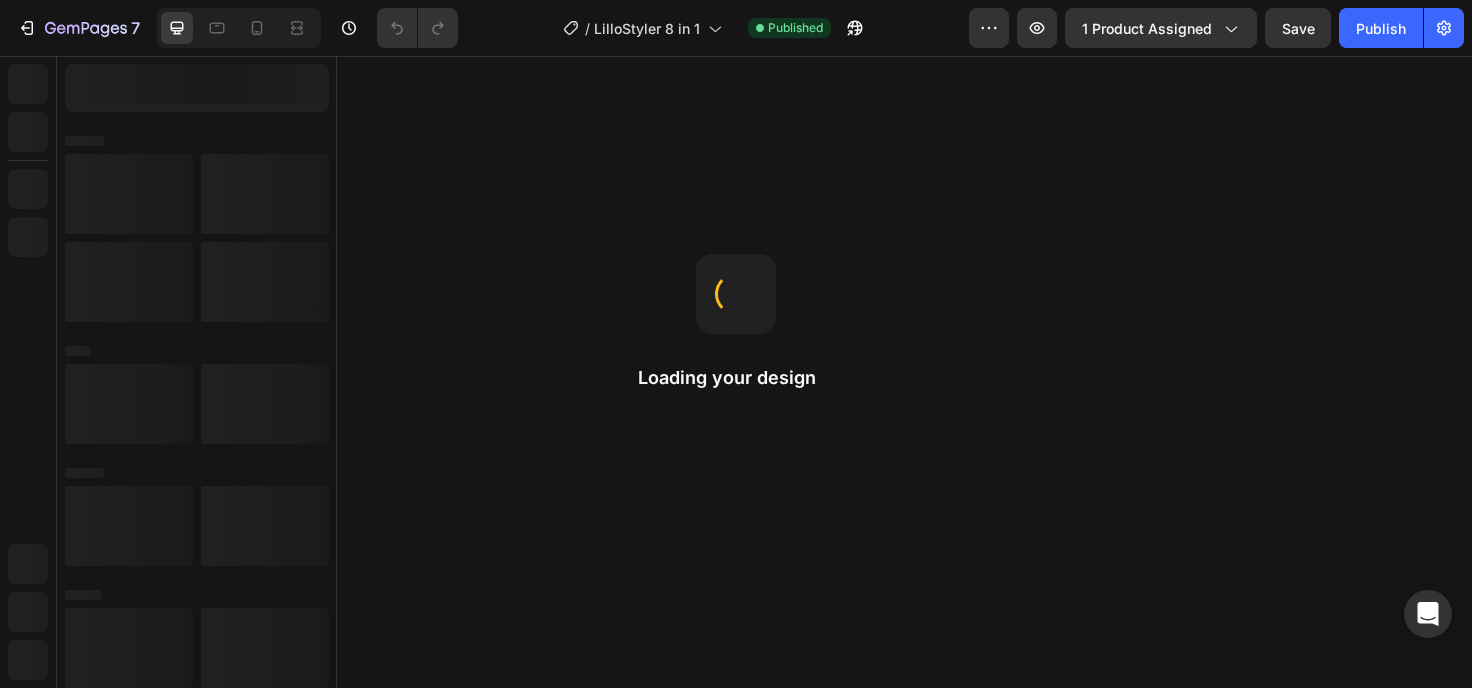 scroll, scrollTop: 0, scrollLeft: 0, axis: both 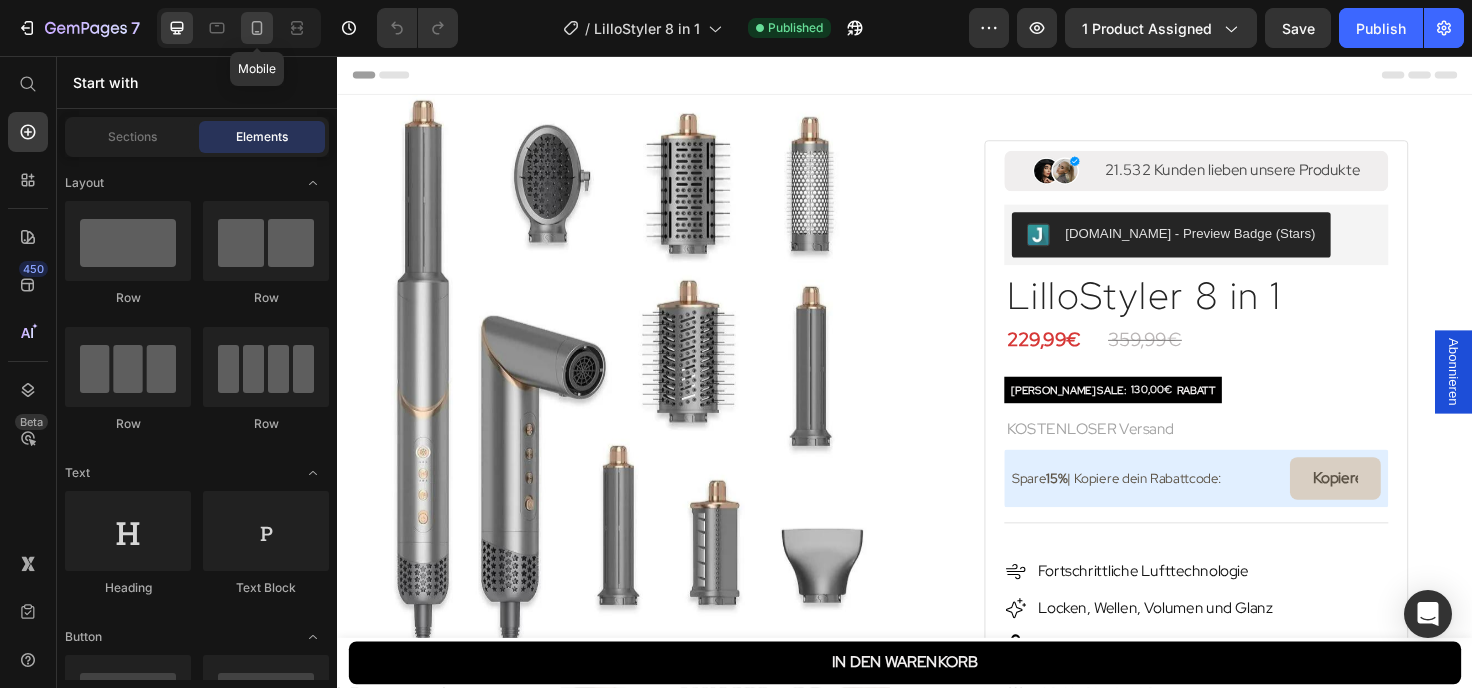 click 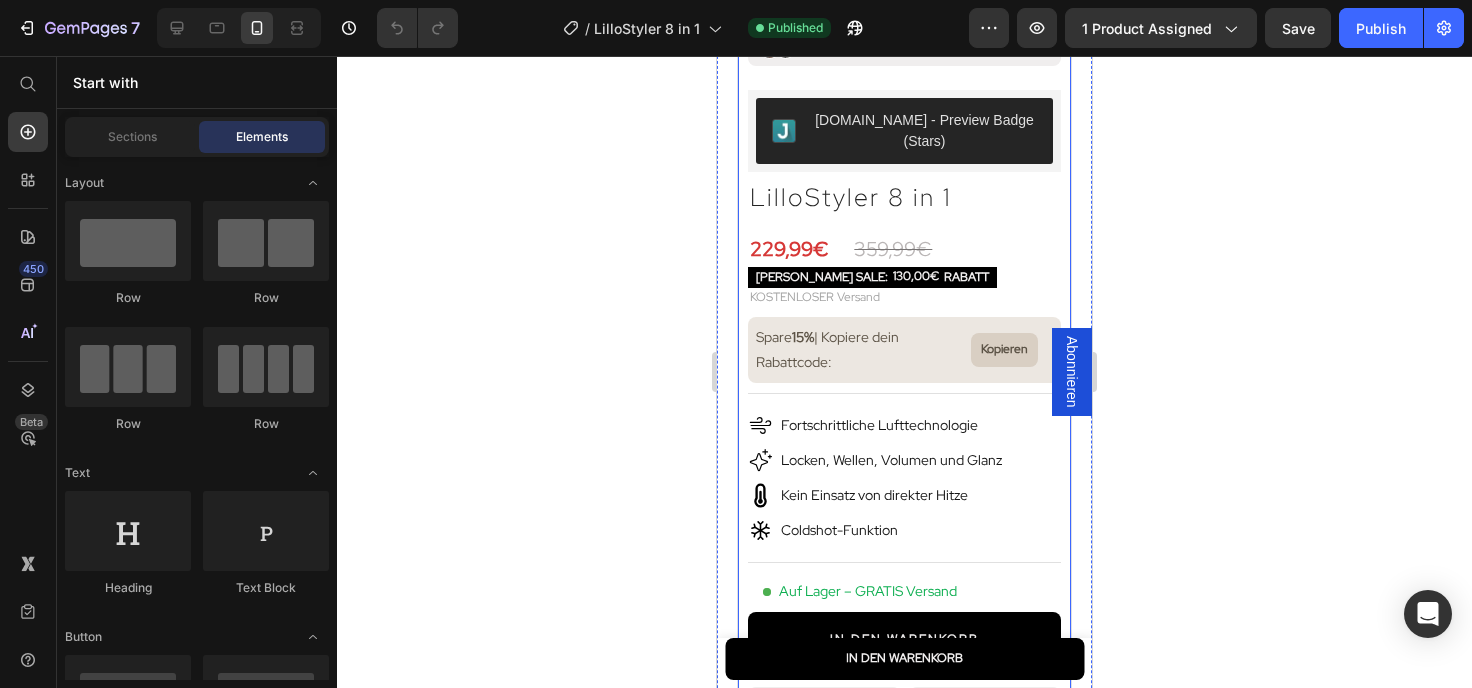 scroll, scrollTop: 662, scrollLeft: 0, axis: vertical 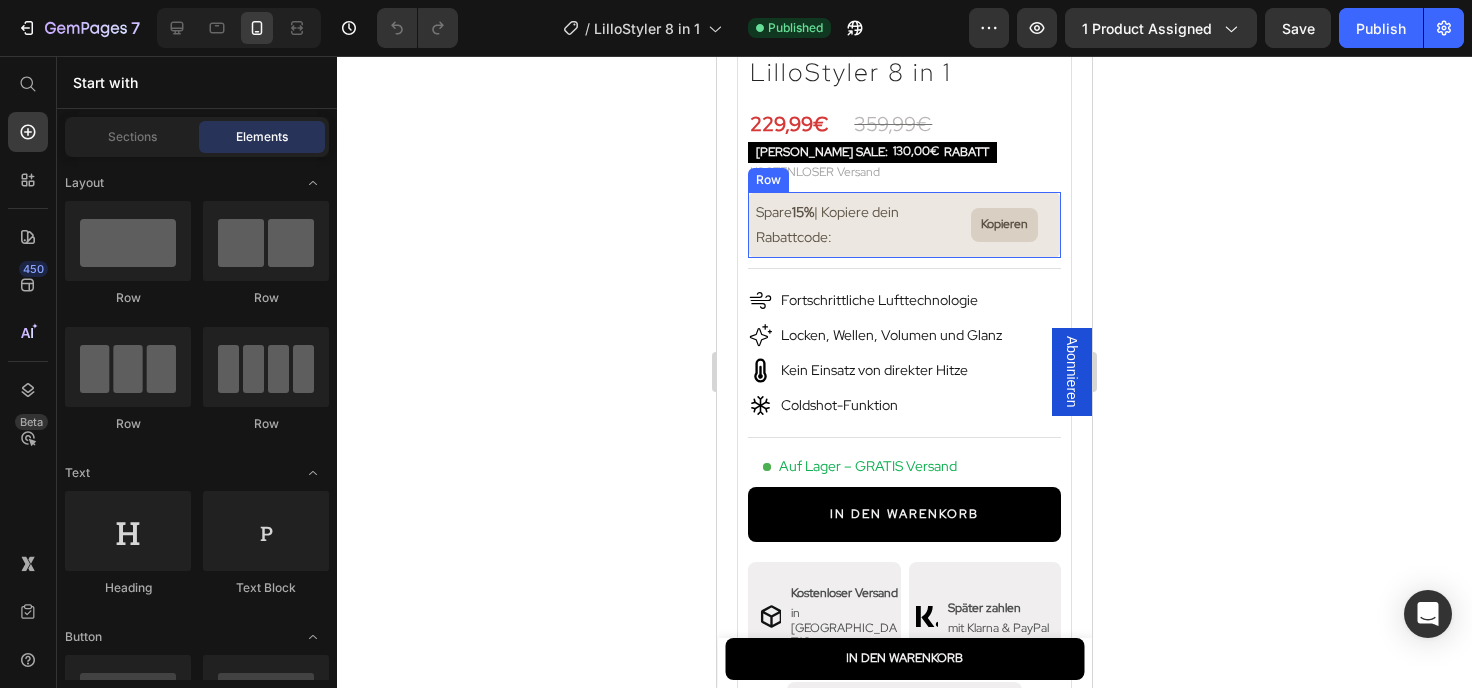 click on "Spare  15%  | Kopiere dein Rabattcode: Text Block Kopieren Copy Coupon Code Row" at bounding box center (904, 225) 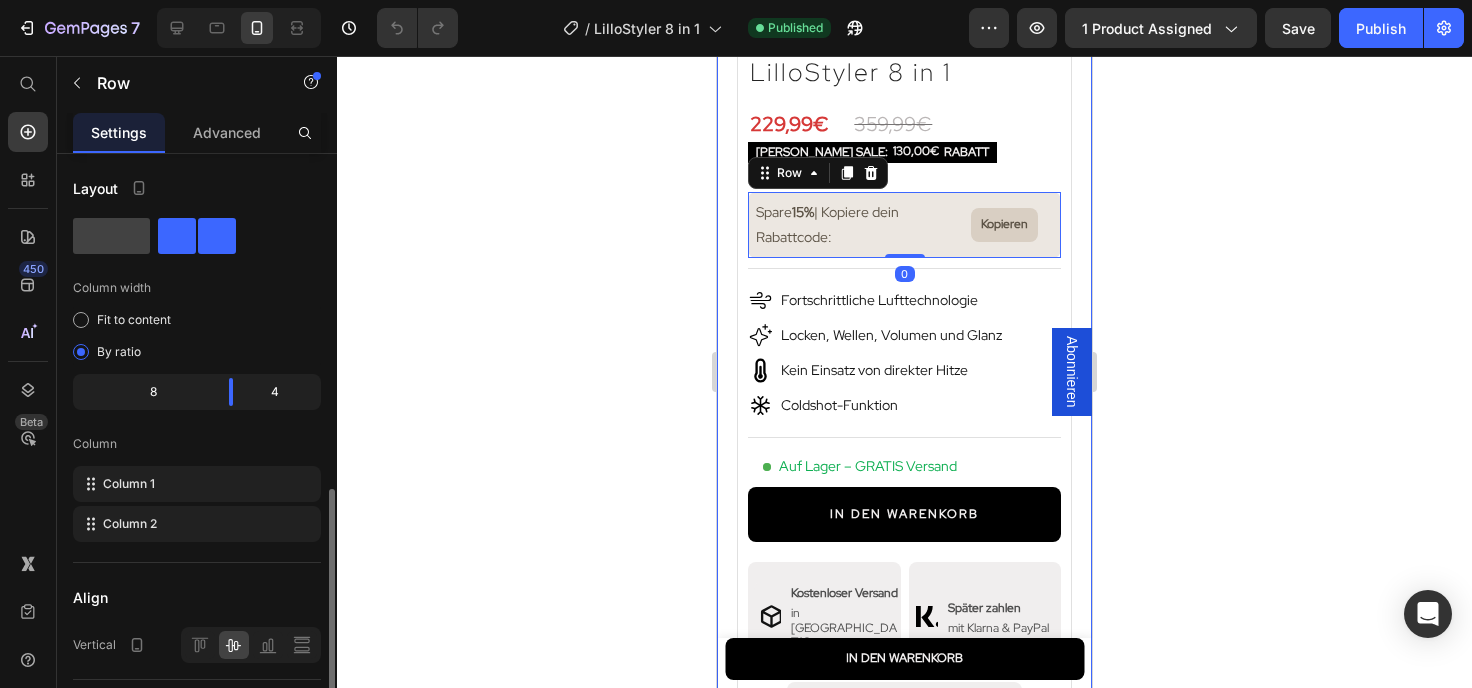 scroll, scrollTop: 432, scrollLeft: 0, axis: vertical 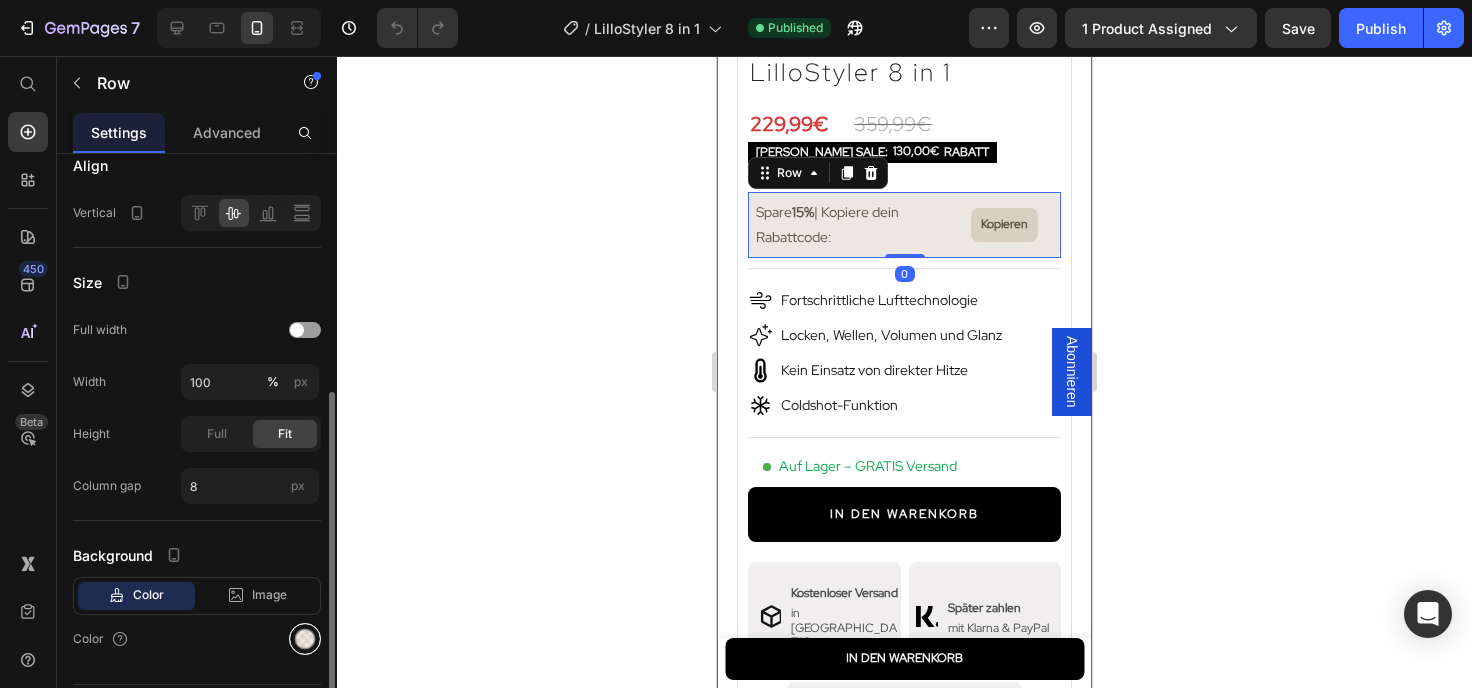 click at bounding box center (305, 639) 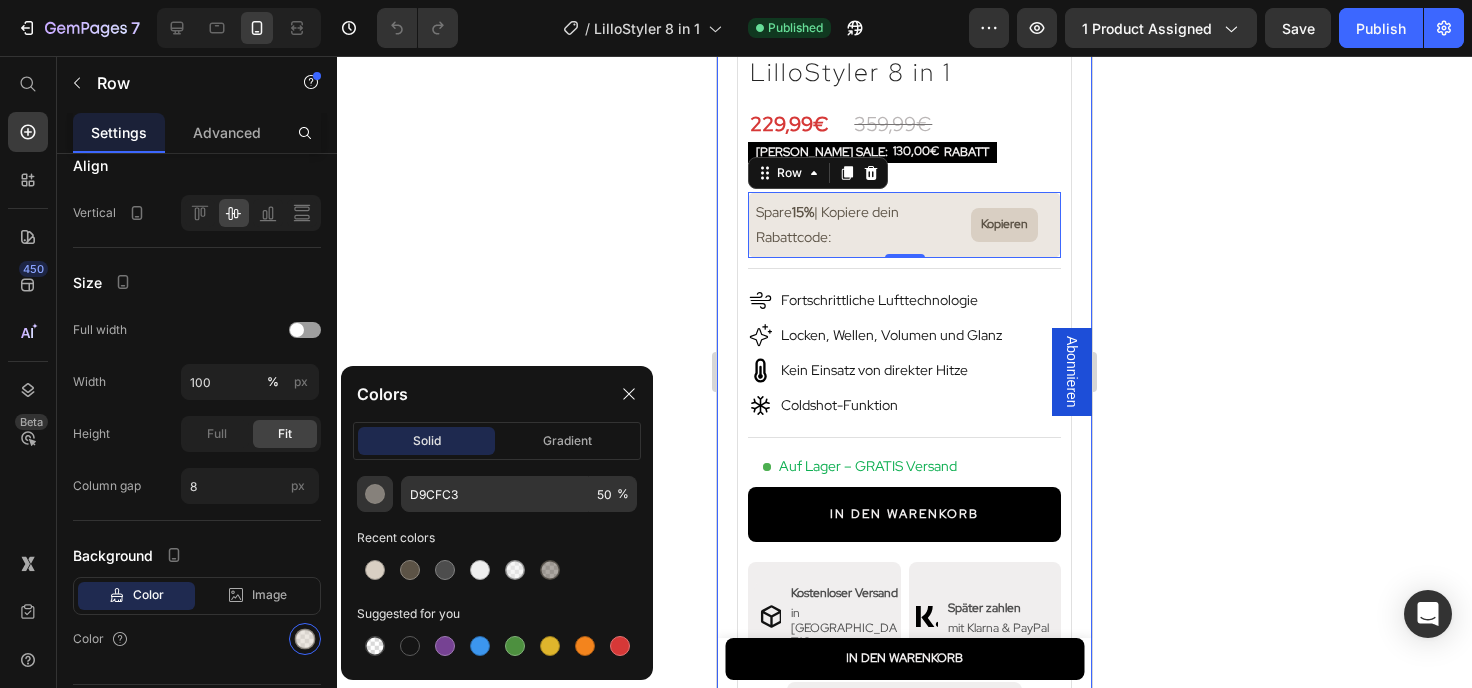 click 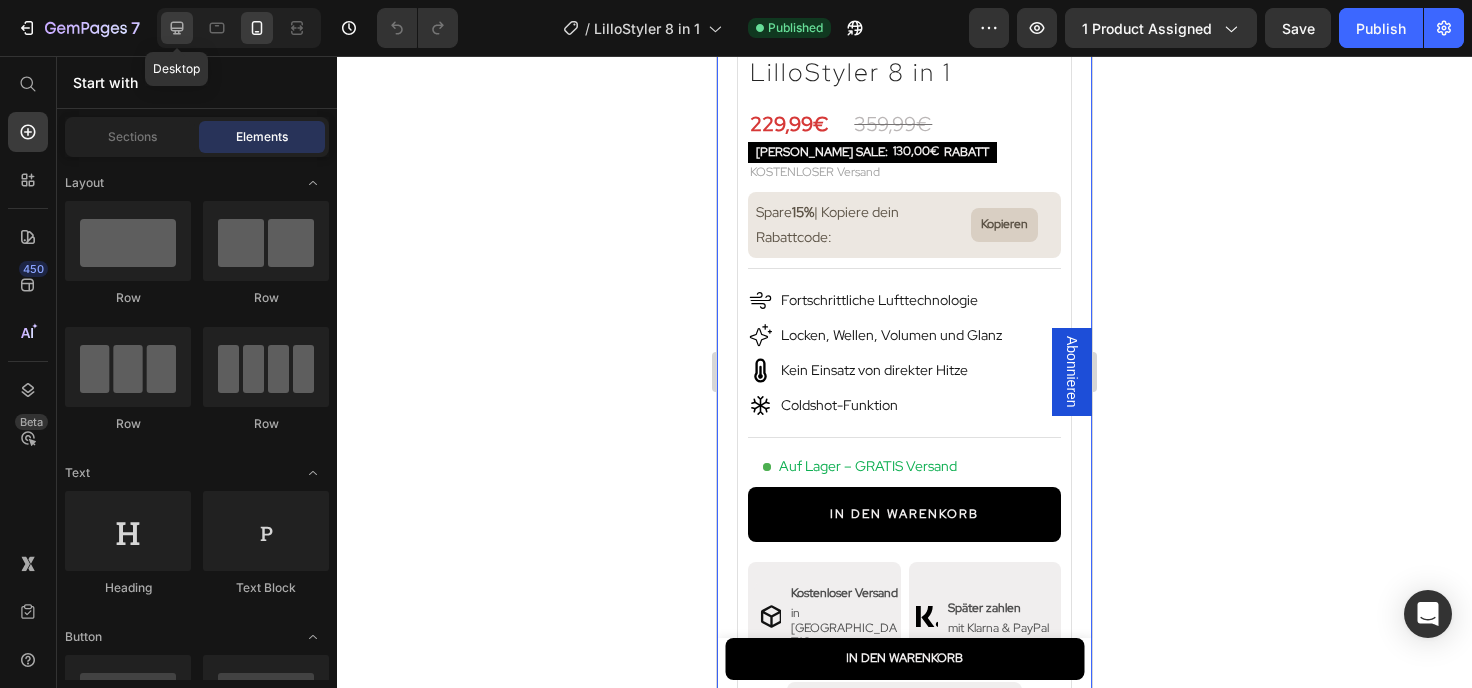 click 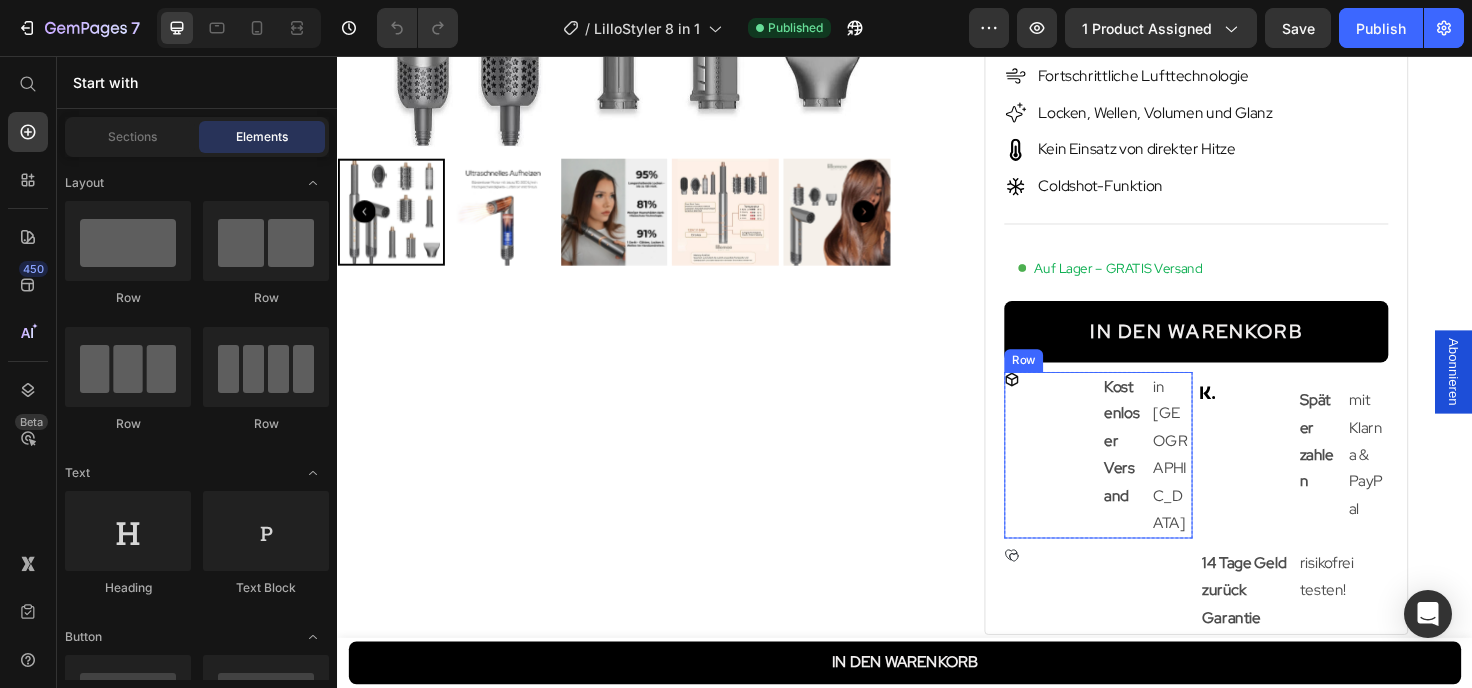 scroll, scrollTop: 330, scrollLeft: 0, axis: vertical 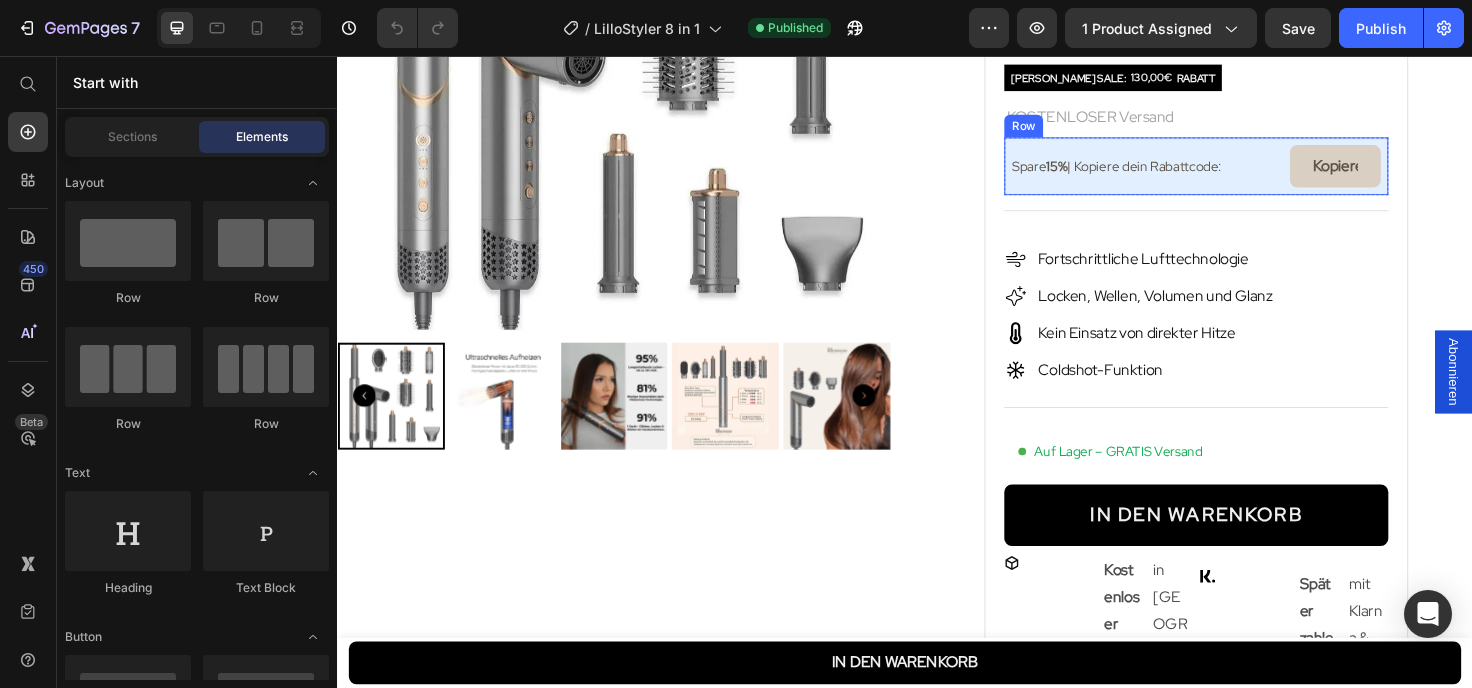 click on "Spare  15%  | Kopiere dein Rabattcode: Text Block" at bounding box center [1193, 172] 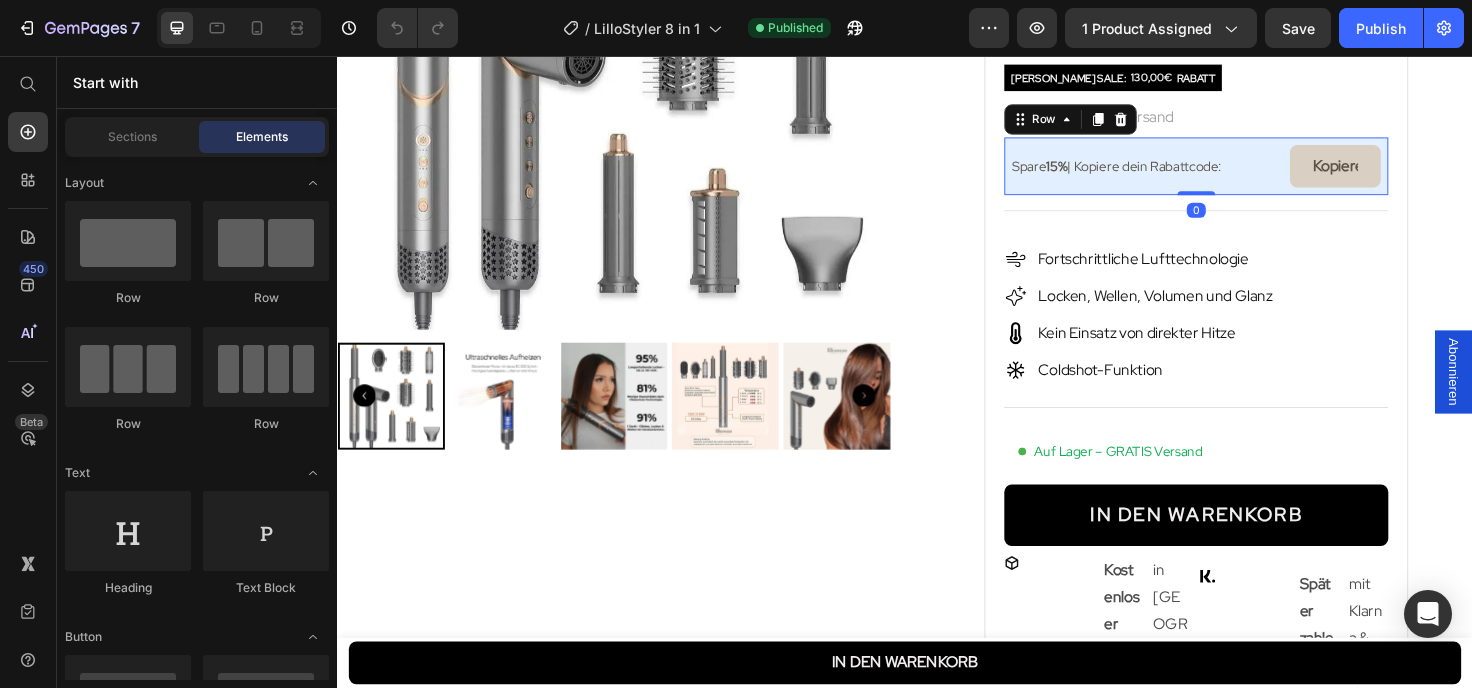 scroll, scrollTop: 432, scrollLeft: 0, axis: vertical 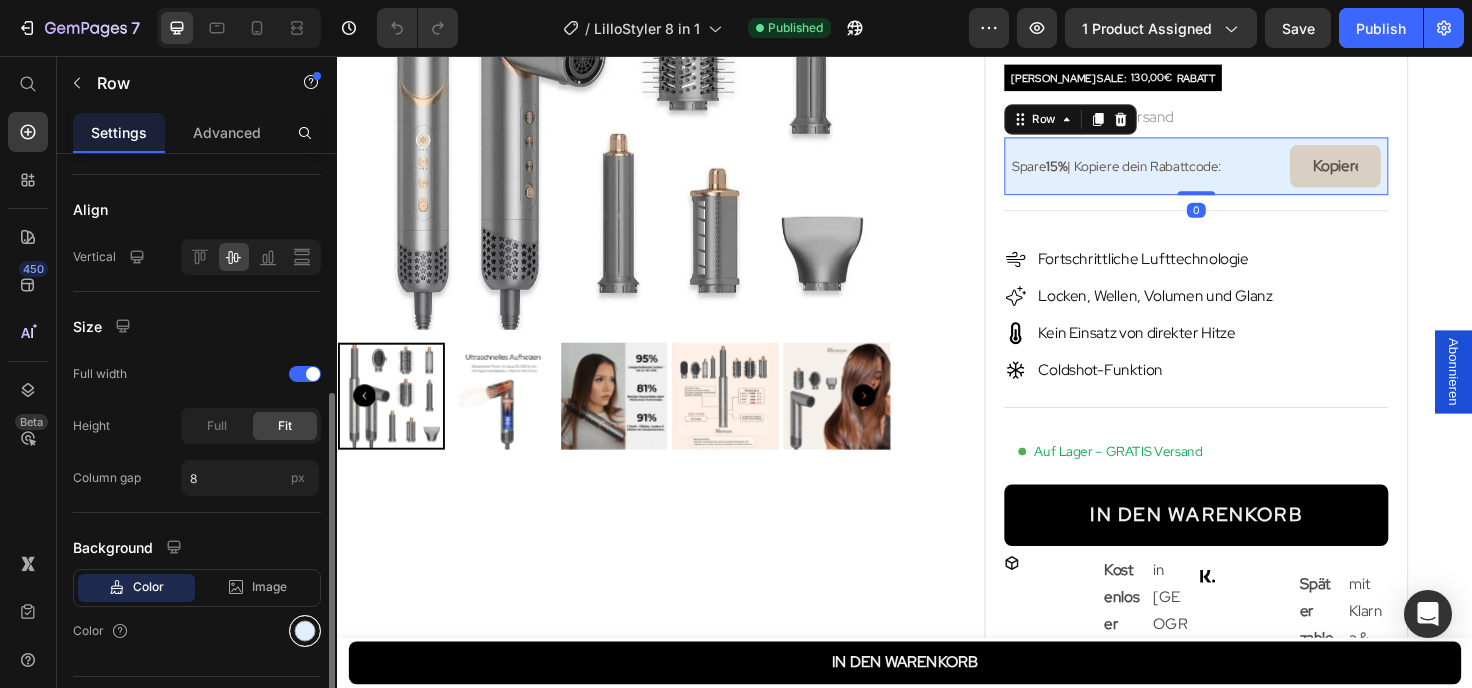 click at bounding box center (305, 631) 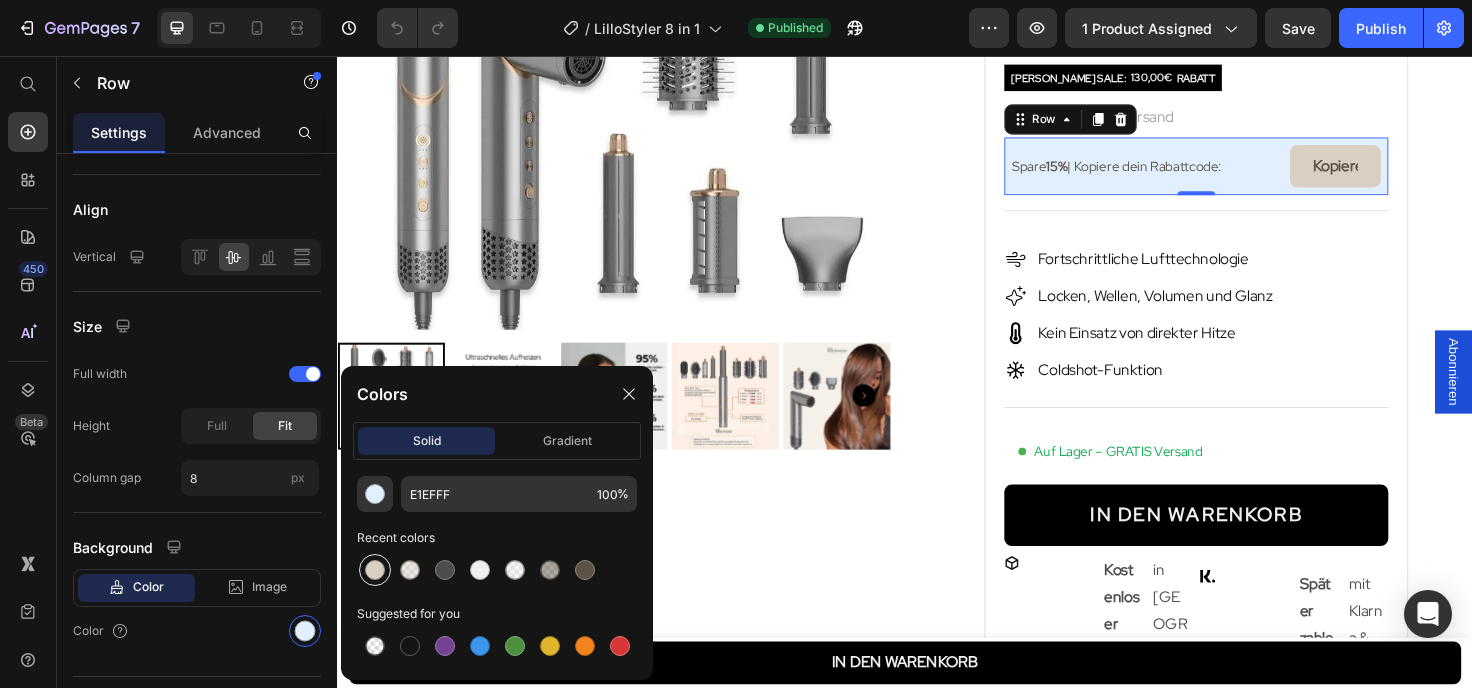 click at bounding box center [375, 570] 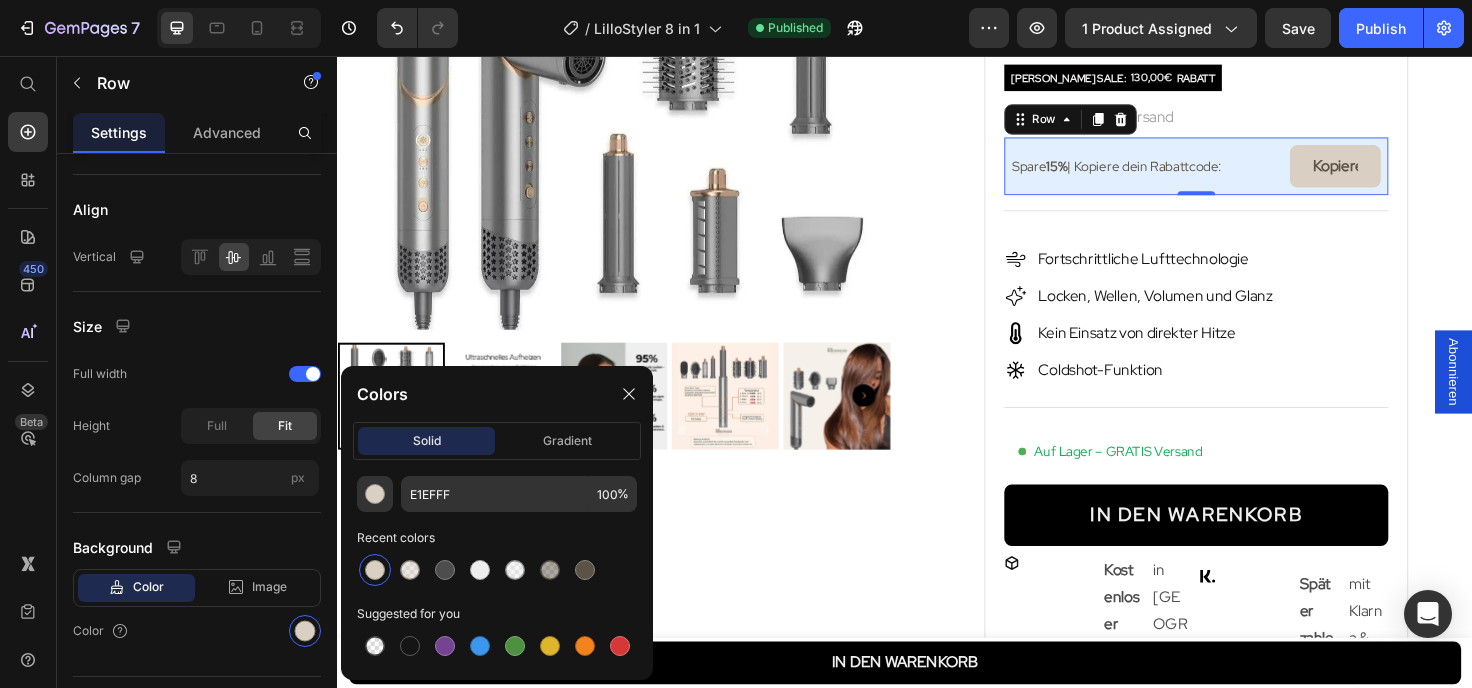 type on "D9CFC3" 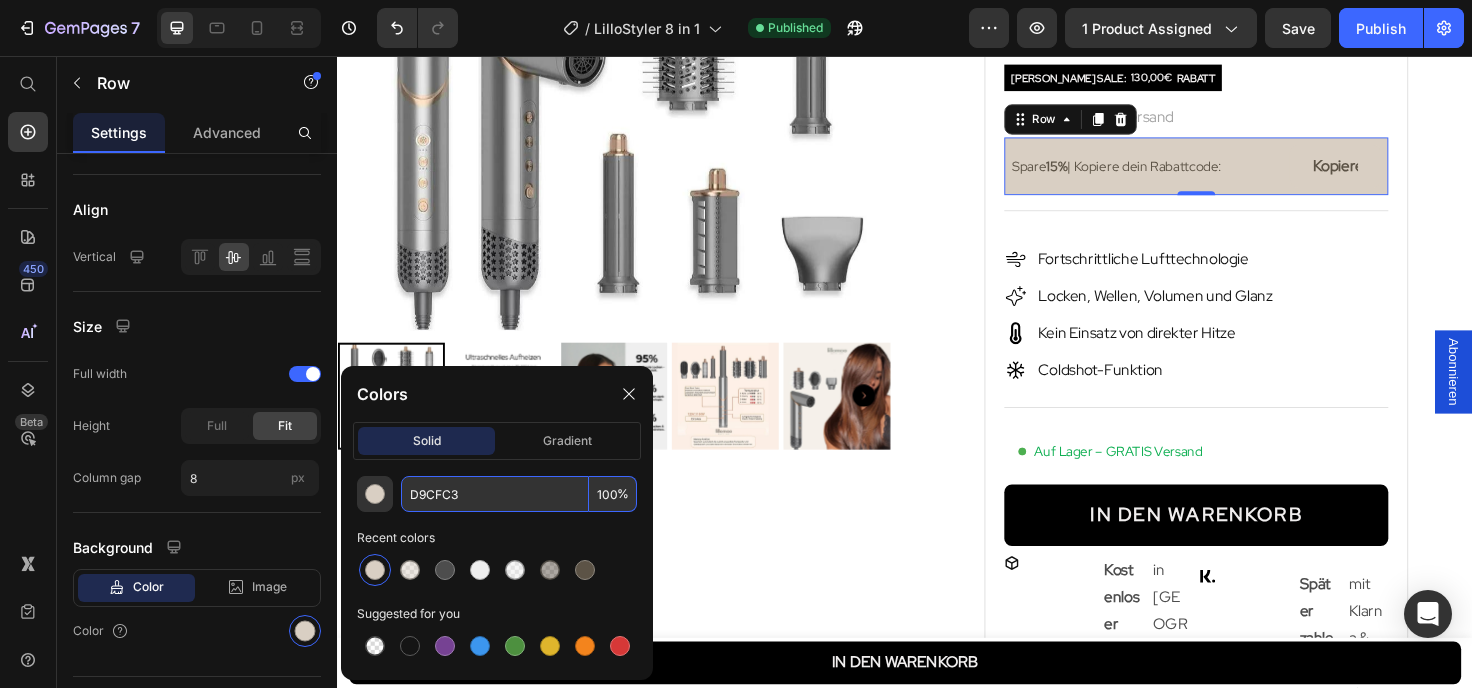 click on "100" at bounding box center [613, 494] 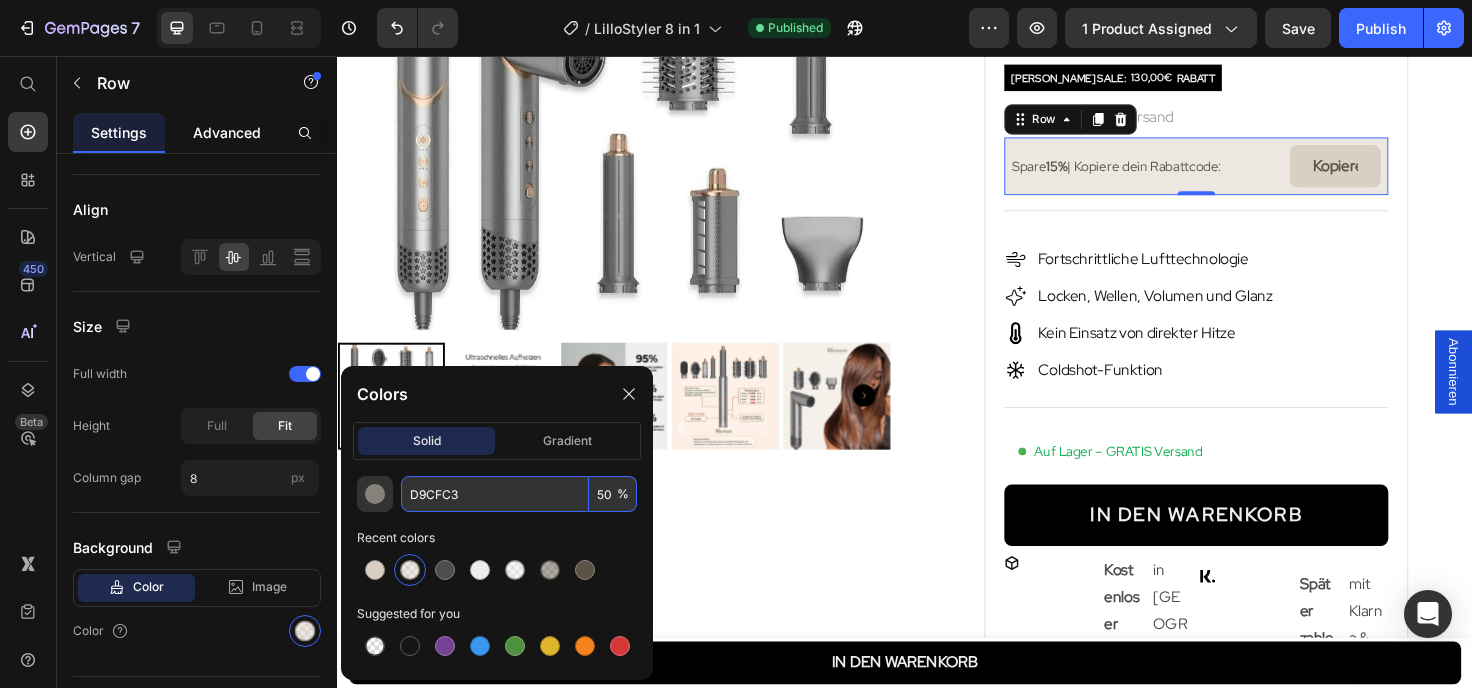 type on "50" 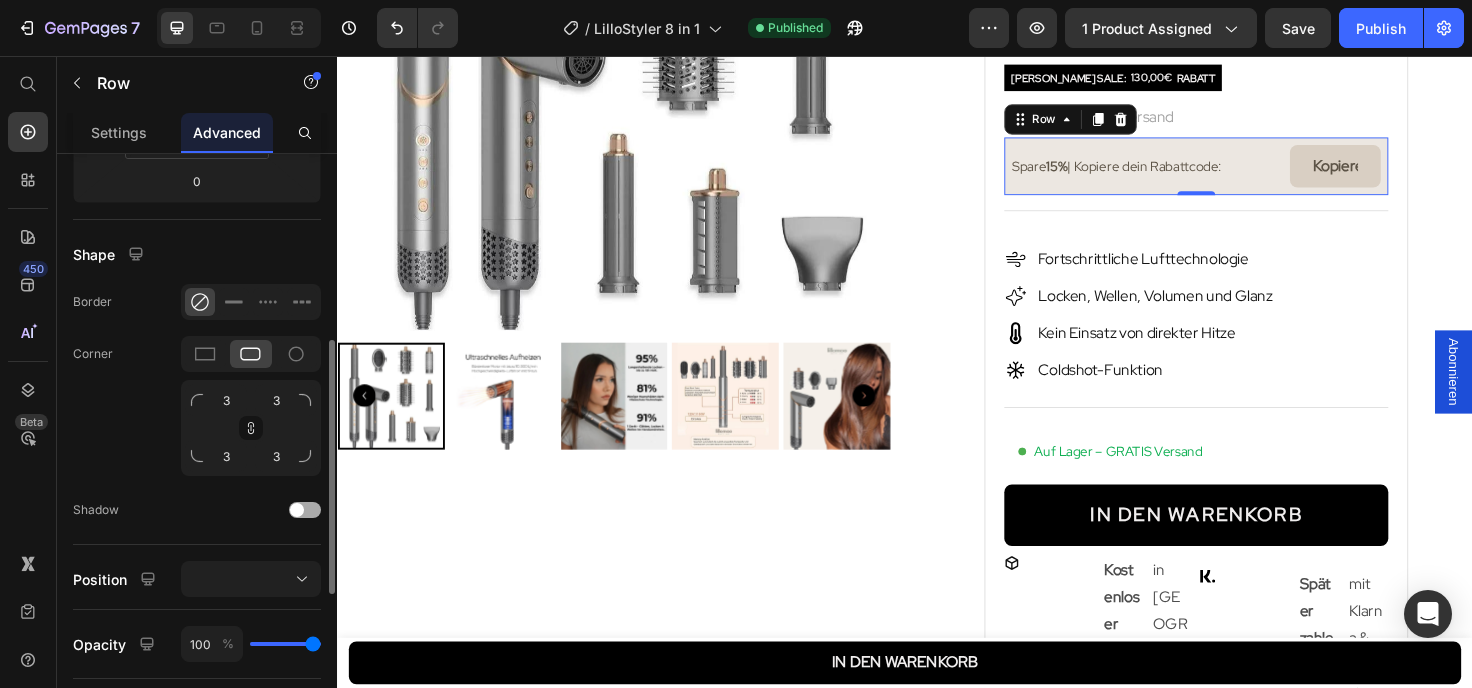 scroll, scrollTop: 540, scrollLeft: 0, axis: vertical 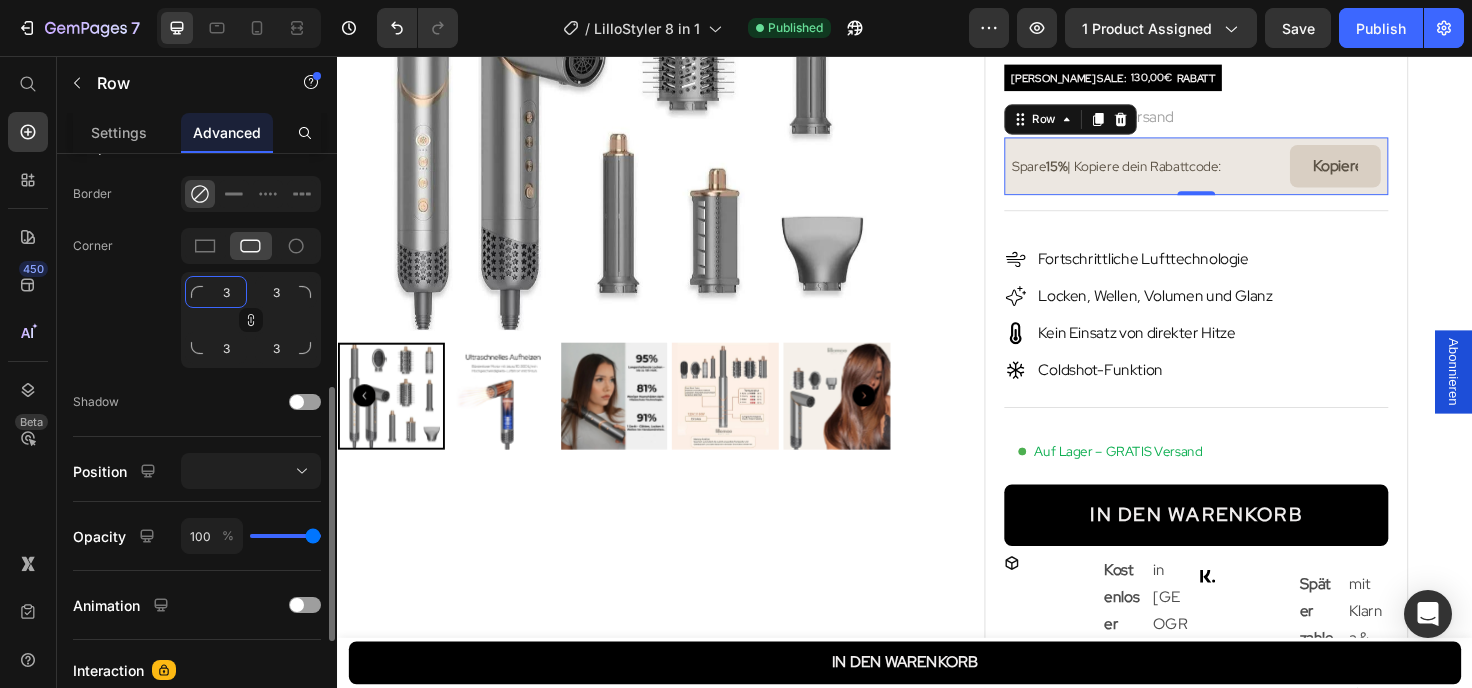 click on "3" 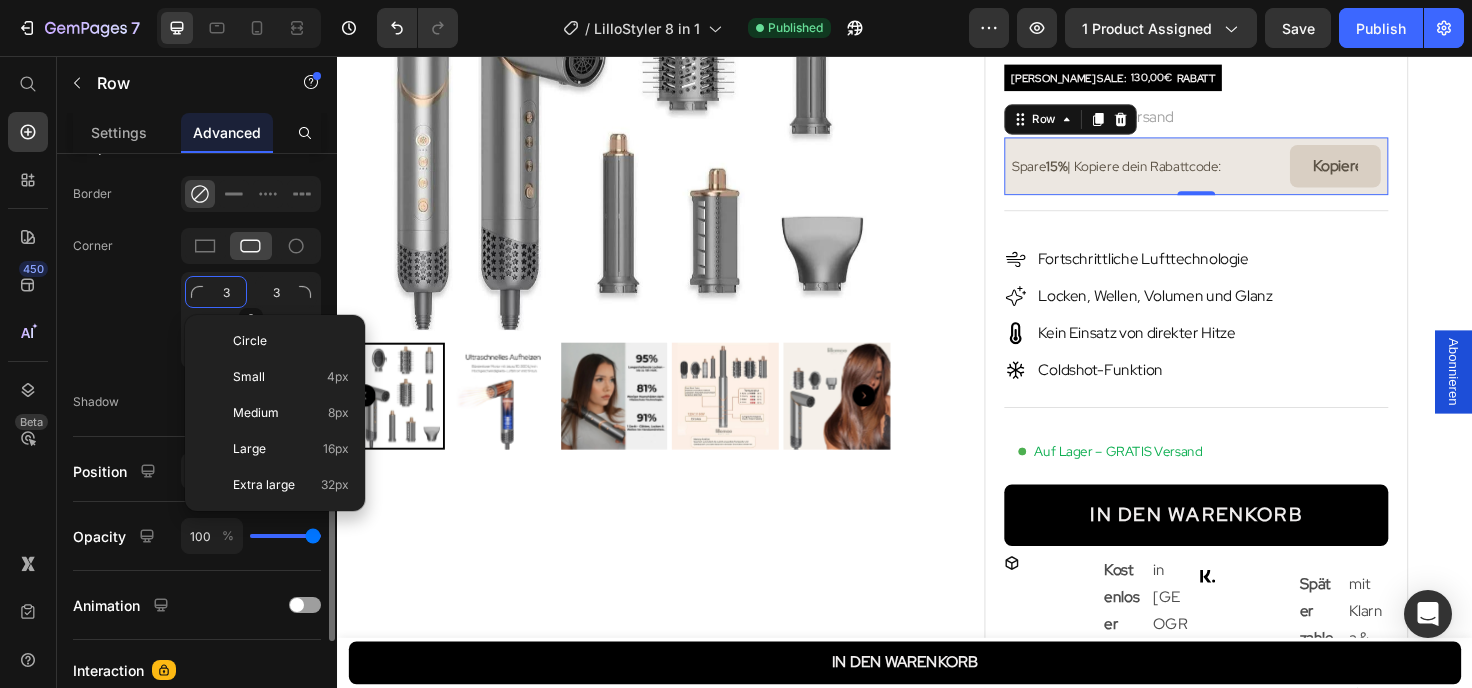 type on "8" 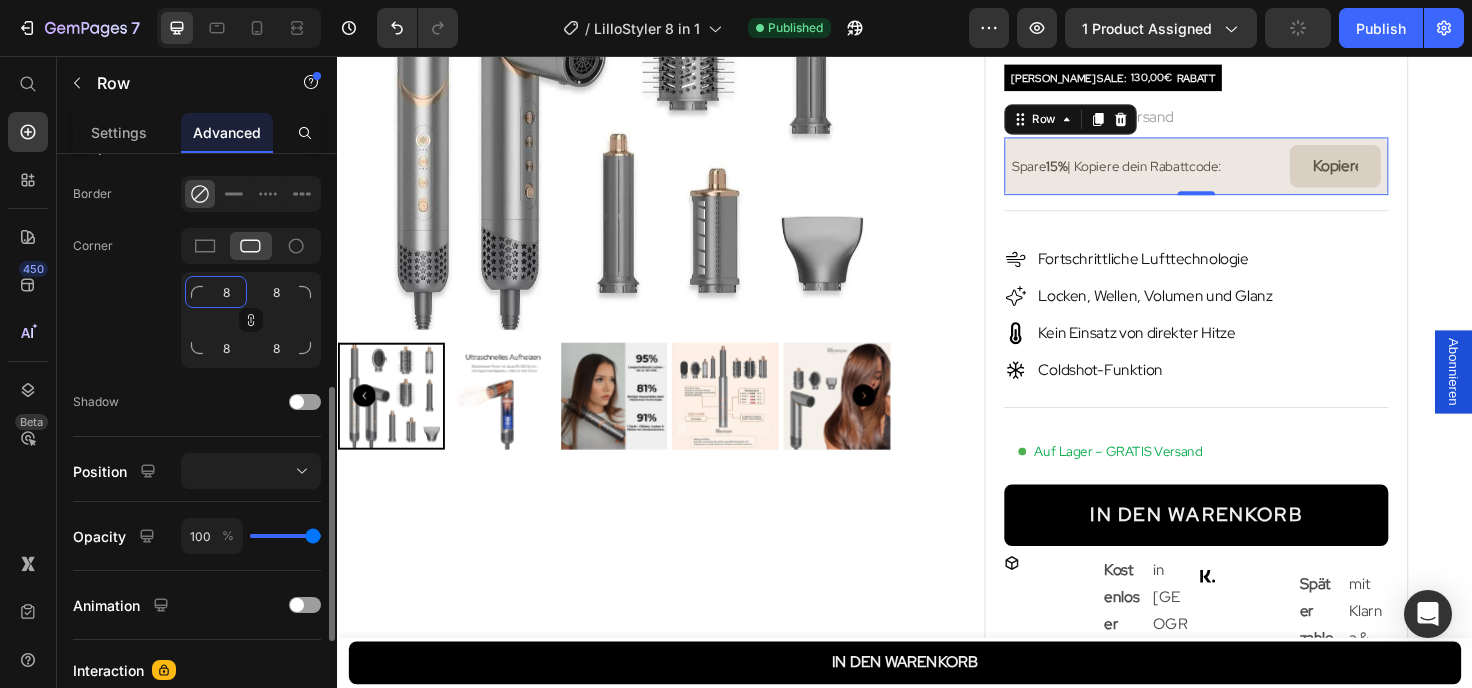 type on "8" 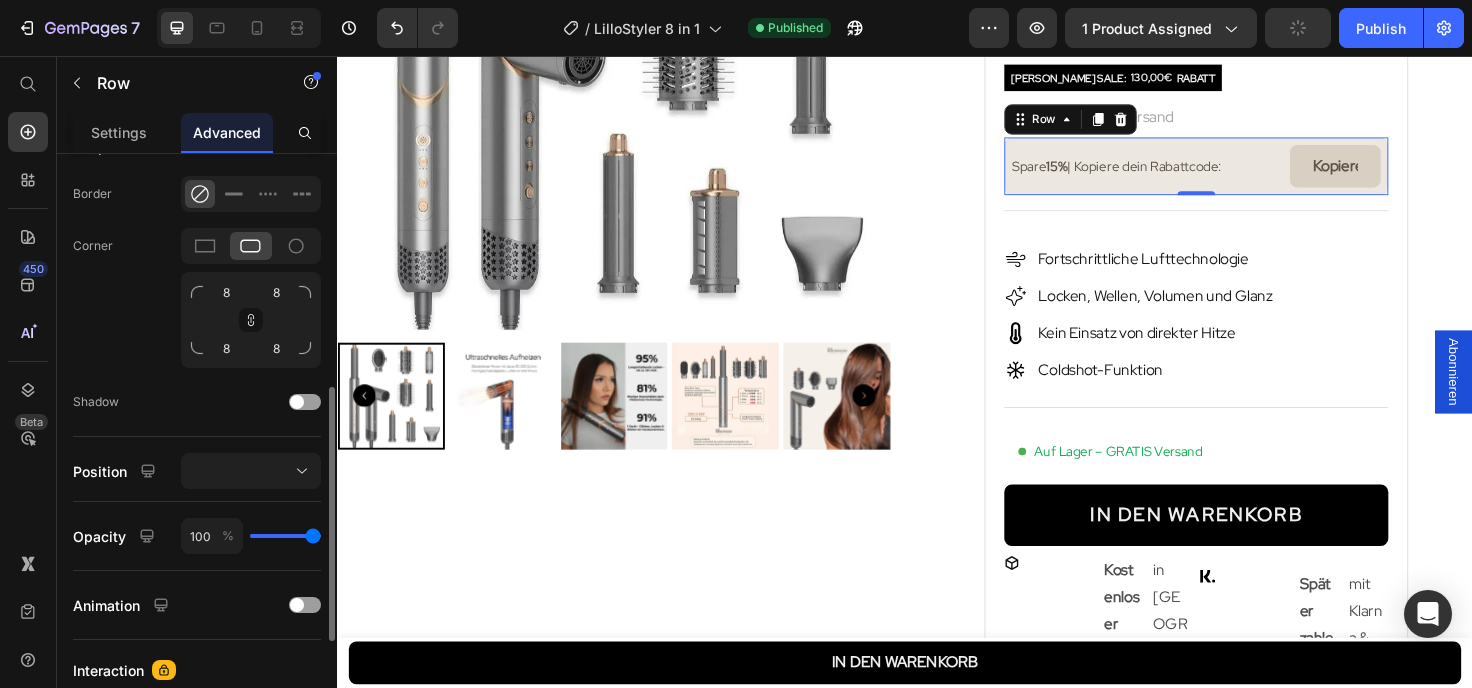 click on "Corner 8 8 8 8" 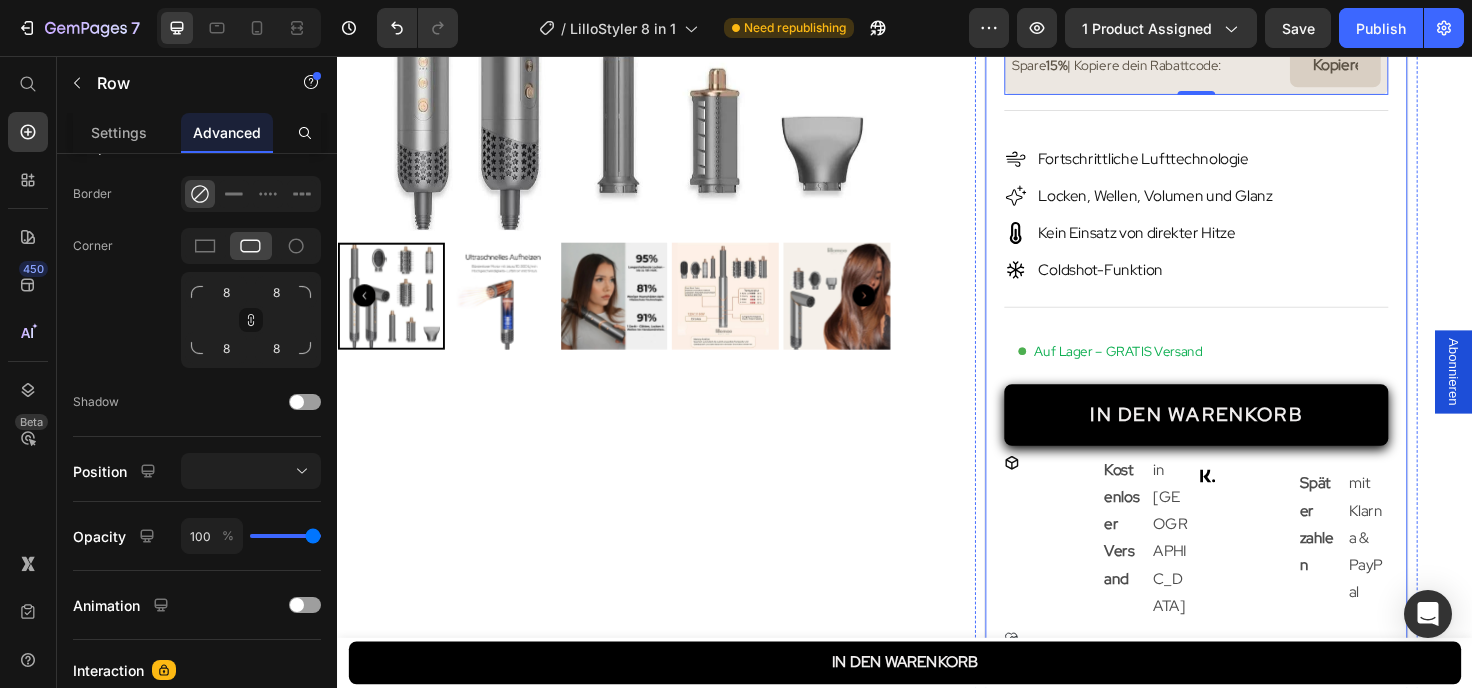 scroll, scrollTop: 441, scrollLeft: 0, axis: vertical 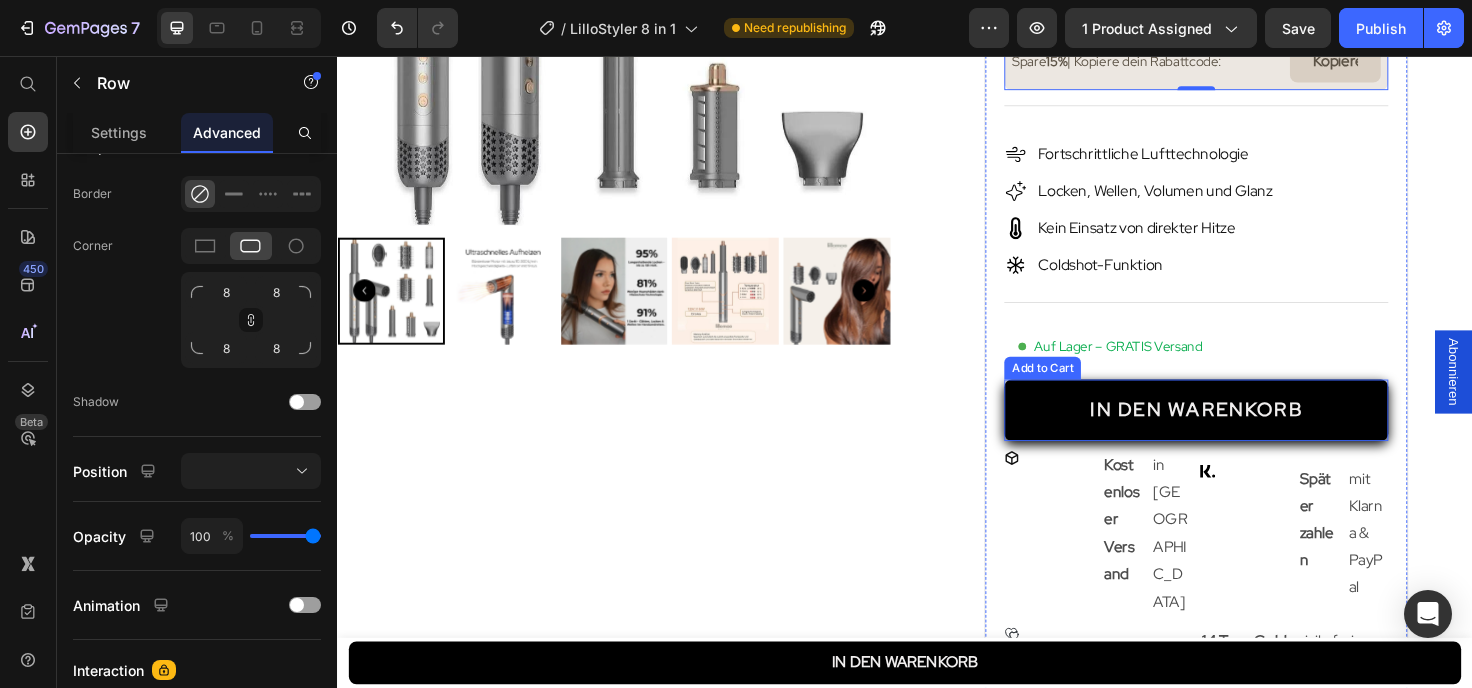 click on "IN DEN WARENKORB" at bounding box center (1244, 430) 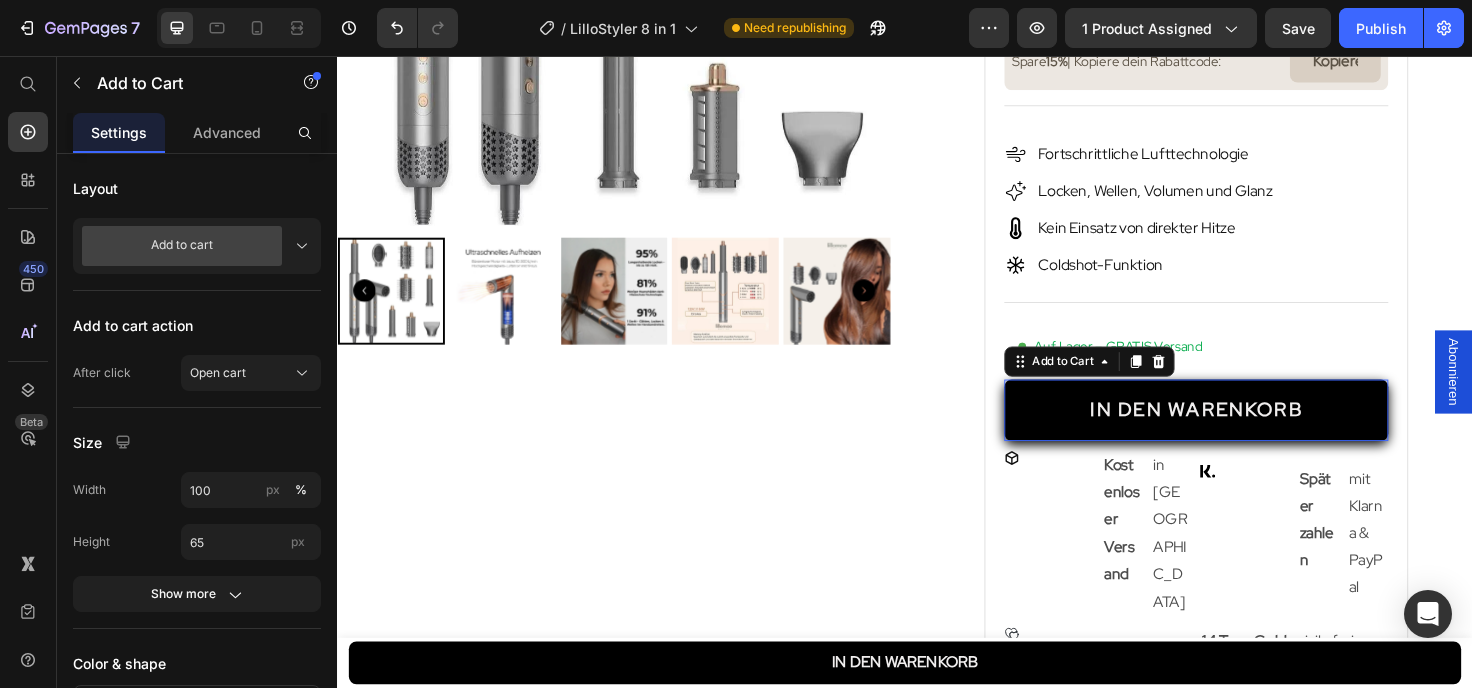 scroll, scrollTop: 0, scrollLeft: 0, axis: both 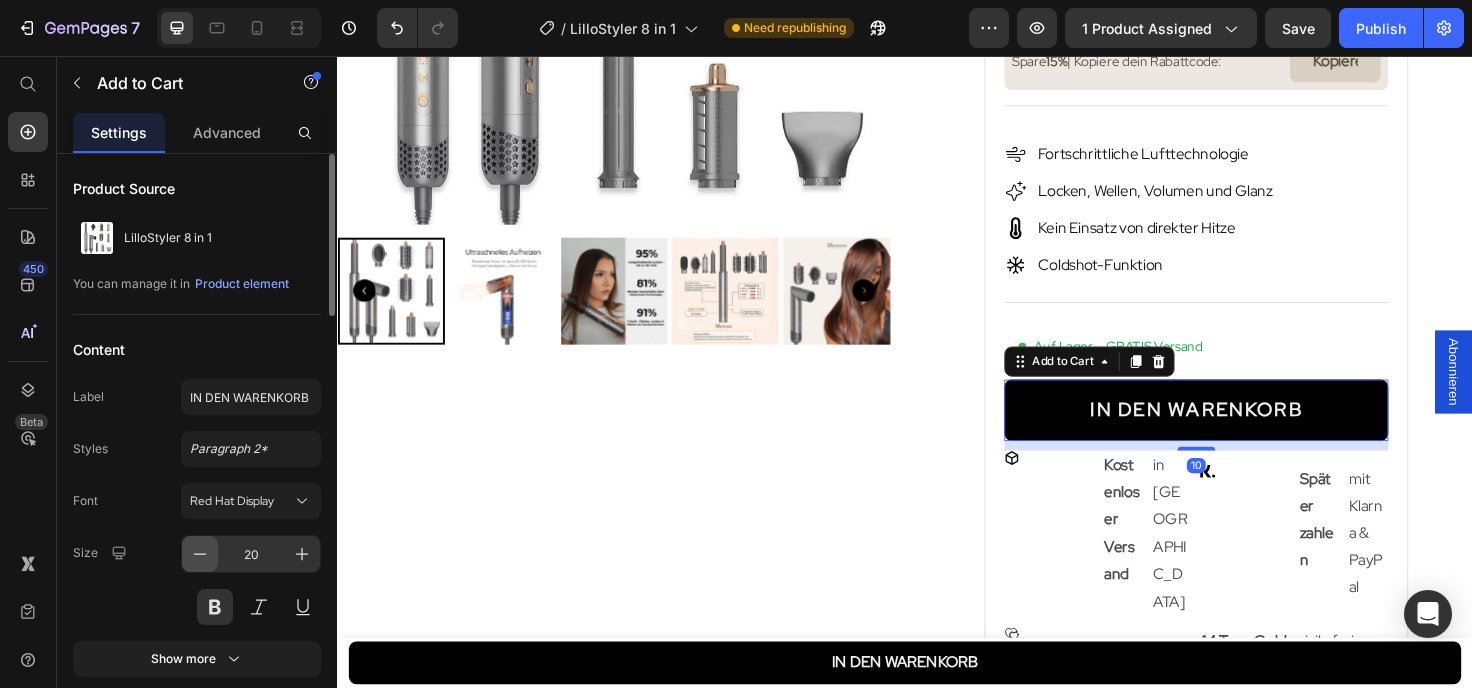 click 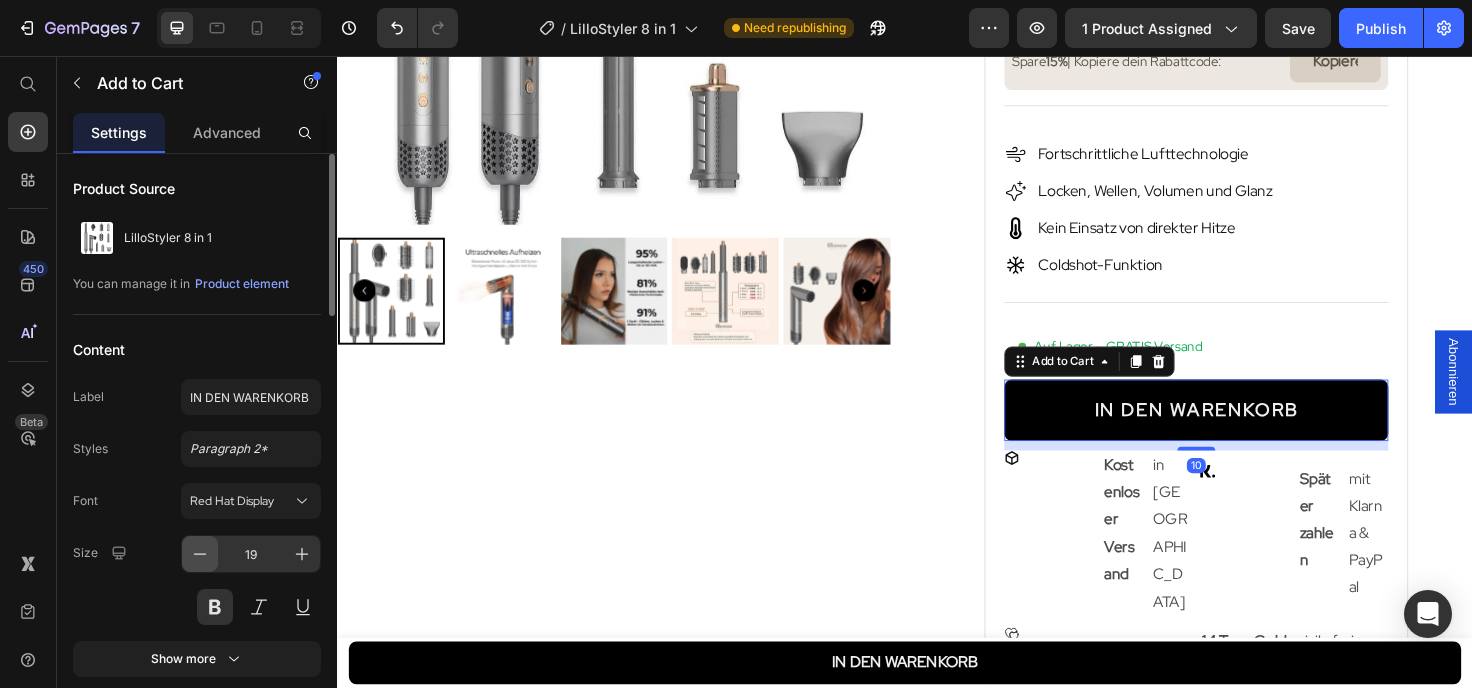 click 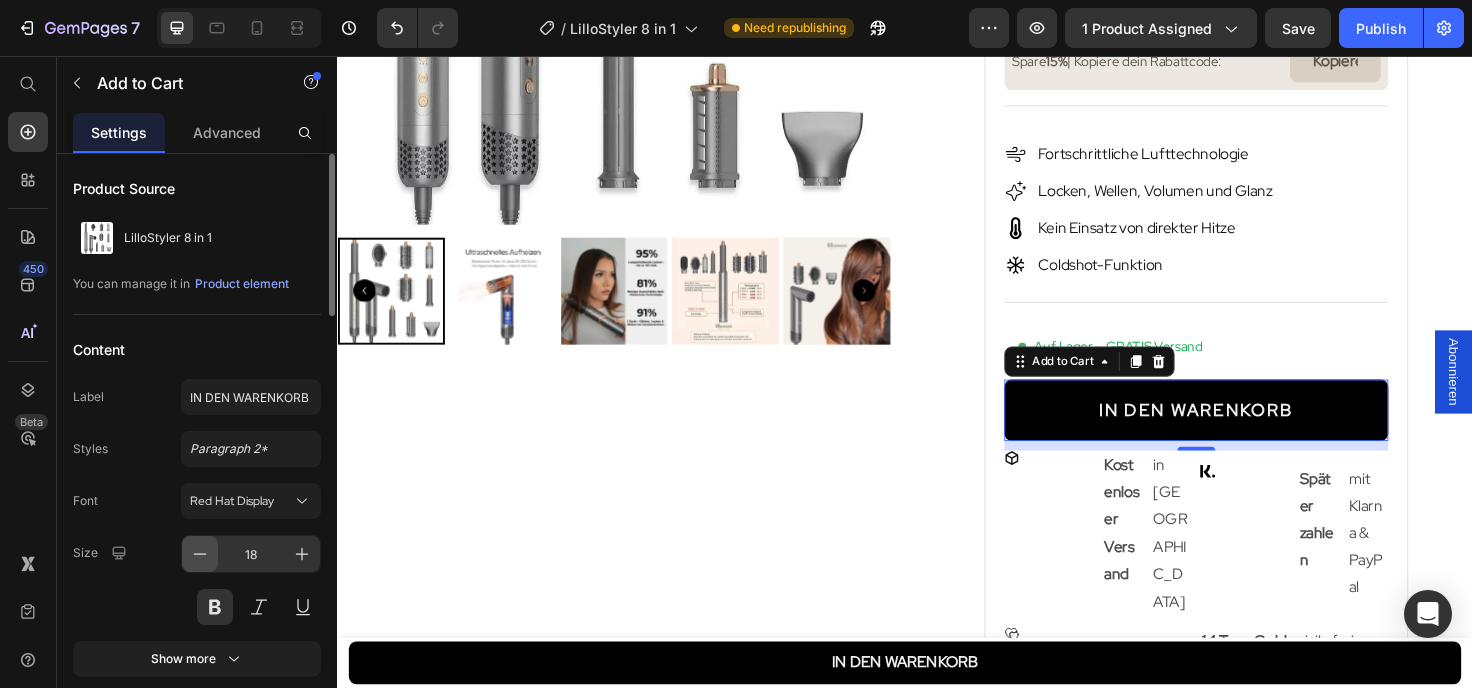 click 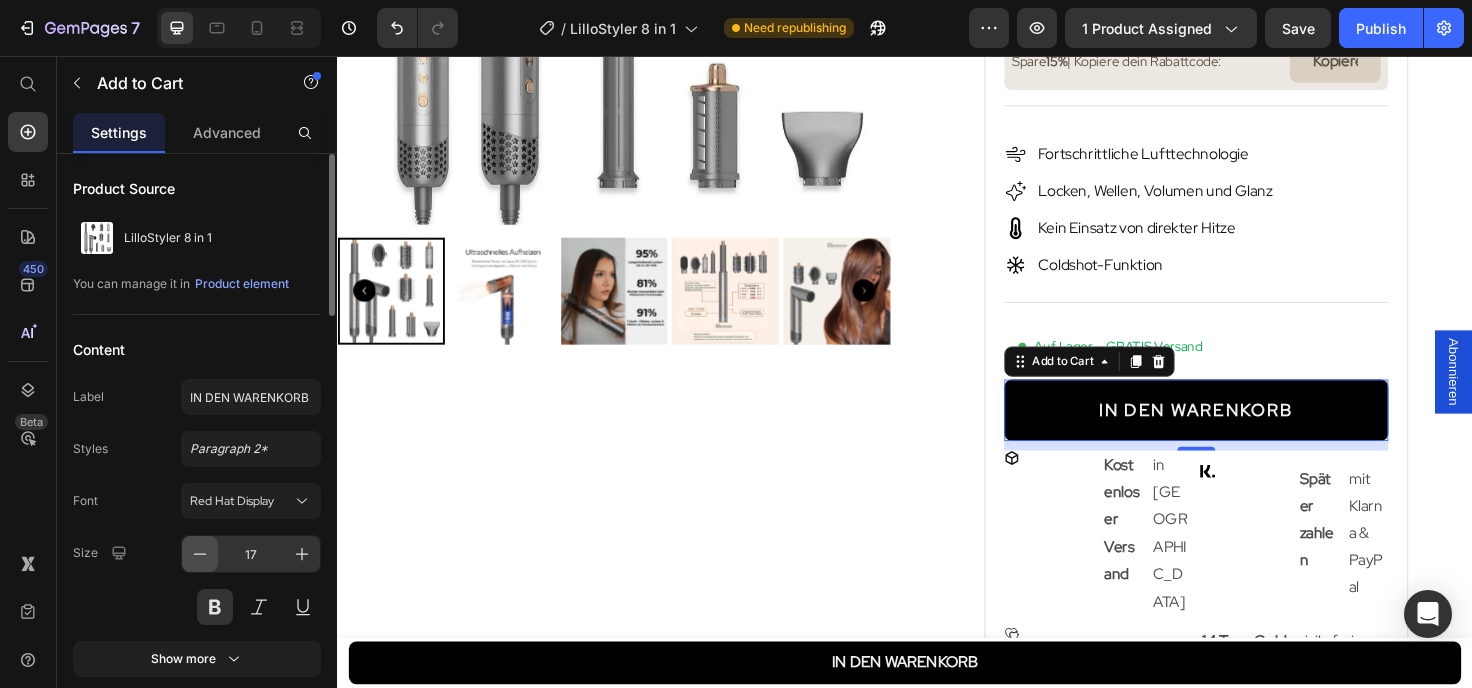 click 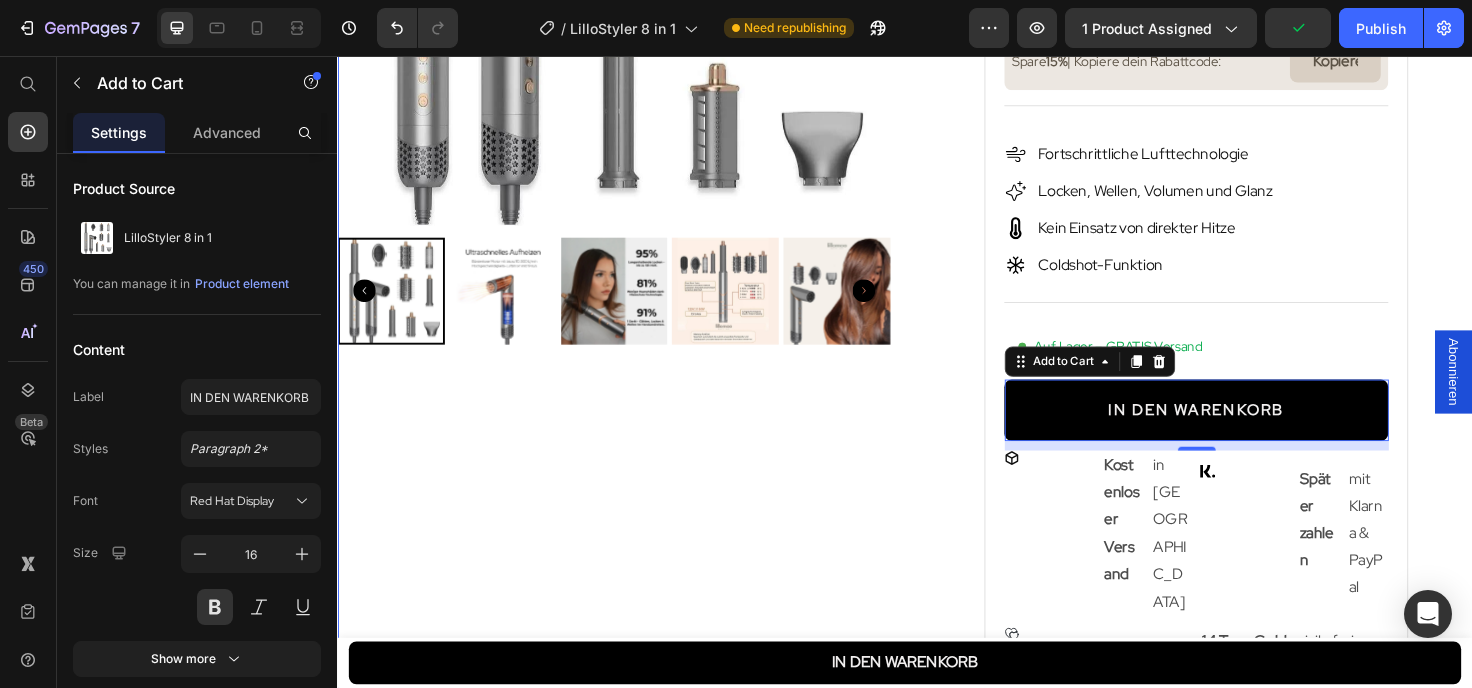 click on "Image 21.532 Kunden lieben unsere Produkte Text Block Row Row [DOMAIN_NAME] - Preview Badge (Stars) [DOMAIN_NAME] LilloStyler 8 in 1 Product Title 229,99€ Product Price 359,99€ Product Price Row [PERSON_NAME] SALE: 130,00€ RABATT Discount Tag Row KOSTENLOSER Versand Text Block Spare  15%  | Kopiere dein Rabattcode: Text Block Kopieren Copy Coupon Code Row Row                Title Line
Fortschrittliche Lufttechnologie
Locken, Wellen, Volumen und Glanz
Kein Einsatz von direkter Hitze
Coldshot-Funktion Item List                Title Line
Auf Lager – GRATIS Versand
Custom Code IN DEN WARENKORB Add to Cart   10
Icon Row Kostenloser Versand Text Block in [GEOGRAPHIC_DATA] Text Block Row Row Row
Icon Row Später zahlen Text Block mit Klarna & PayPal Text Block Row Row Row Row
Icon Row 14 Tage Geld zurück Garantie Text Block risikofrei testen! Text Block Row Row Row Row Product" at bounding box center (1245, 203) 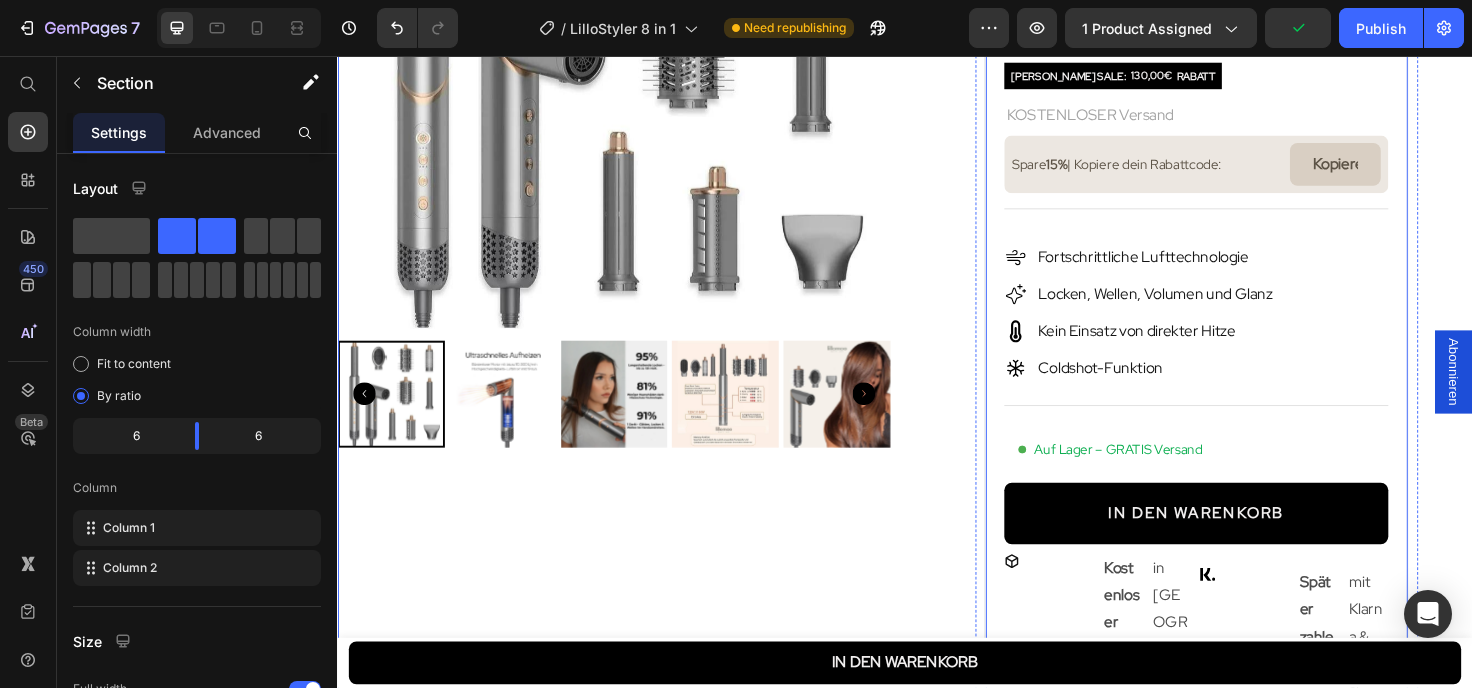 scroll, scrollTop: 330, scrollLeft: 0, axis: vertical 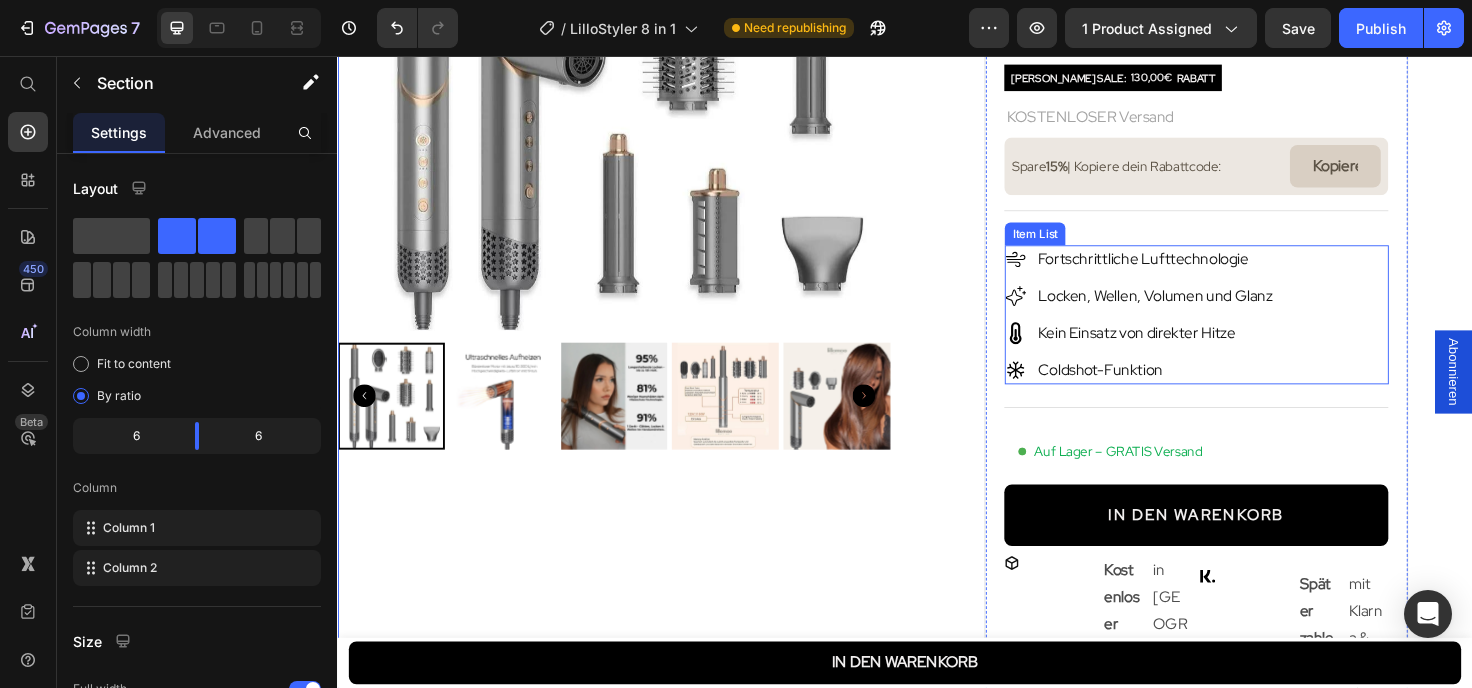 click on "Fortschrittliche Lufttechnologie" at bounding box center [1201, 271] 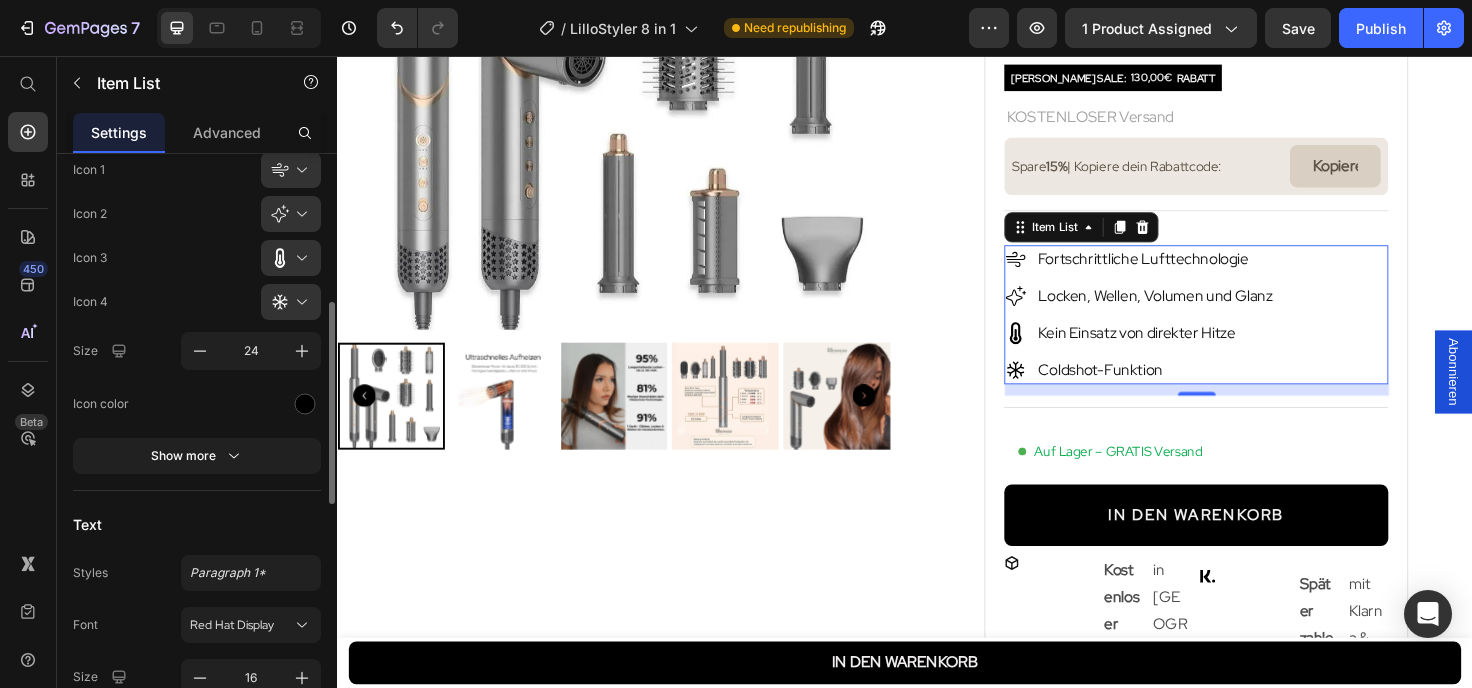 scroll, scrollTop: 540, scrollLeft: 0, axis: vertical 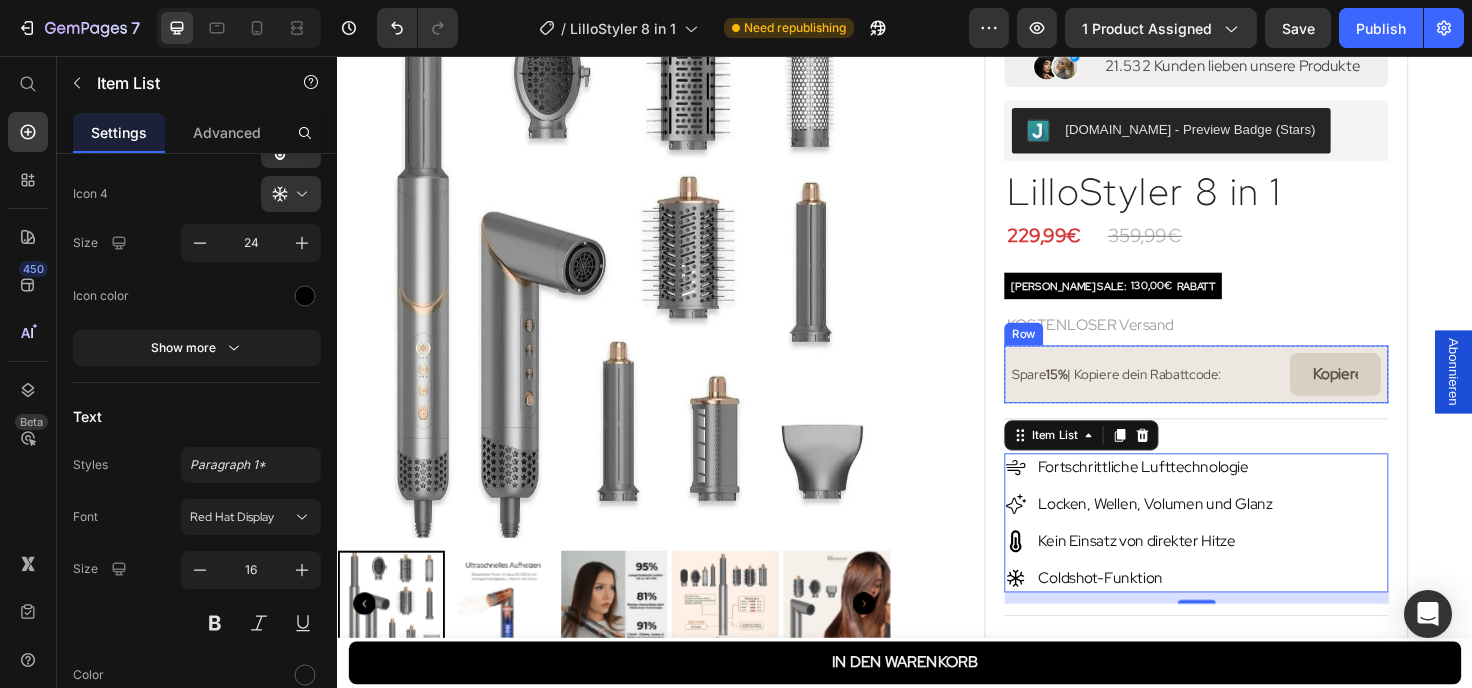 click on "Spare  15%  | Kopiere dein Rabattcode: Text Block Kopieren Copy Coupon Code Row" at bounding box center (1244, 392) 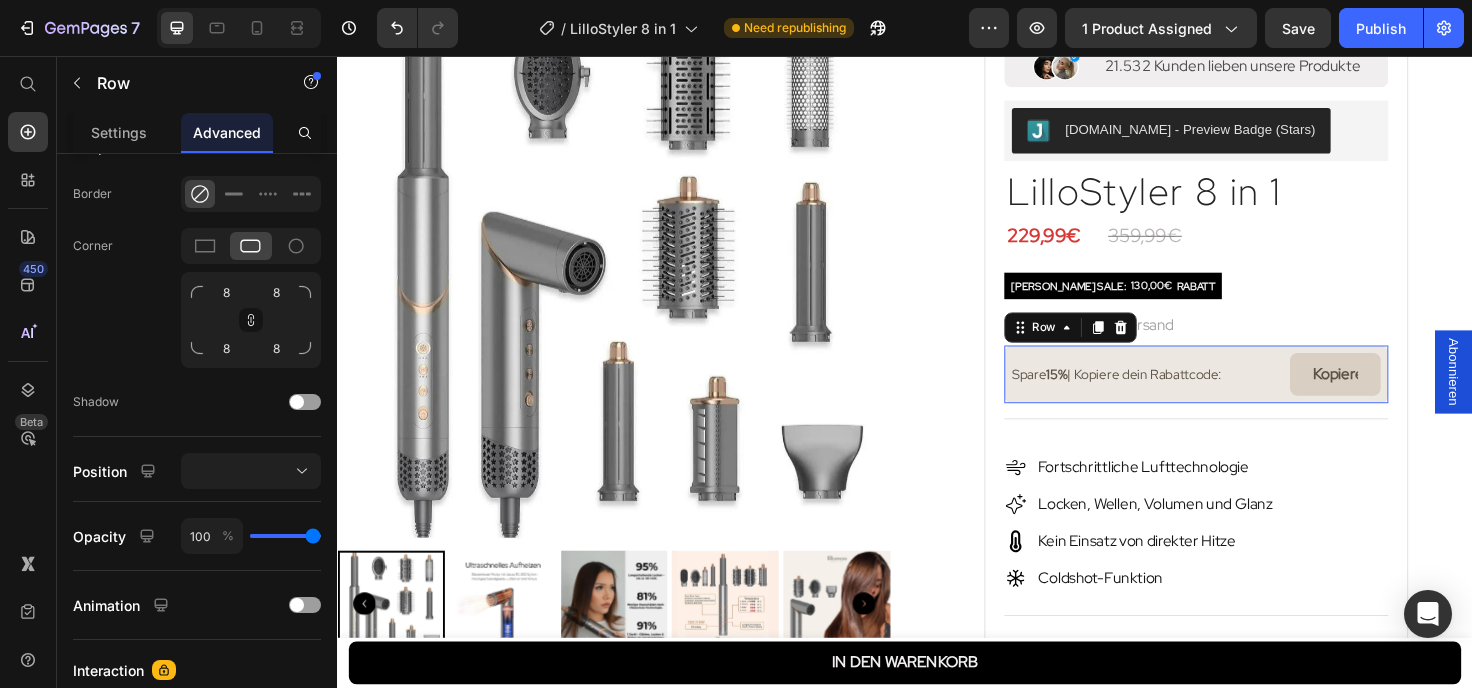 scroll, scrollTop: 0, scrollLeft: 0, axis: both 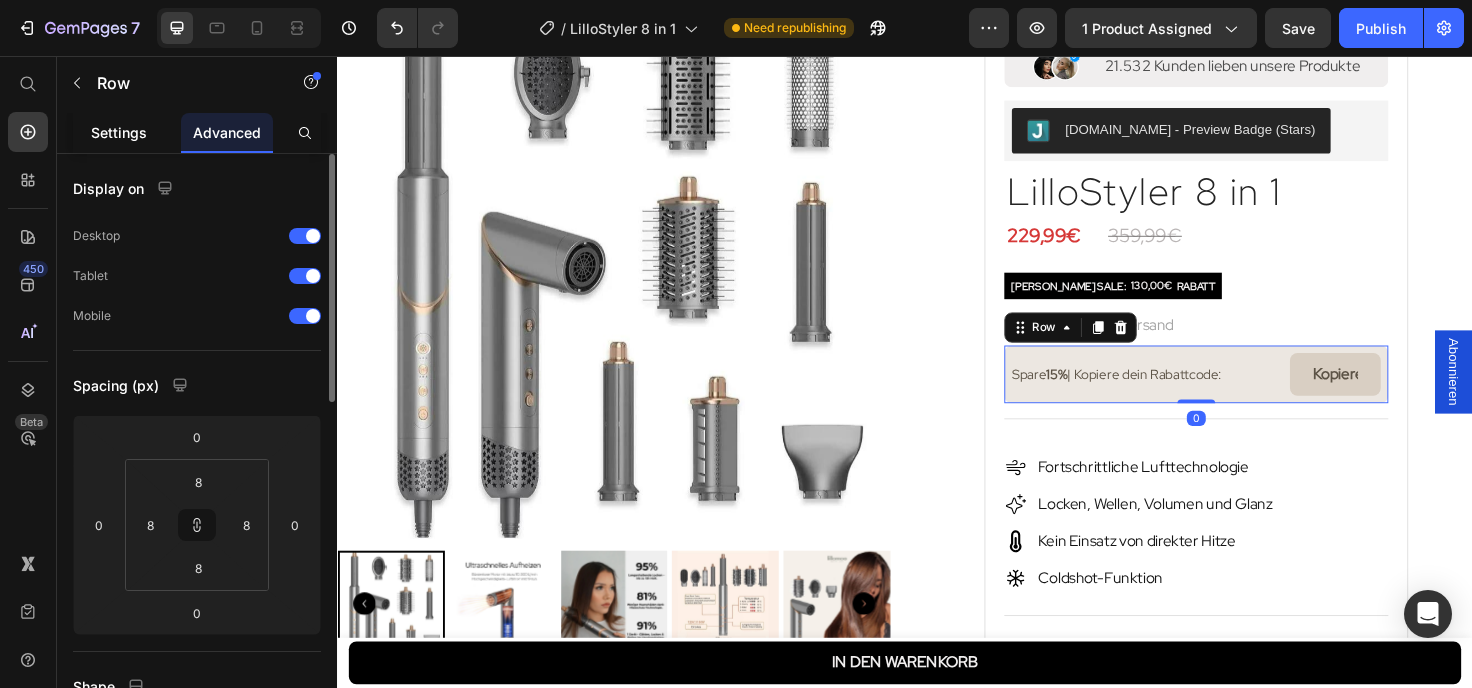 click on "Settings" at bounding box center (119, 132) 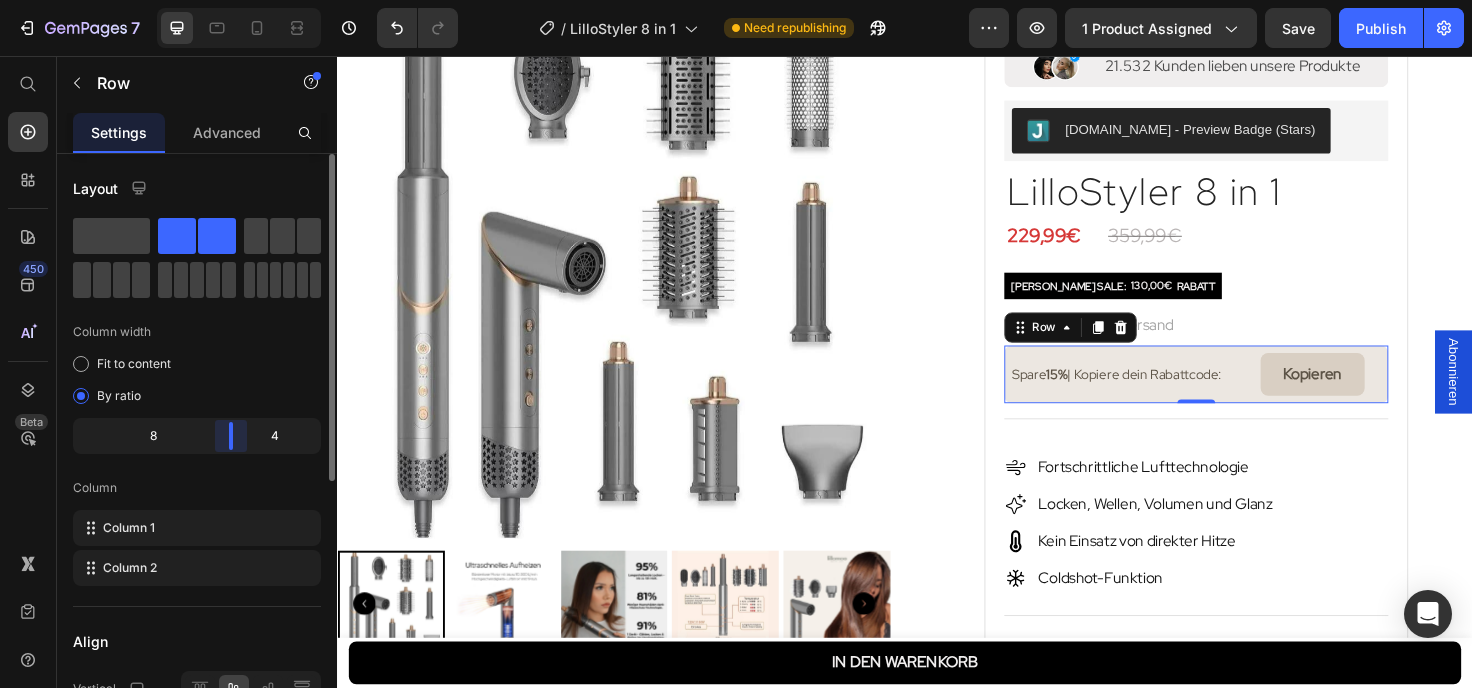 drag, startPoint x: 245, startPoint y: 435, endPoint x: 234, endPoint y: 439, distance: 11.7046995 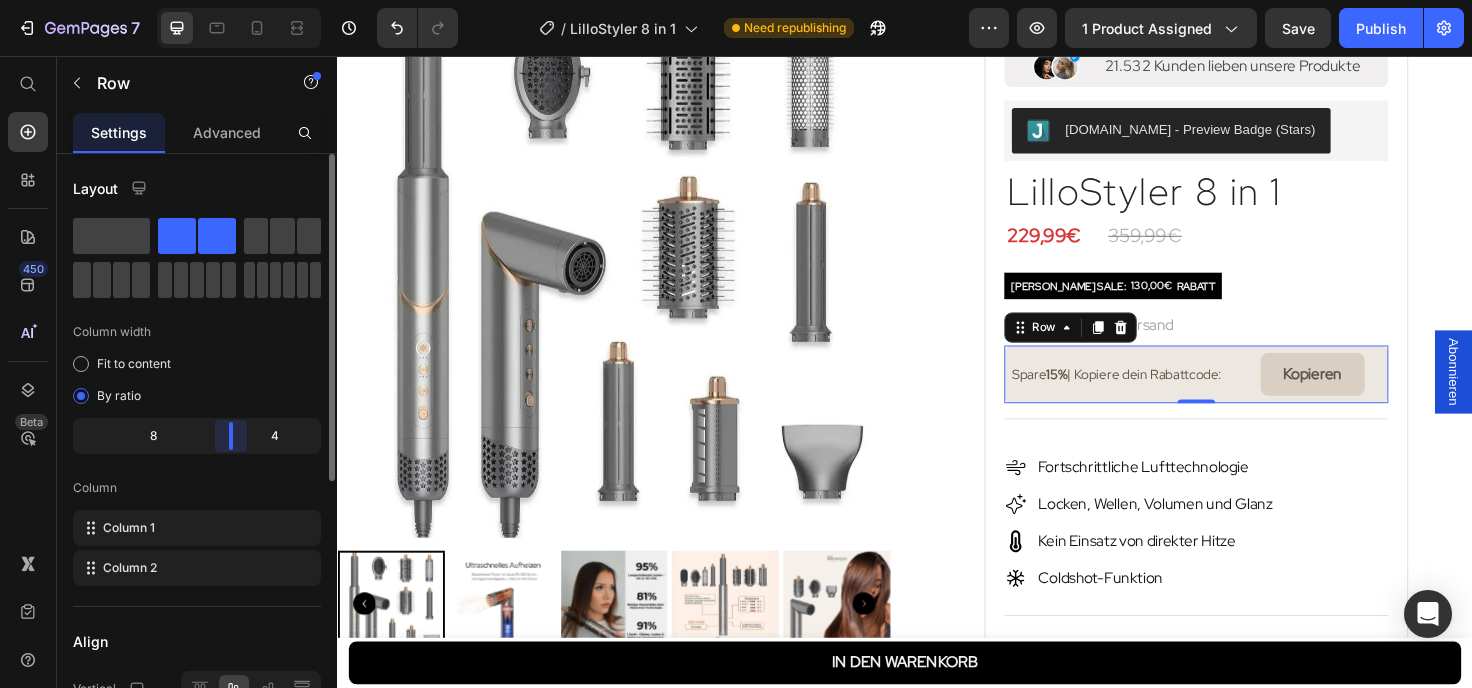 click on "Layout Column width Fit to content By ratio 8 4 Column Column 1 Column 2 Align Vertical
Size Full width Height Full Fit Column gap 8 px Background Color Image Video  Color   Delete element" at bounding box center (197, 449) 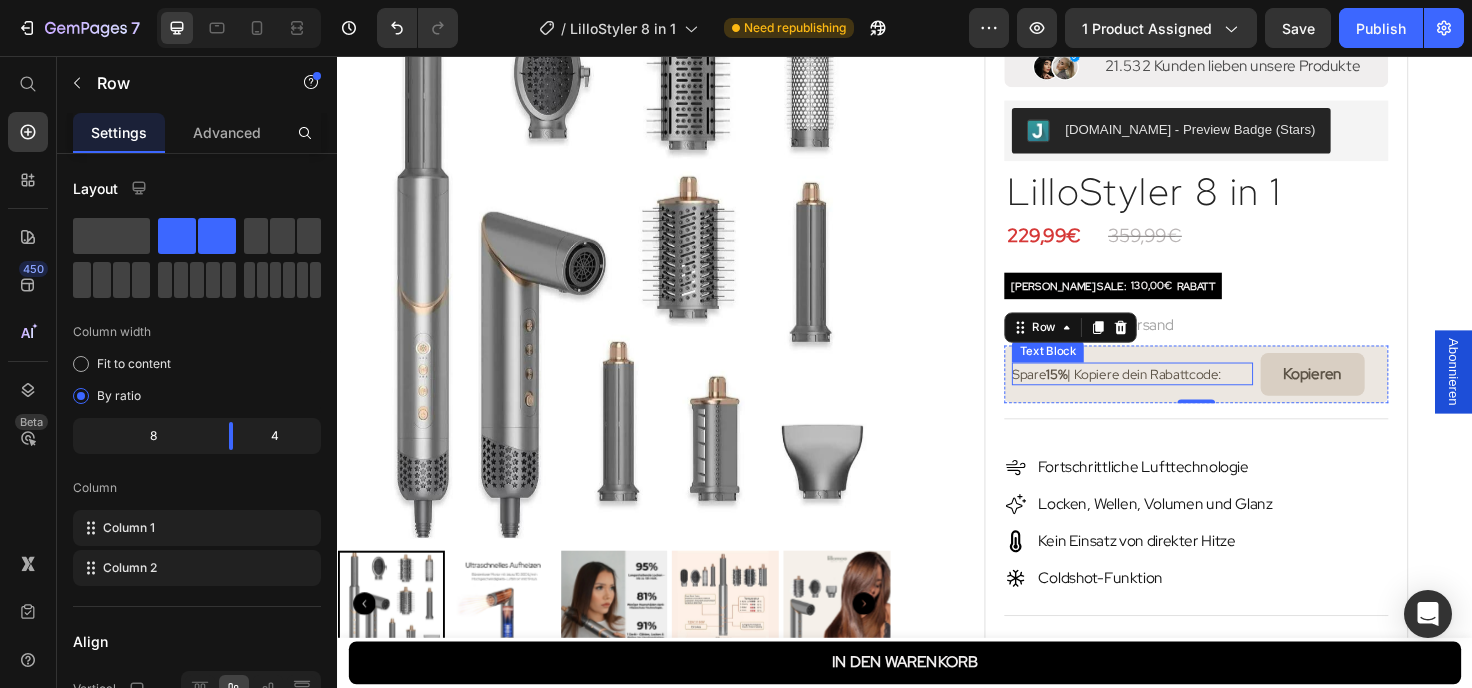 click on "Spare  15%  | Kopiere dein Rabattcode:" at bounding box center (1161, 392) 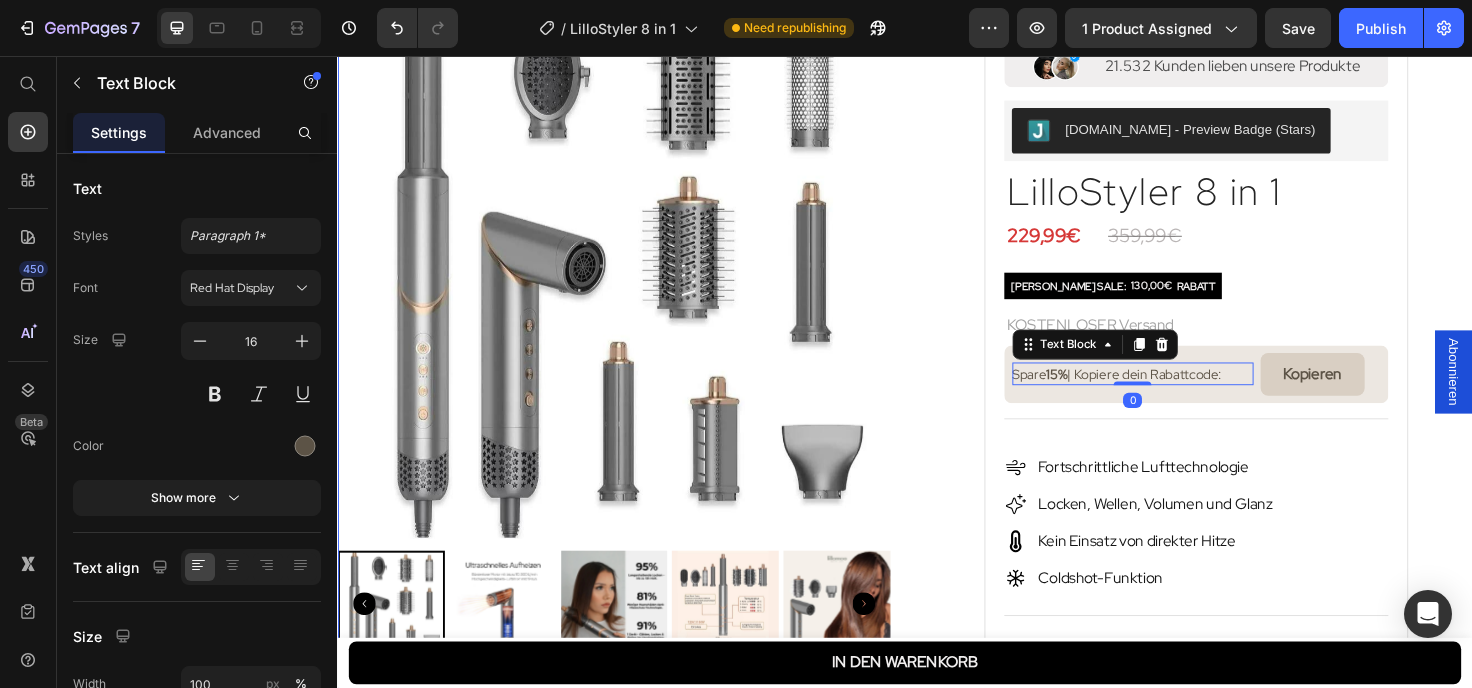 click on "Image 21.532 Kunden lieben unsere Produkte Text Block Row Row [DOMAIN_NAME] - Preview Badge (Stars) [DOMAIN_NAME] LilloStyler 8 in 1 Product Title 229,99€ Product Price 359,99€ Product Price Row [PERSON_NAME] SALE: 130,00€ RABATT Discount Tag Row KOSTENLOSER Versand Text Block Spare  15%  | Kopiere dein Rabattcode: Text Block   0 Kopieren Copy Coupon Code Row Row                Title Line
Fortschrittliche Lufttechnologie
Locken, Wellen, Volumen und Glanz
Kein Einsatz von direkter Hitze
Coldshot-Funktion Item List                Title Line
Auf Lager – GRATIS Versand
Custom Code IN DEN WARENKORB Add to Cart
Icon Row Kostenloser Versand Text Block in [GEOGRAPHIC_DATA] Text Block Row Row Row
Icon Row Später zahlen Text Block mit Klarna & PayPal Text Block Row Row Row Row
Icon Row 14 Tage Geld zurück Garantie Text Block risikofrei testen! Text Block Row Row Row Row Product" at bounding box center [1245, 534] 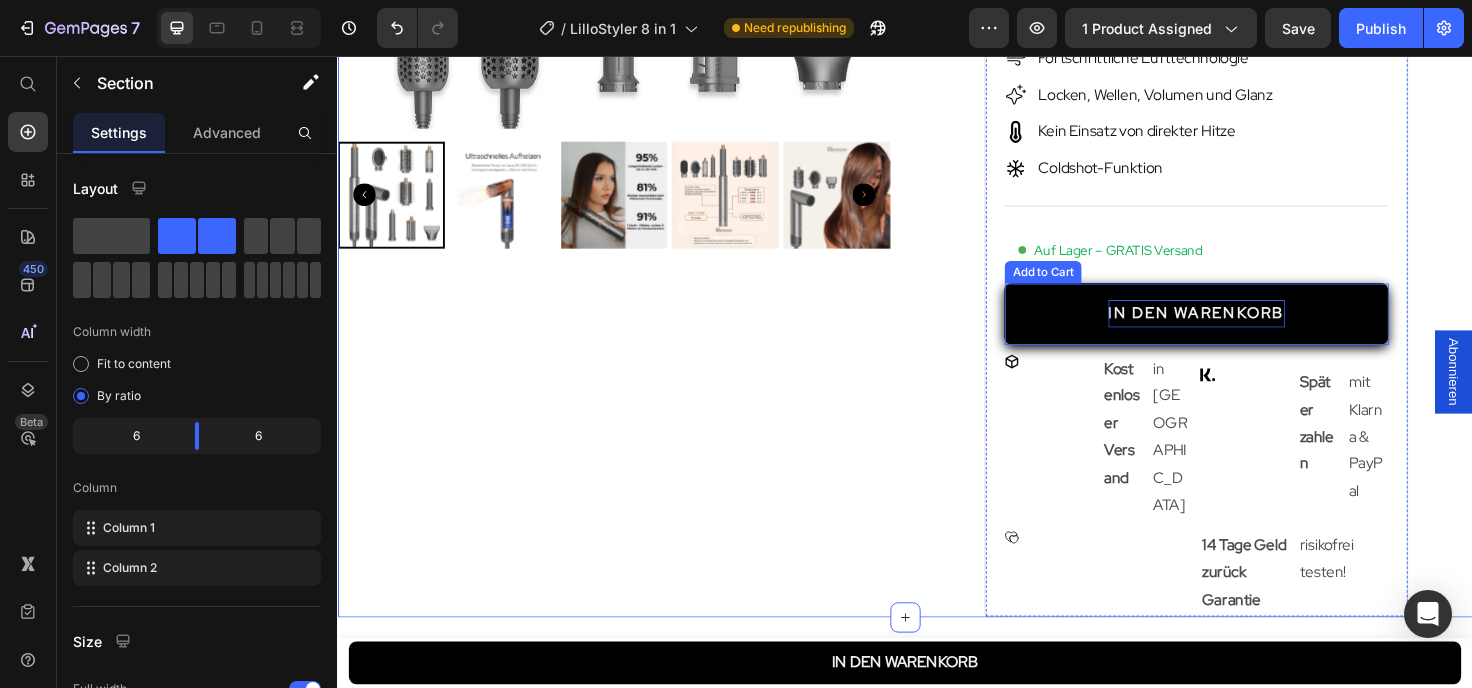 scroll, scrollTop: 551, scrollLeft: 0, axis: vertical 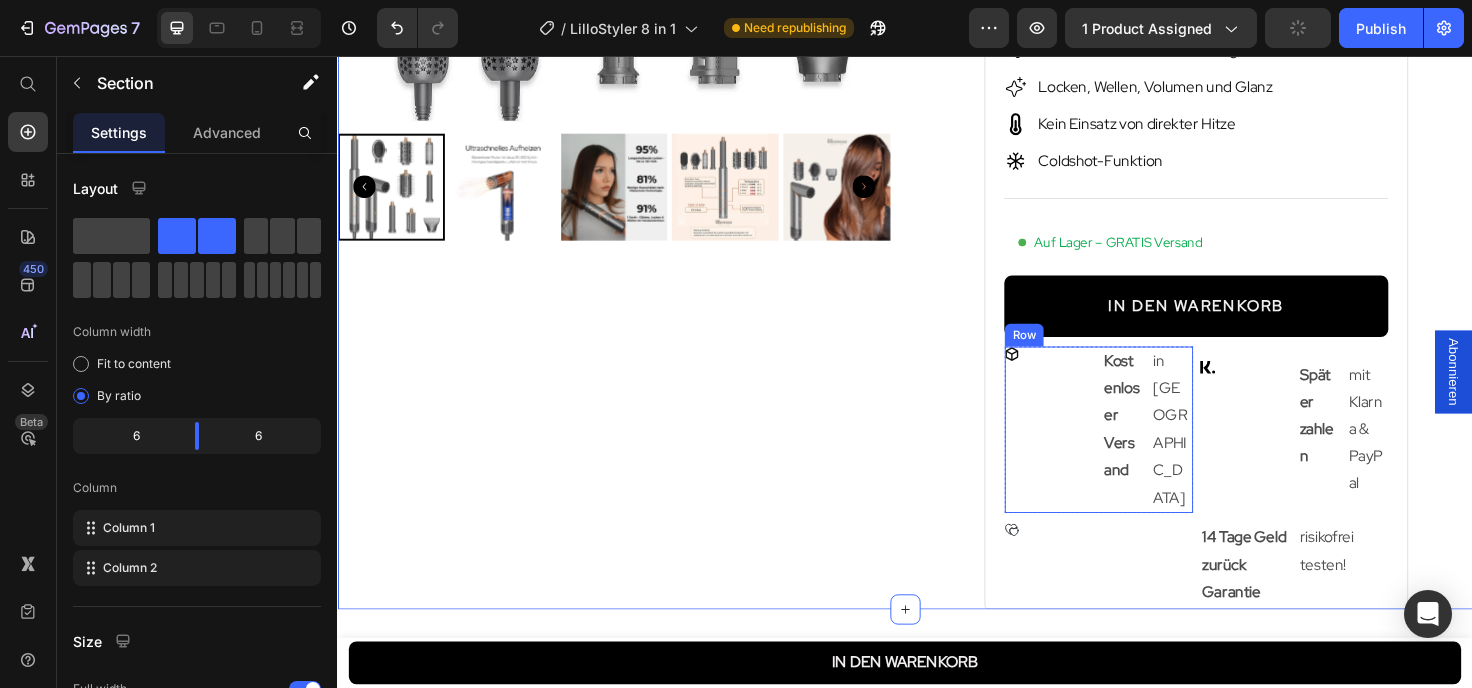 click on "Icon Row" at bounding box center [1089, 451] 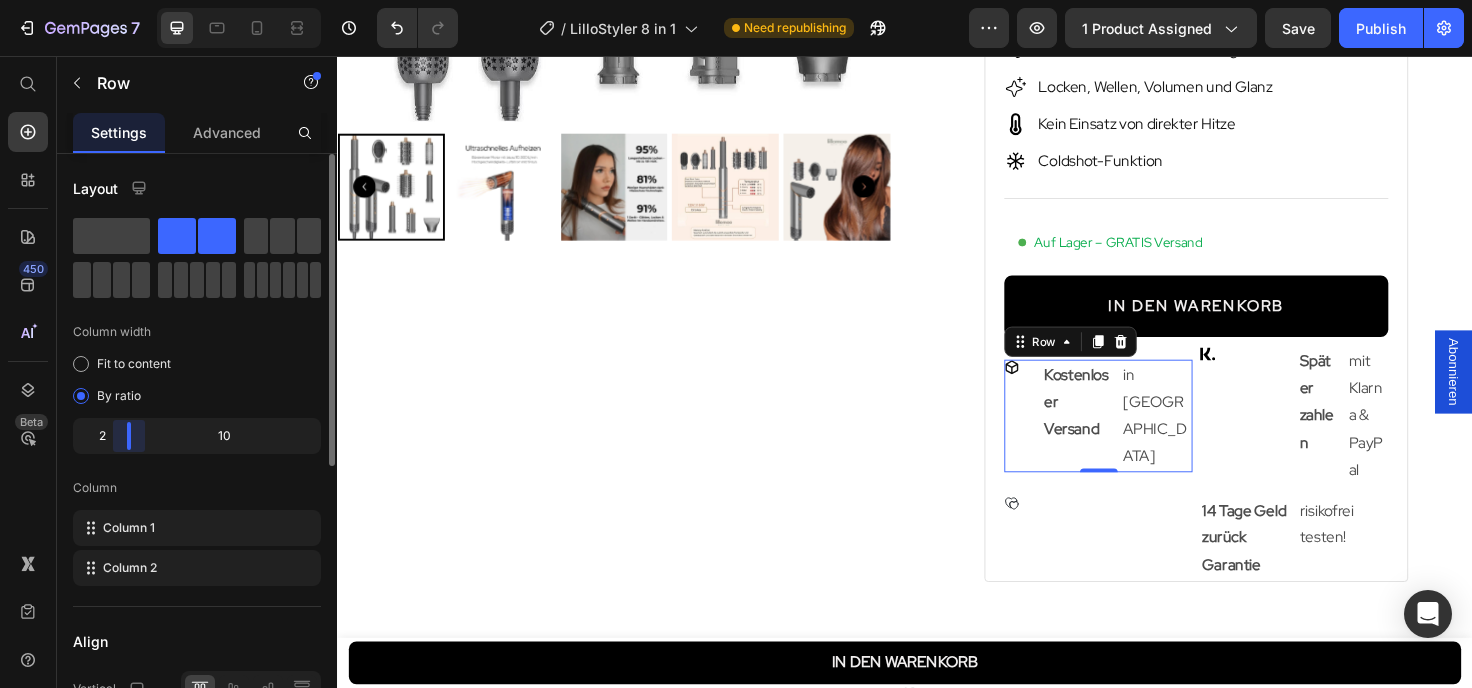 drag, startPoint x: 206, startPoint y: 446, endPoint x: 110, endPoint y: 449, distance: 96.04687 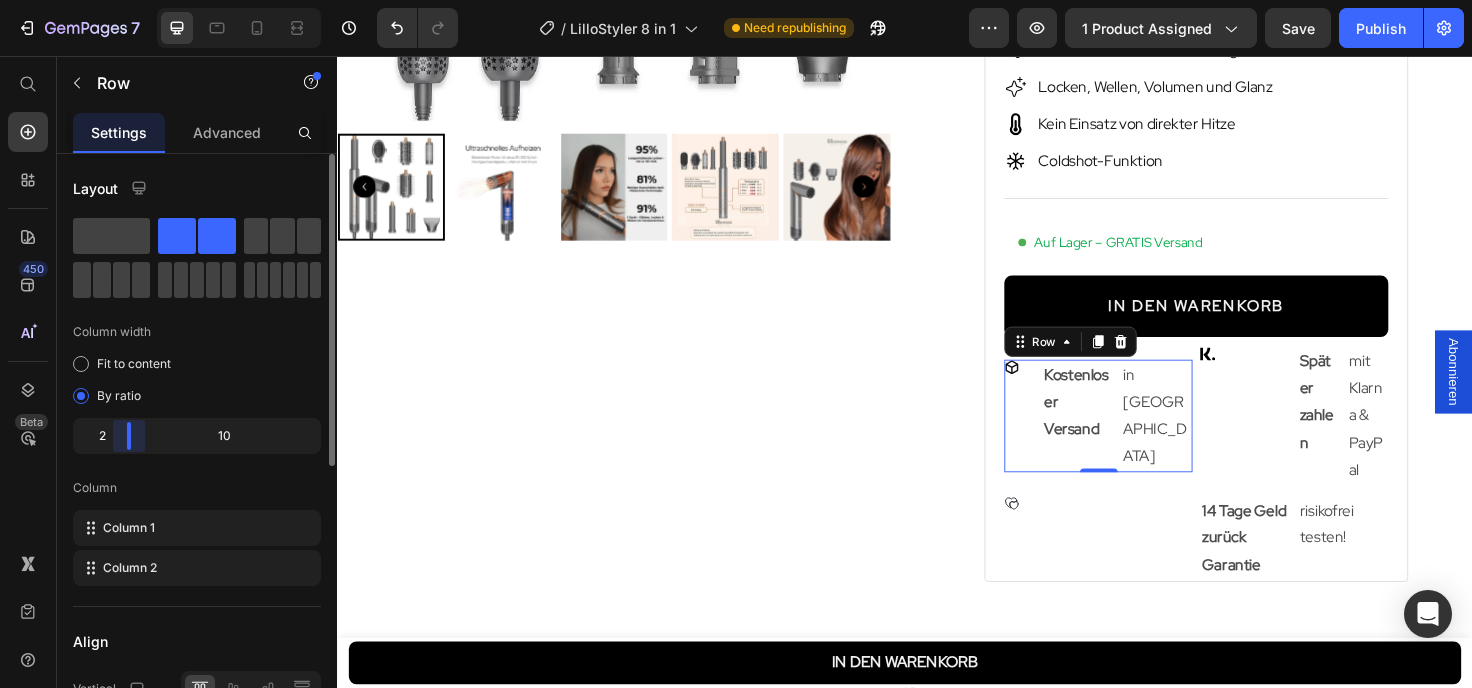 click on "Layout Column width Fit to content By ratio 2 10 Column Column 1 Column 2 Align Vertical
Size Full width Width 1200 px % Height Full Fit Column gap 8 px Background Color Image Video  Color   Delete element" at bounding box center [197, 449] 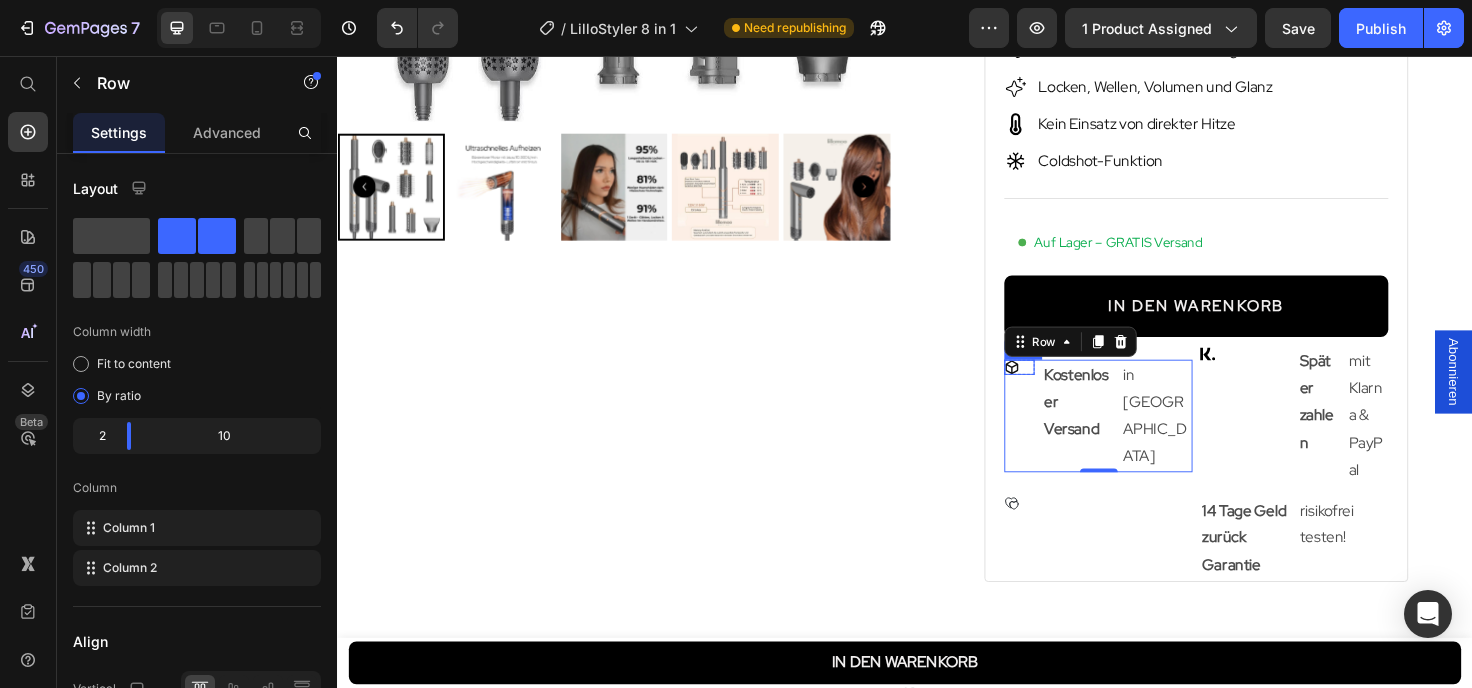 click 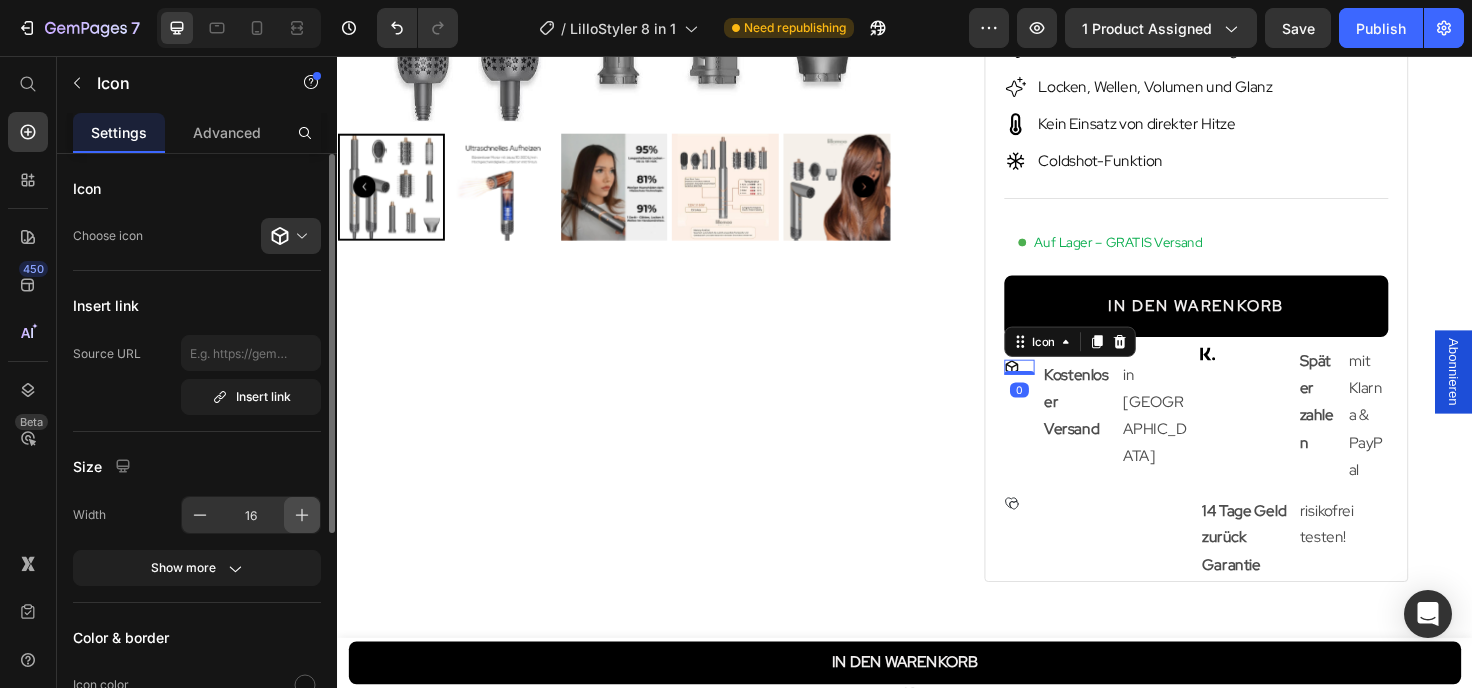 click 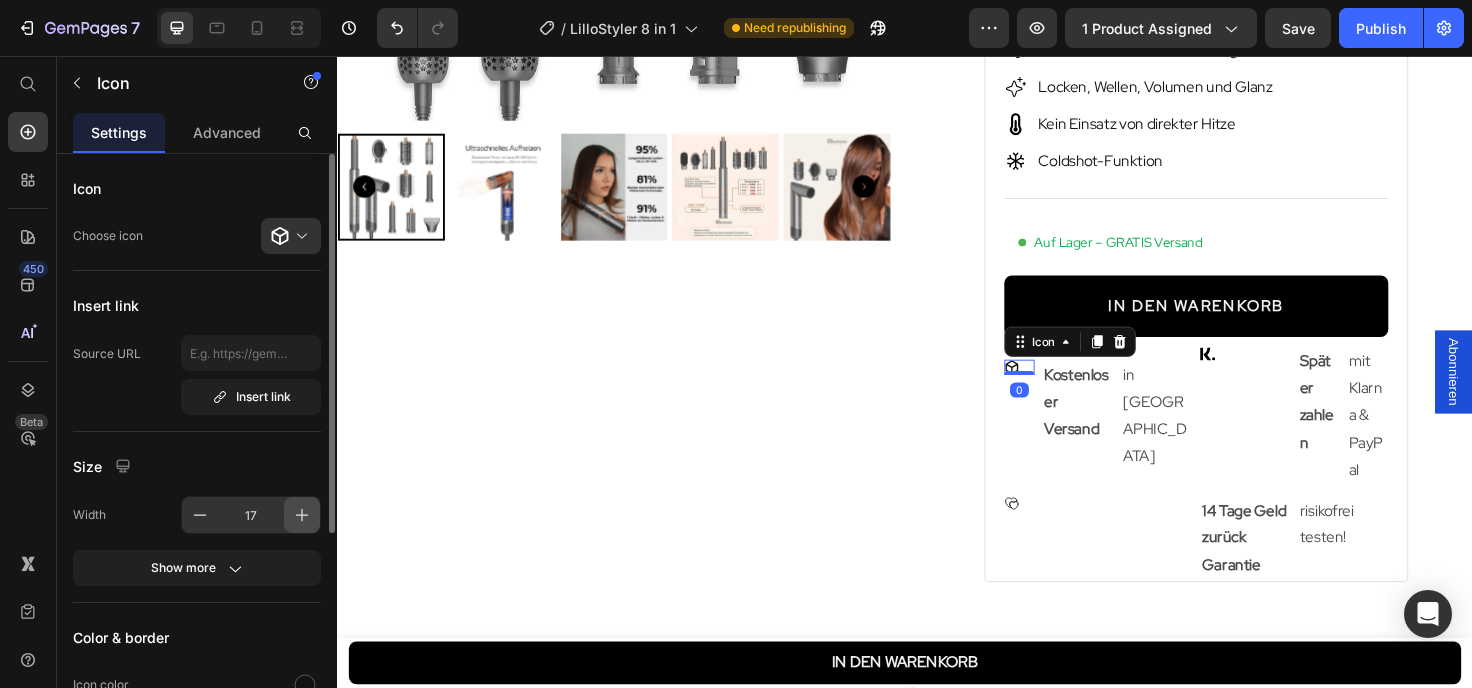 click 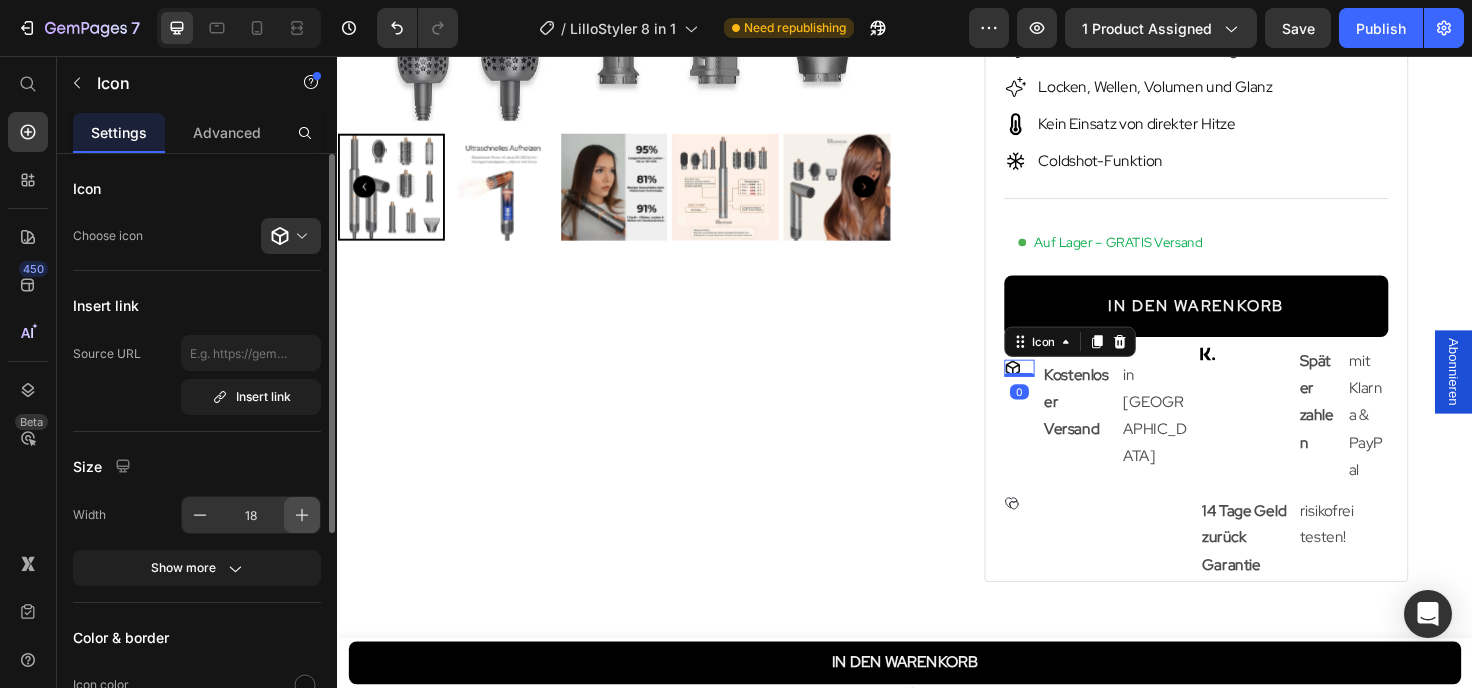 click 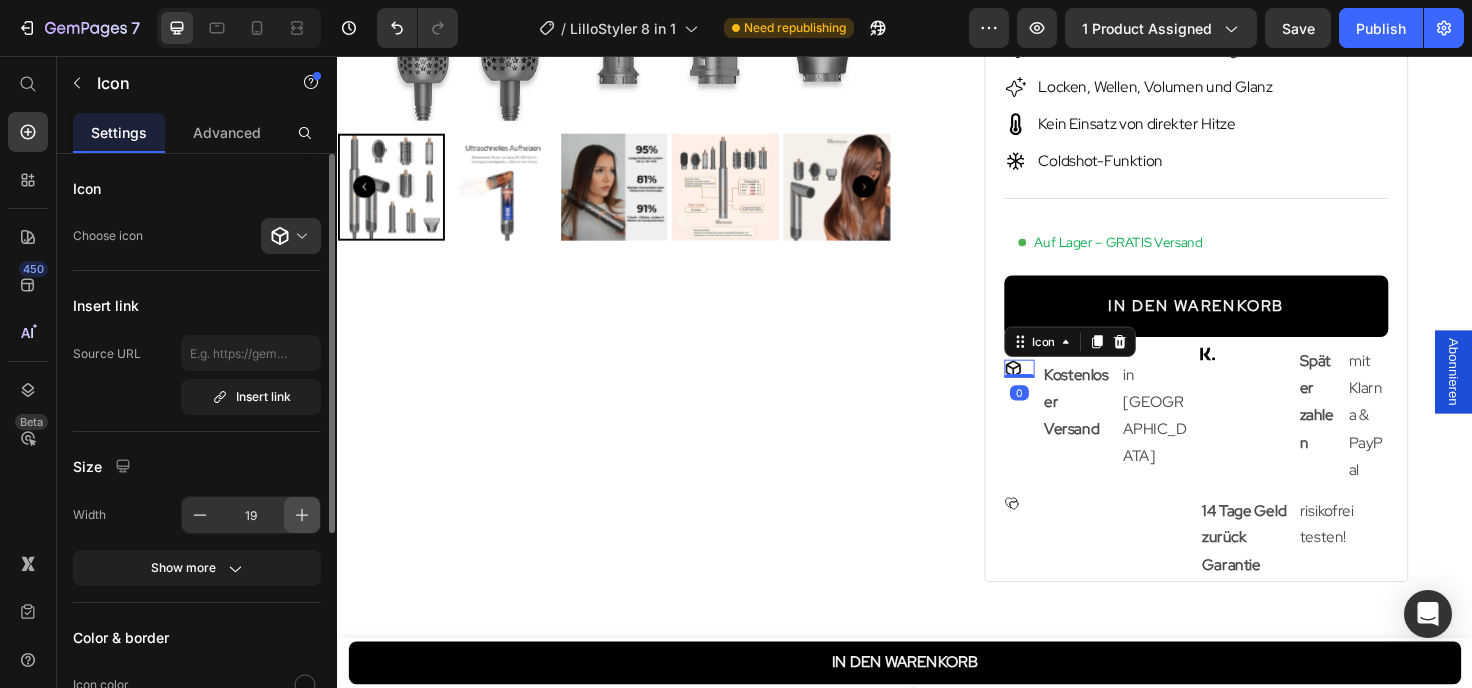 click 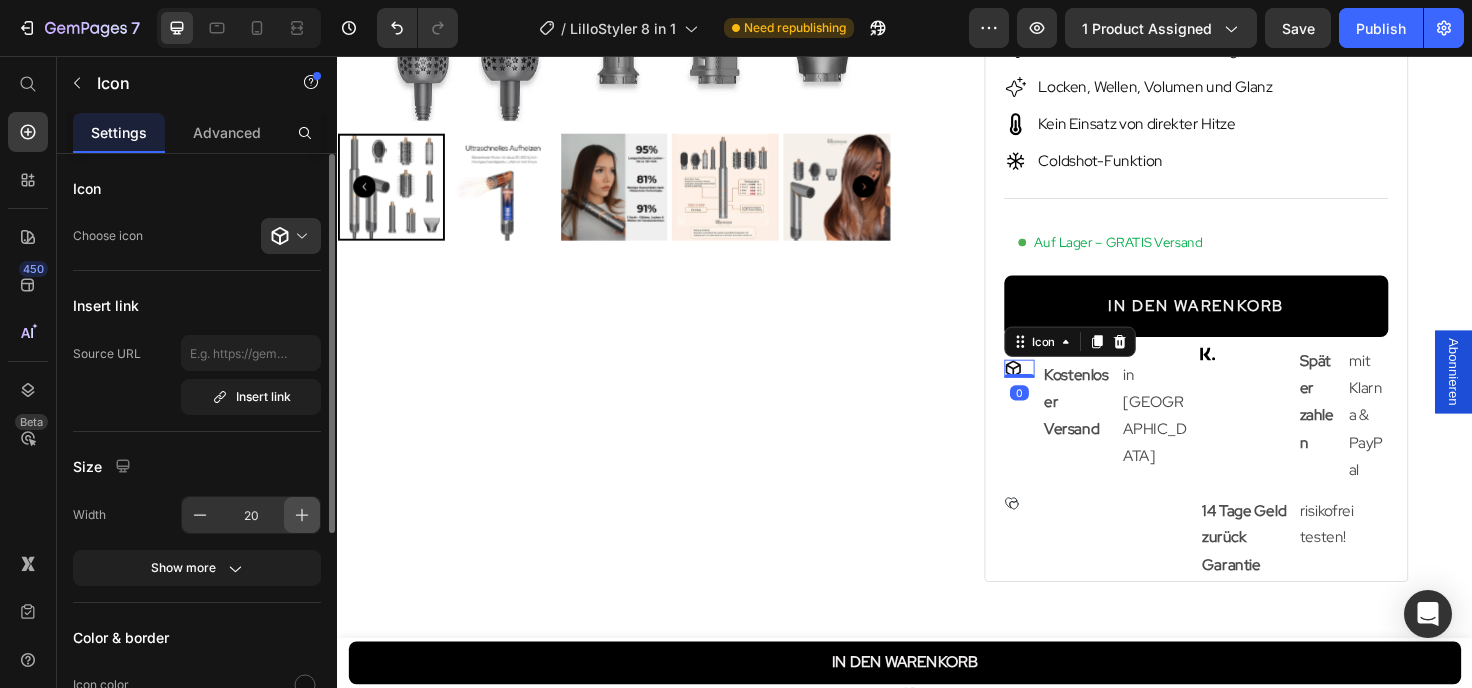 click 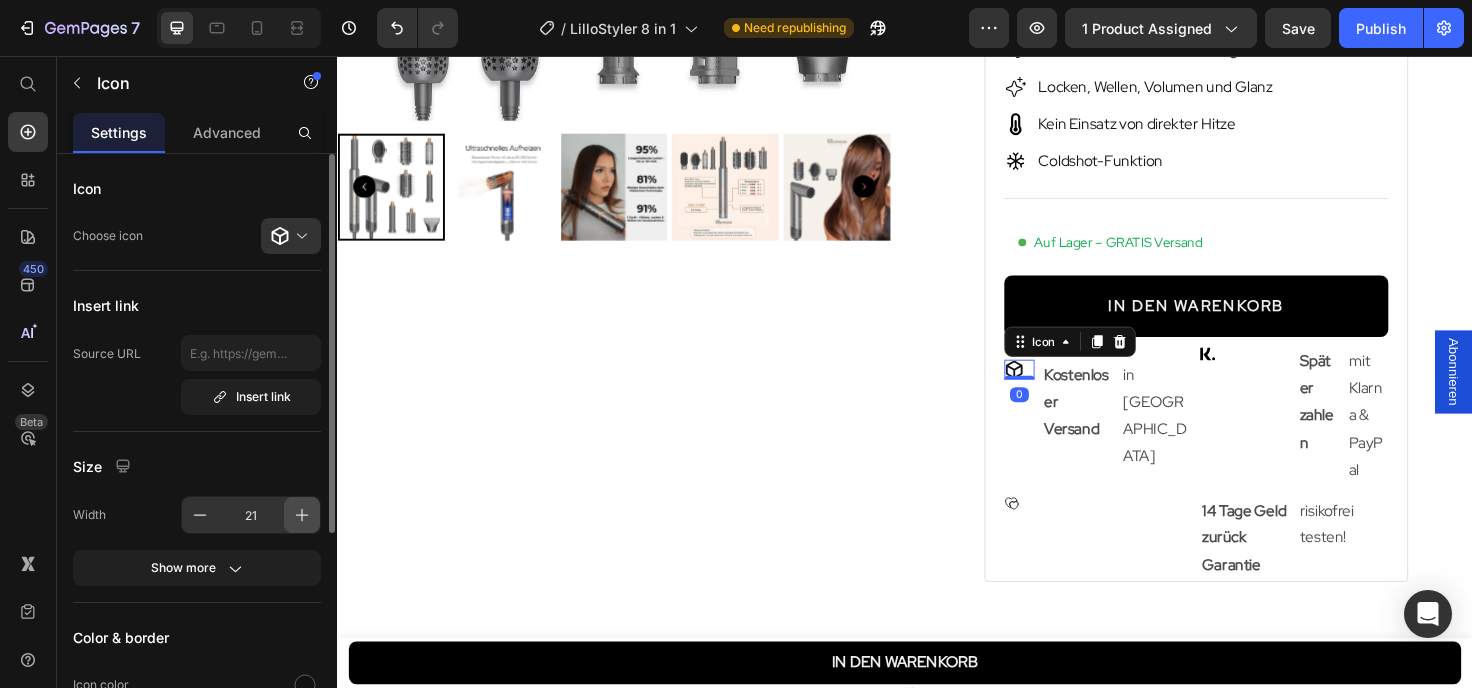 click 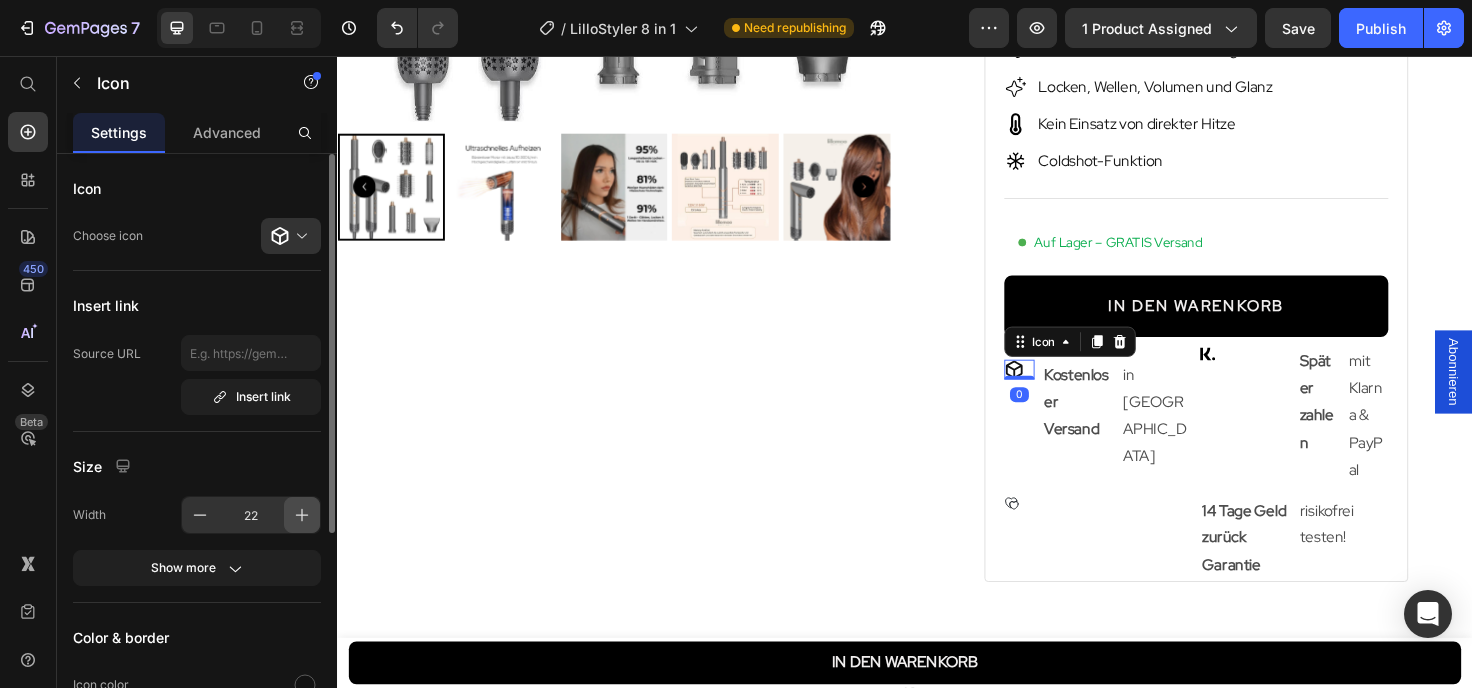 click 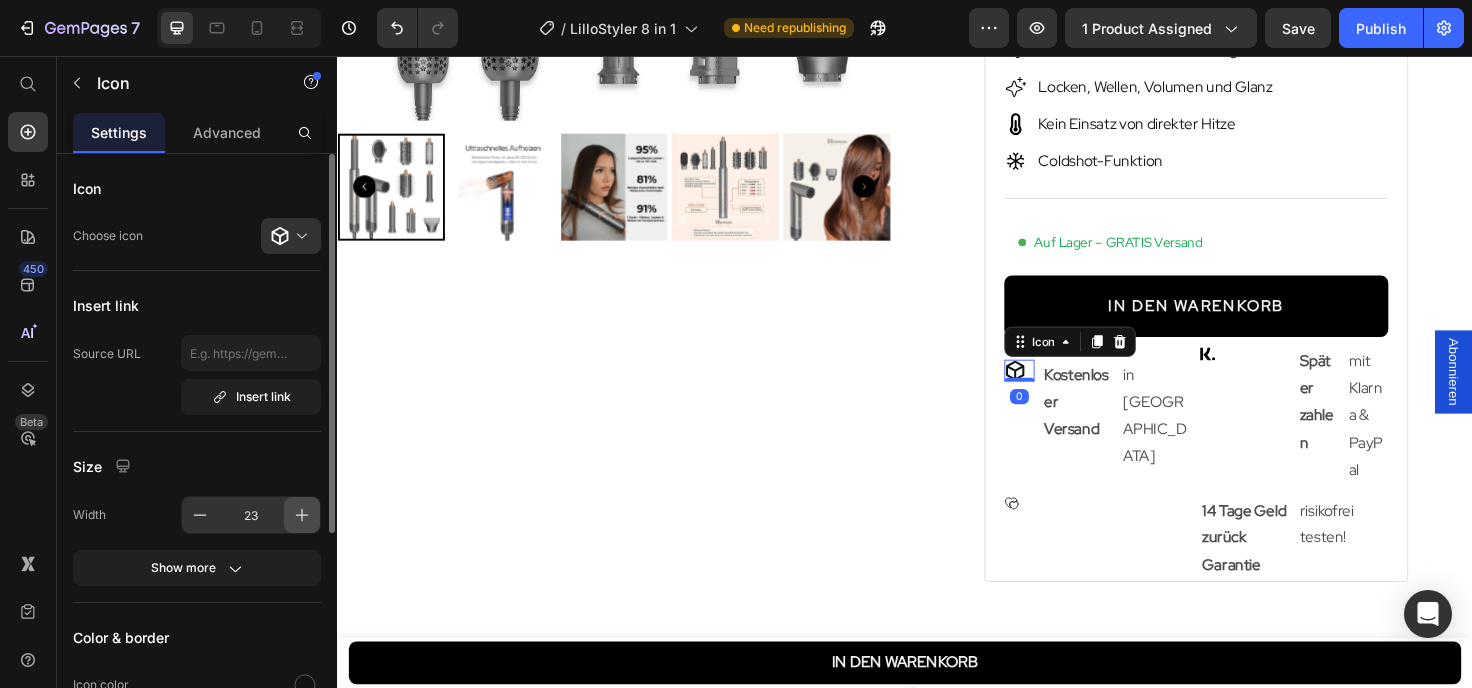 click 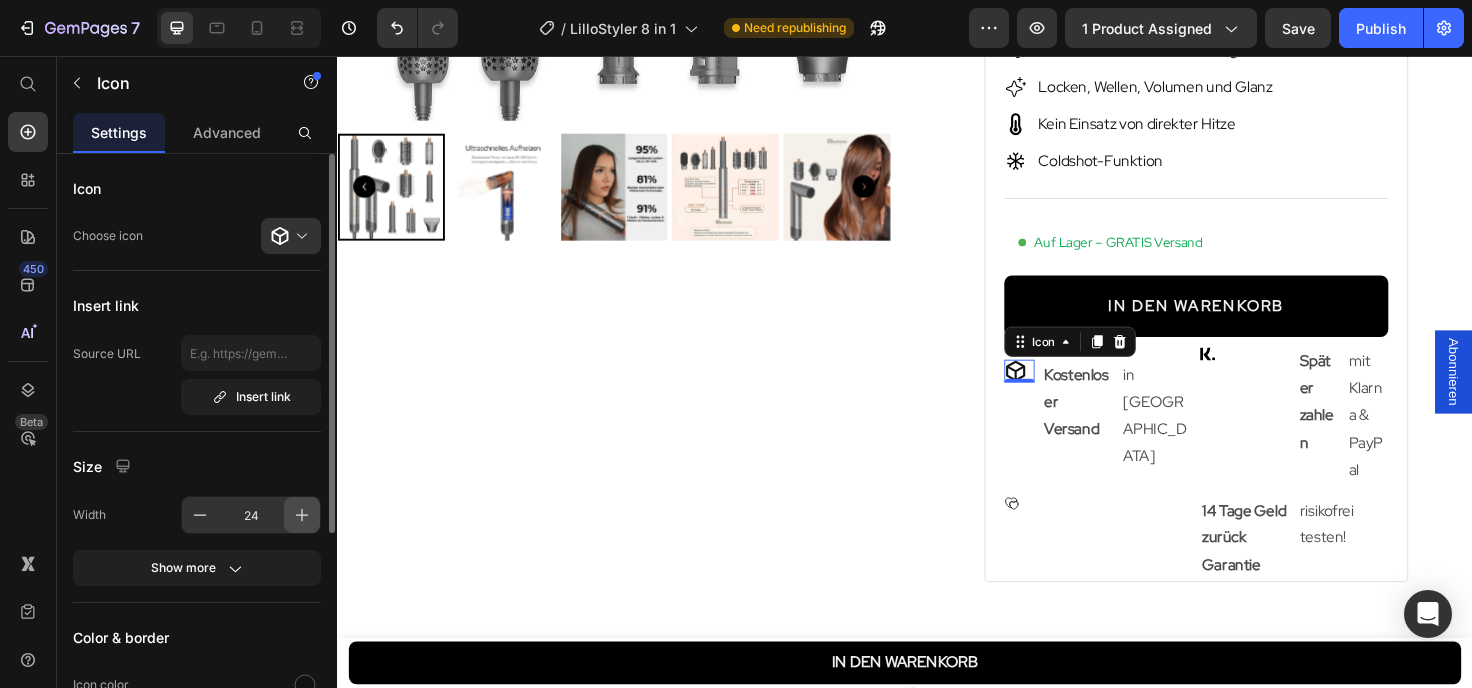 click 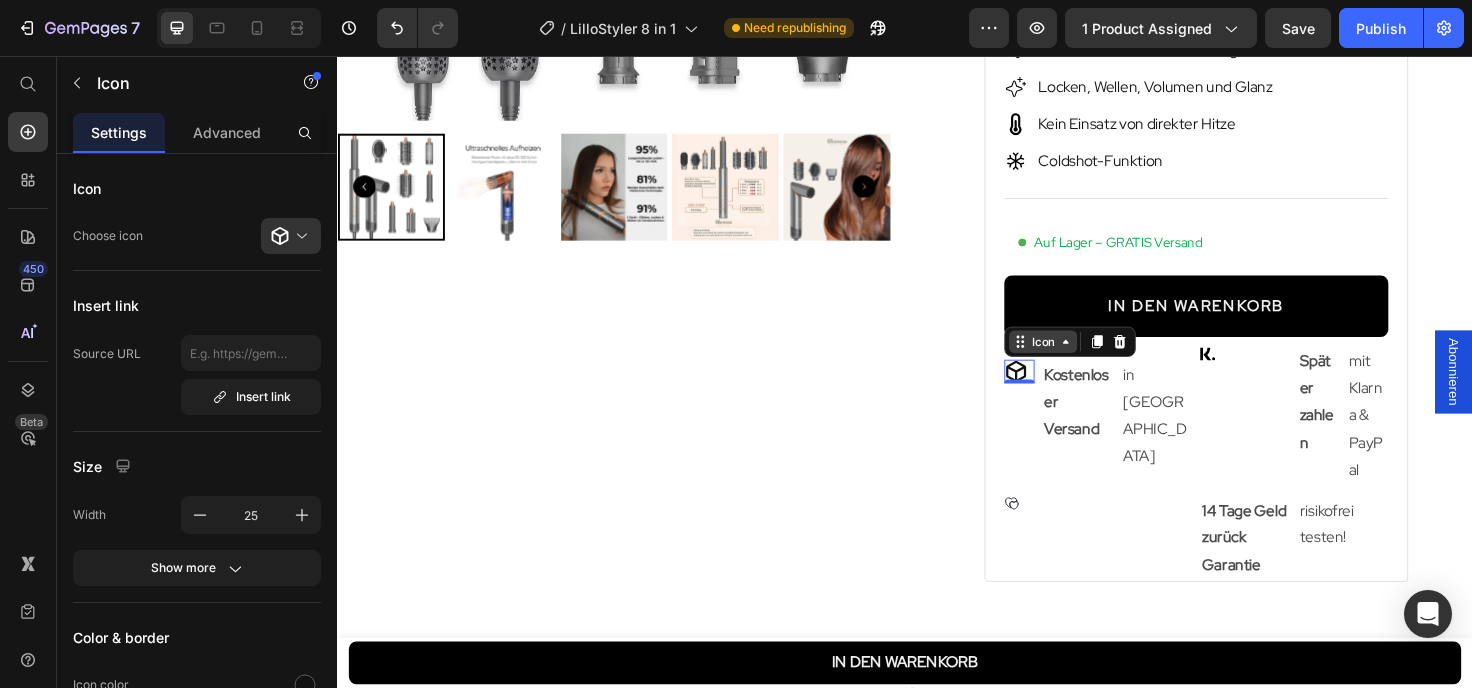 click on "Icon" at bounding box center [1083, 358] 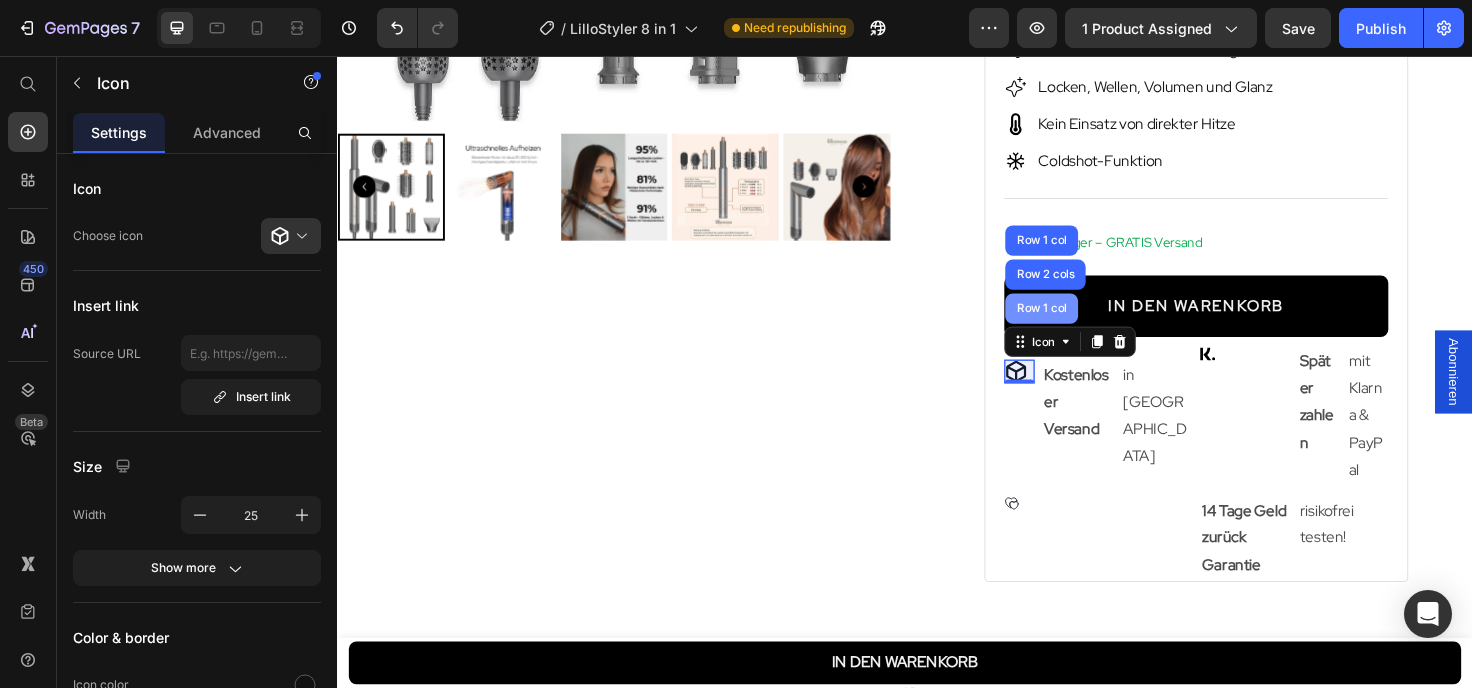 click on "Row 1 col" at bounding box center [1081, 323] 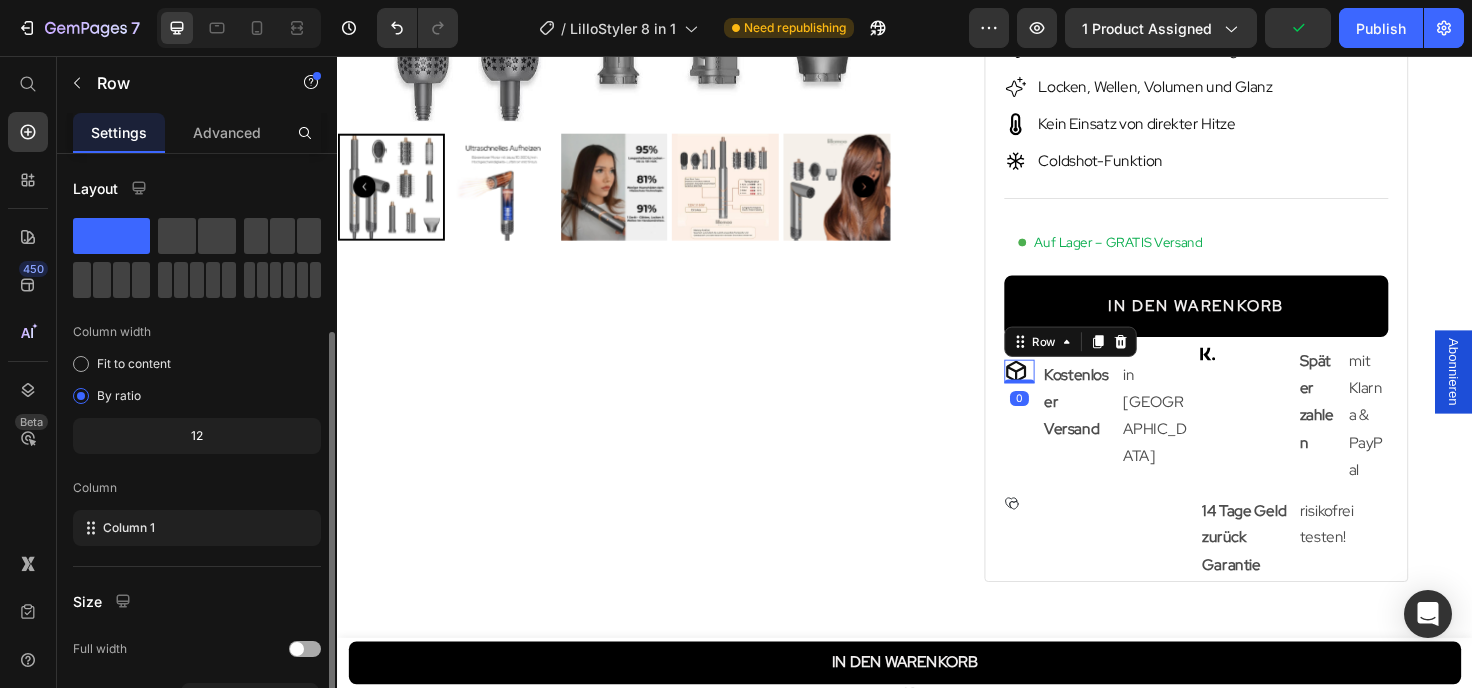 scroll, scrollTop: 216, scrollLeft: 0, axis: vertical 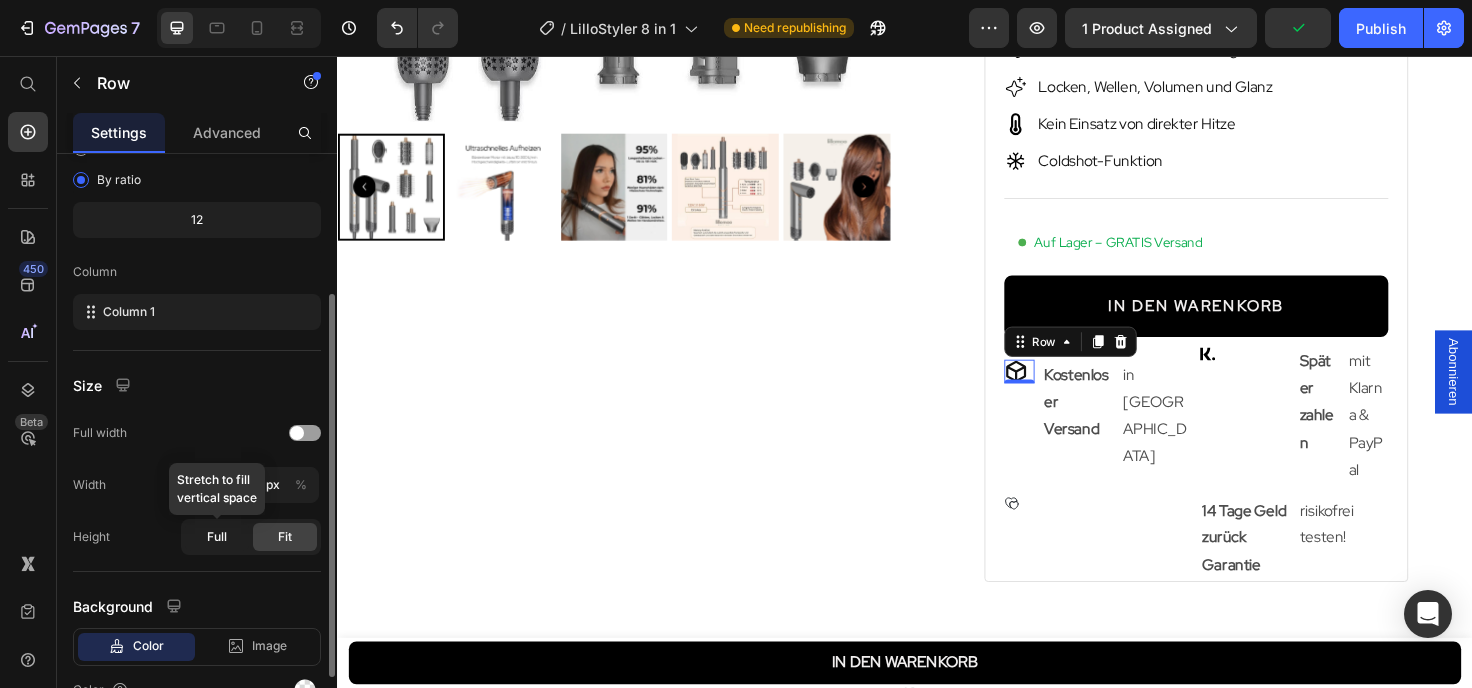 click on "Full" 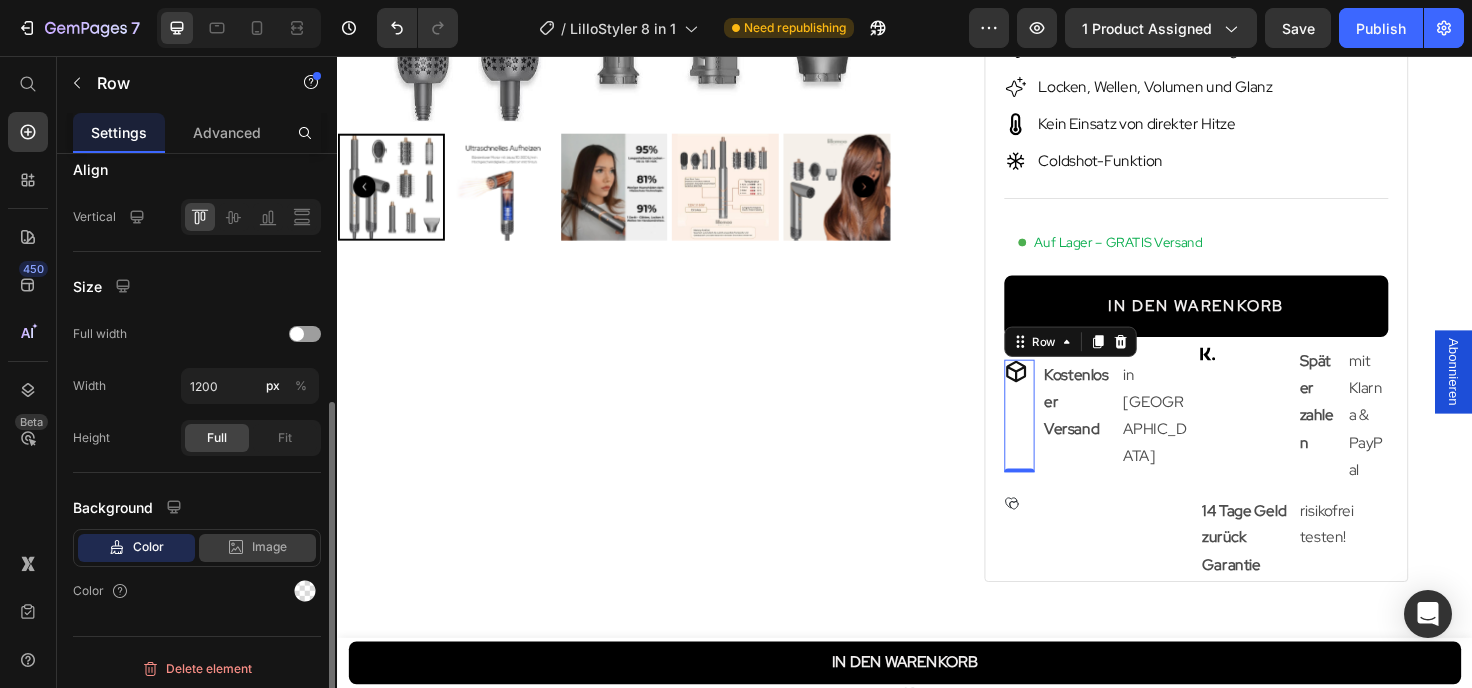 scroll, scrollTop: 436, scrollLeft: 0, axis: vertical 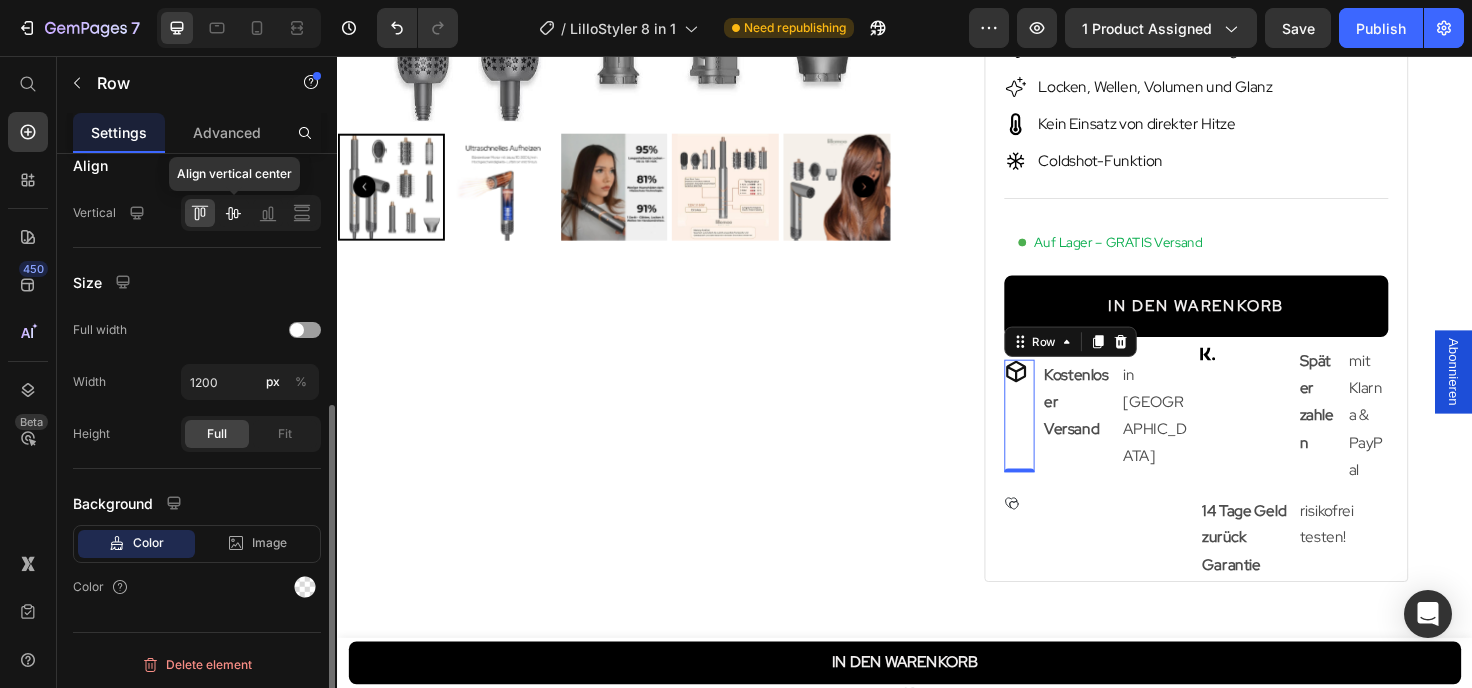 click 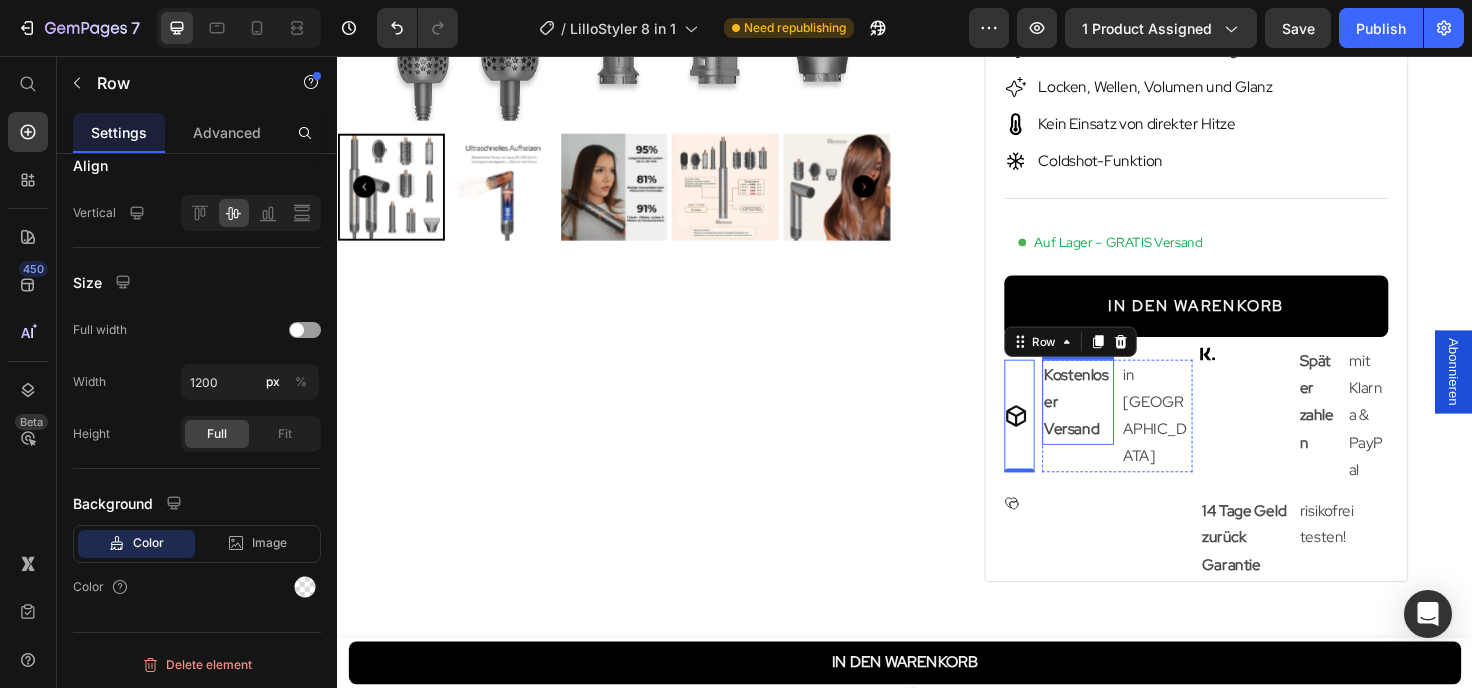click on "Kostenloser Versand" at bounding box center (1119, 422) 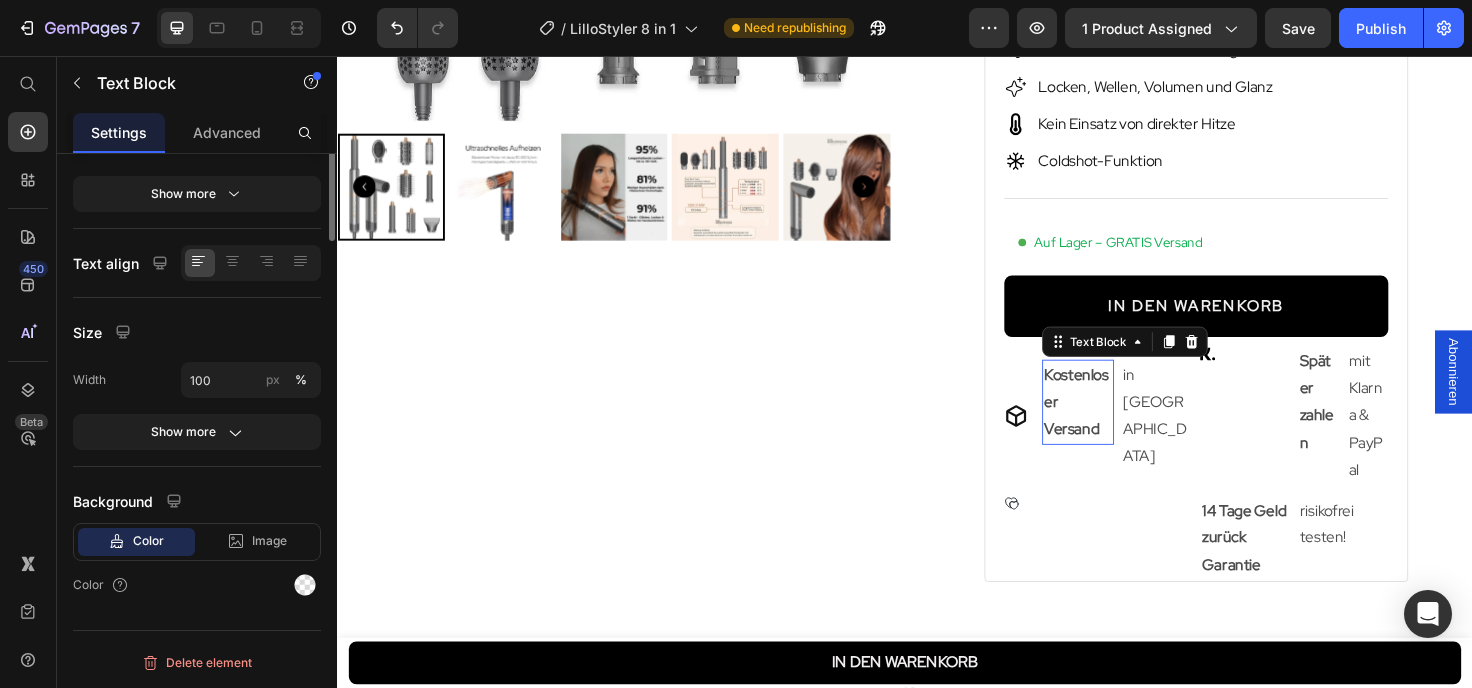scroll, scrollTop: 0, scrollLeft: 0, axis: both 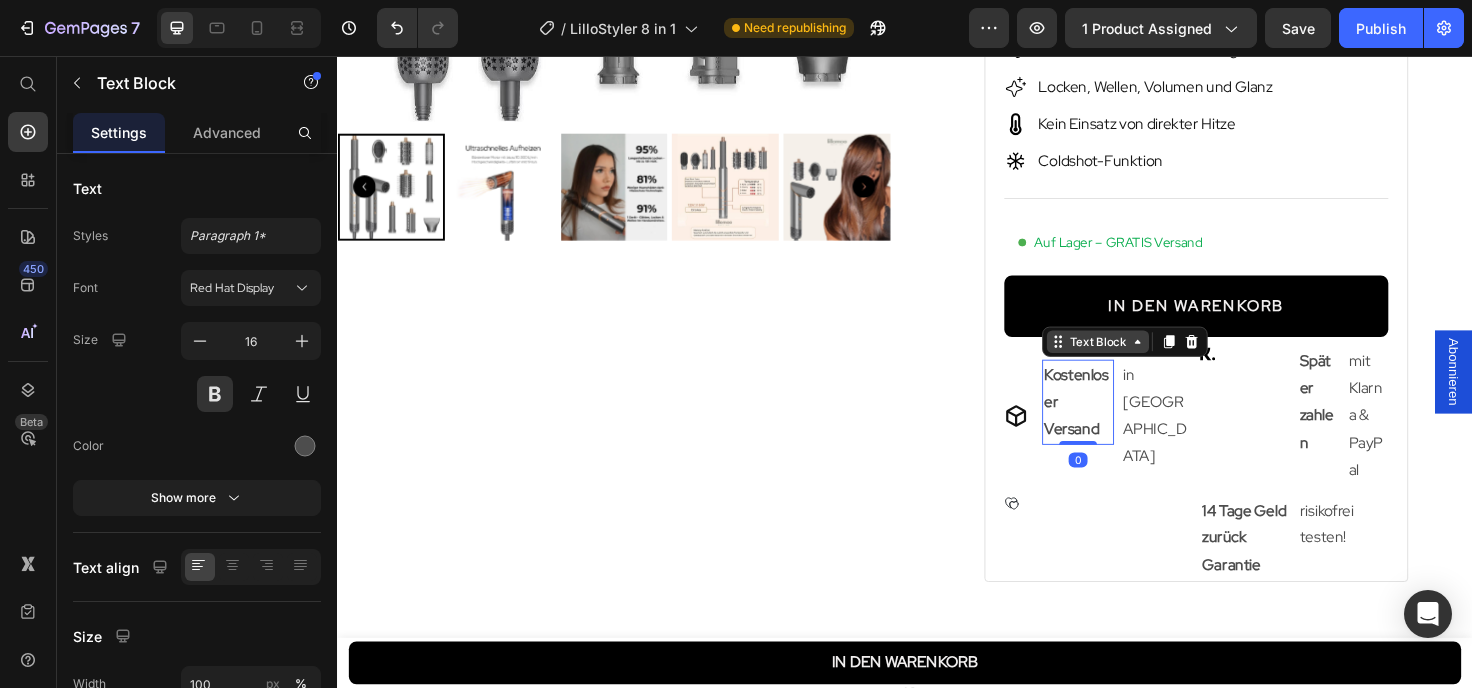 click on "Text Block" at bounding box center [1141, 358] 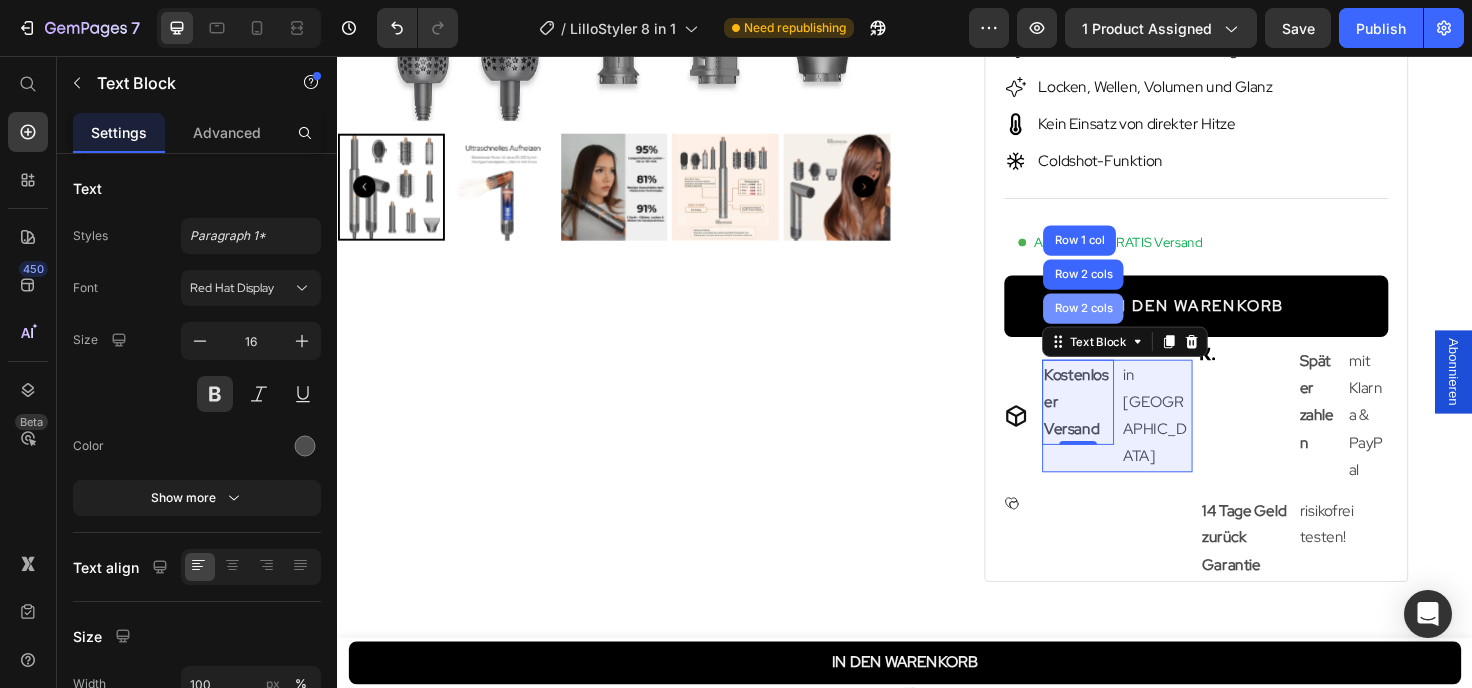 click on "Row 2 cols" at bounding box center (1125, 323) 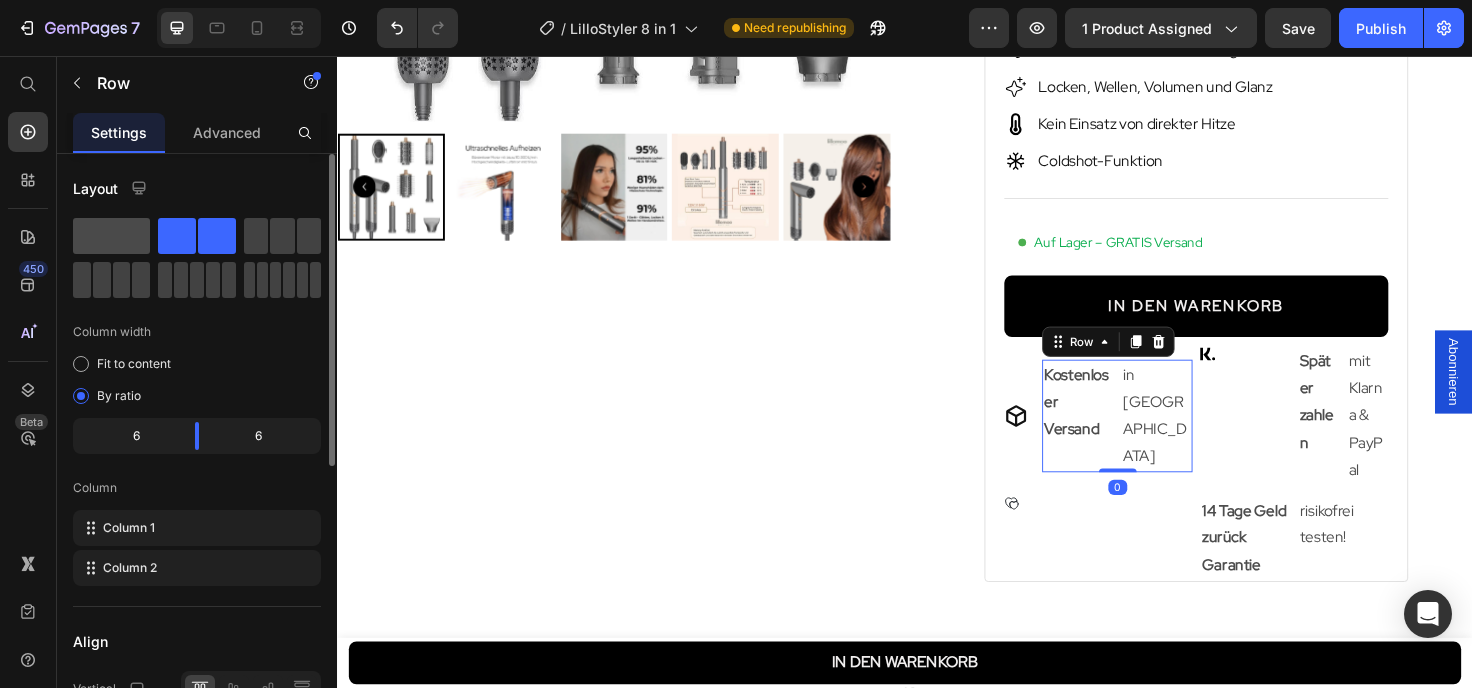 click 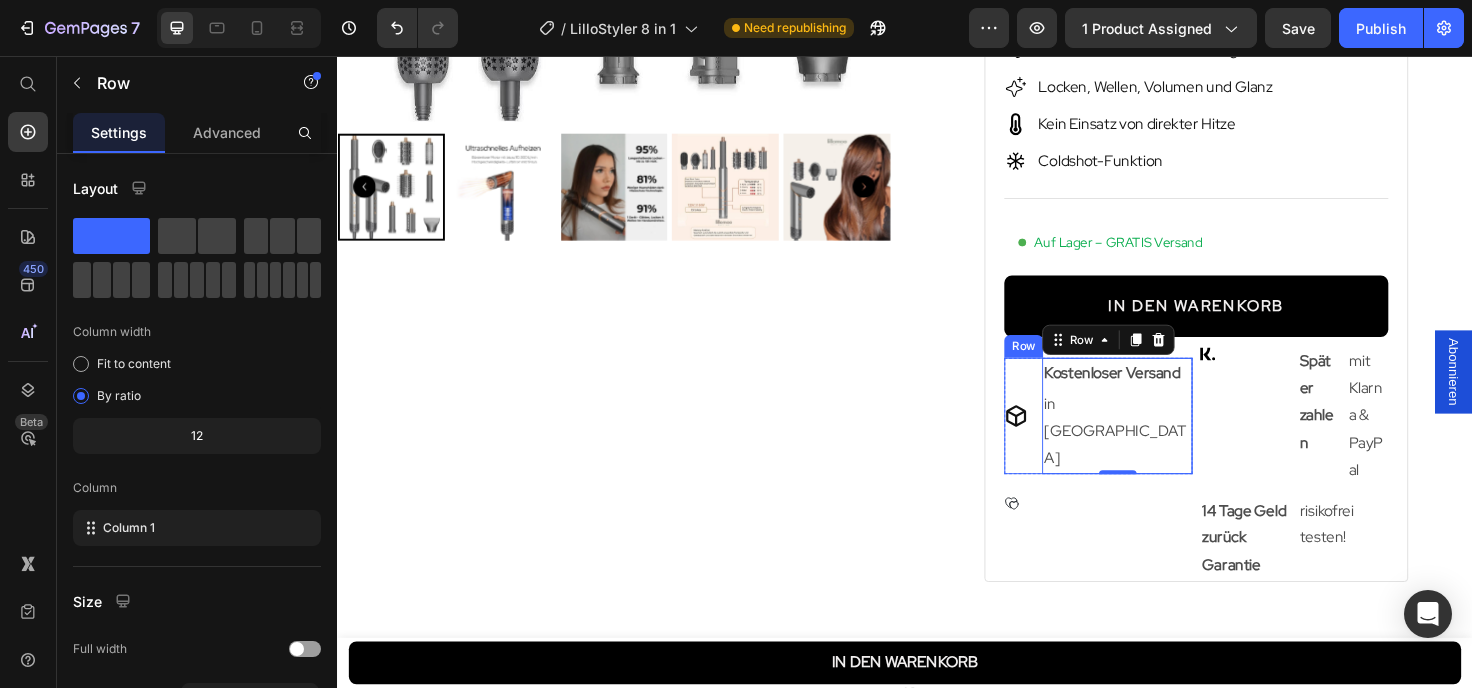 click on "Icon Row Kostenloser Versand Text Block in [GEOGRAPHIC_DATA] Text Block Row   0 Row" at bounding box center [1141, 436] 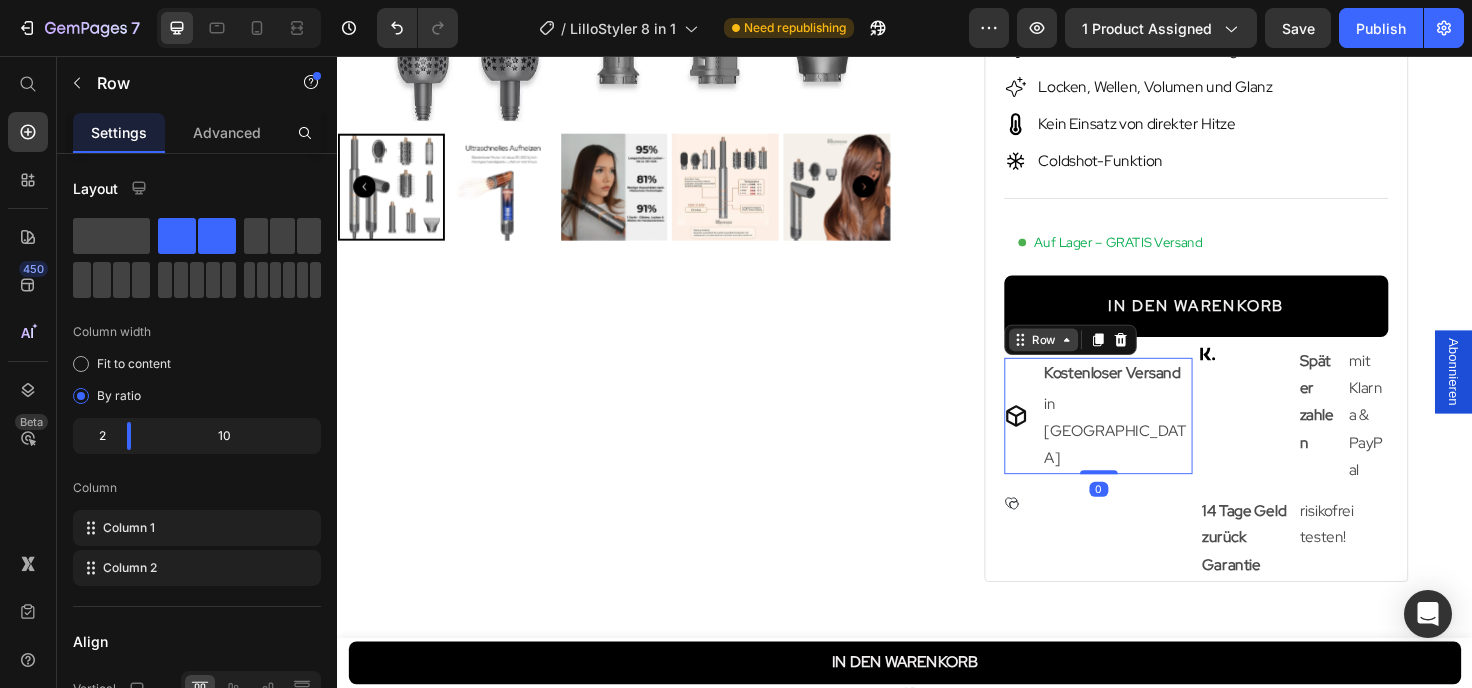 click on "Row" at bounding box center [1083, 356] 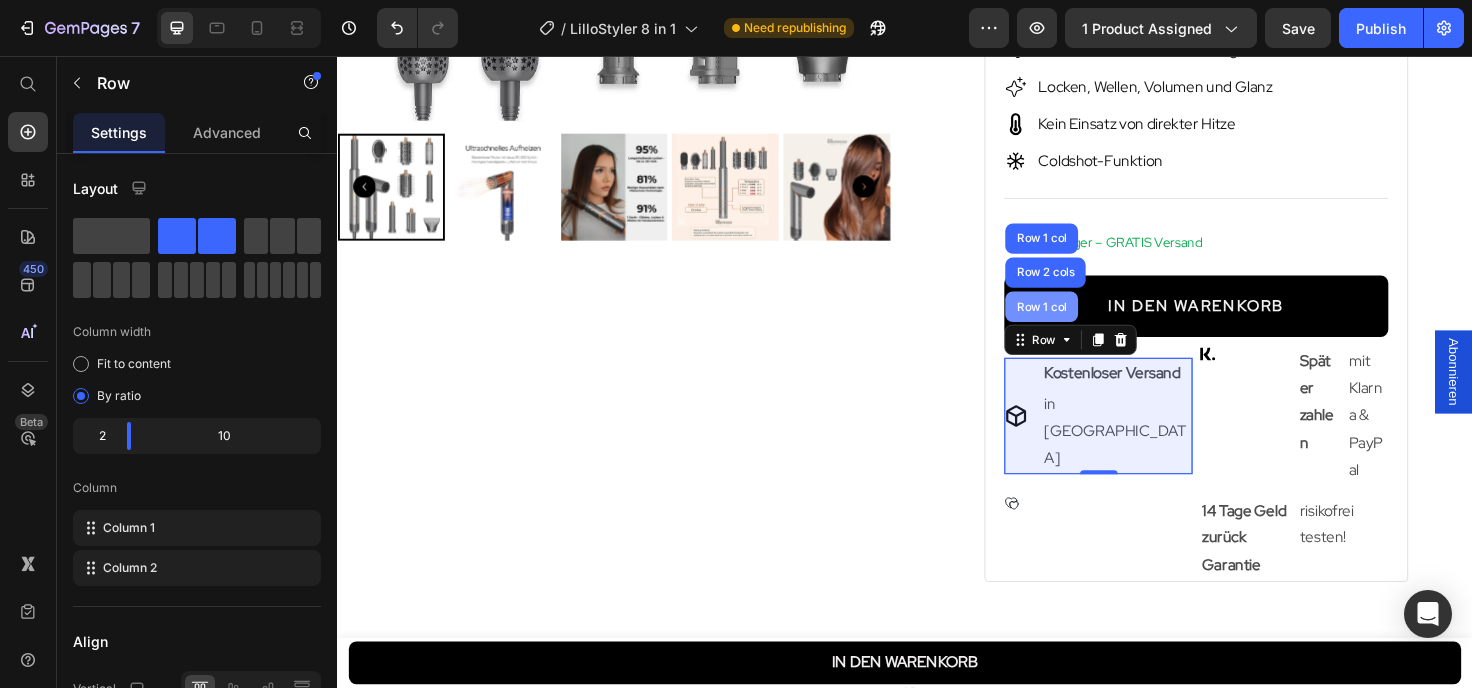click on "Row 1 col" at bounding box center [1081, 321] 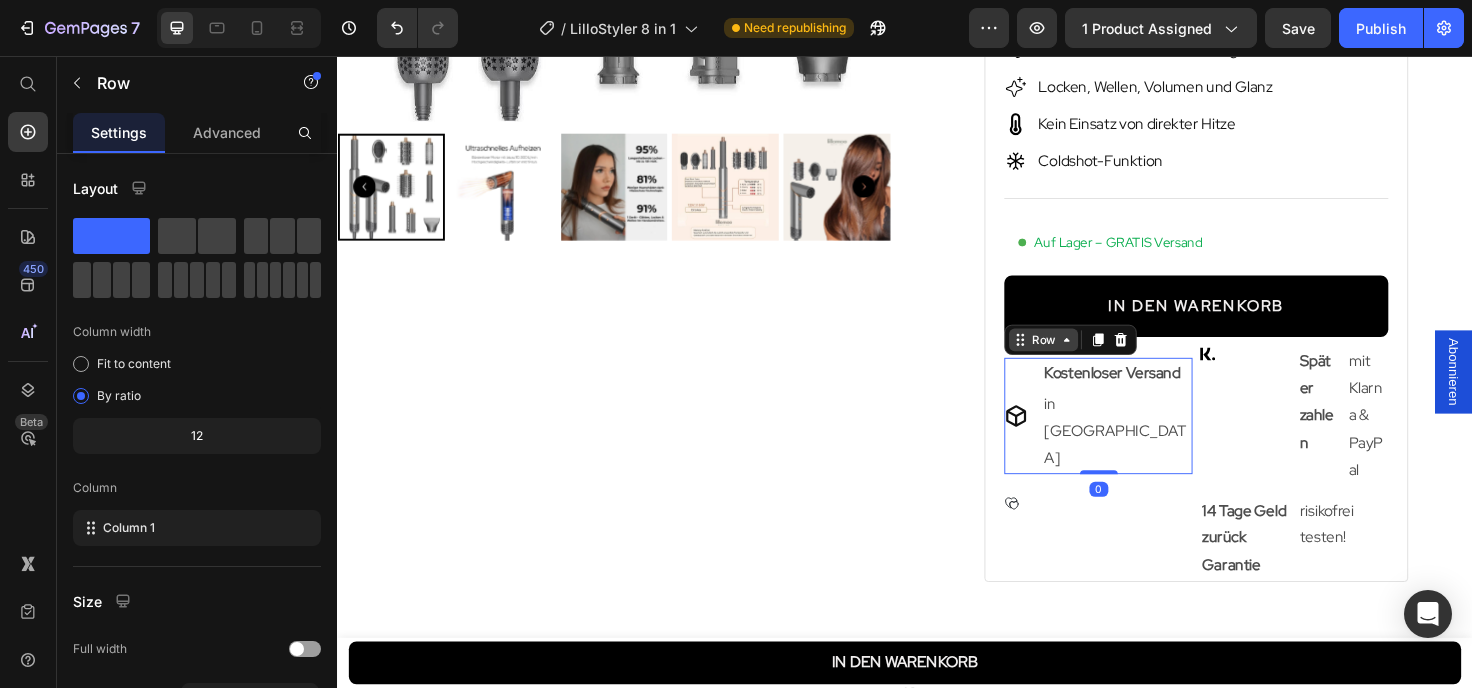 click on "Row" at bounding box center [1083, 356] 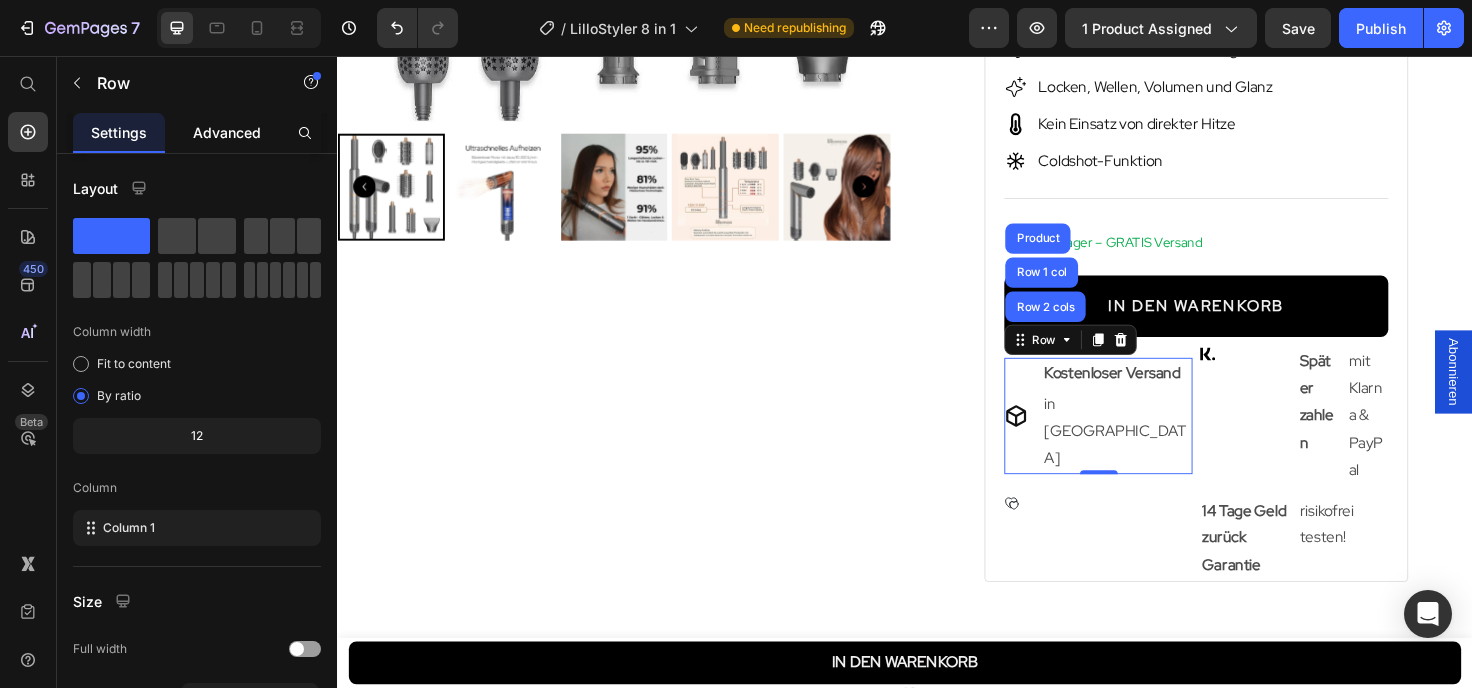 click on "Advanced" at bounding box center [227, 132] 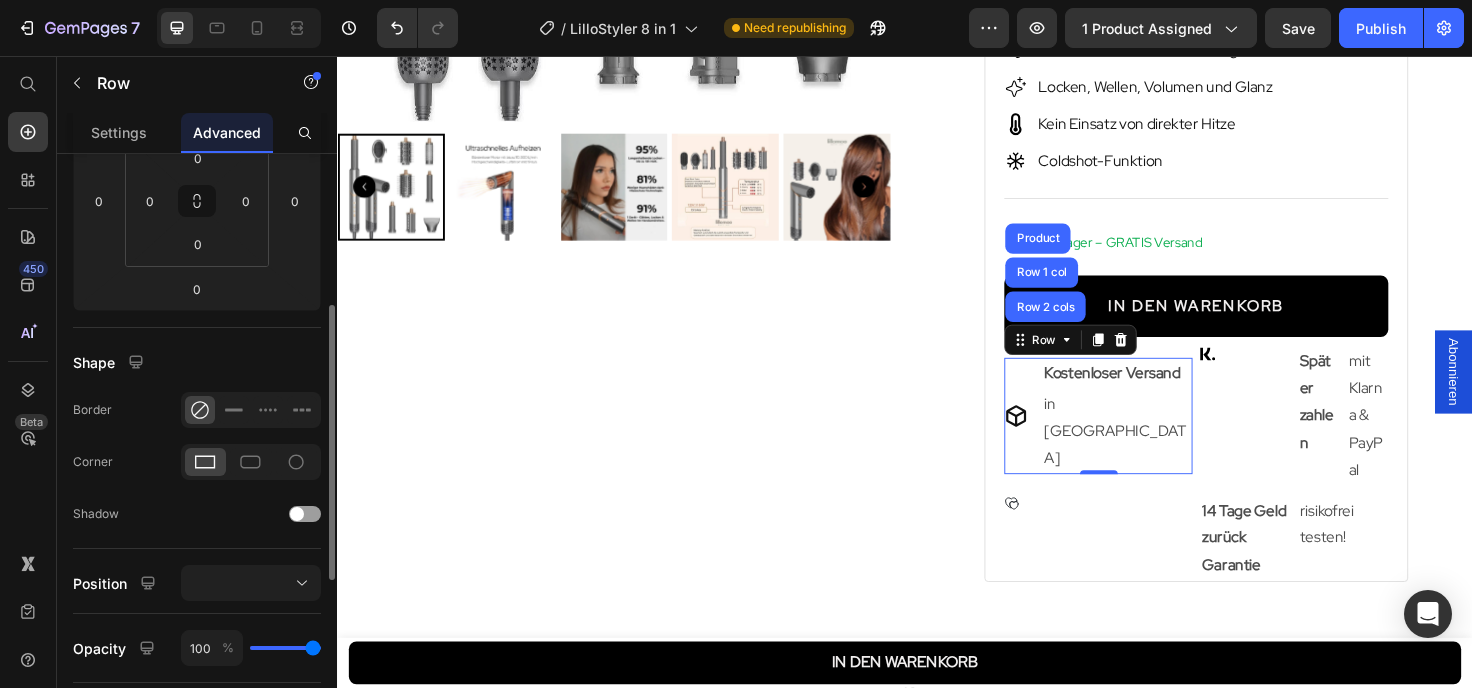 scroll, scrollTop: 432, scrollLeft: 0, axis: vertical 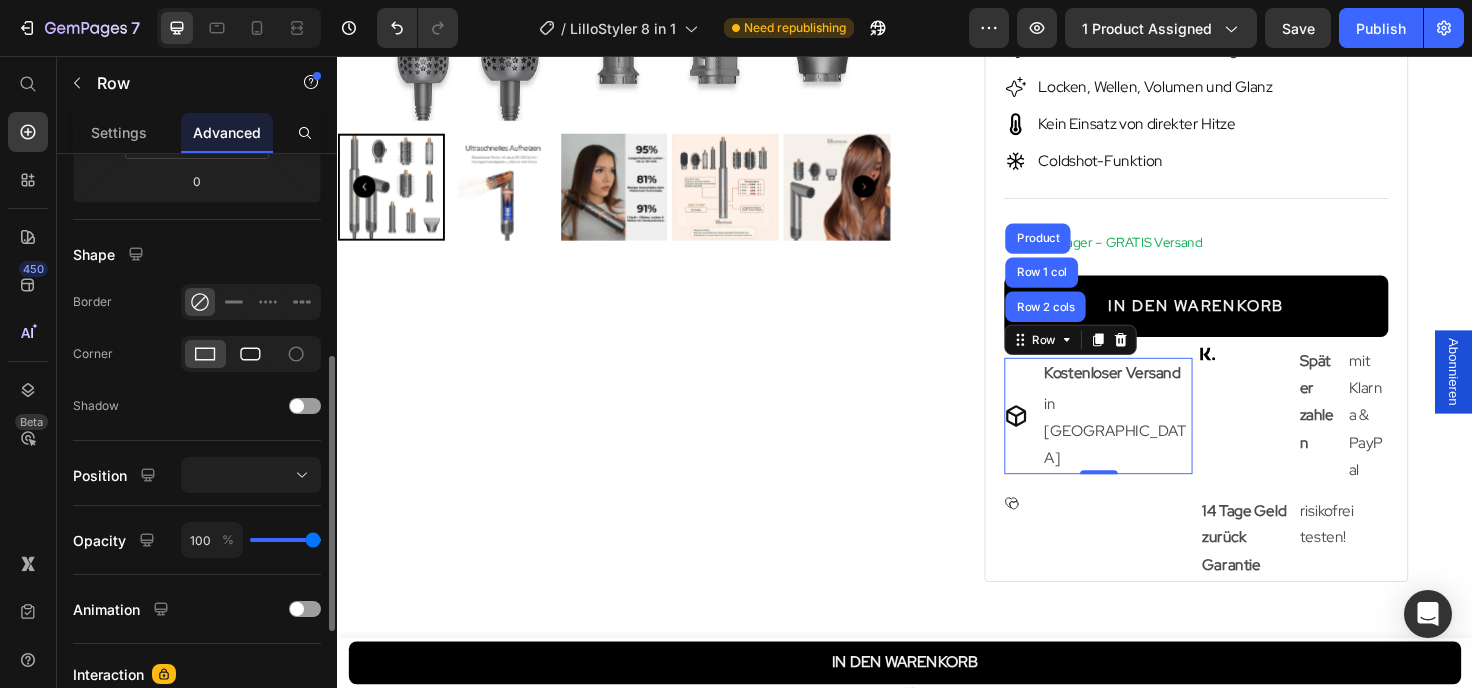 click 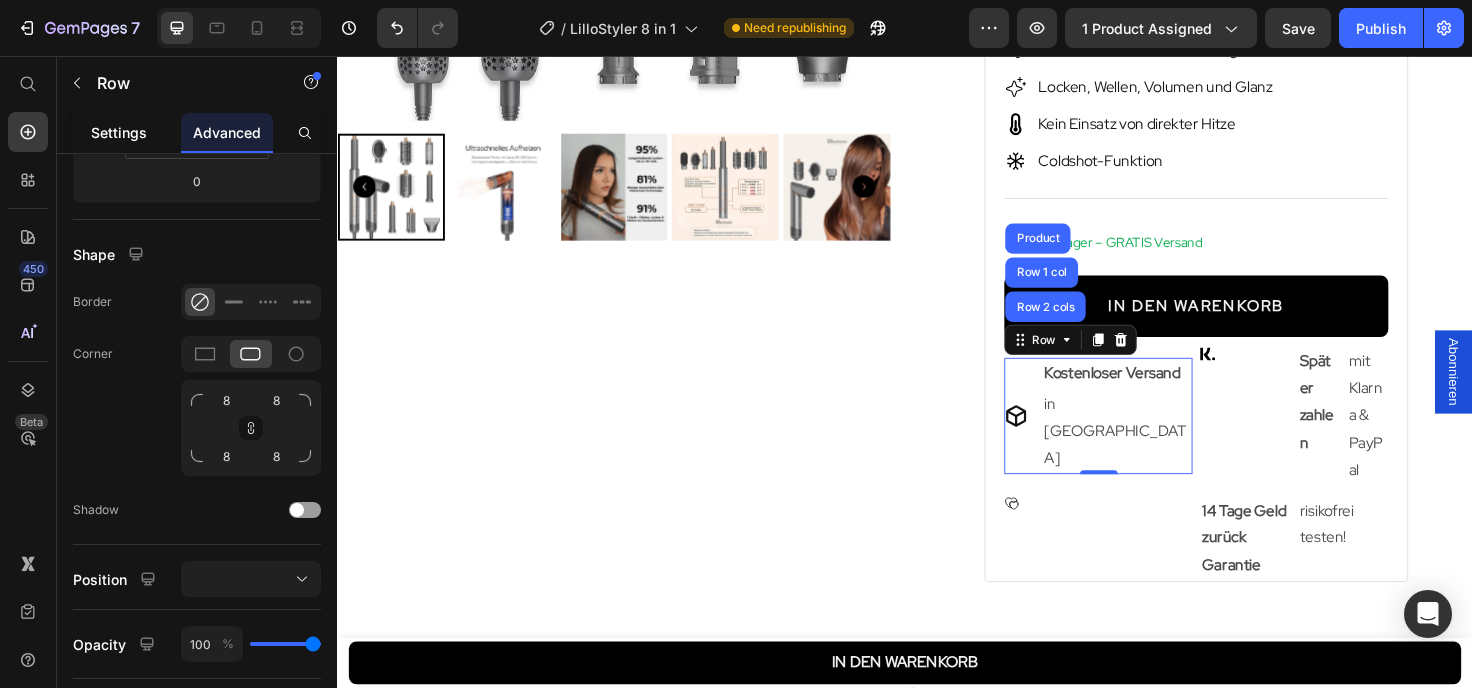 click on "Settings" at bounding box center (119, 132) 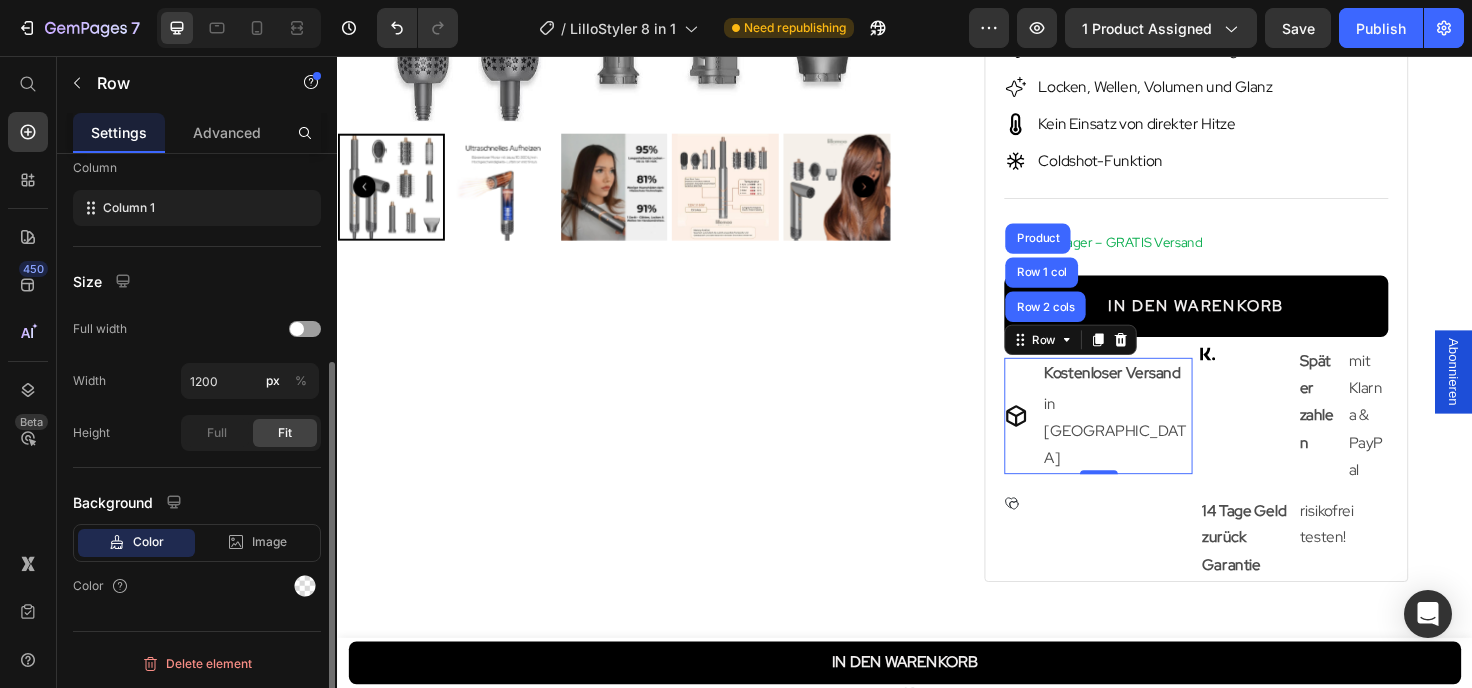 scroll, scrollTop: 320, scrollLeft: 0, axis: vertical 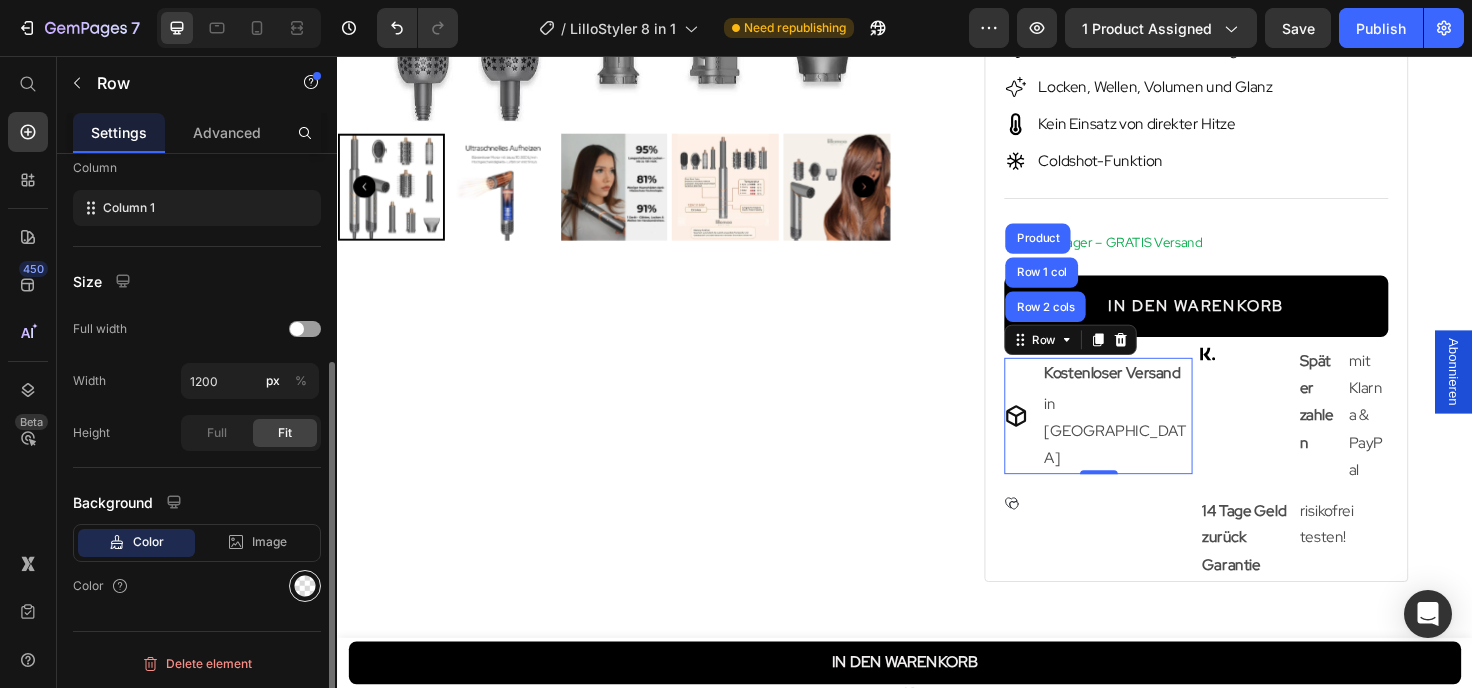 click at bounding box center (305, 586) 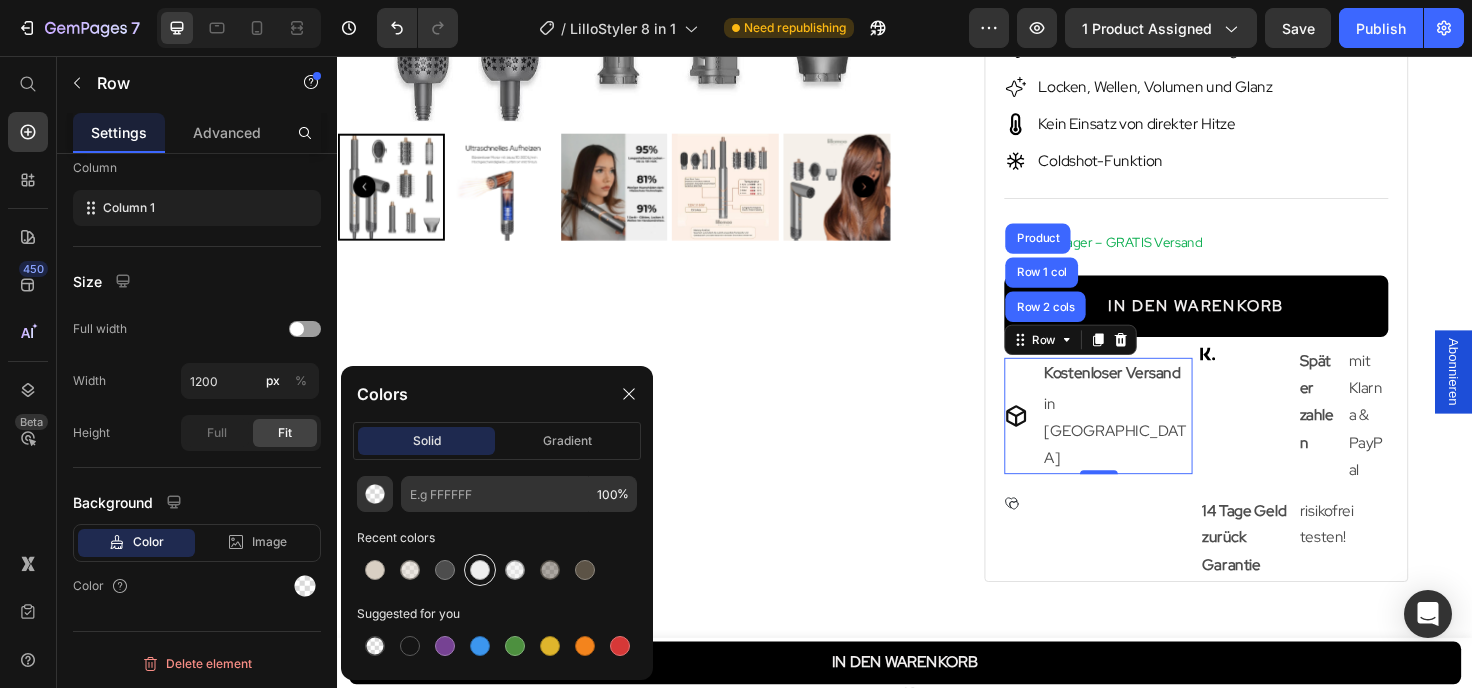 click at bounding box center [480, 570] 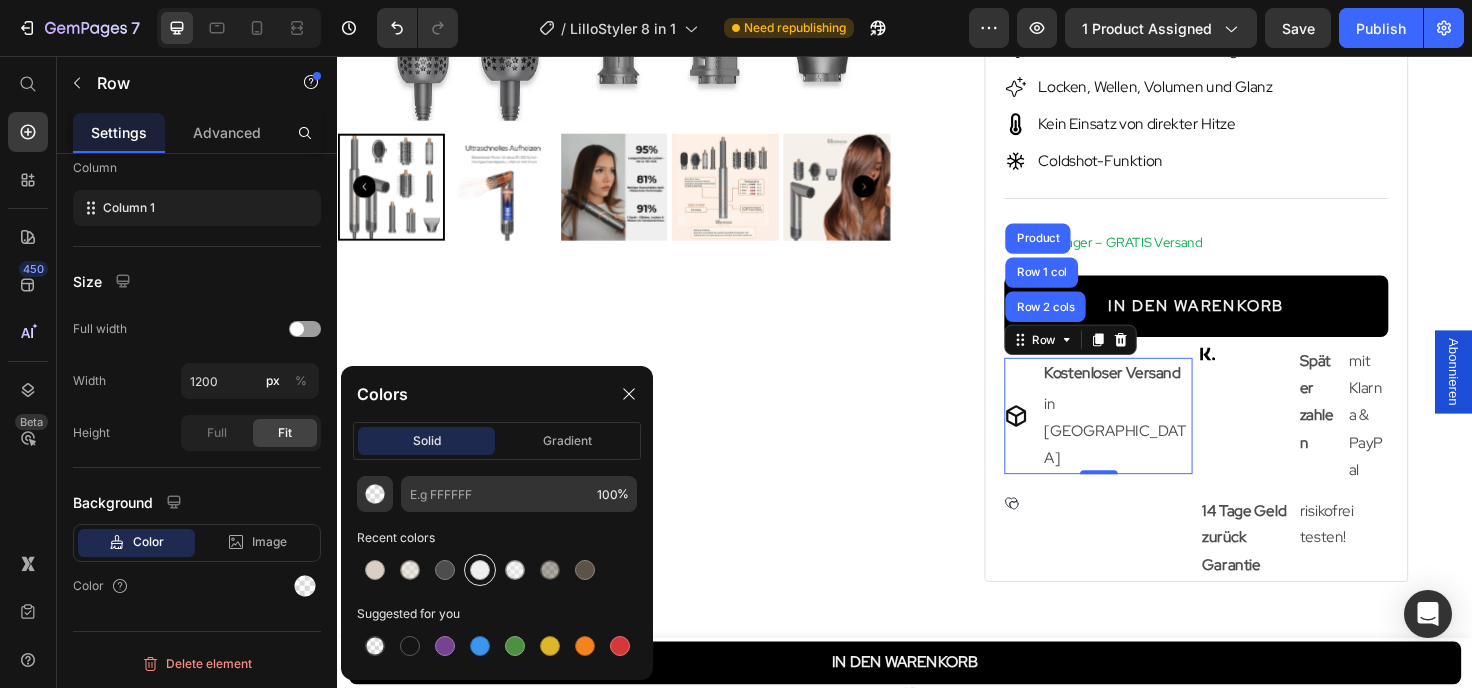 type on "EEEEEE" 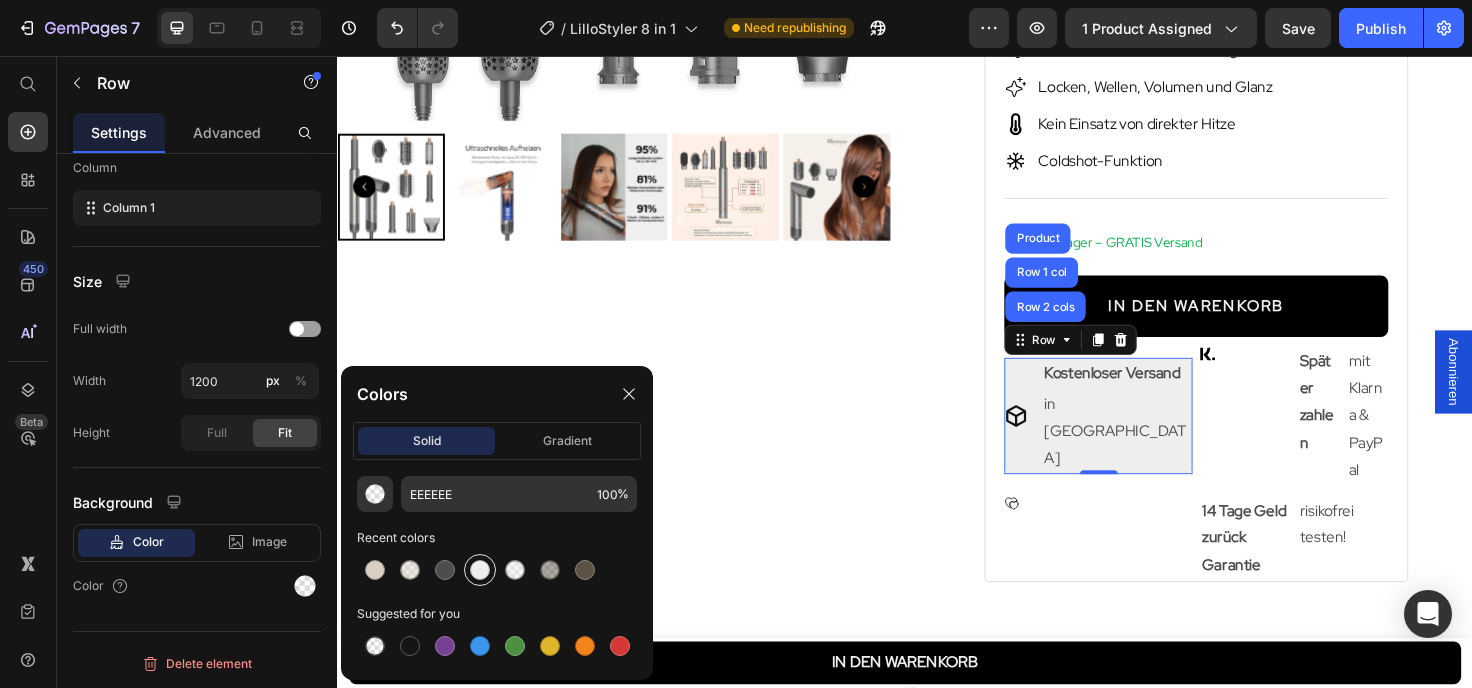 scroll, scrollTop: 320, scrollLeft: 0, axis: vertical 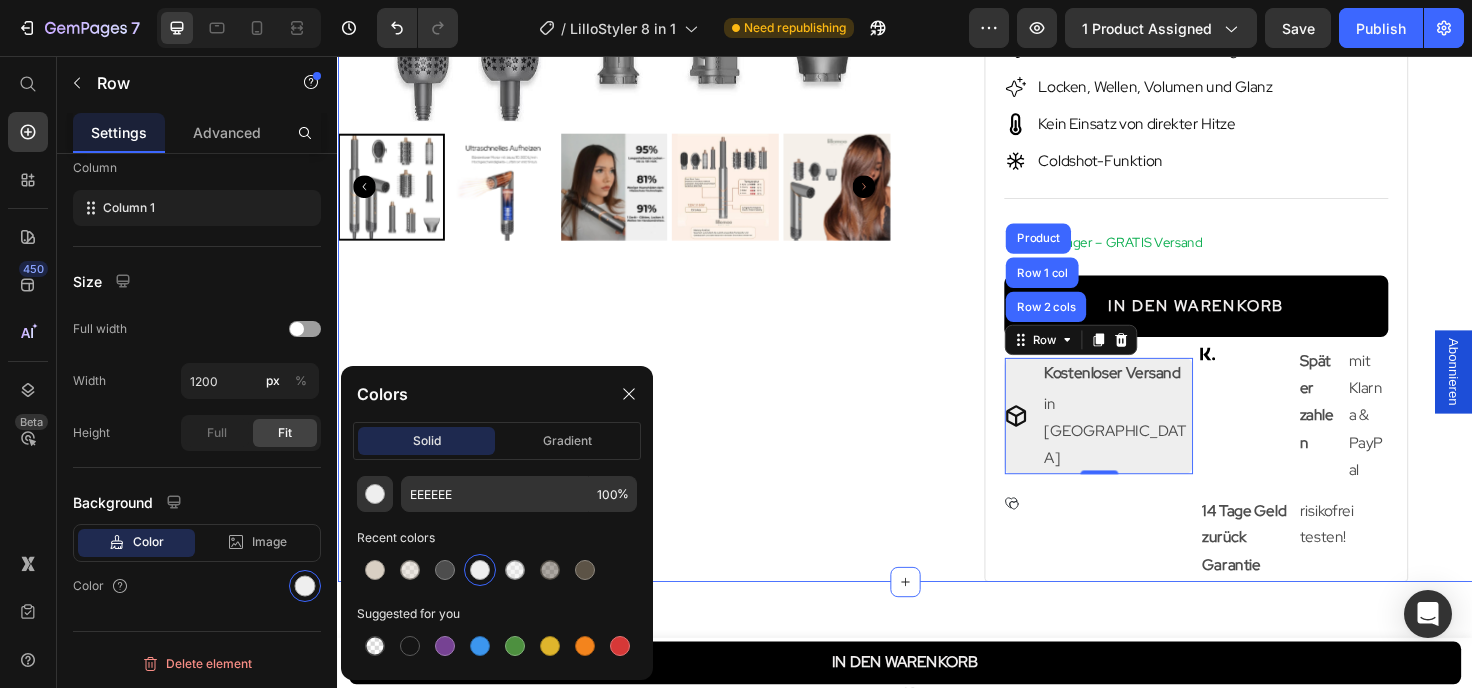 click on "Product Images Product" at bounding box center [629, 79] 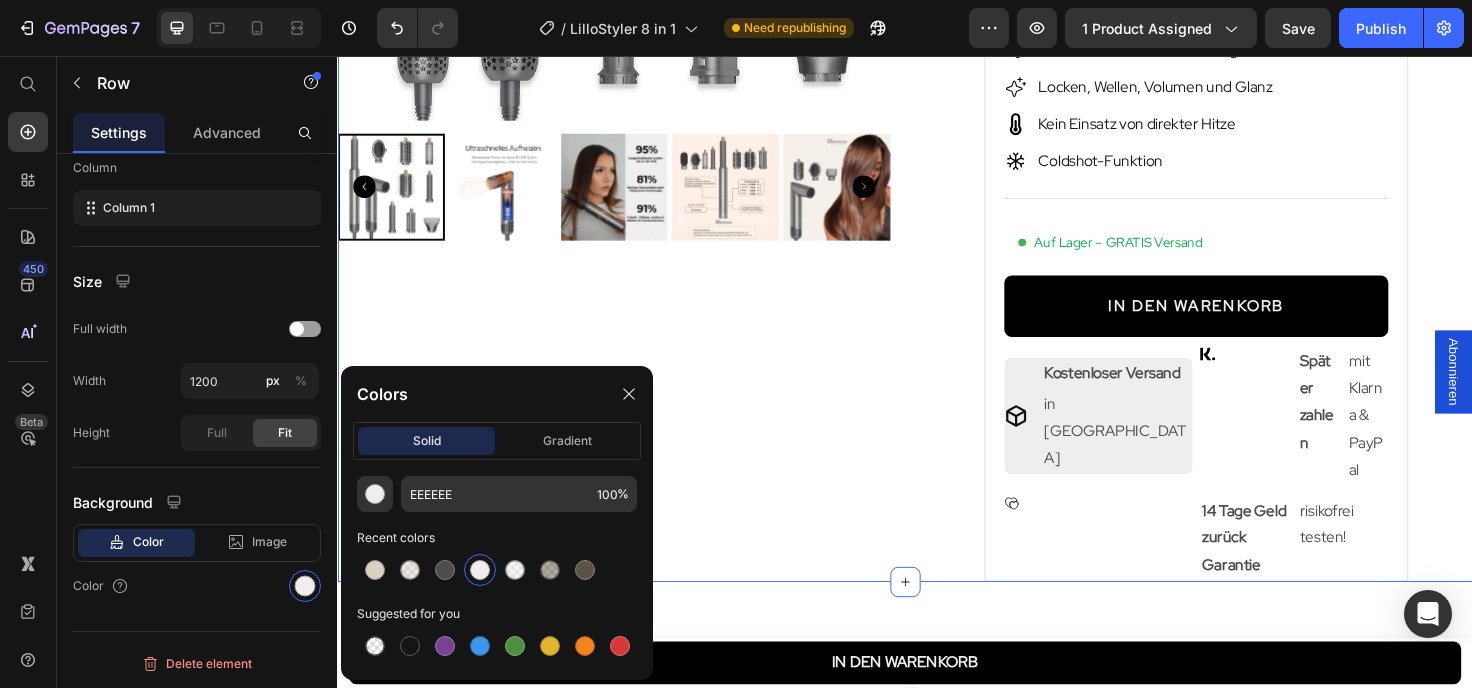 scroll, scrollTop: 0, scrollLeft: 0, axis: both 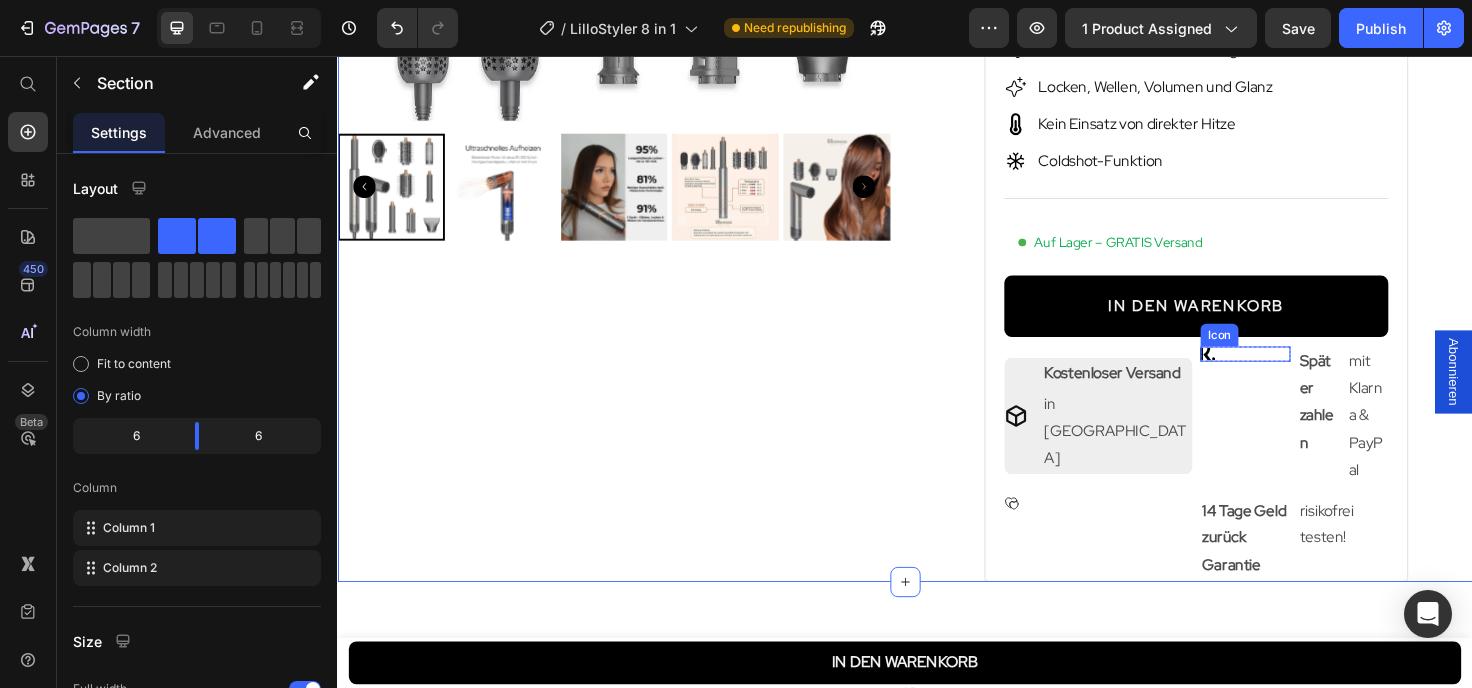 click 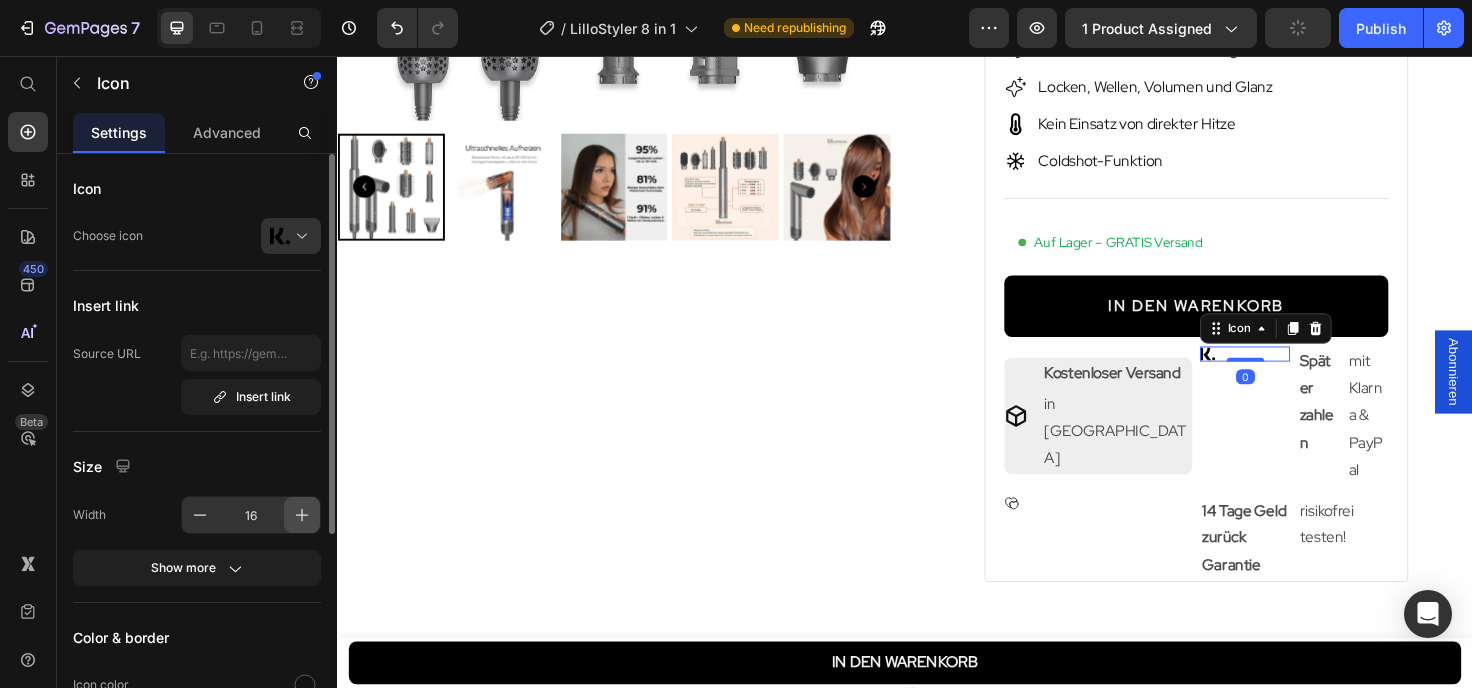 click 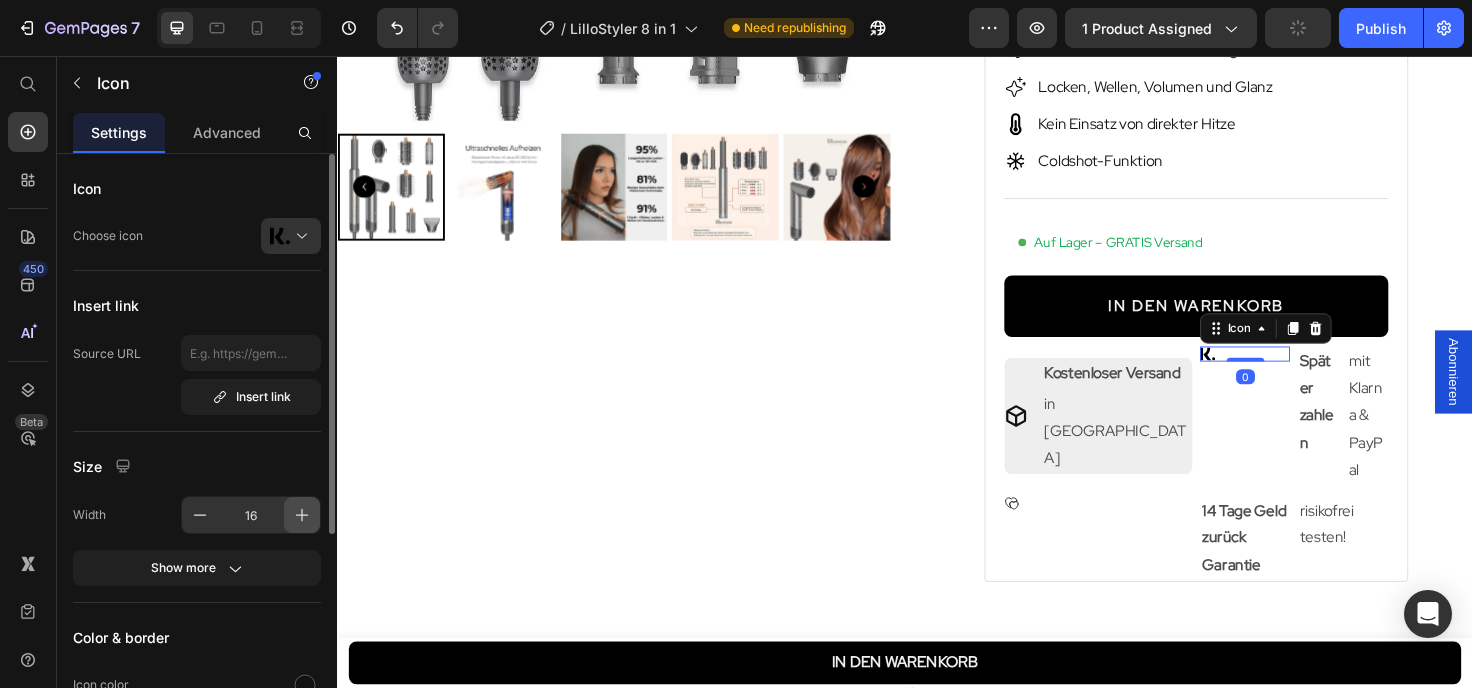 click 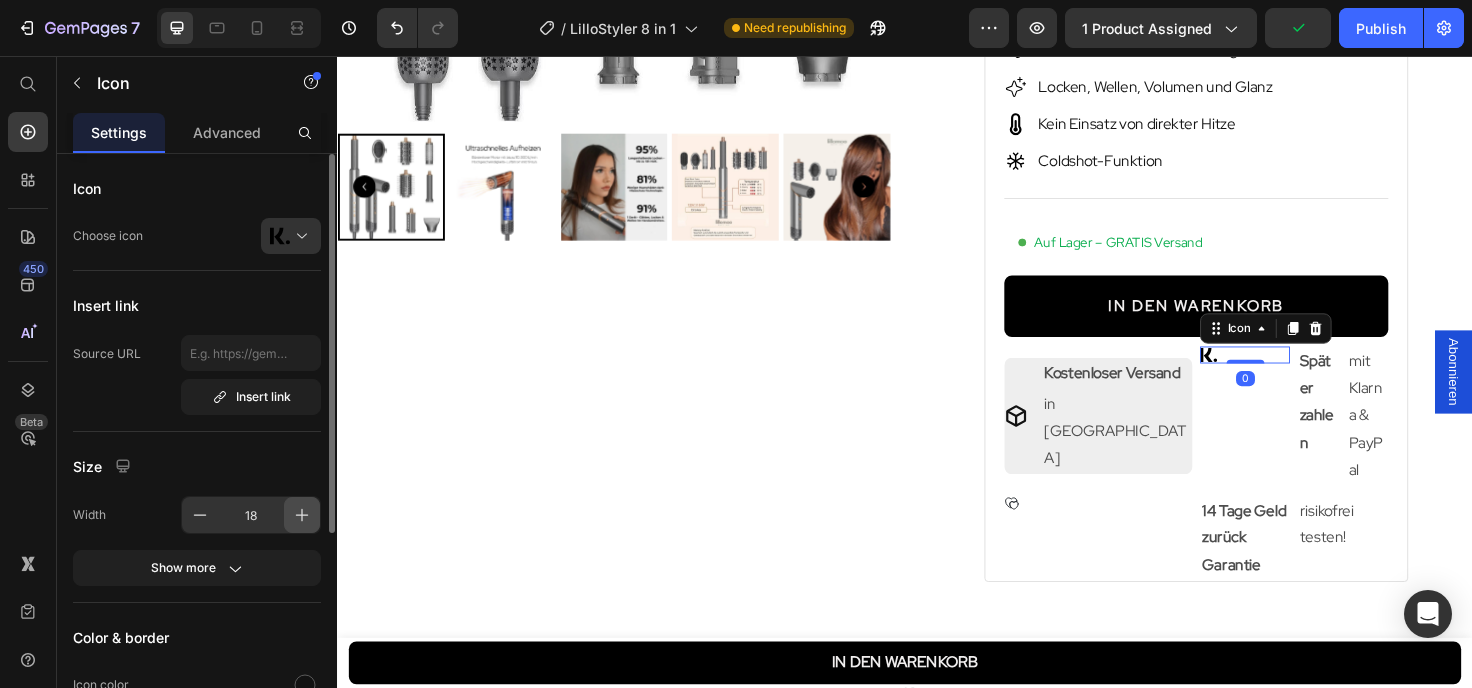 click 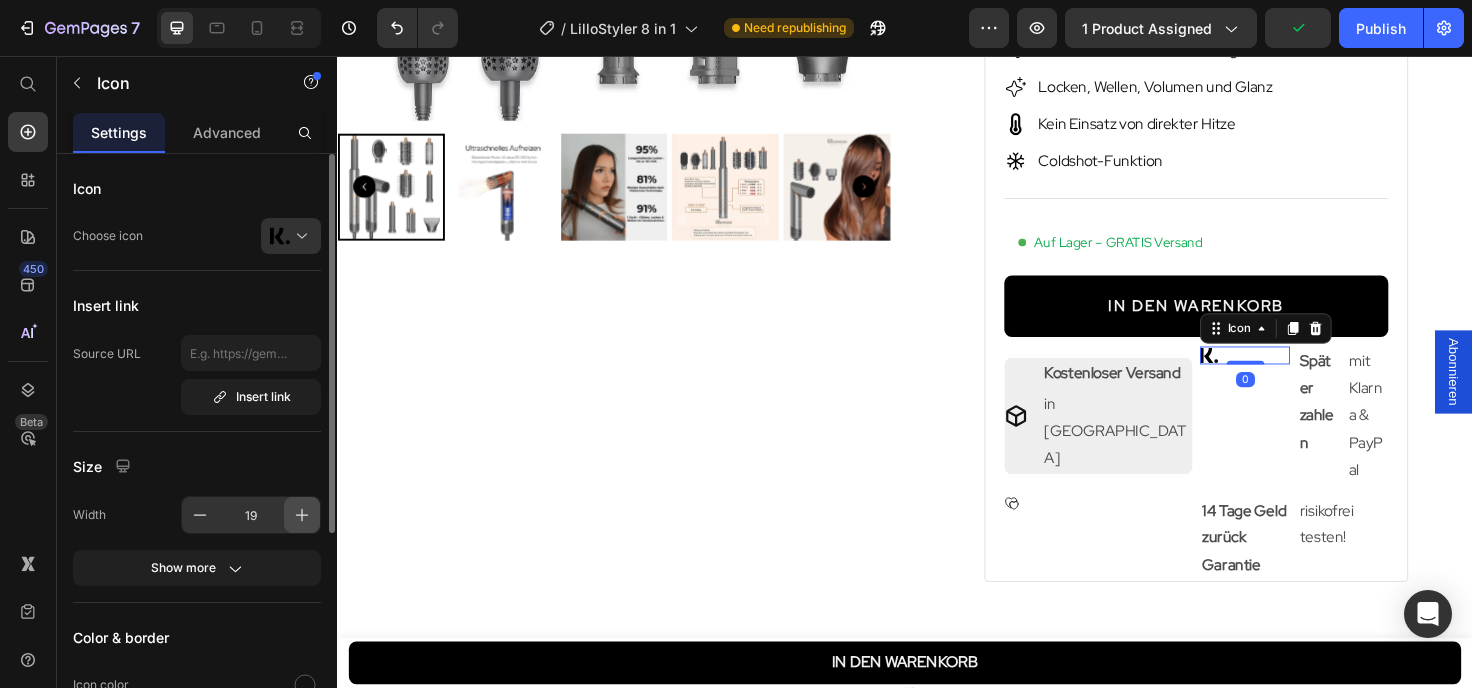 click 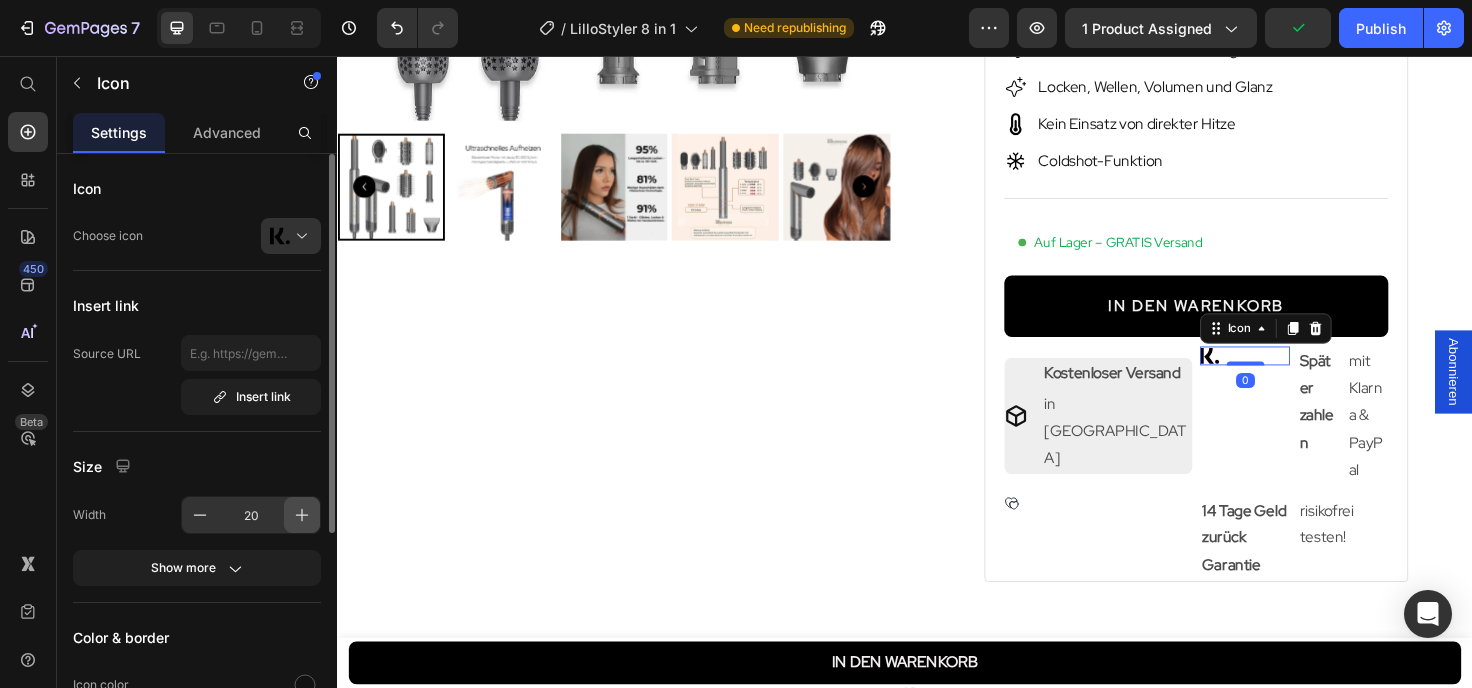 click 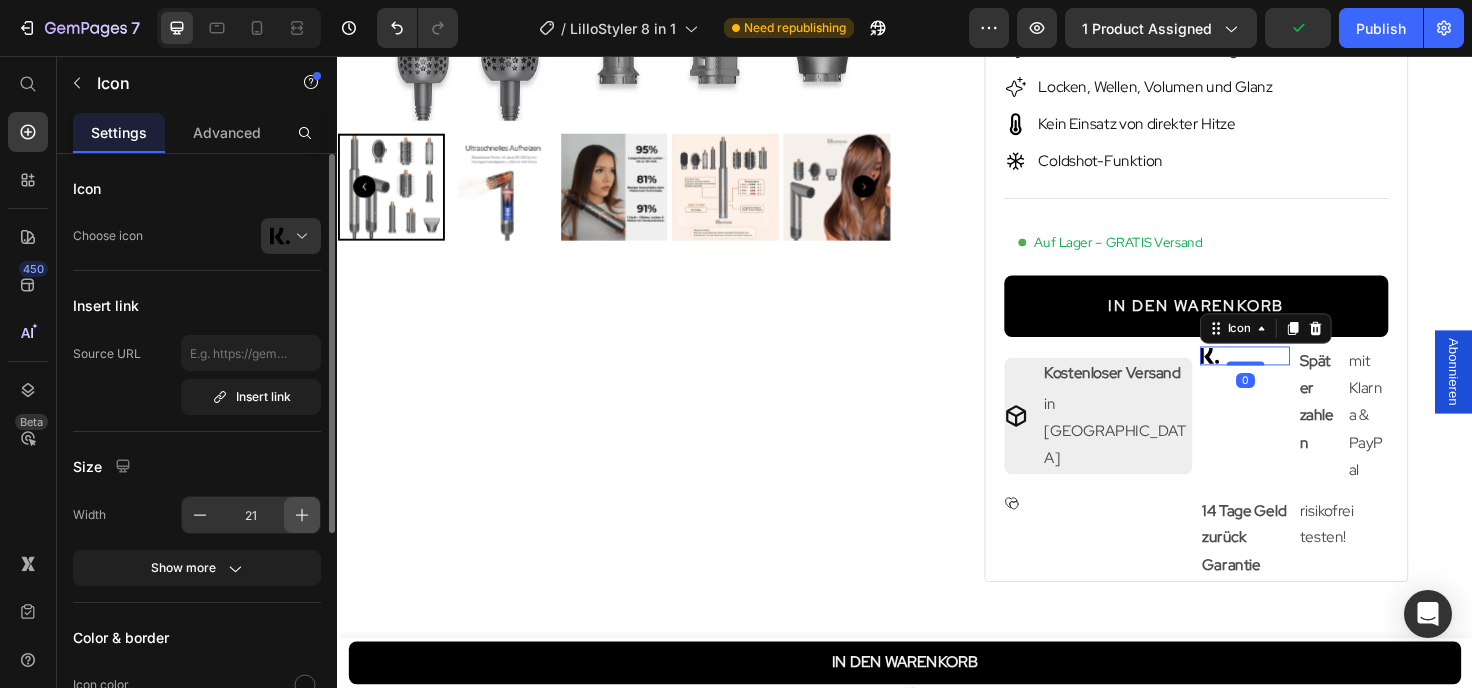 click 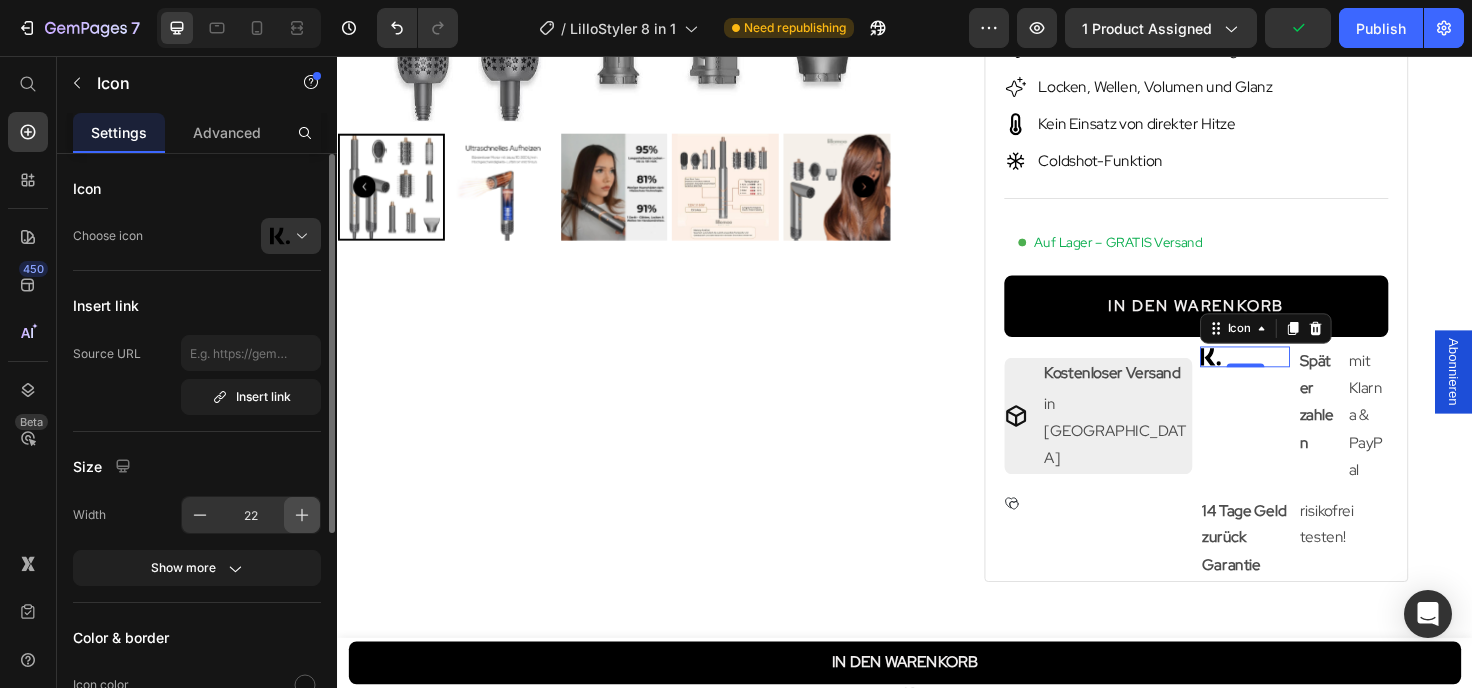 click 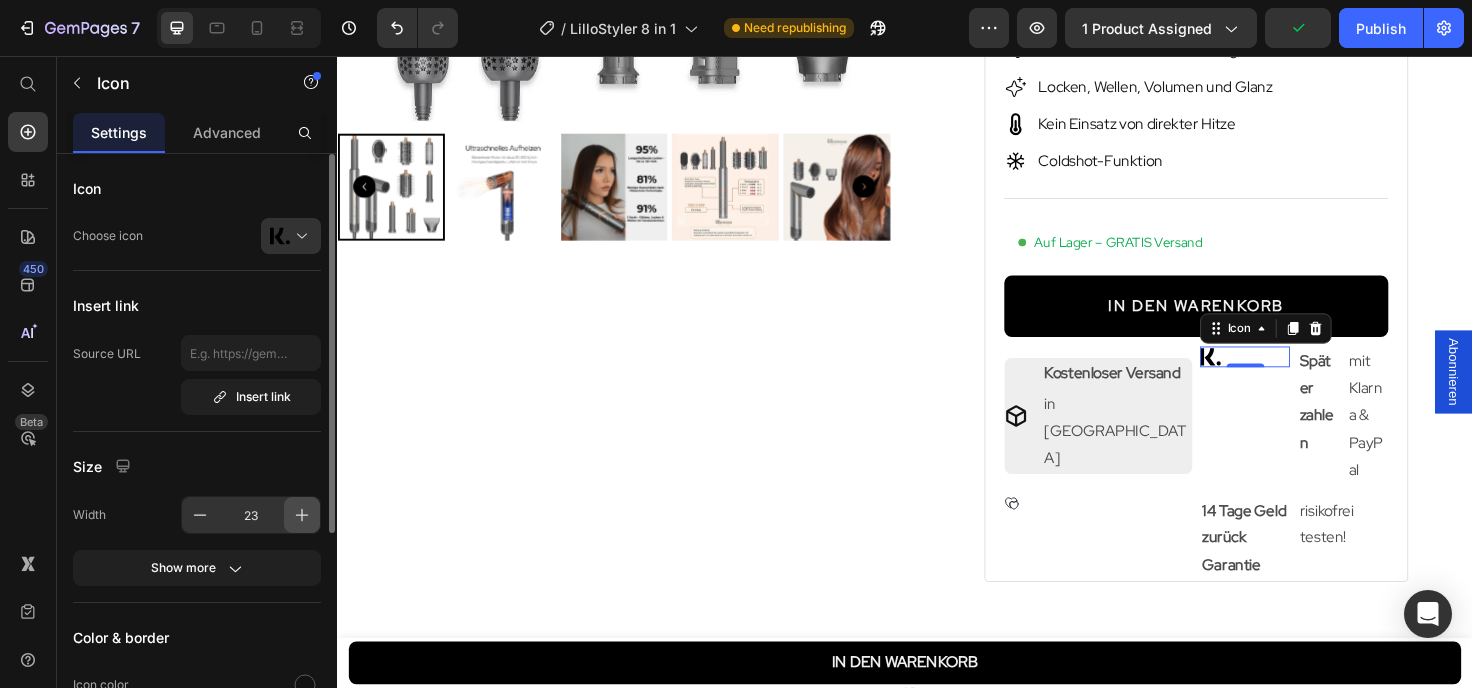 click 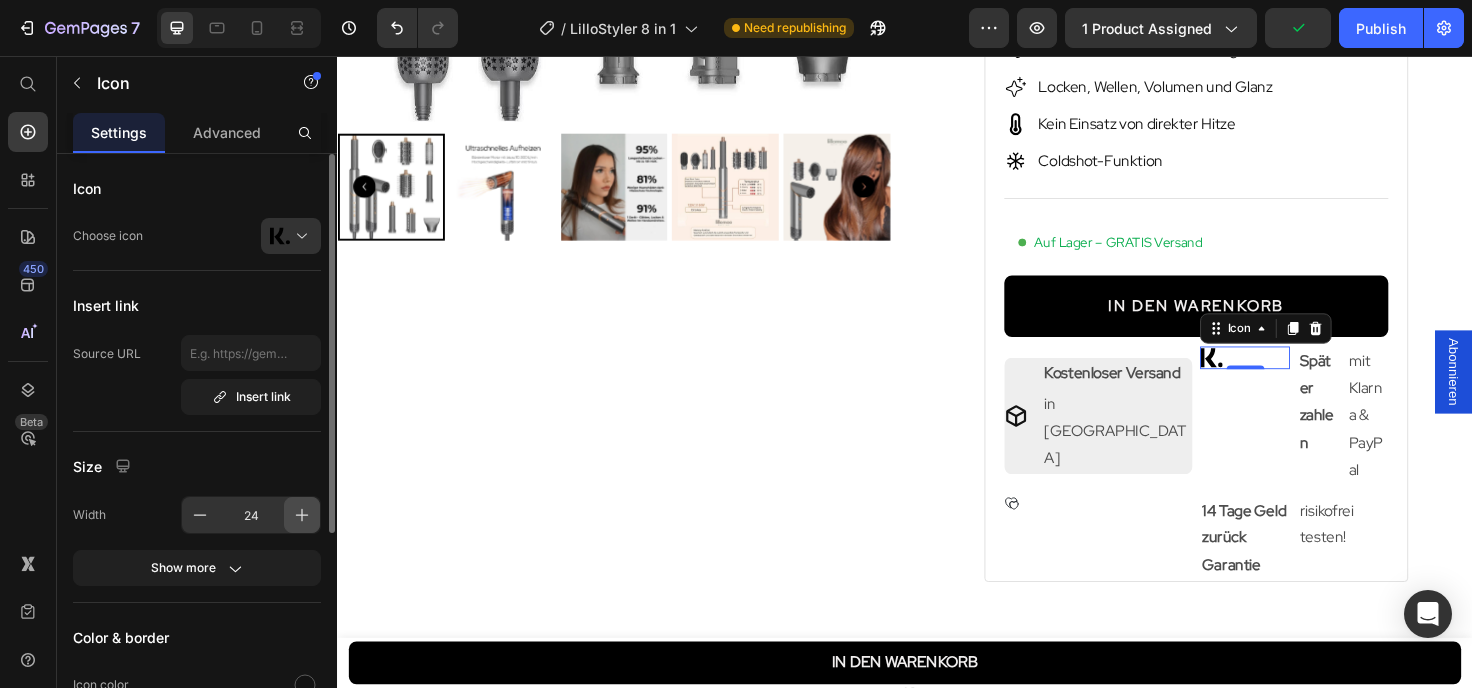 click 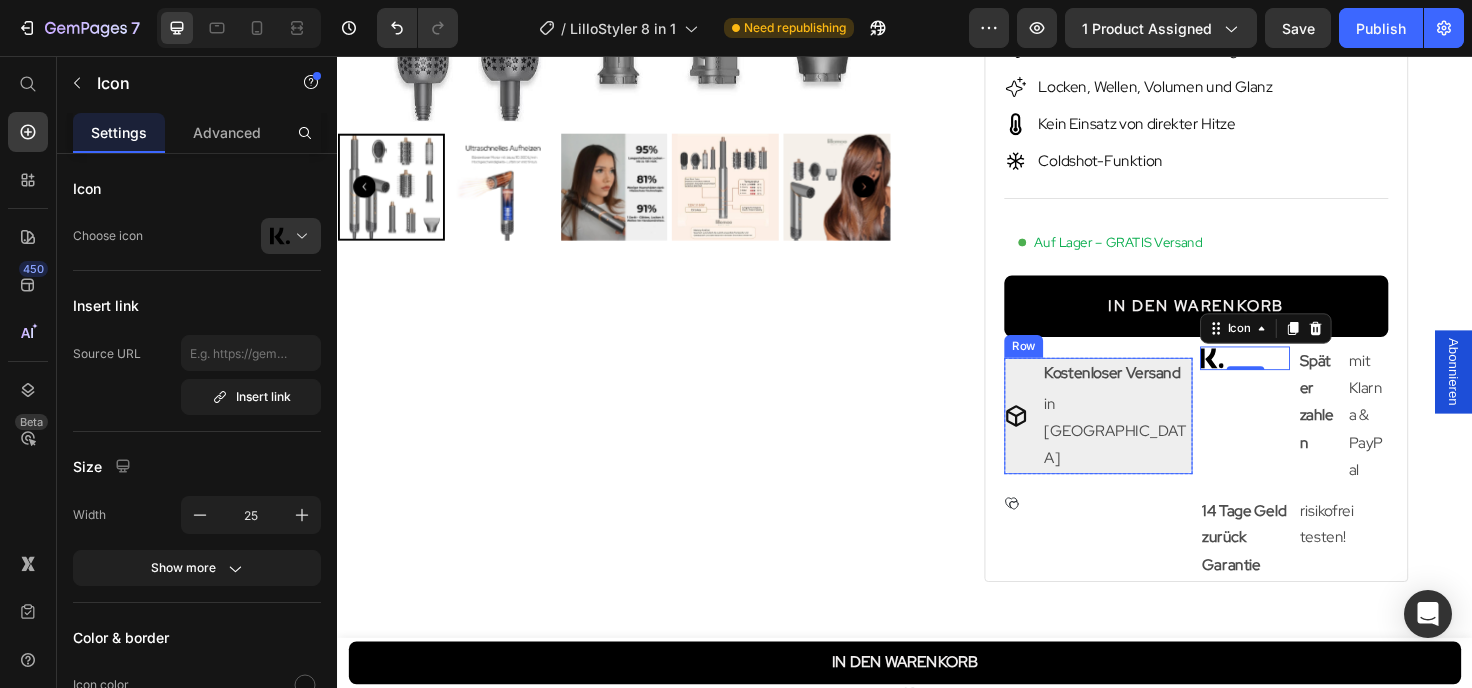 click on "Icon Row Kostenloser Versand Text Block in [GEOGRAPHIC_DATA] Text Block Row Row" at bounding box center [1141, 436] 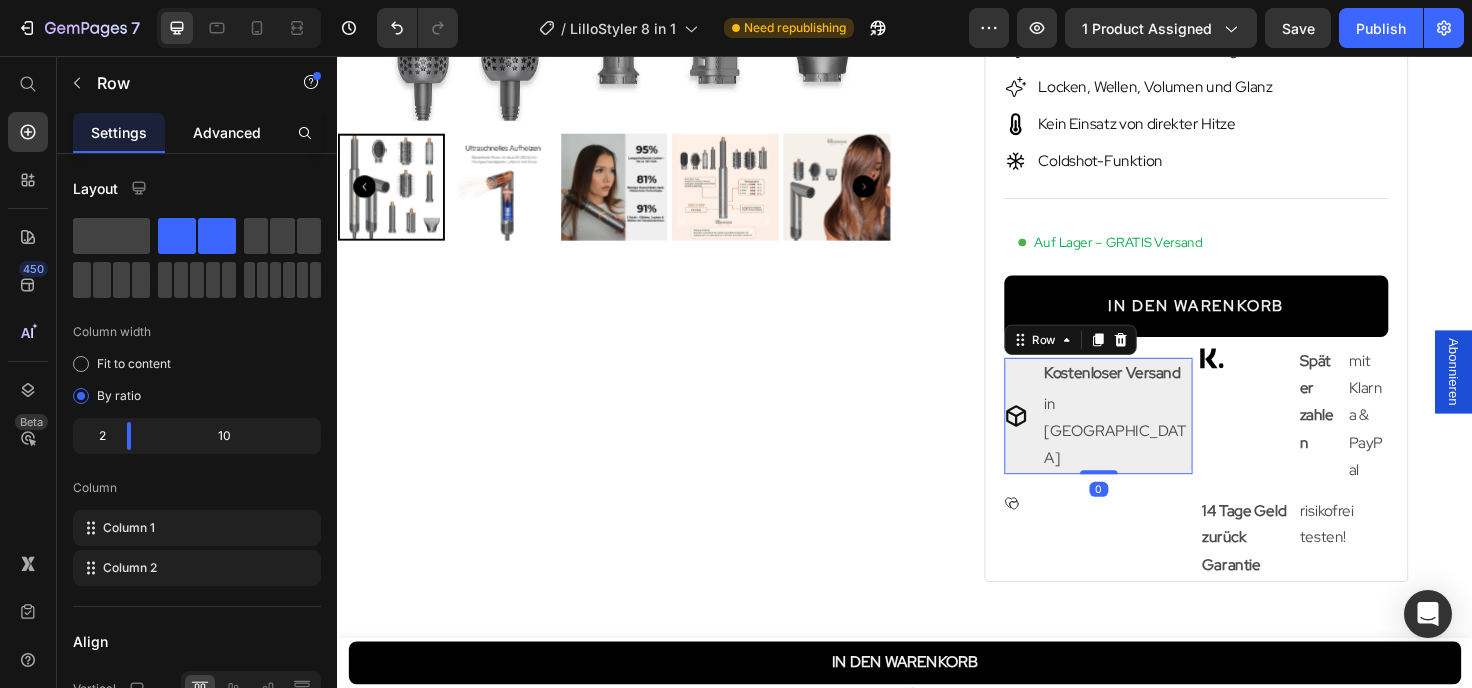 click on "Advanced" at bounding box center (227, 132) 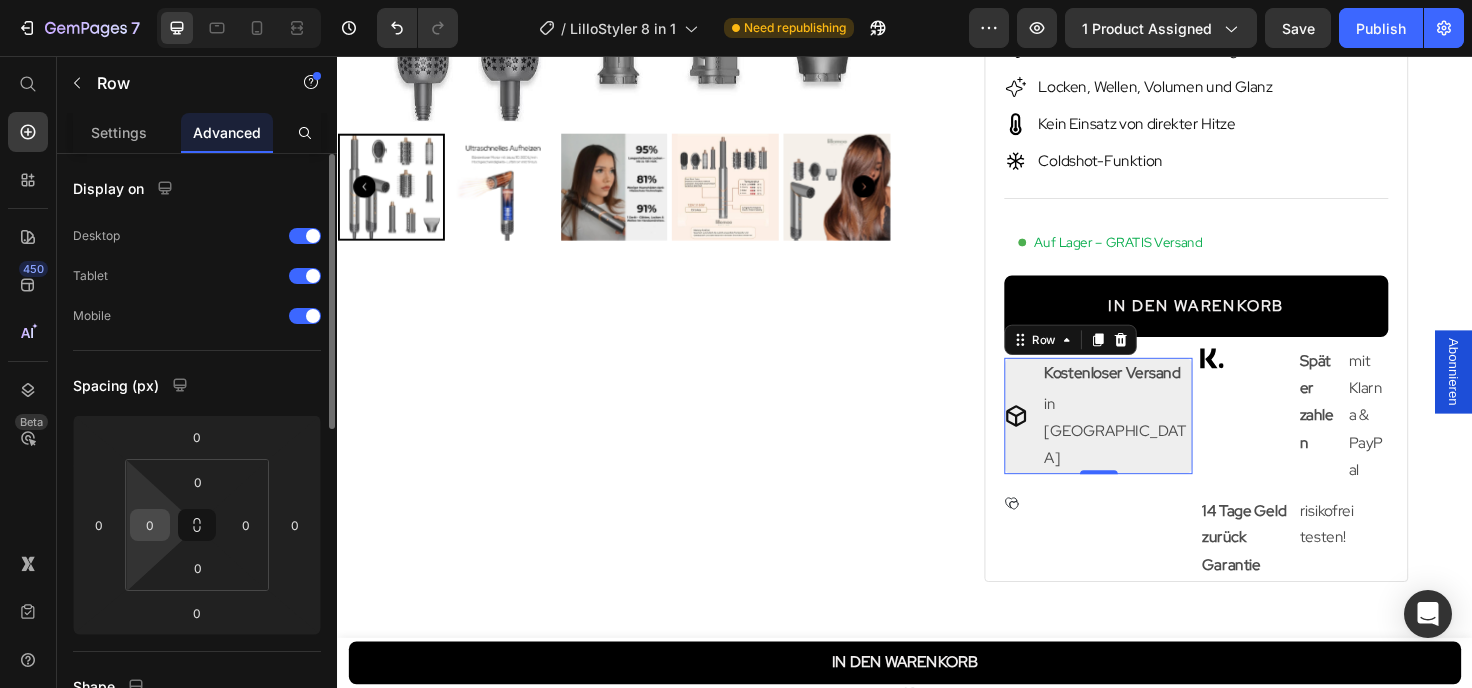 click on "0" at bounding box center (150, 525) 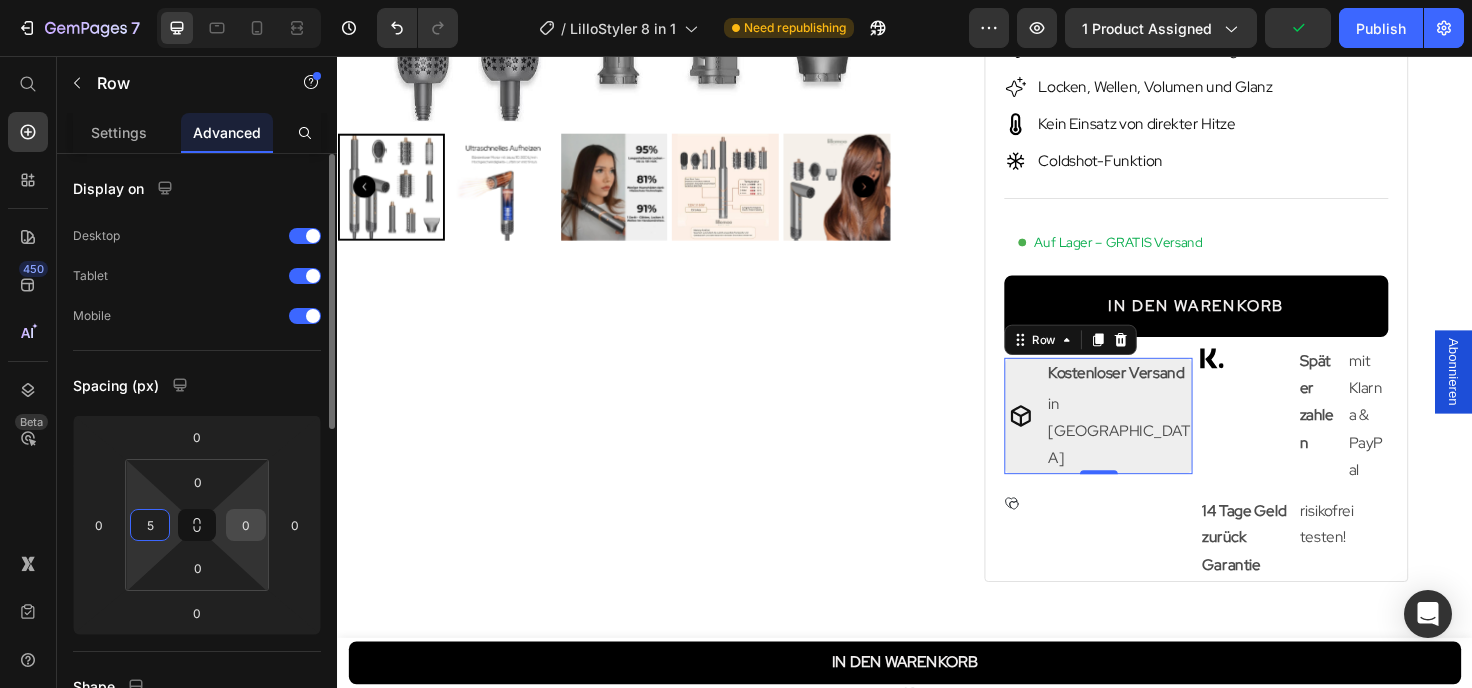 type on "5" 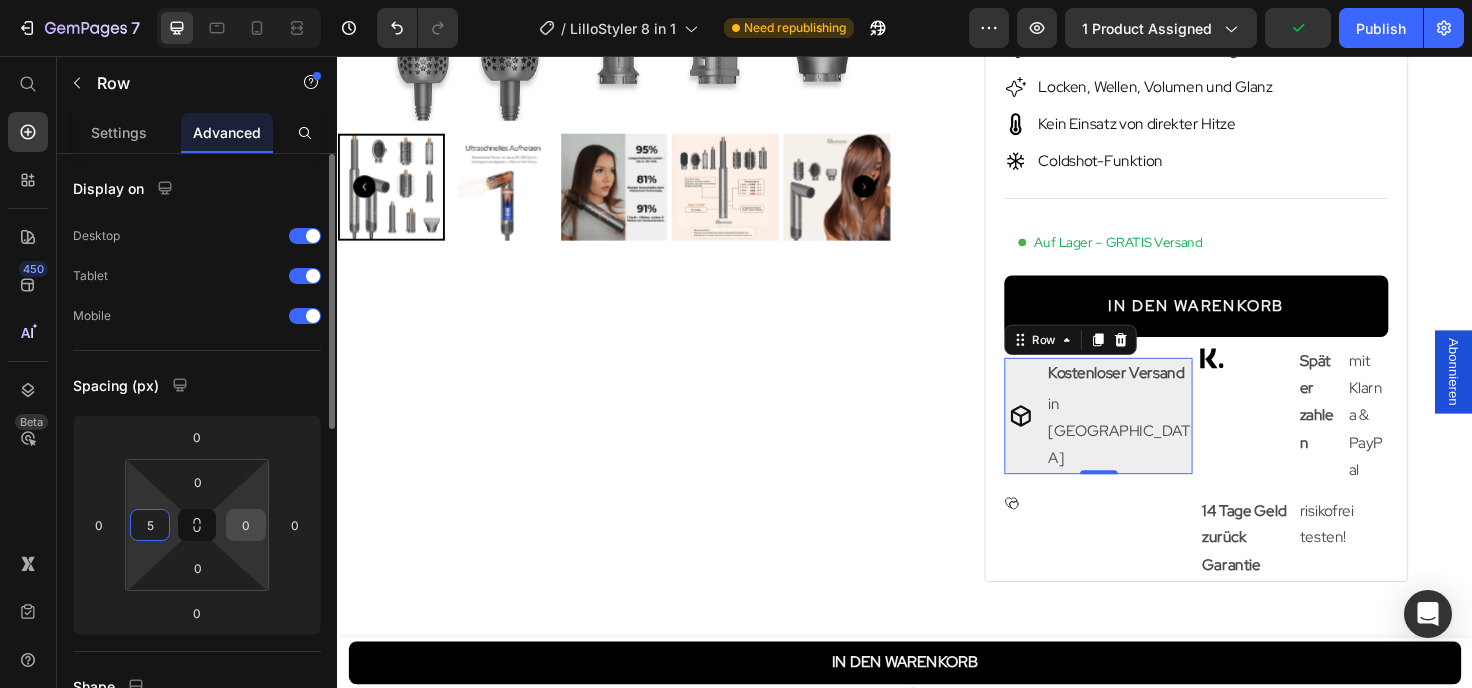 click on "0" at bounding box center (246, 525) 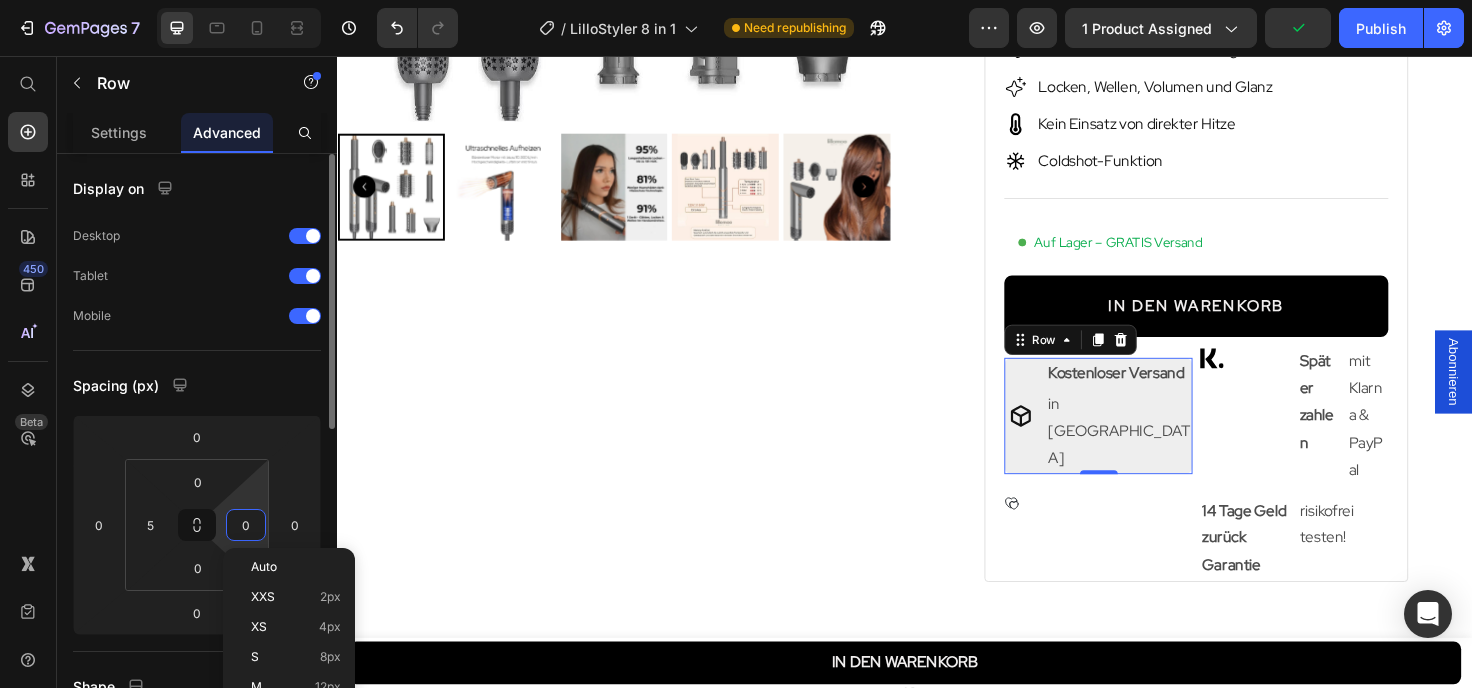 type on "5" 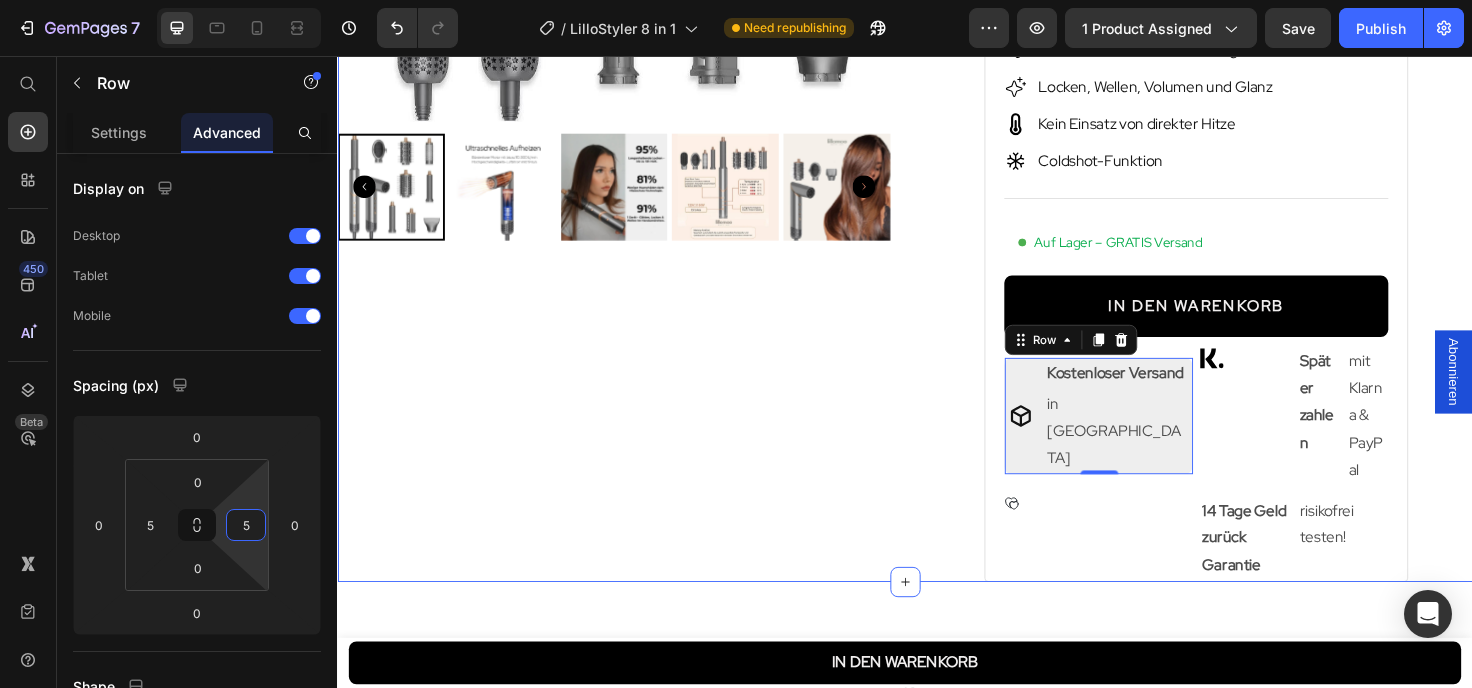 click on "Product Images Product" at bounding box center (629, 79) 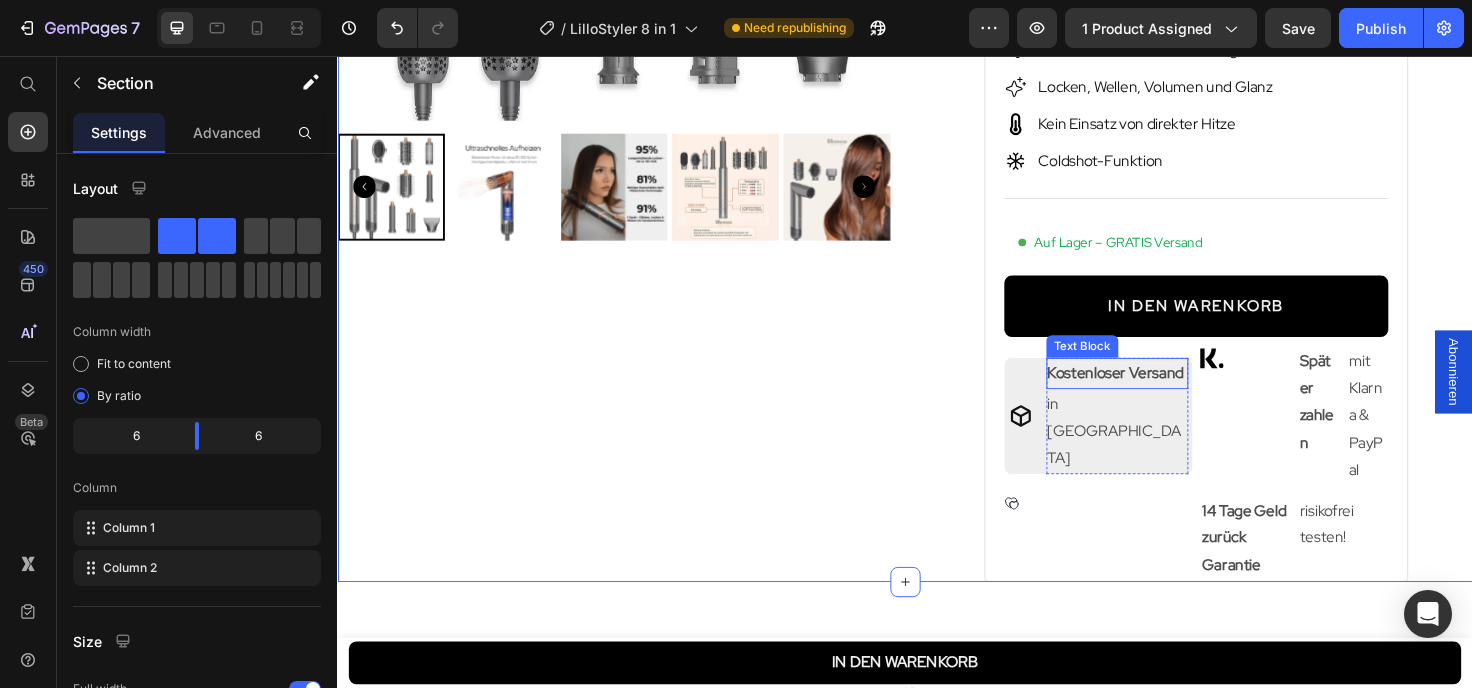 click on "Kostenloser Versand" at bounding box center [1161, 391] 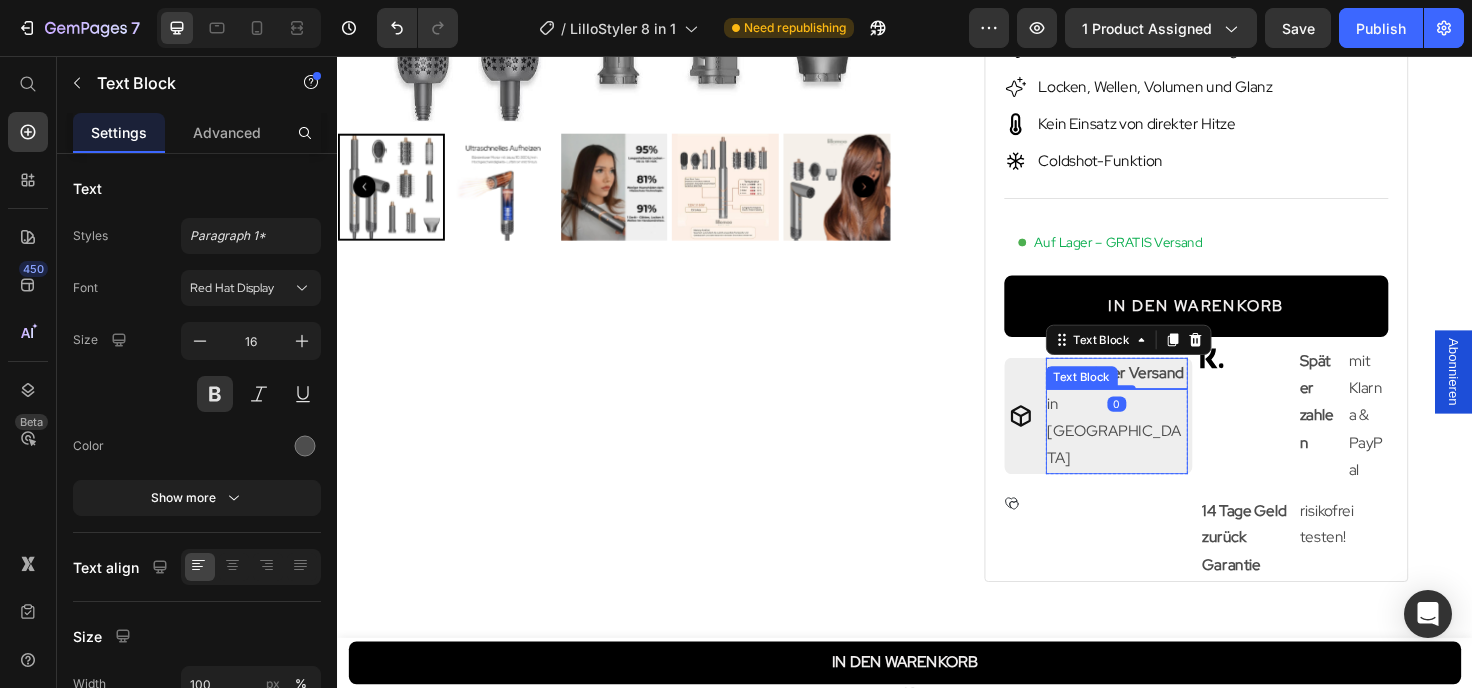 click on "in [GEOGRAPHIC_DATA]" at bounding box center [1161, 453] 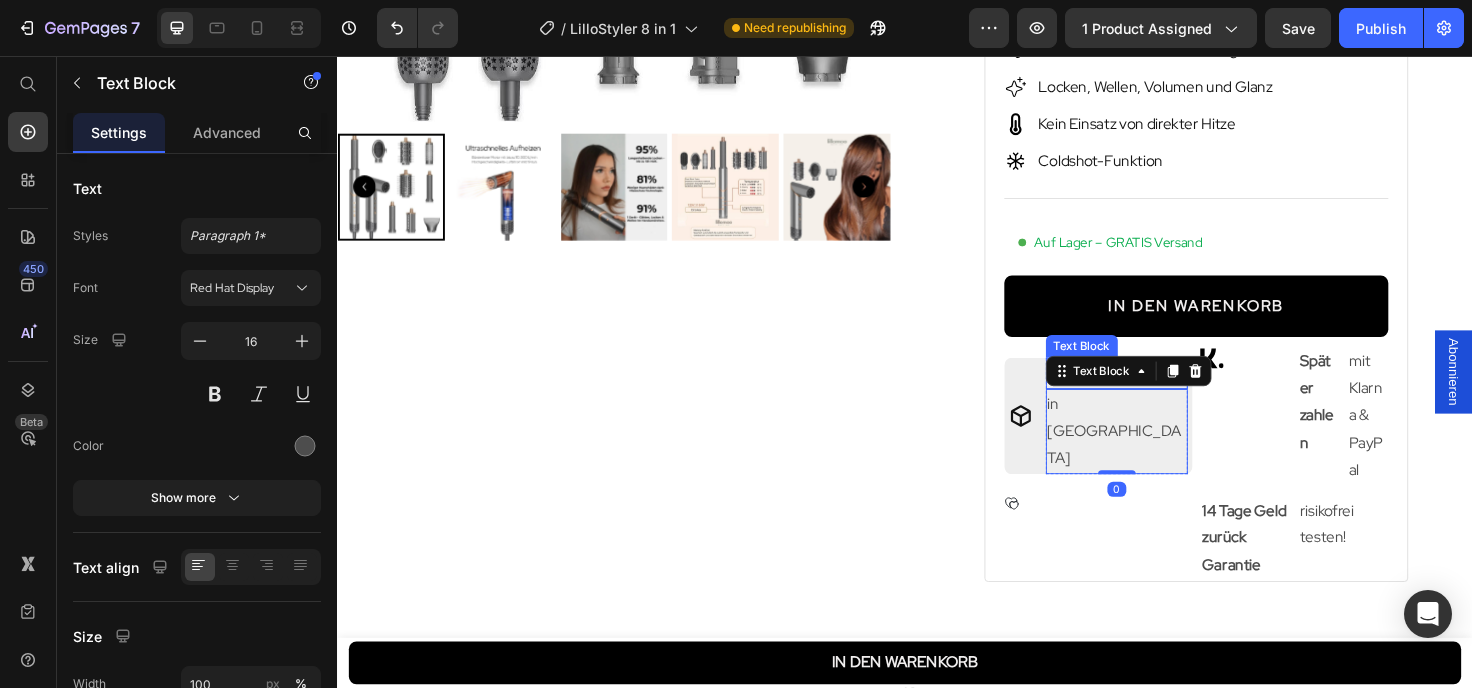 click on "Kostenloser Versand" at bounding box center [1161, 391] 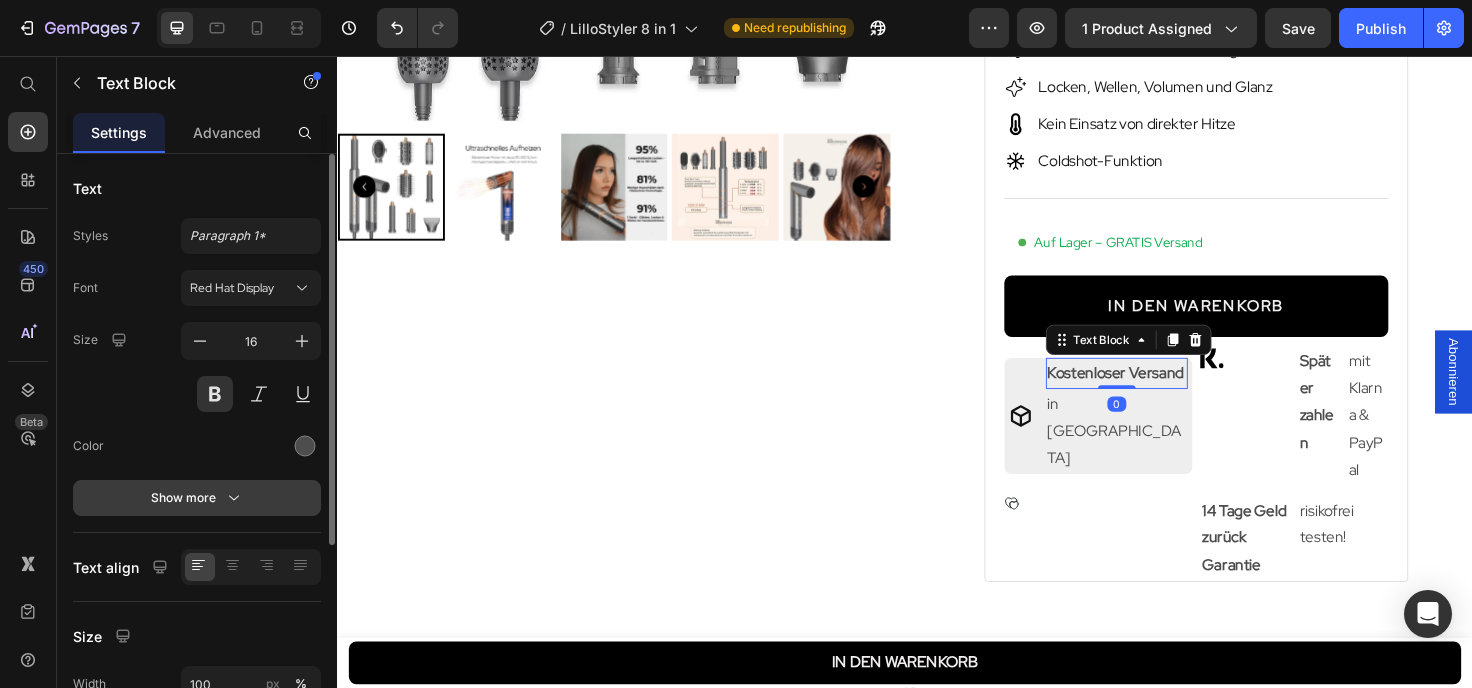click on "Show more" at bounding box center (197, 498) 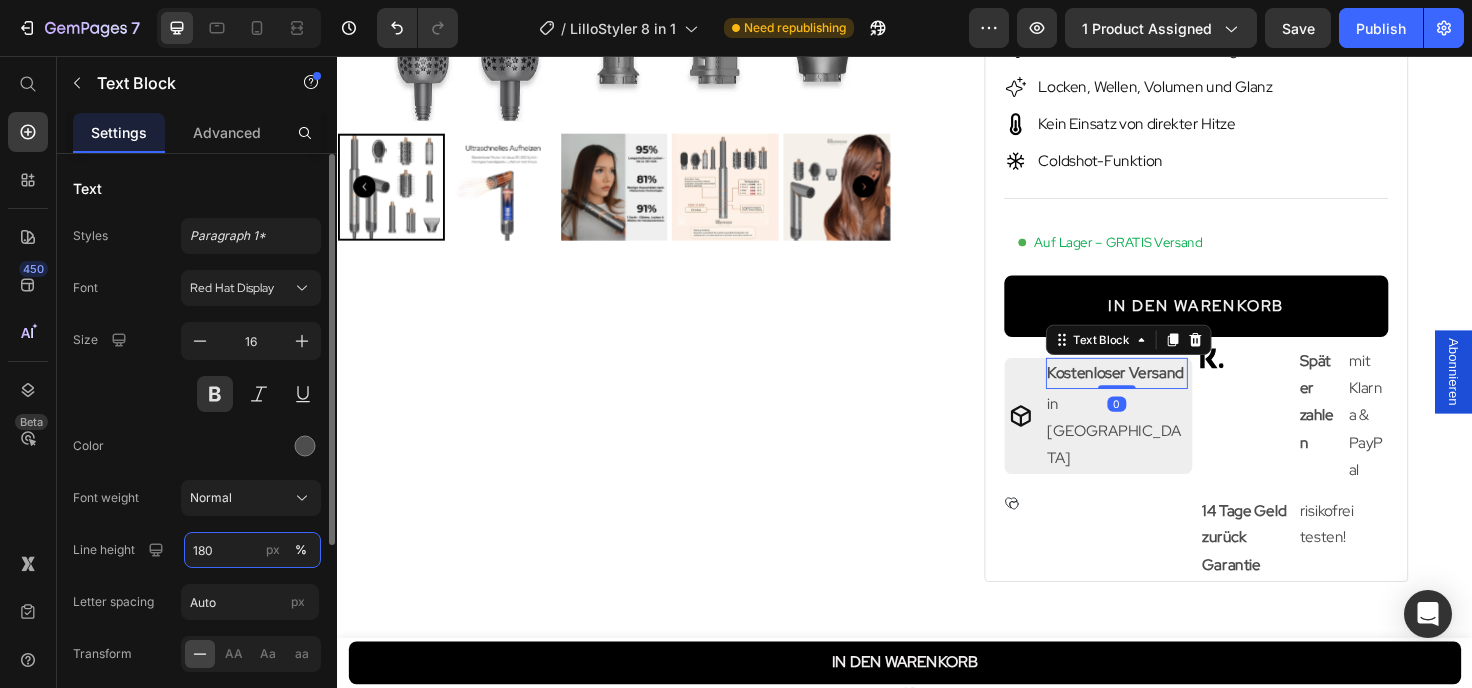 click on "180" at bounding box center (252, 550) 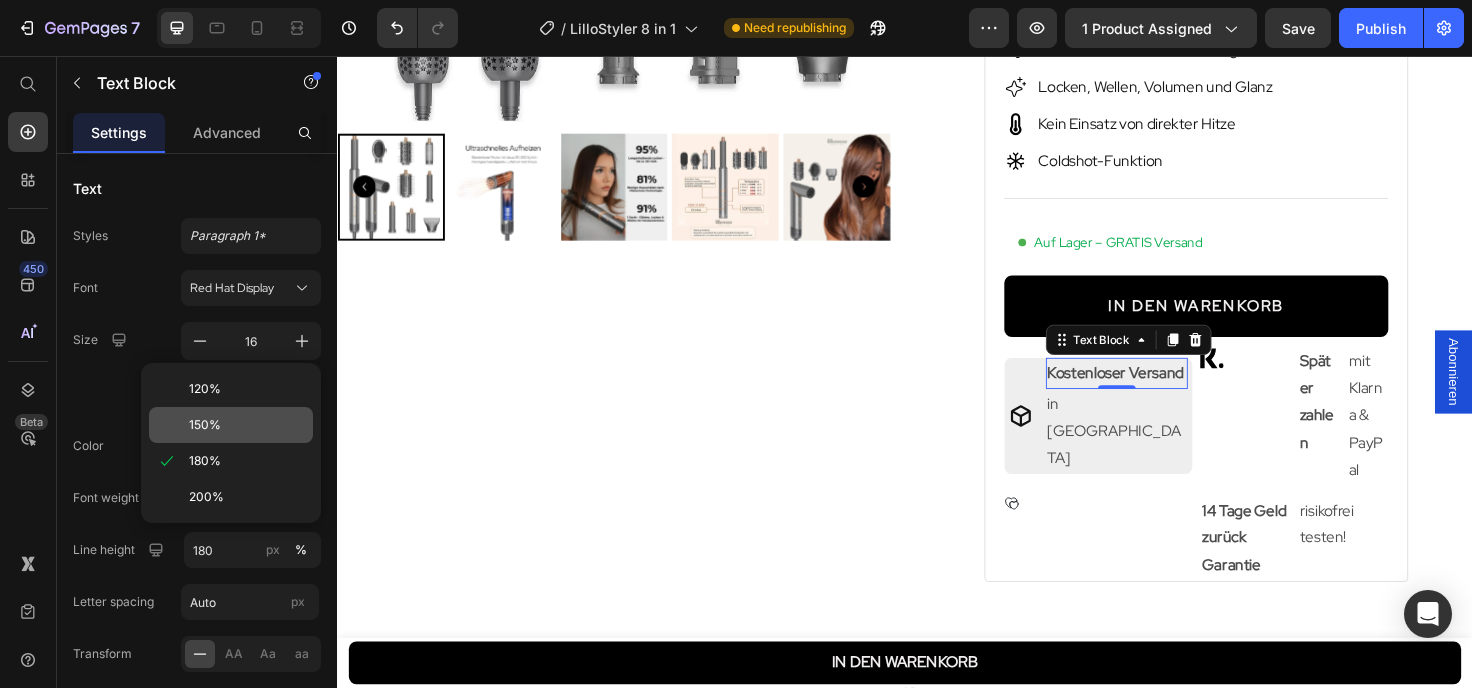 click on "150%" at bounding box center [205, 425] 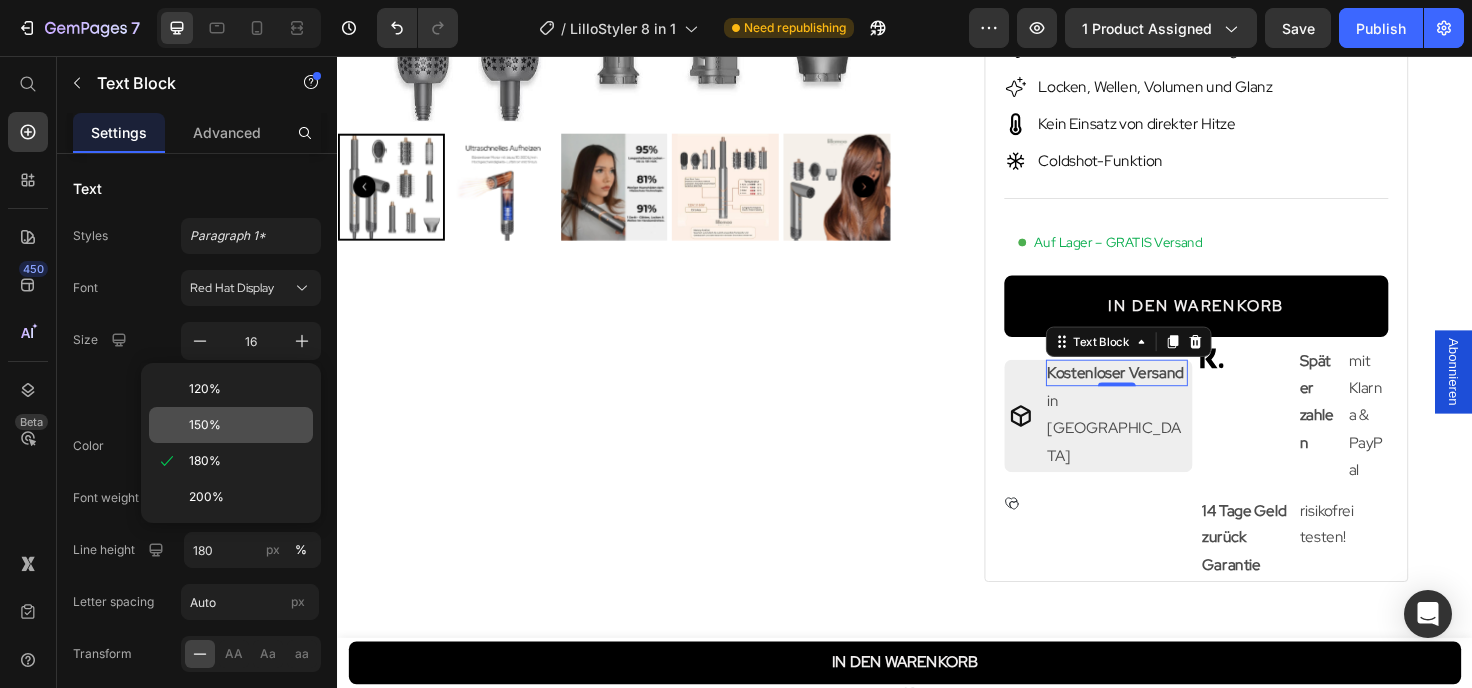type on "150" 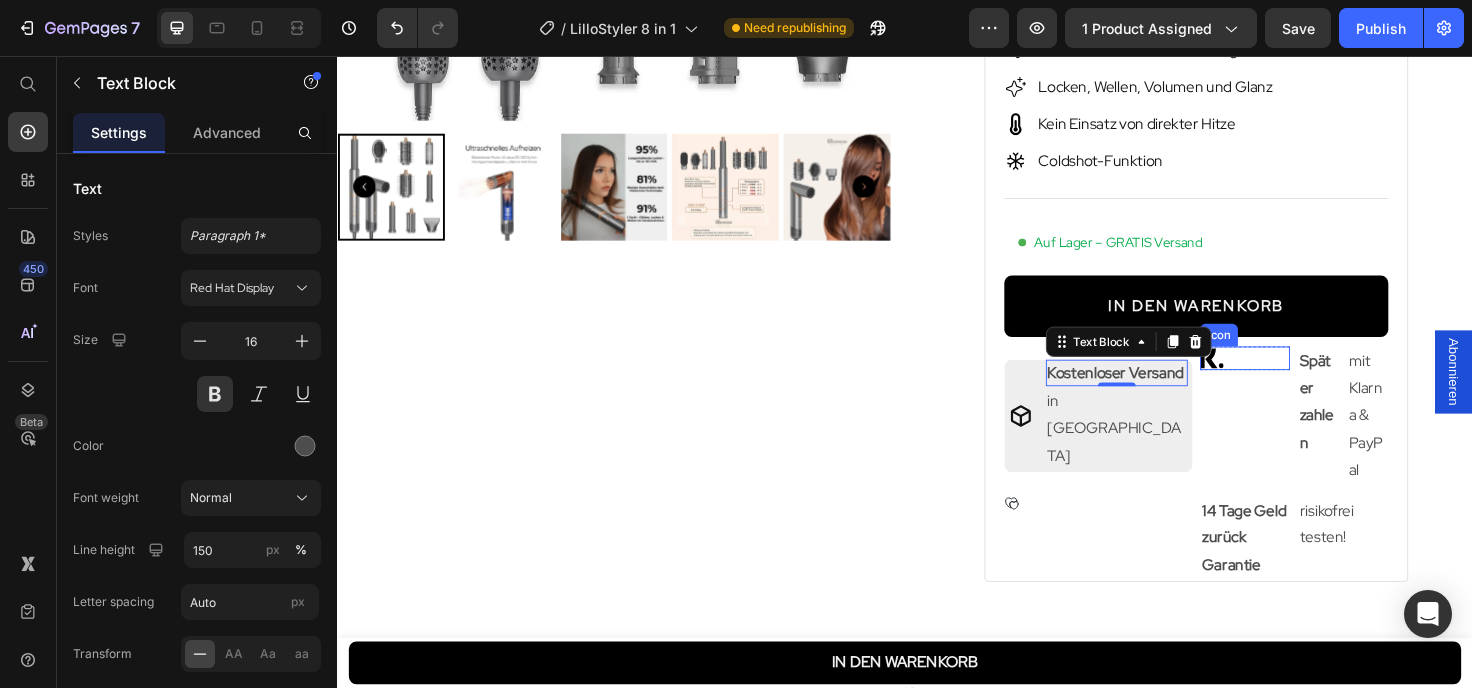 click 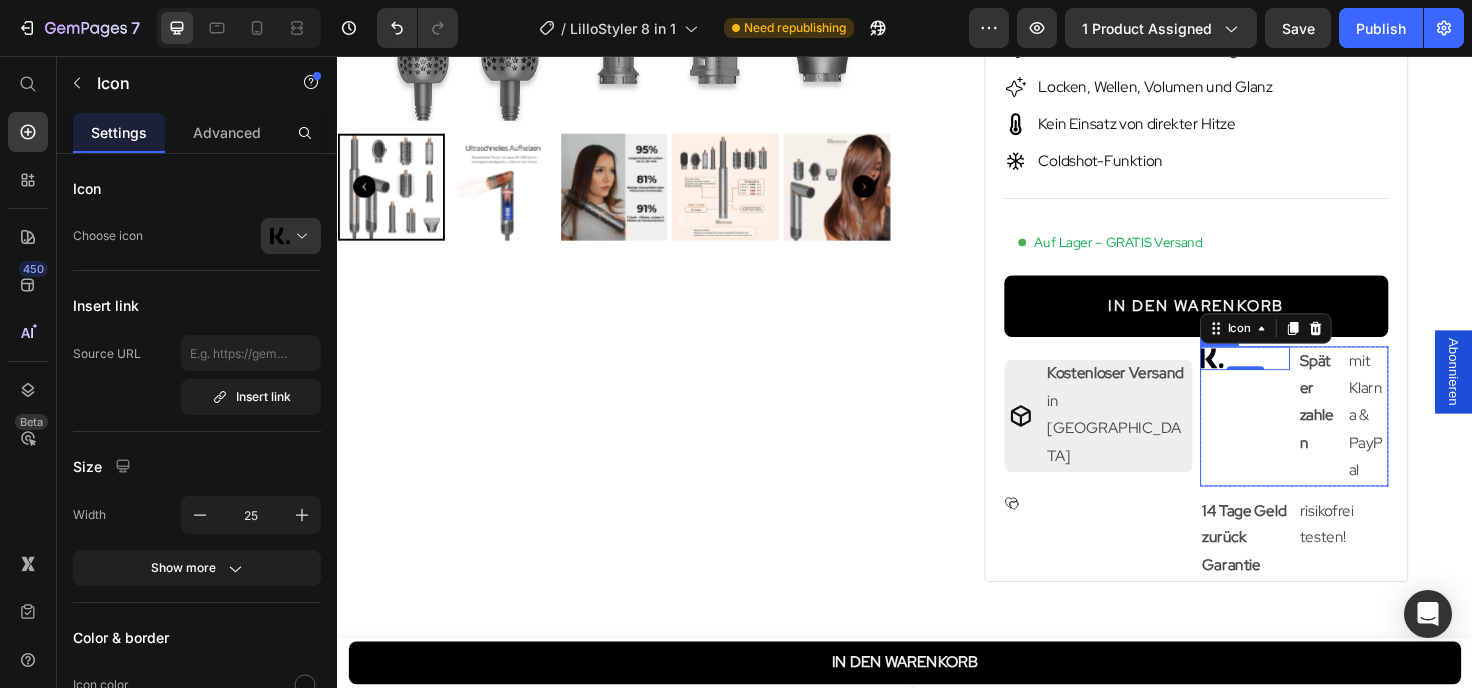 click on "Icon   0 Row" at bounding box center (1296, 437) 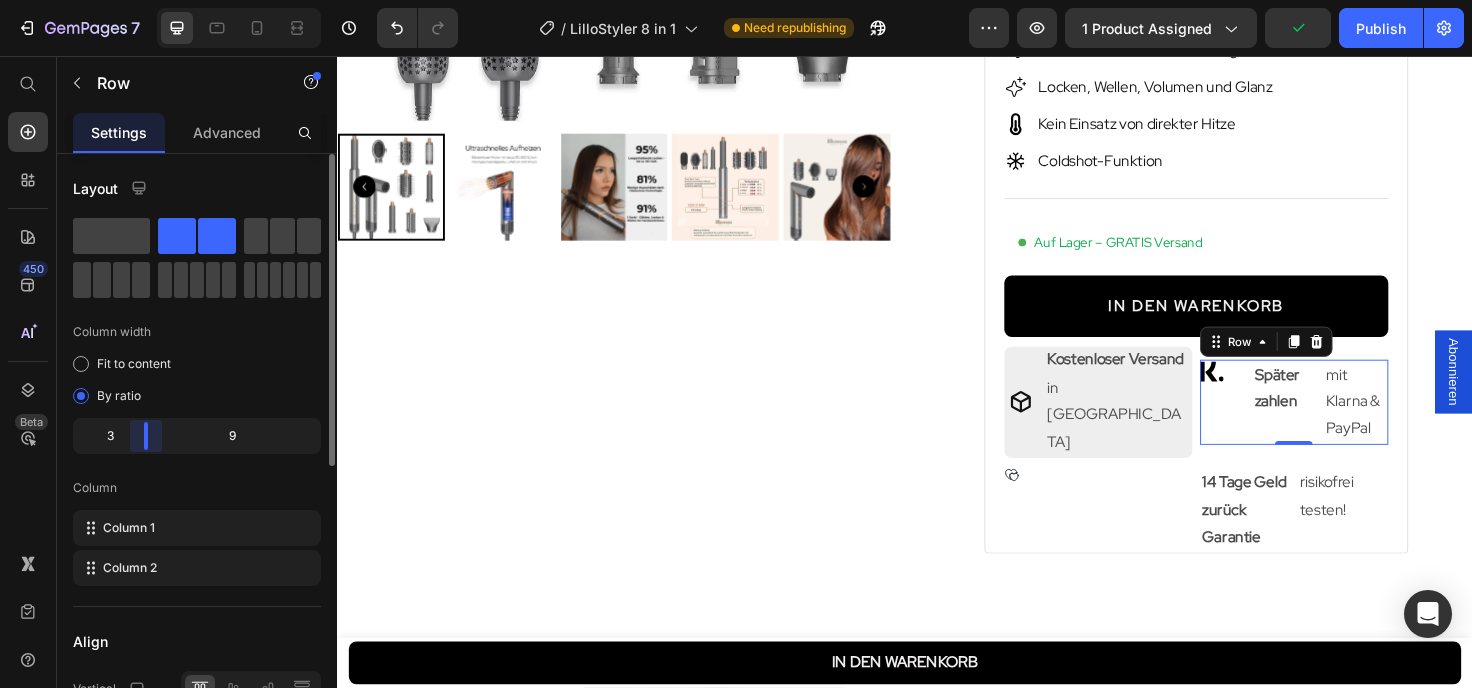 drag, startPoint x: 199, startPoint y: 429, endPoint x: 129, endPoint y: 438, distance: 70.5762 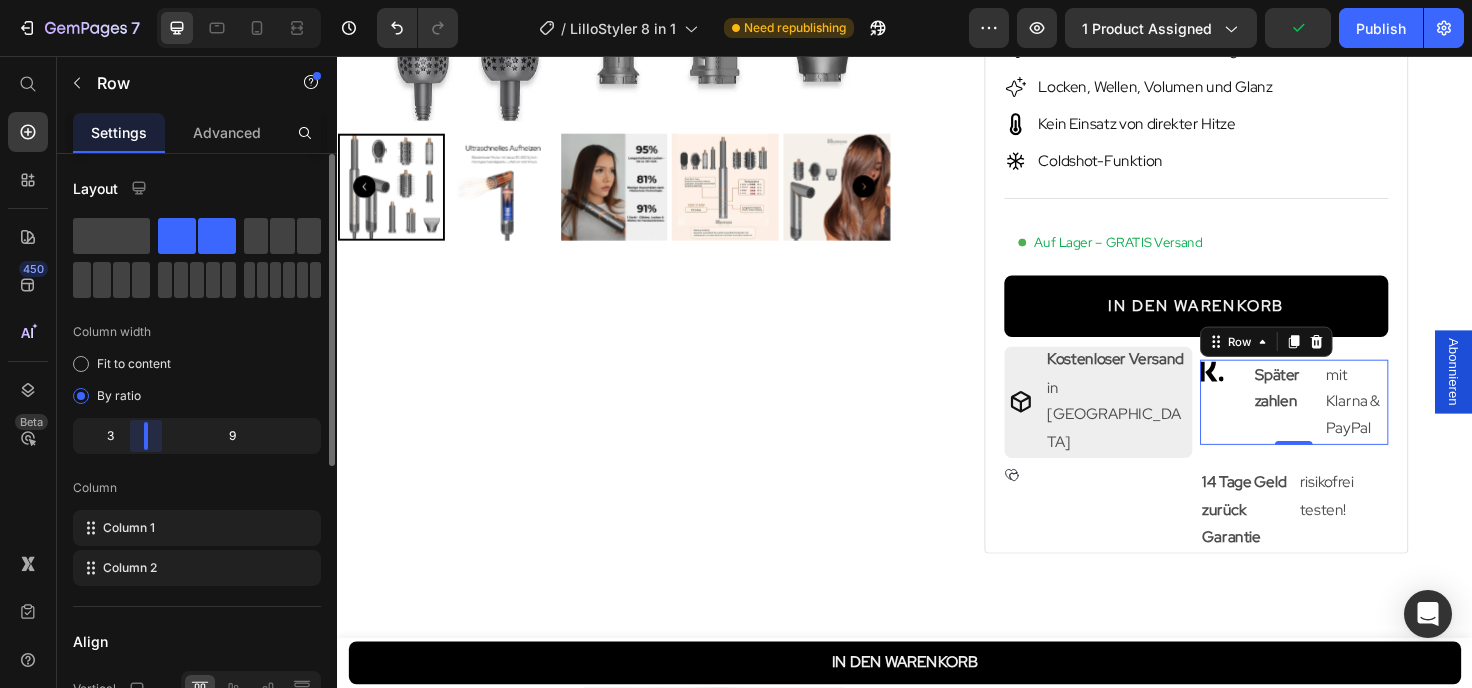 click on "Layout Column width Fit to content By ratio 3 9 Column Column 1 Column 2 Align Vertical
Size Full width Width 1200 px % Height Full Fit Column gap 8 px Background Color Image Video  Color   Delete element" at bounding box center (197, 449) 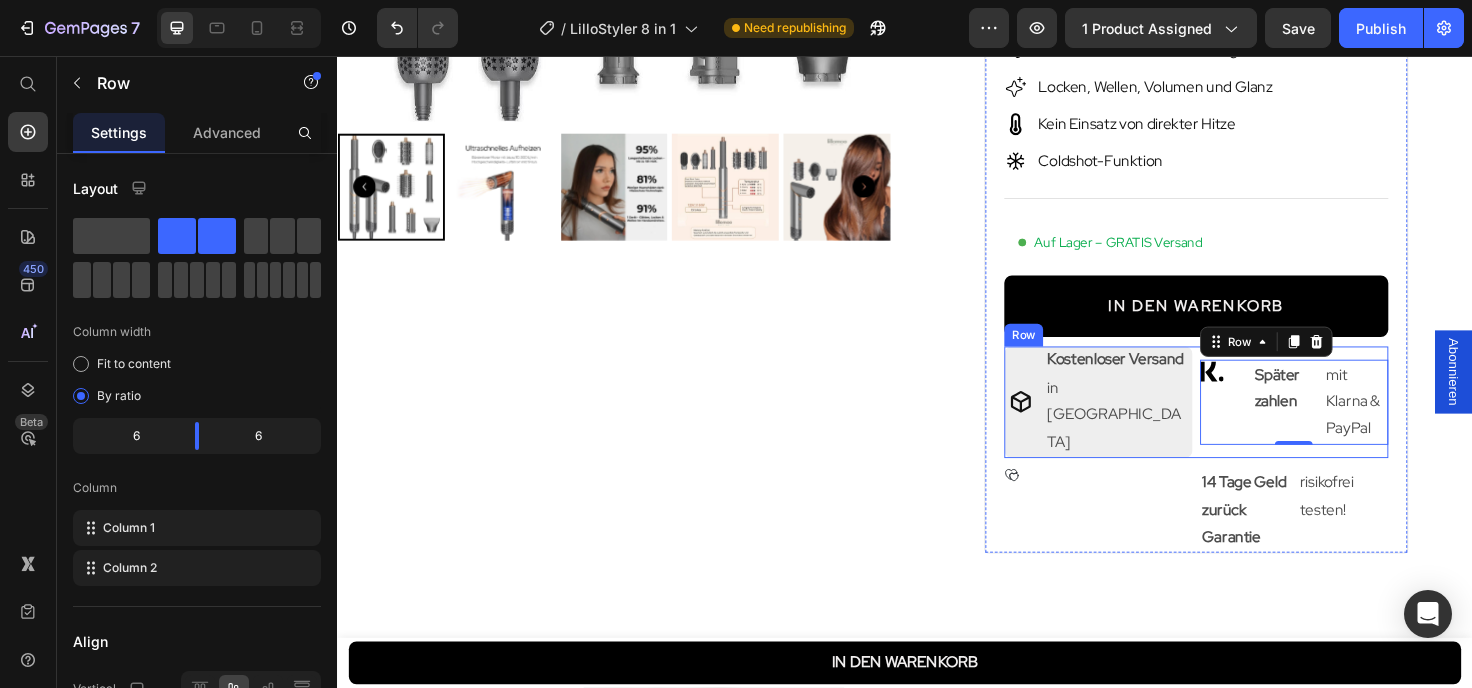 click on "Icon Row Kostenloser Versand Text Block in [GEOGRAPHIC_DATA] Text [GEOGRAPHIC_DATA]" at bounding box center [1141, 422] 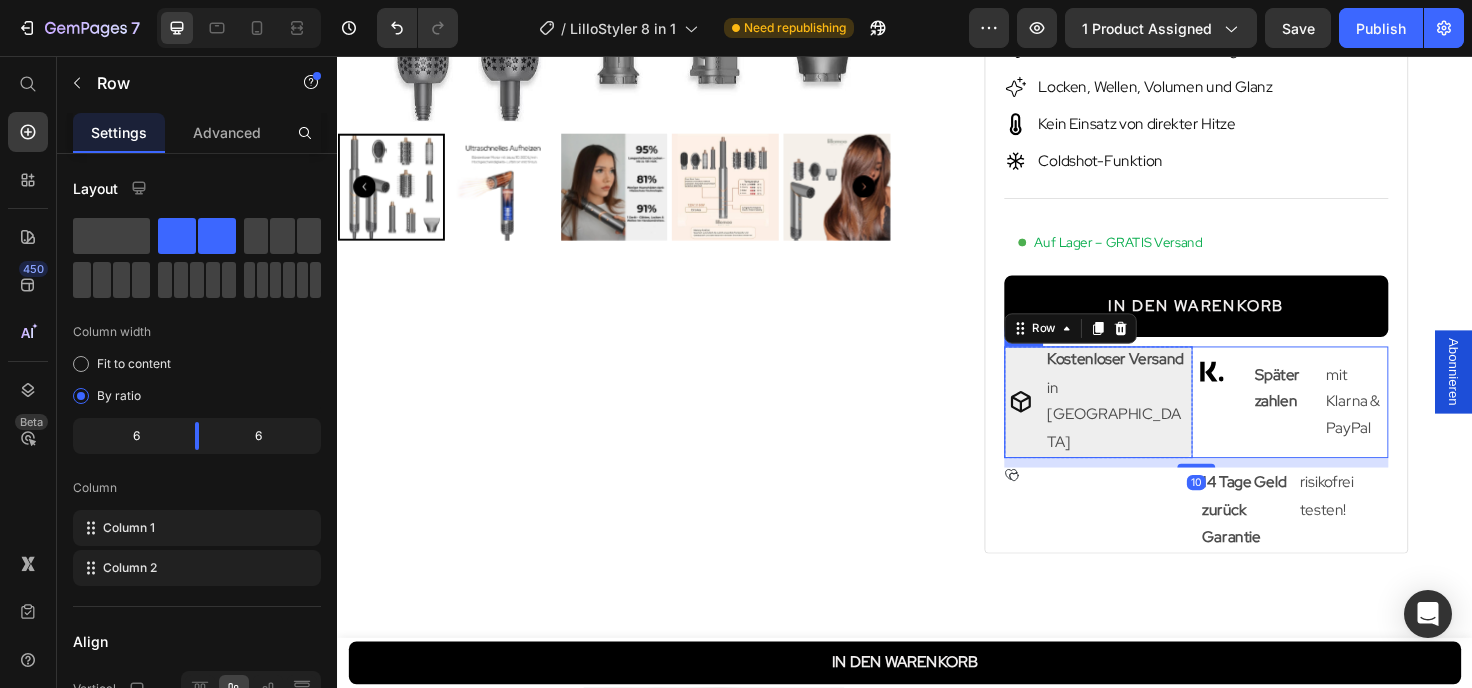 click on "Icon Row Kostenloser Versand Text Block in [GEOGRAPHIC_DATA] Text Block Row Row" at bounding box center [1141, 422] 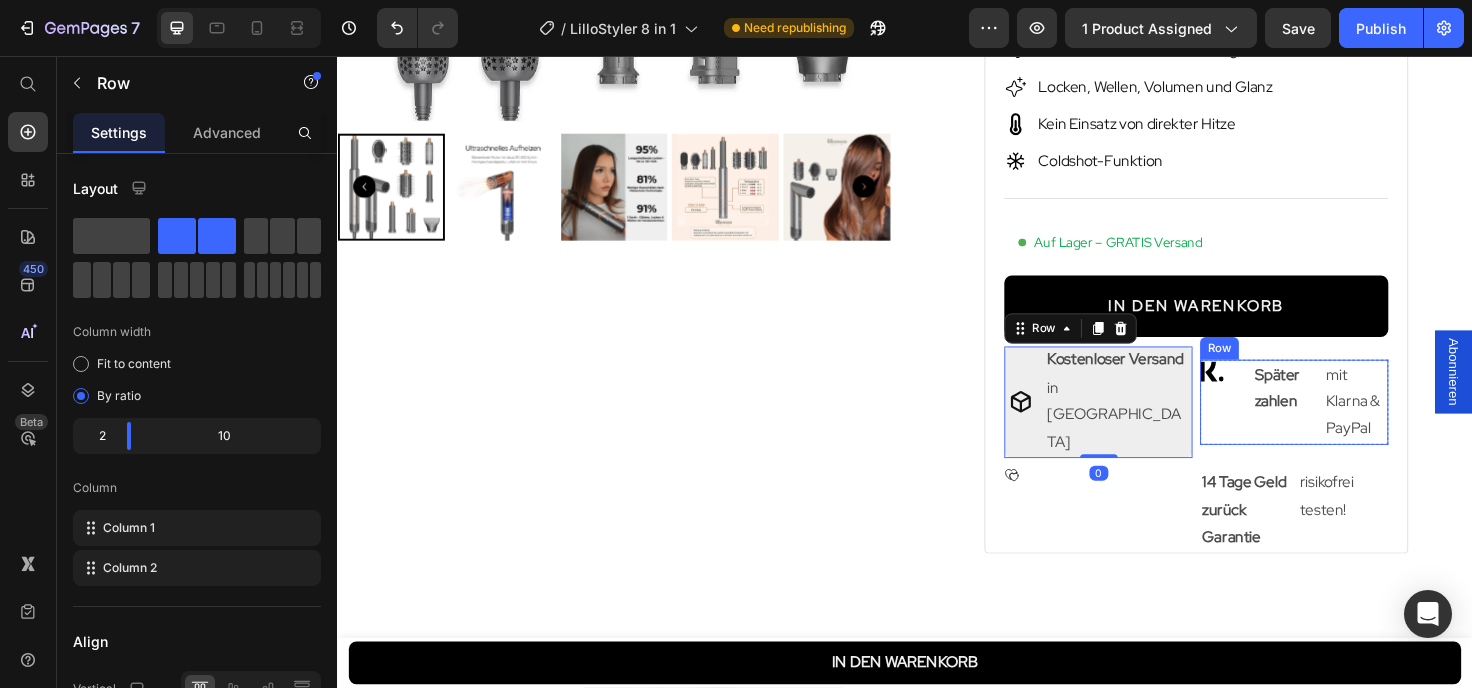 click on "Icon Row" at bounding box center [1273, 422] 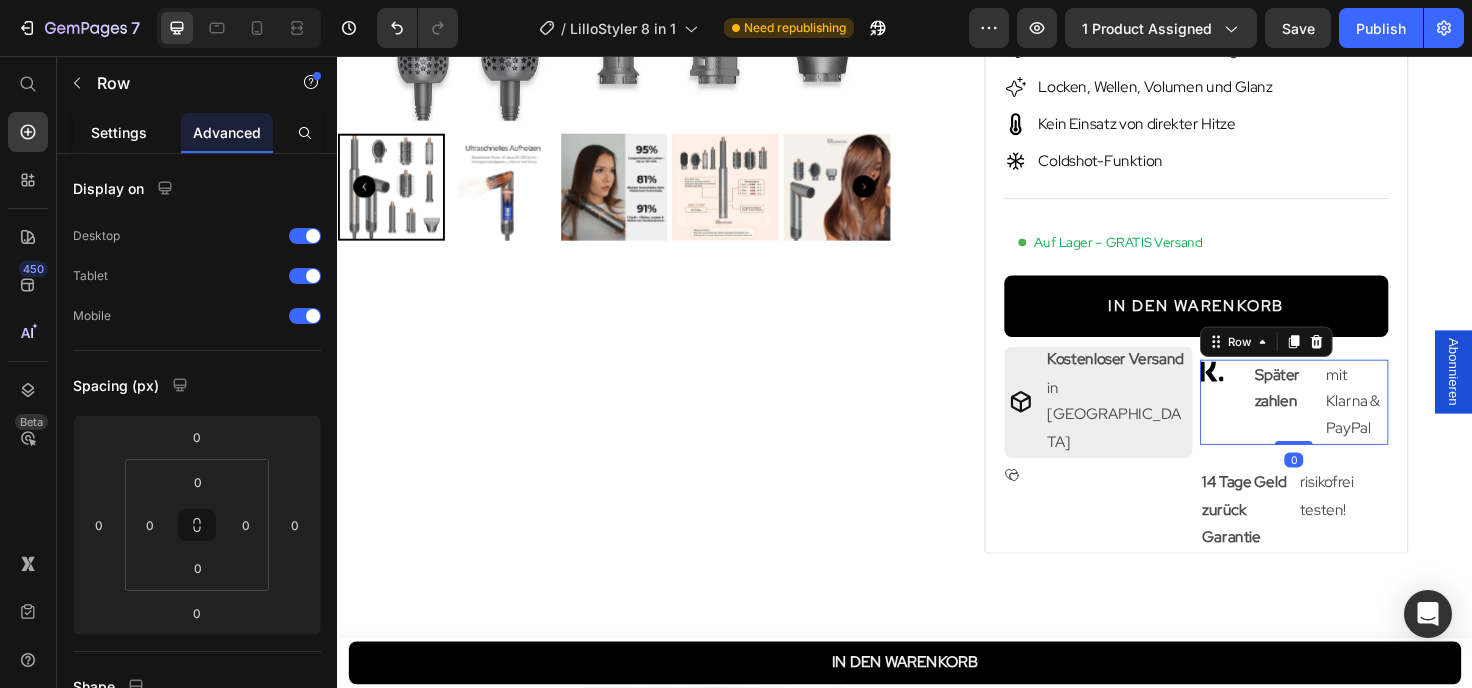 click on "Settings" at bounding box center [119, 132] 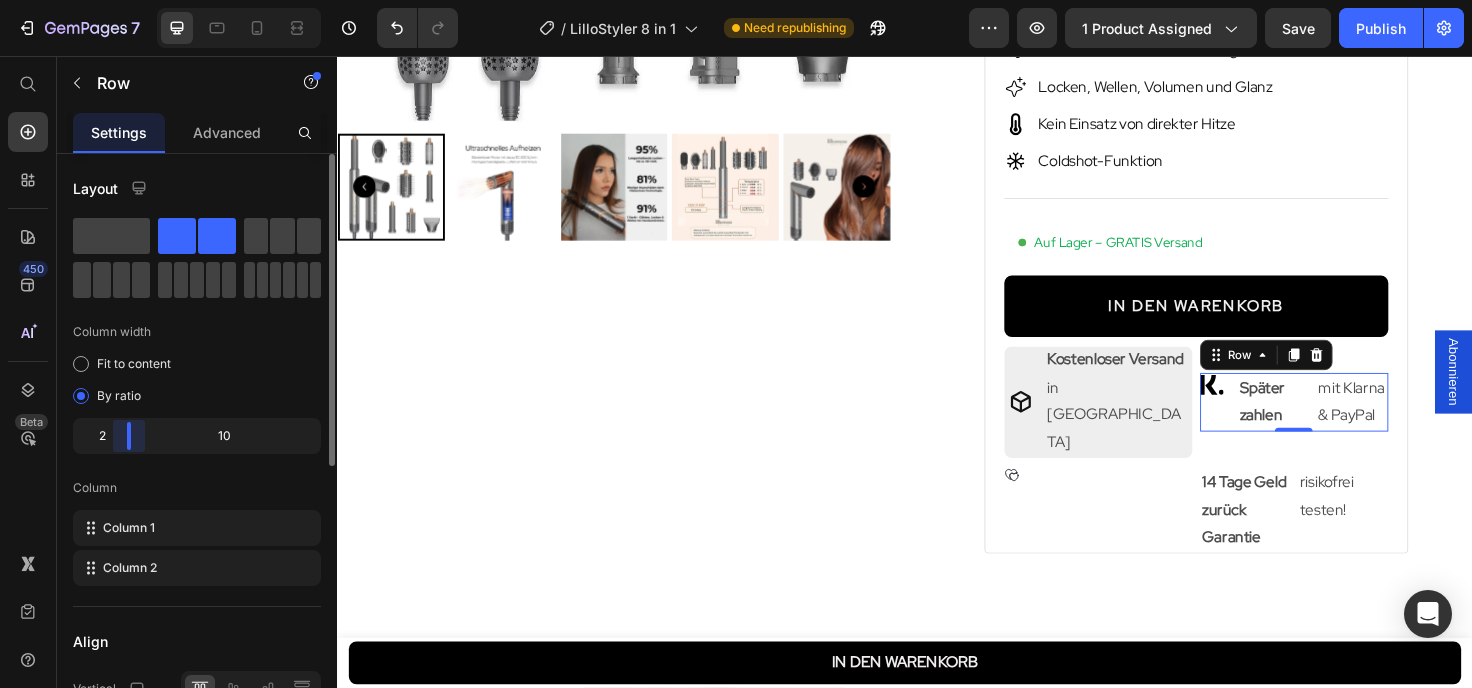 drag, startPoint x: 143, startPoint y: 437, endPoint x: 122, endPoint y: 435, distance: 21.095022 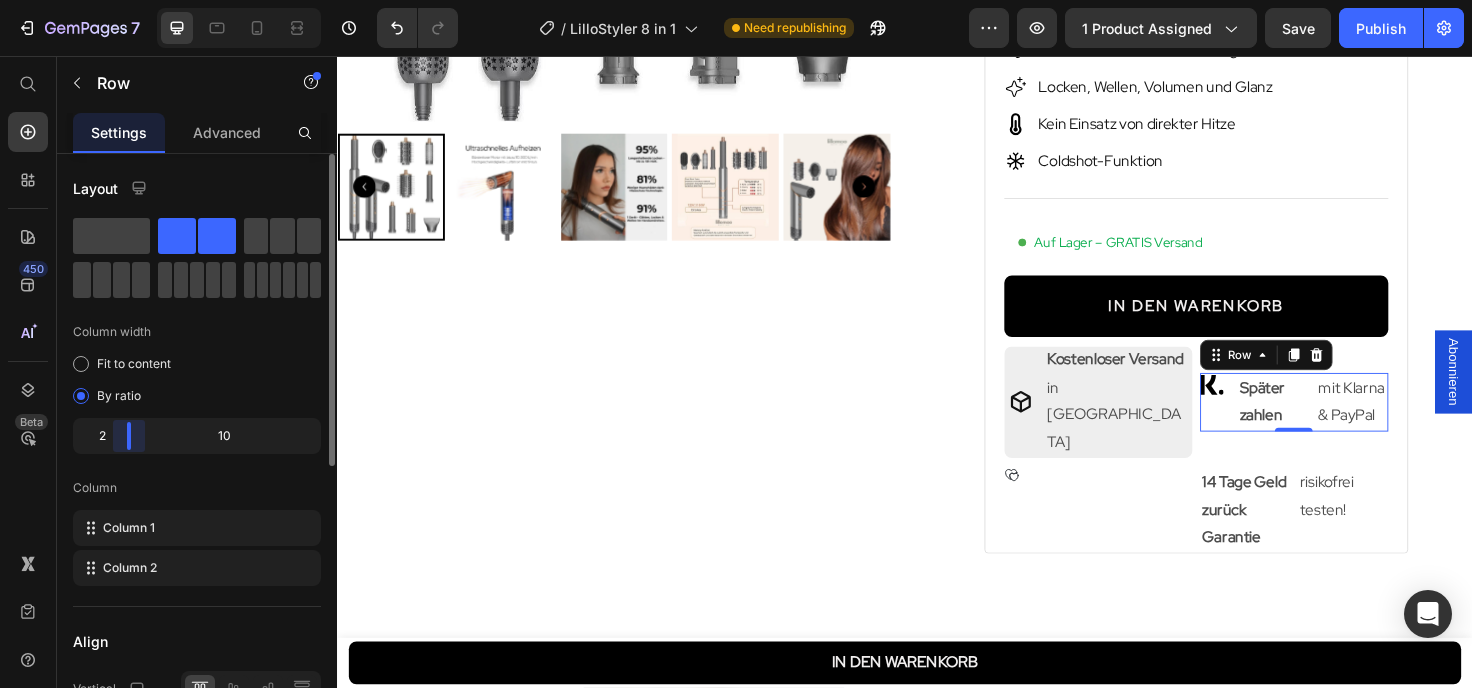 click on "Layout Column width Fit to content By ratio 2 10 Column Column 1 Column 2 Align Vertical
Size Full width Width 1200 px % Height Full Fit Column gap 8 px Background Color Image Video  Color   Delete element" at bounding box center (197, 449) 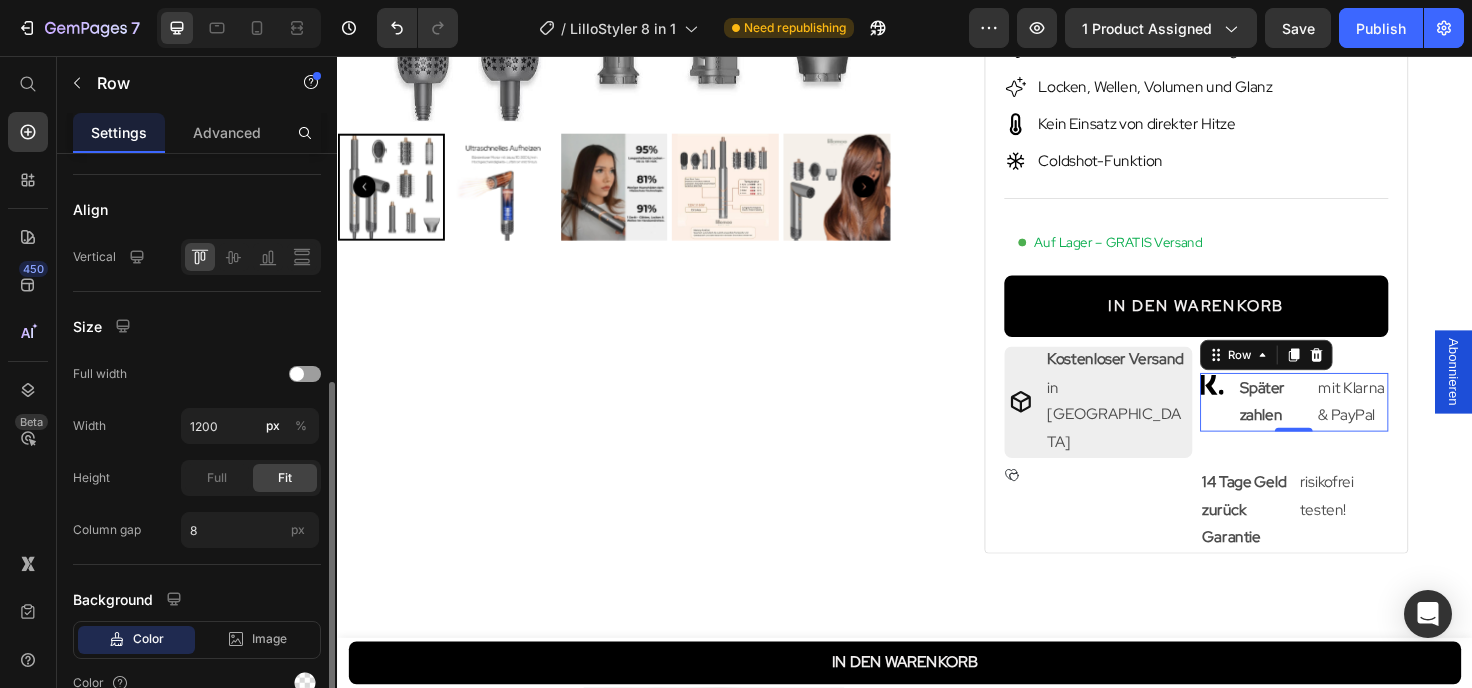 scroll, scrollTop: 528, scrollLeft: 0, axis: vertical 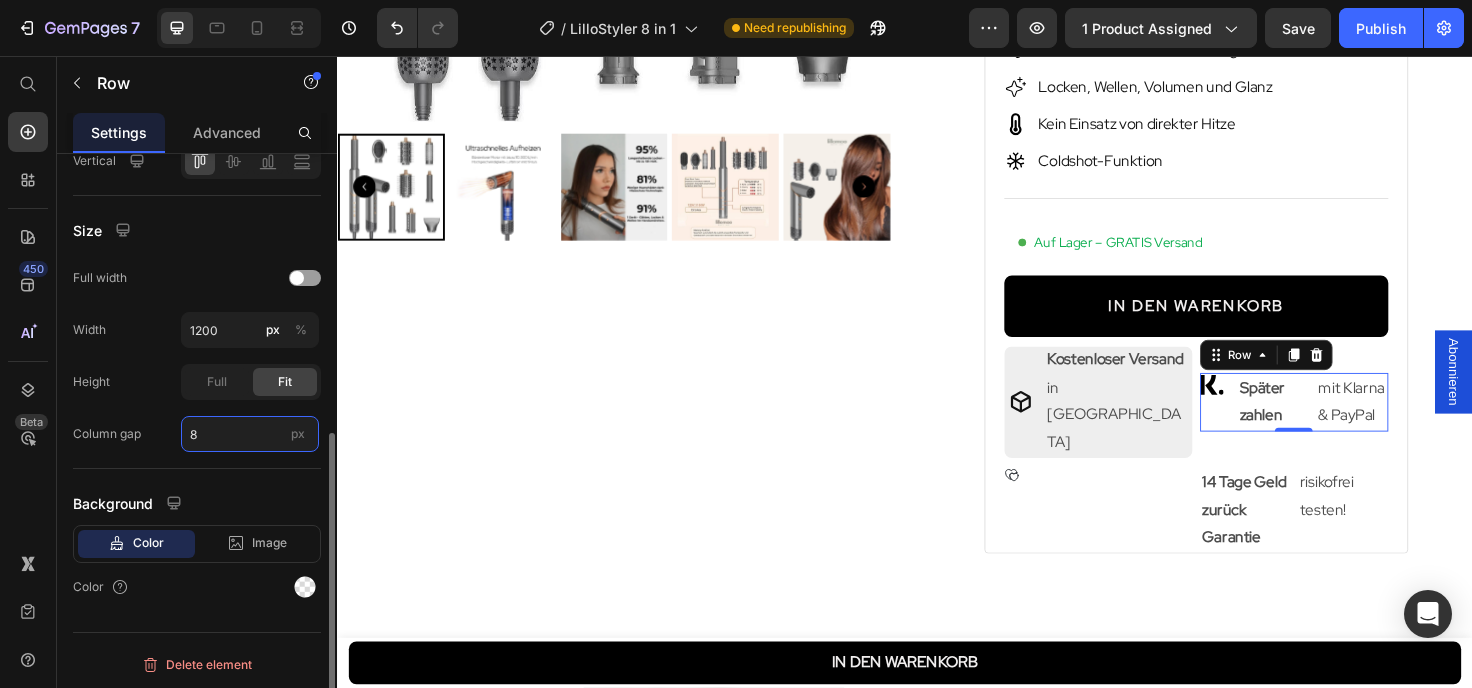 click on "8" at bounding box center [250, 434] 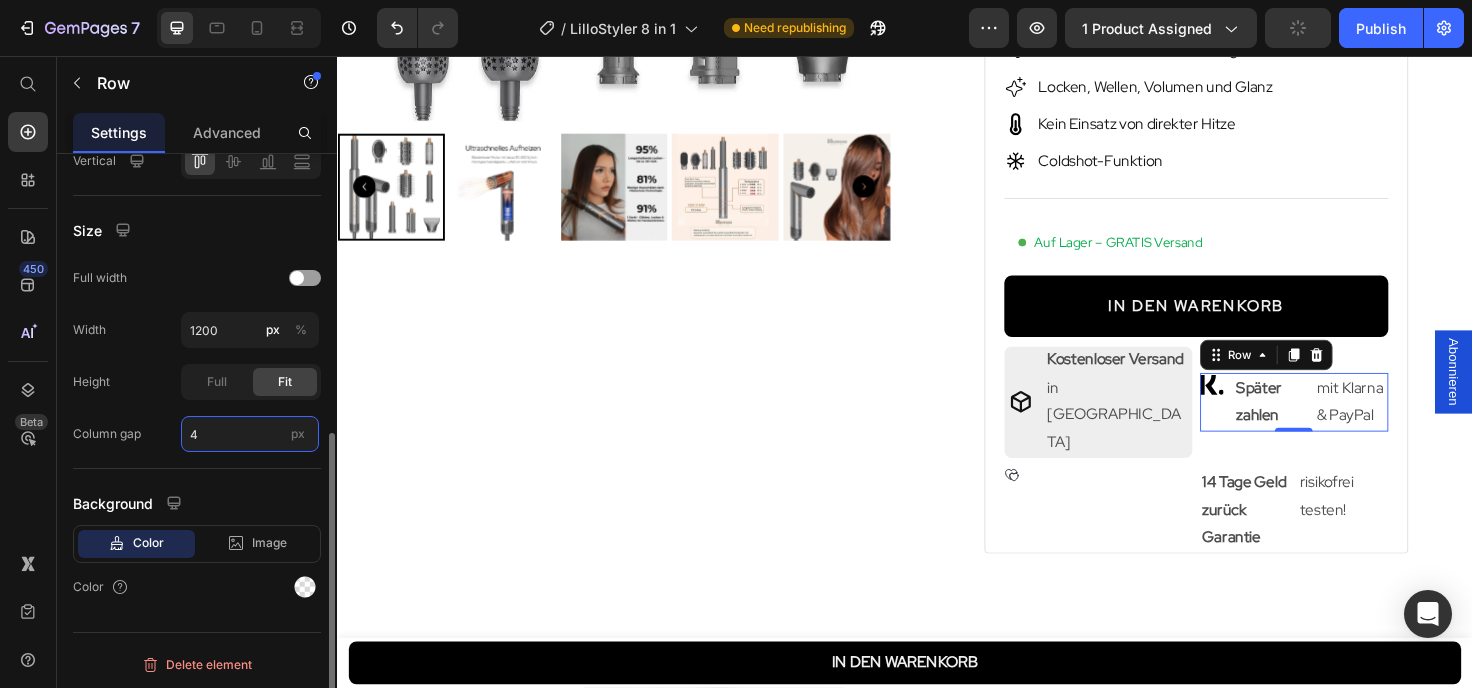 type on "8" 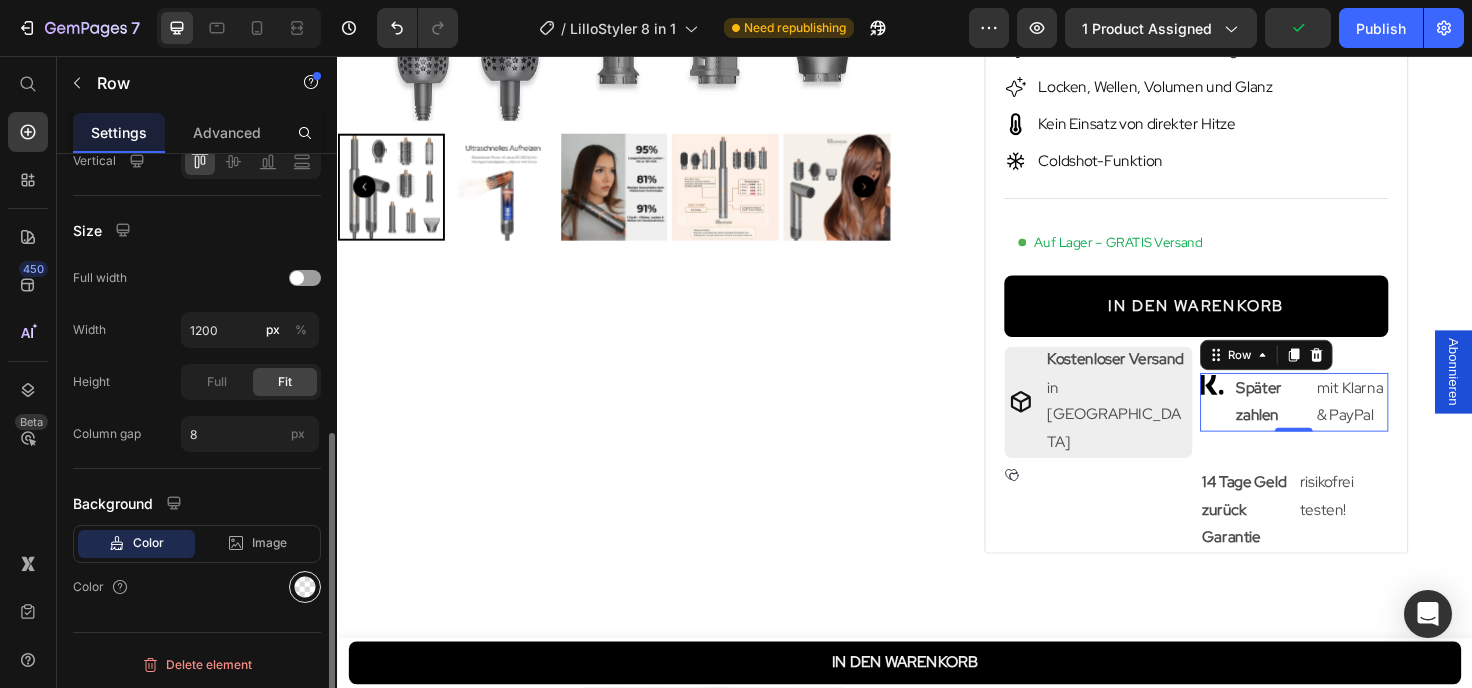 click 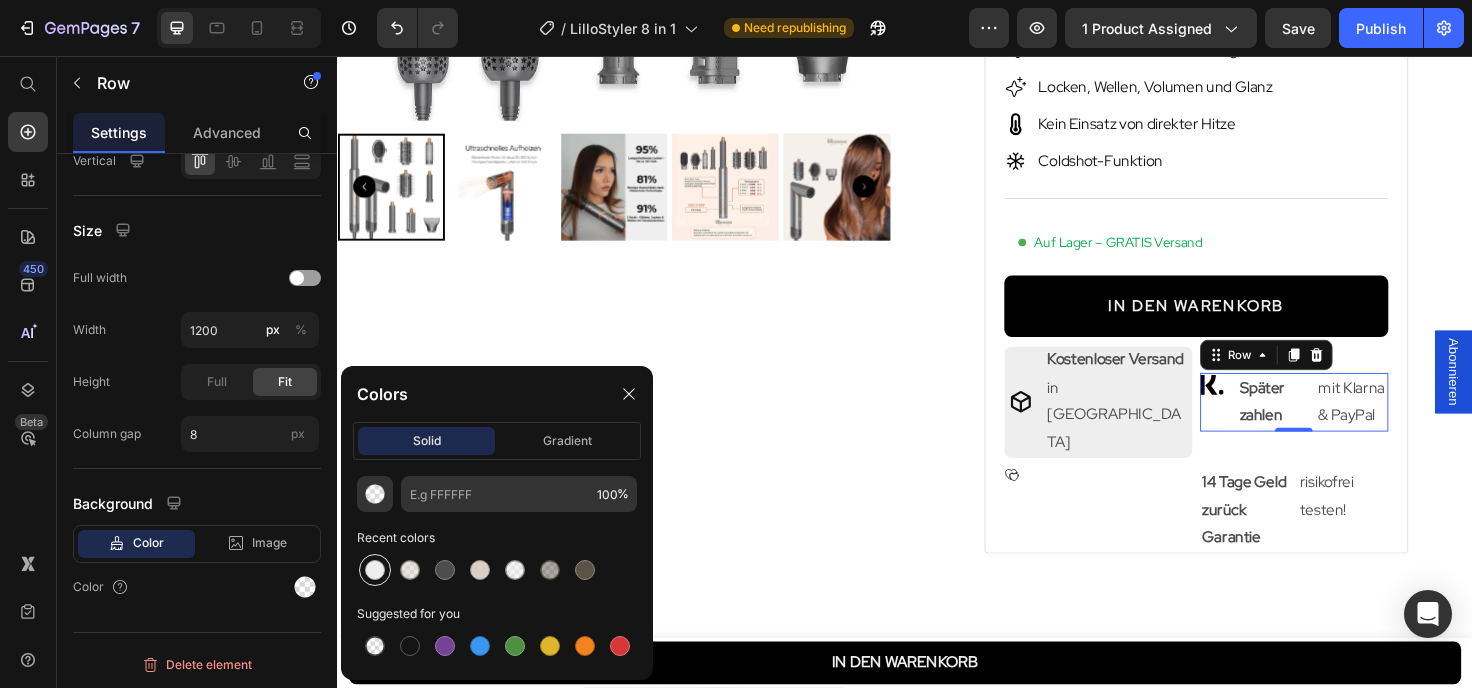 click at bounding box center (375, 570) 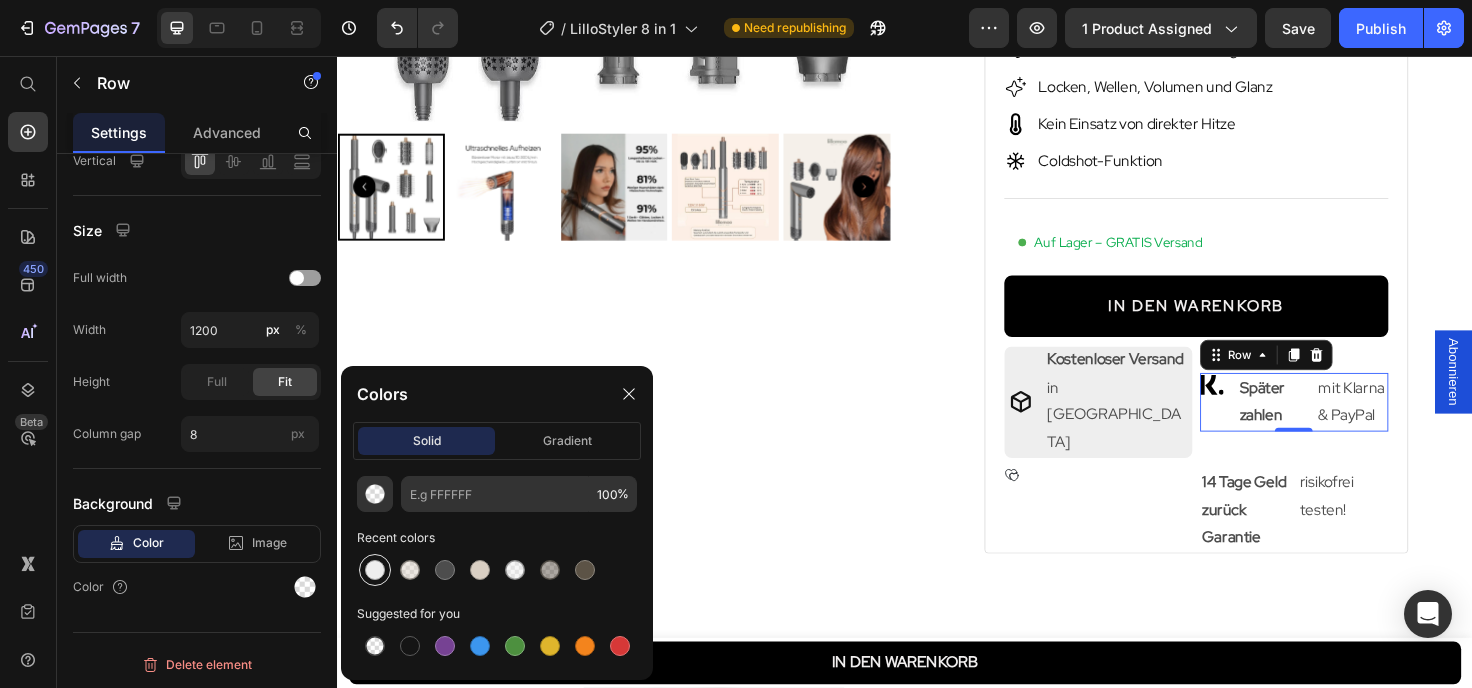 type on "EEEEEE" 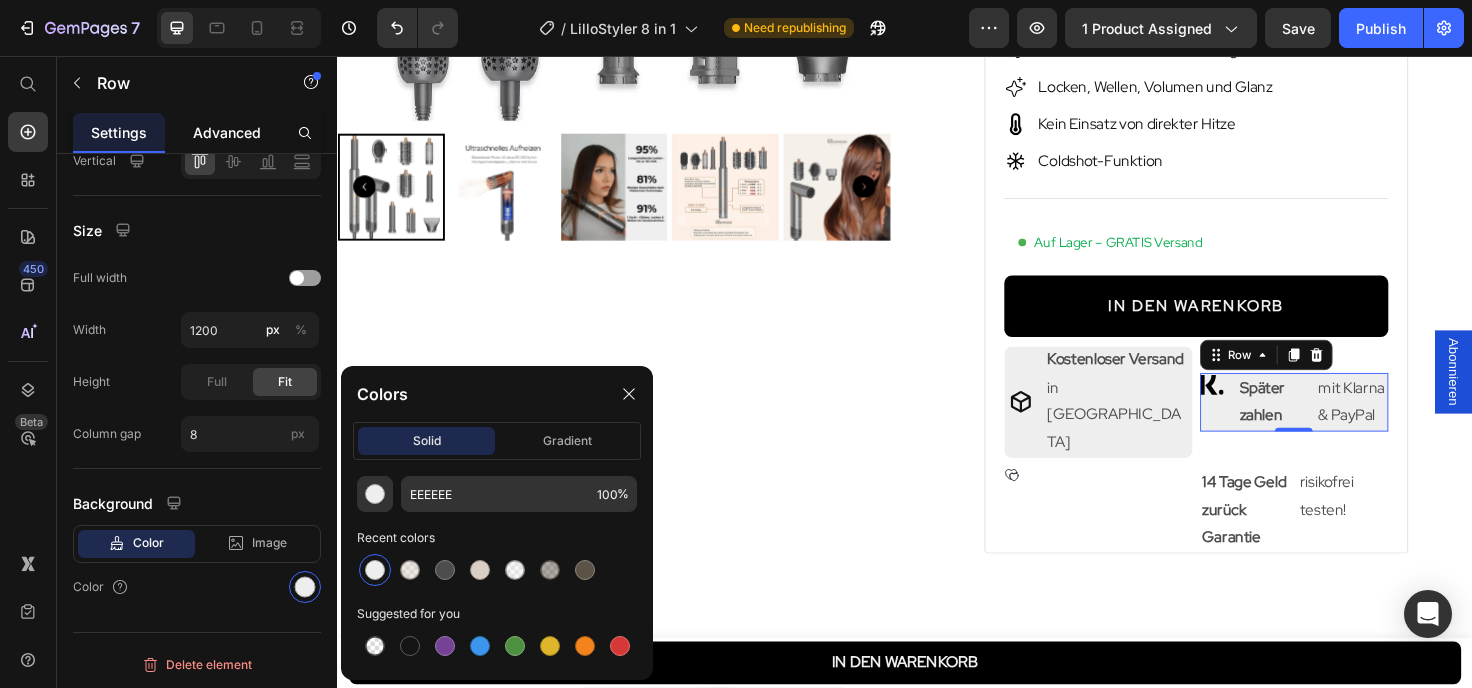 click on "Advanced" 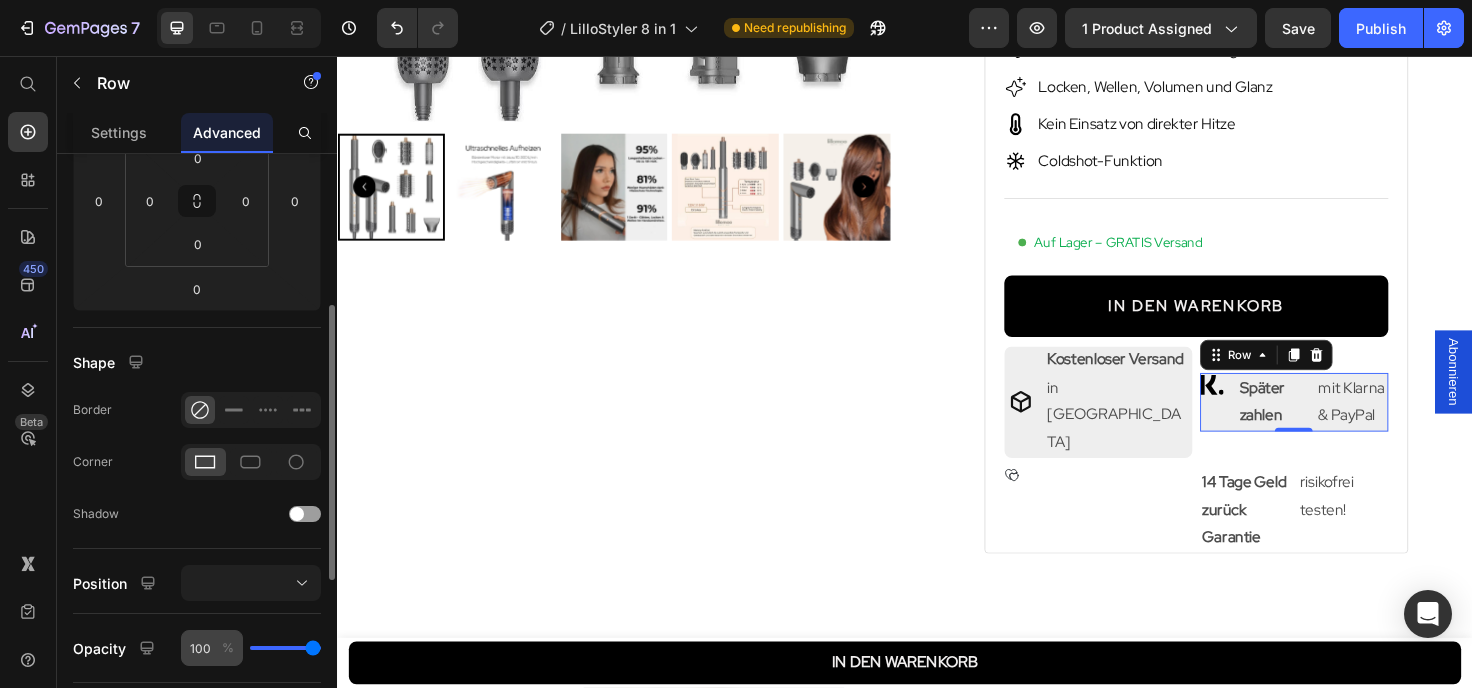 scroll, scrollTop: 432, scrollLeft: 0, axis: vertical 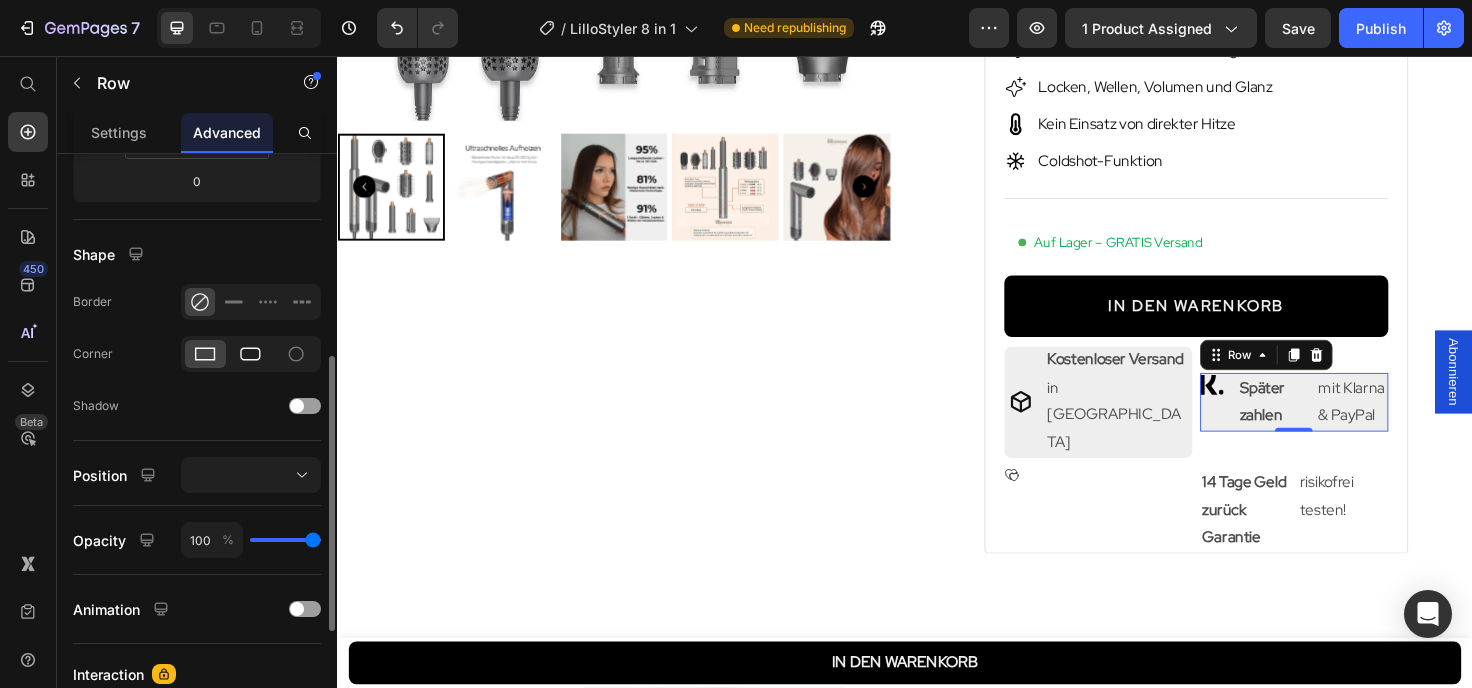 click 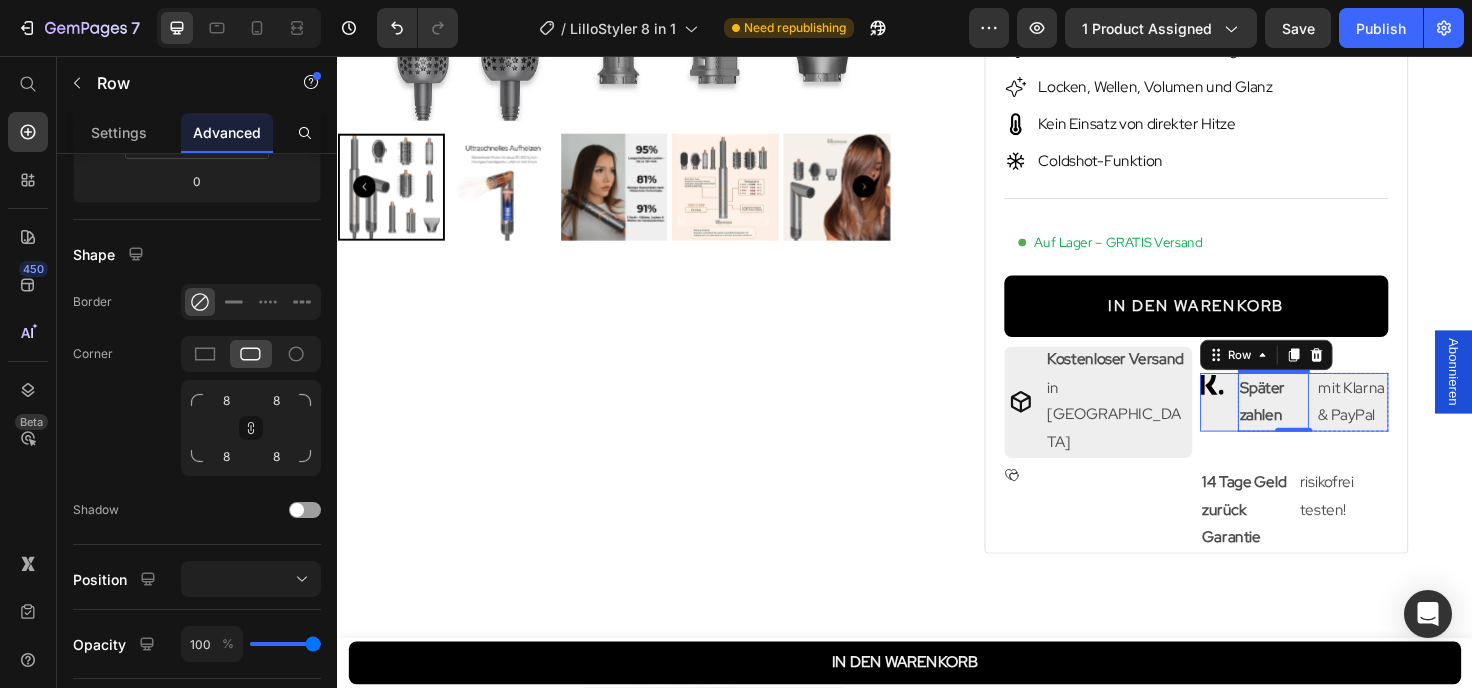 click on "Später zahlen" at bounding box center (1326, 422) 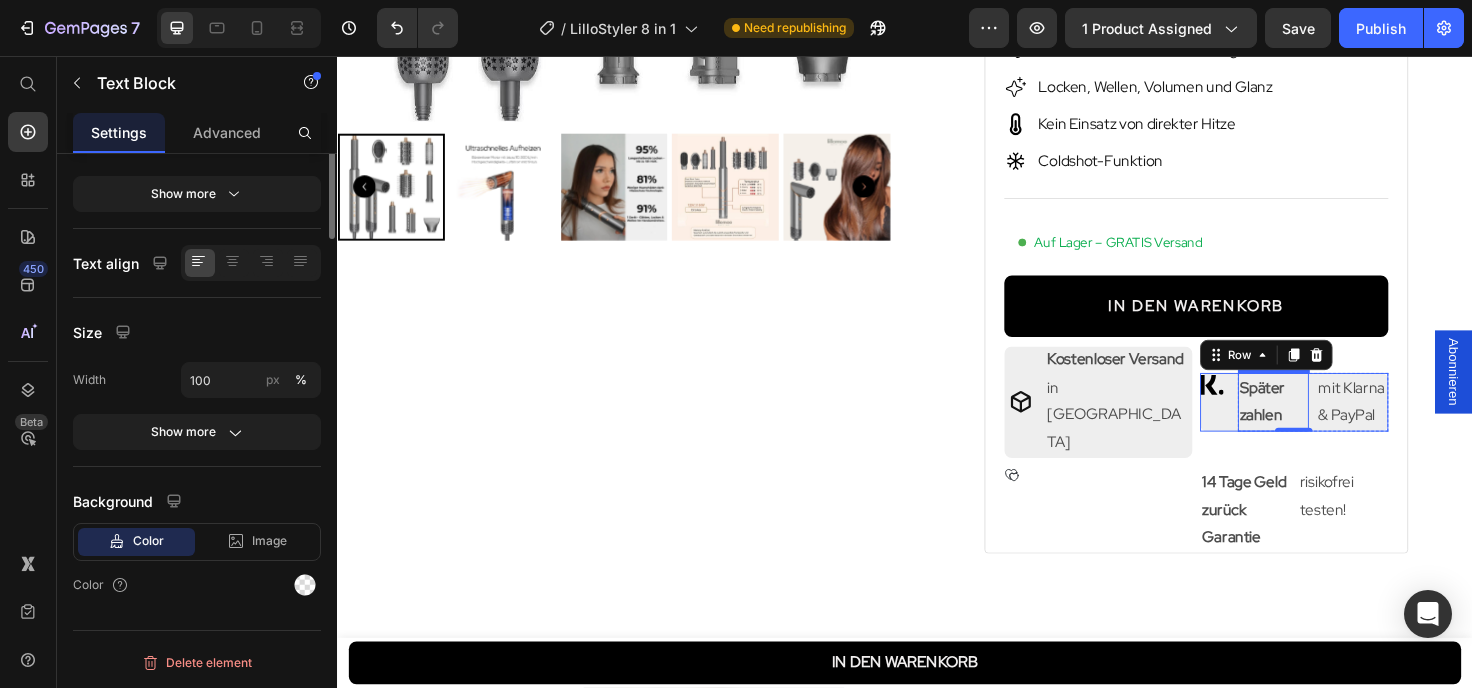 scroll, scrollTop: 0, scrollLeft: 0, axis: both 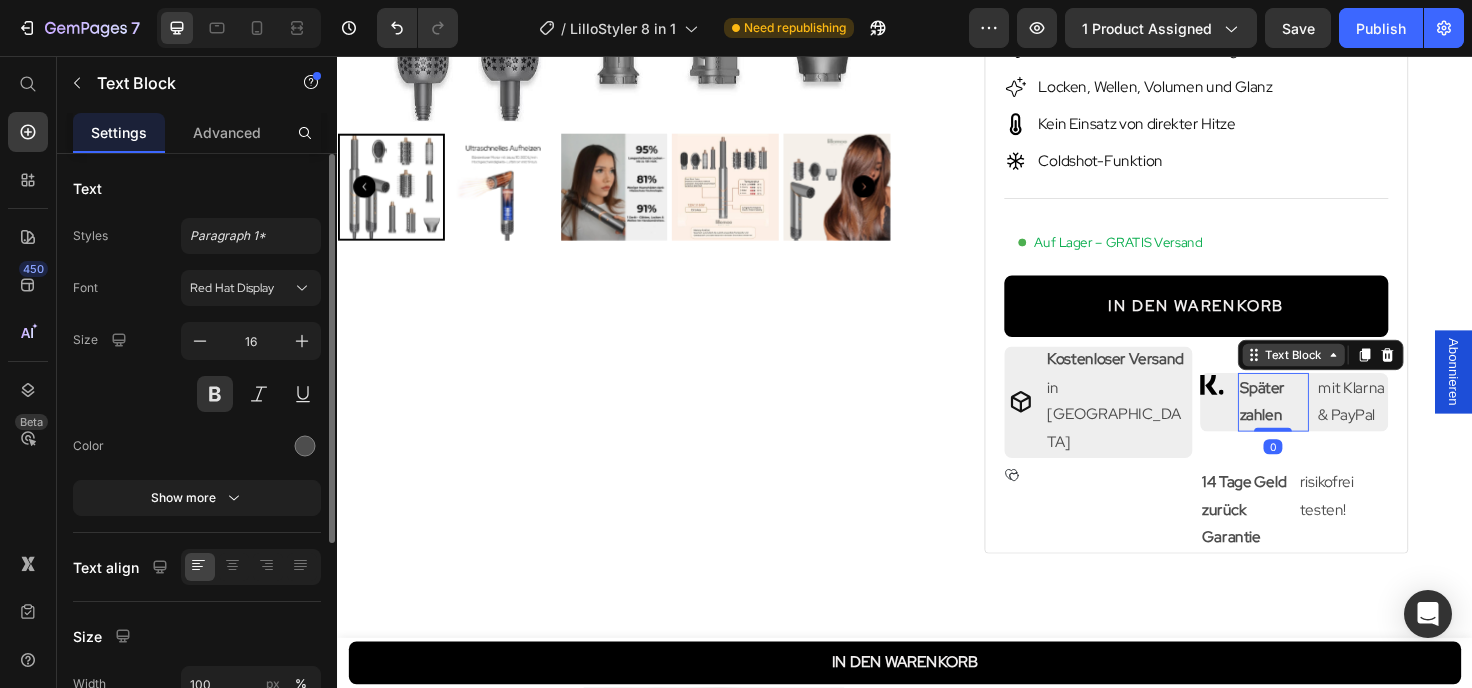 click on "Text Block" at bounding box center [1348, 372] 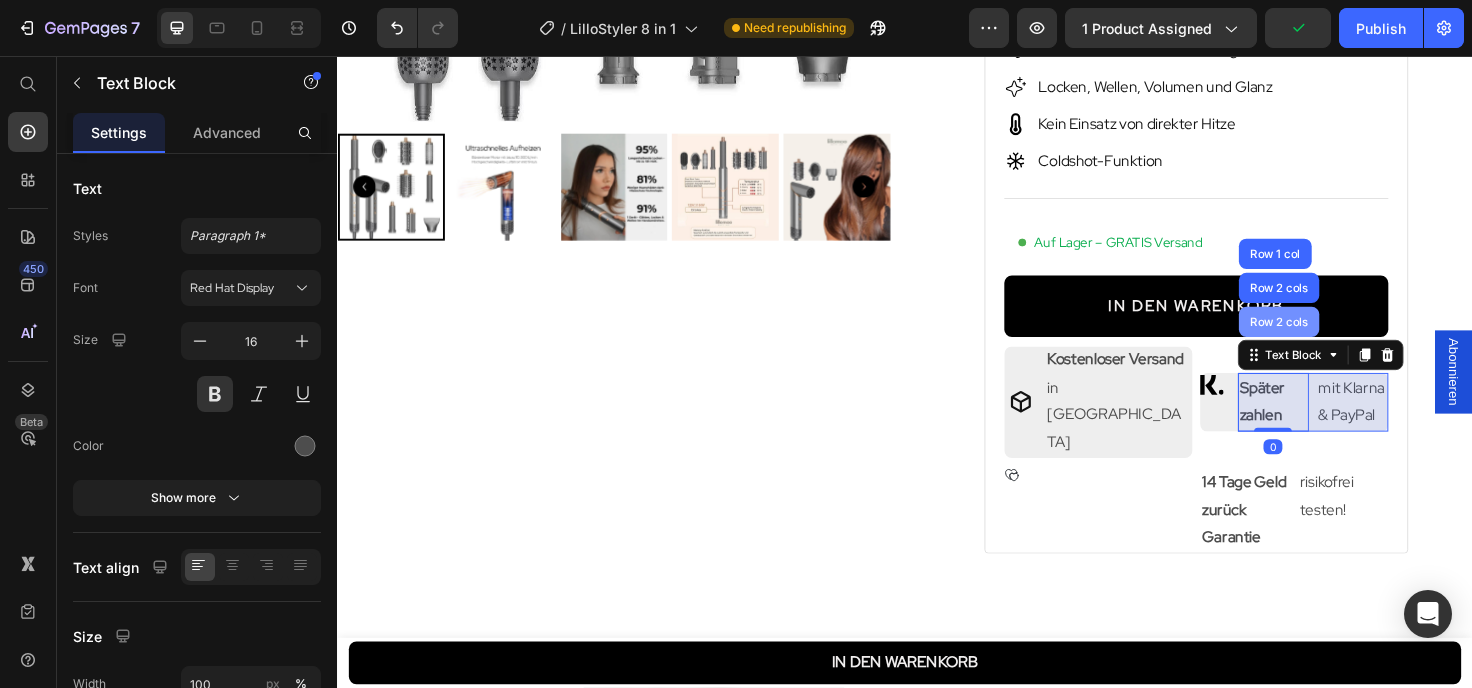 click on "Row 2 cols" at bounding box center (1332, 337) 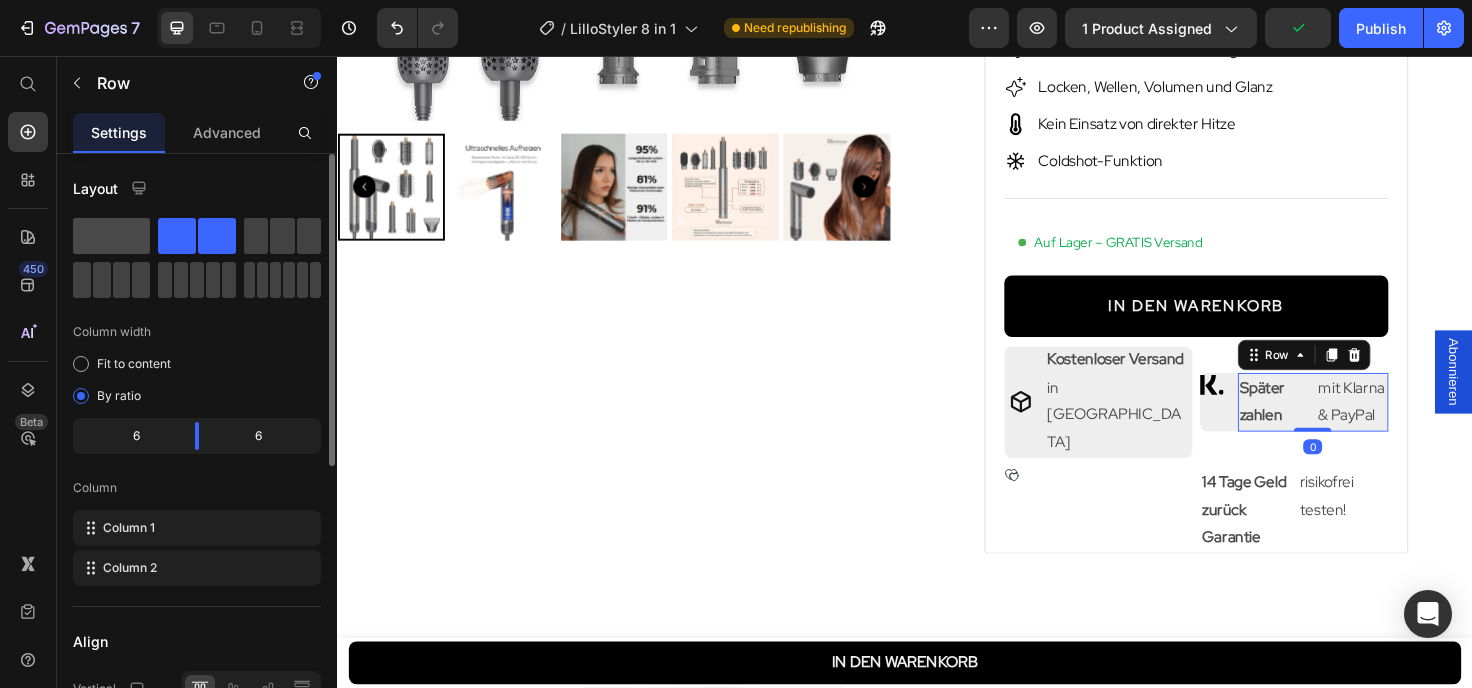 click 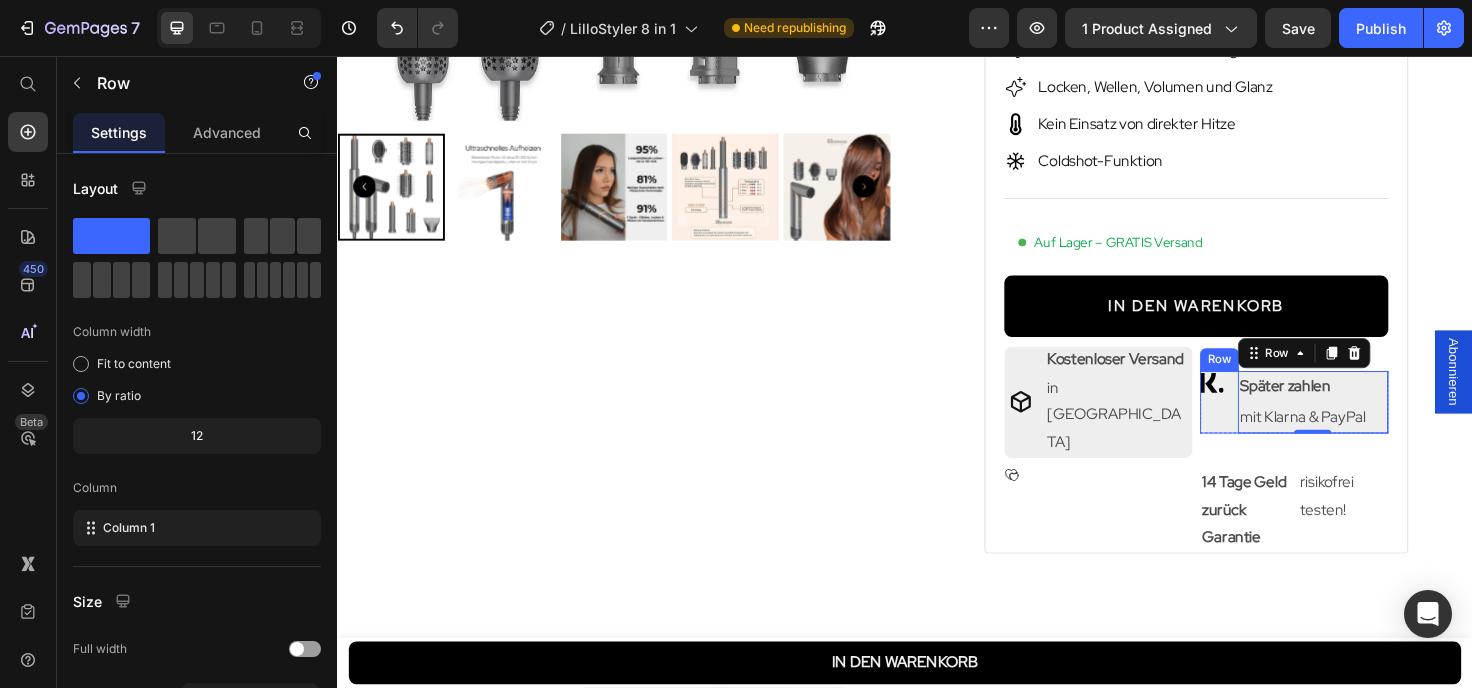 click on "Icon Row" at bounding box center [1265, 422] 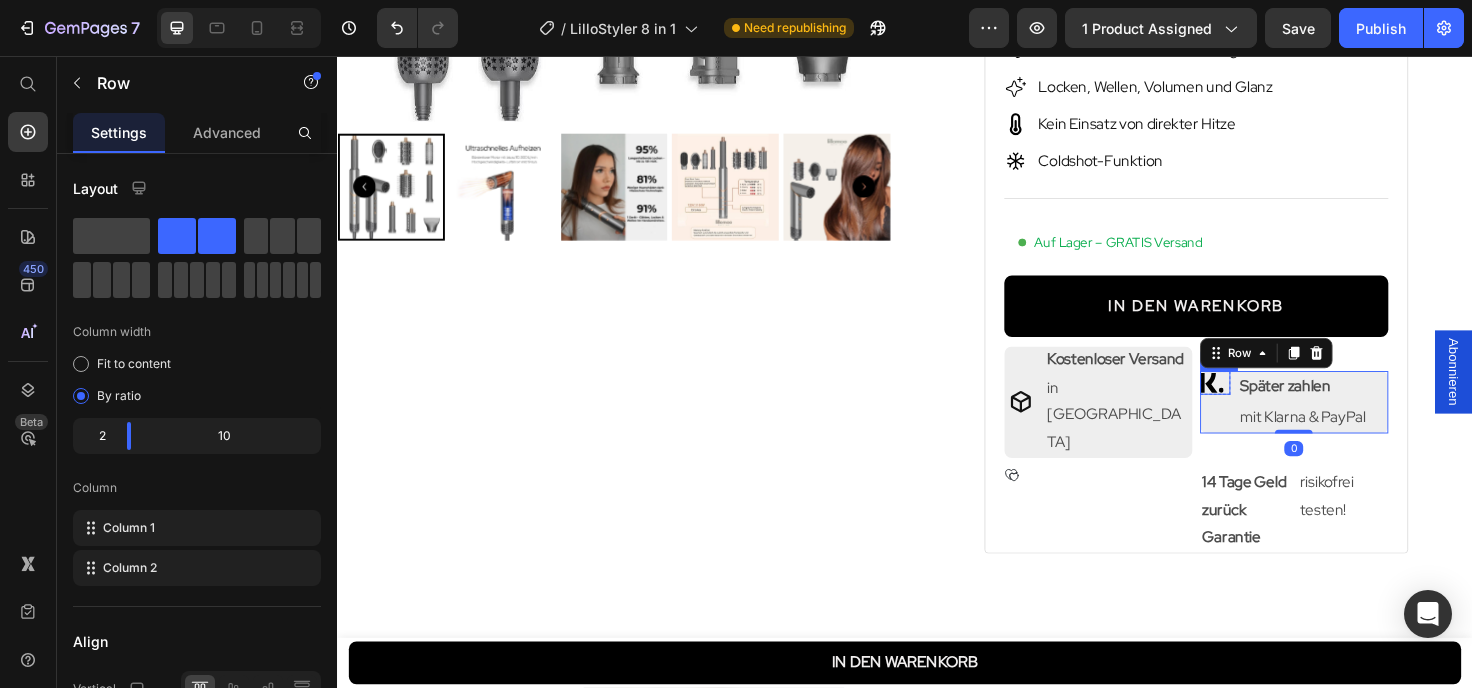 click 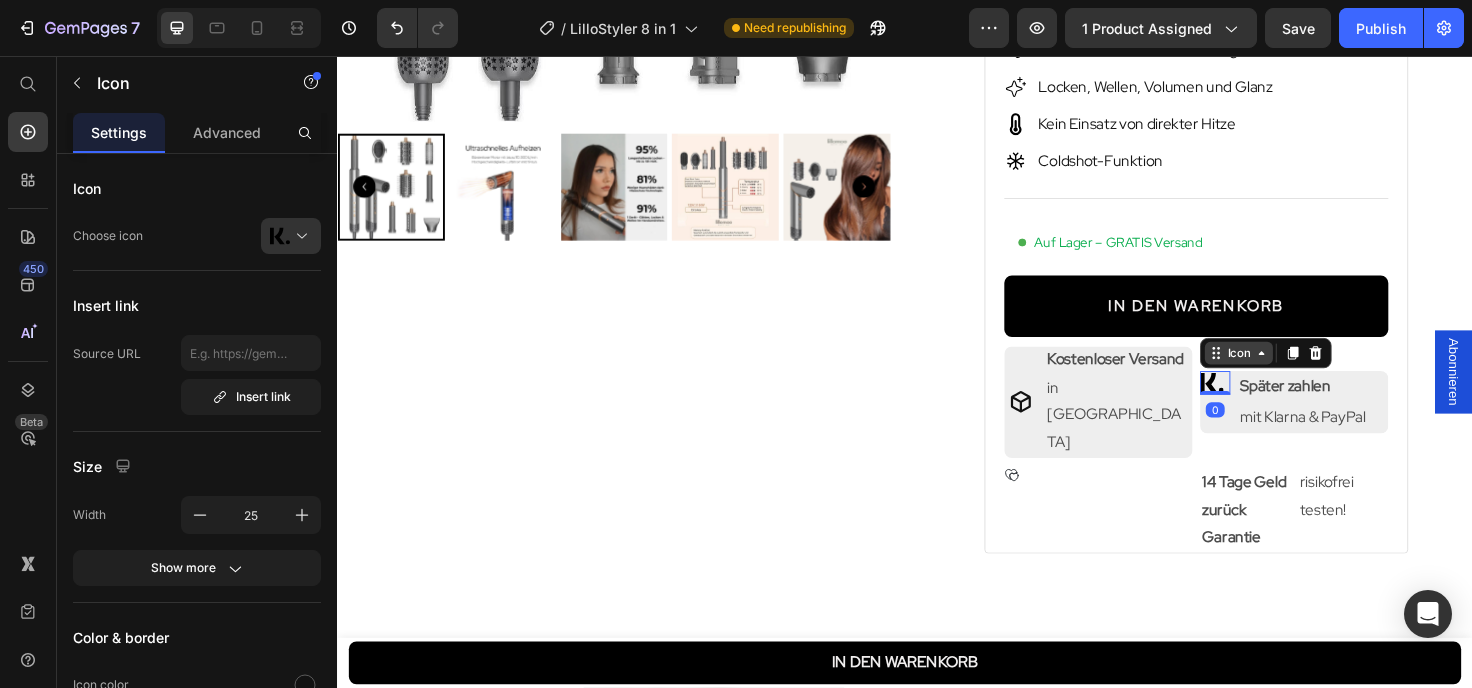 click on "Icon" at bounding box center [1290, 370] 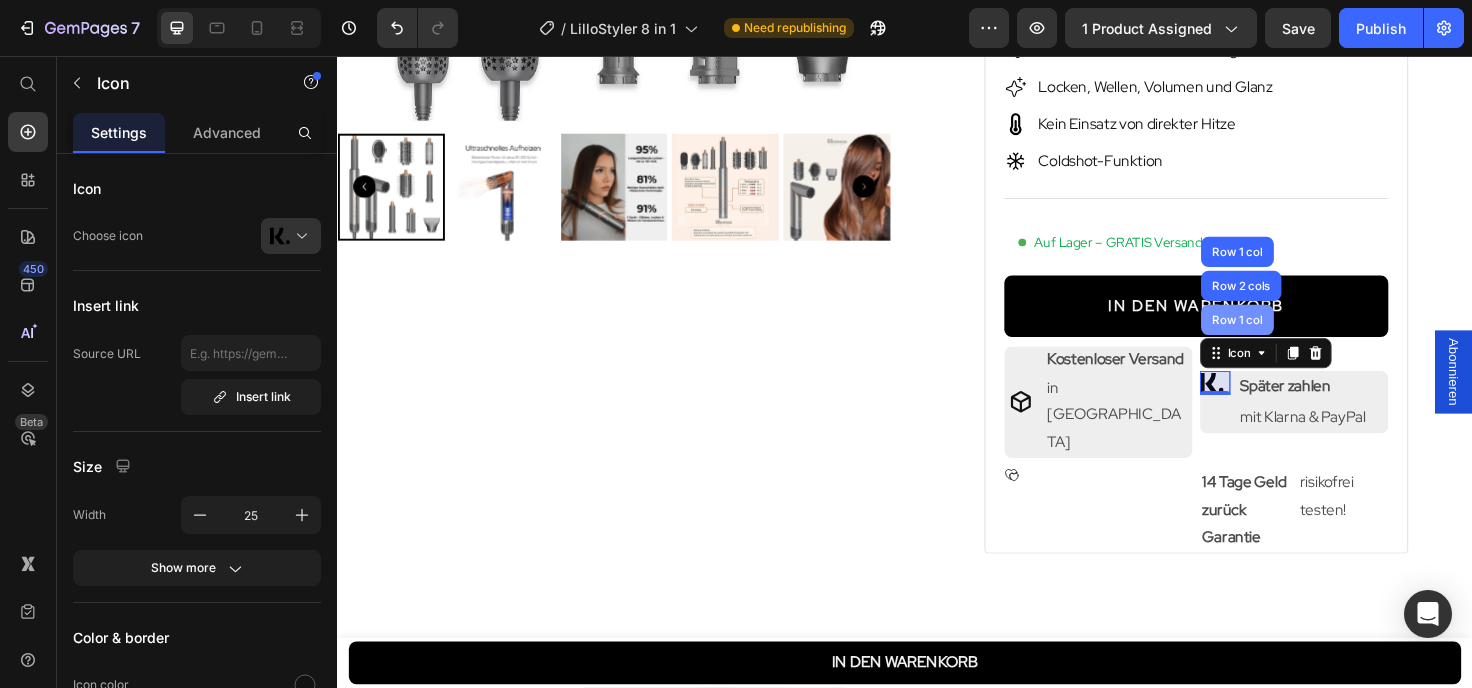 click on "Row 1 col" at bounding box center [1288, 335] 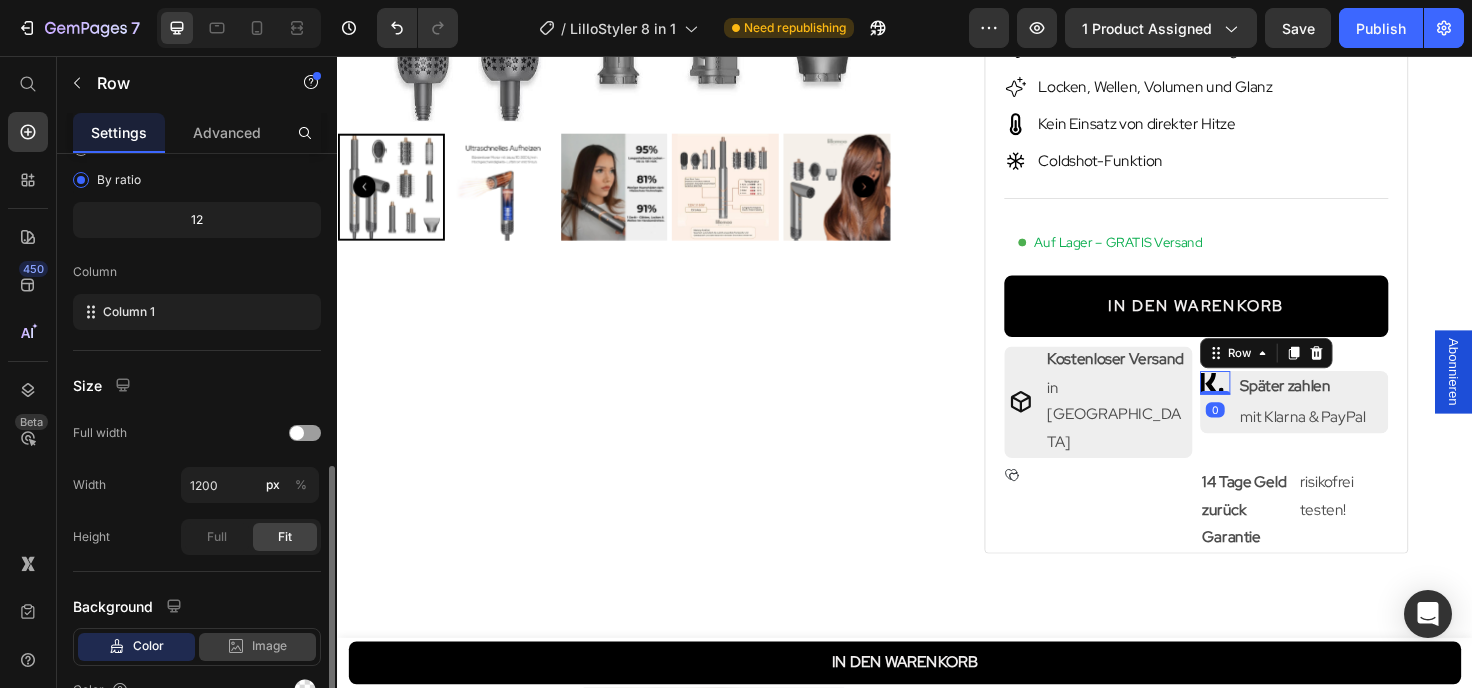 scroll, scrollTop: 320, scrollLeft: 0, axis: vertical 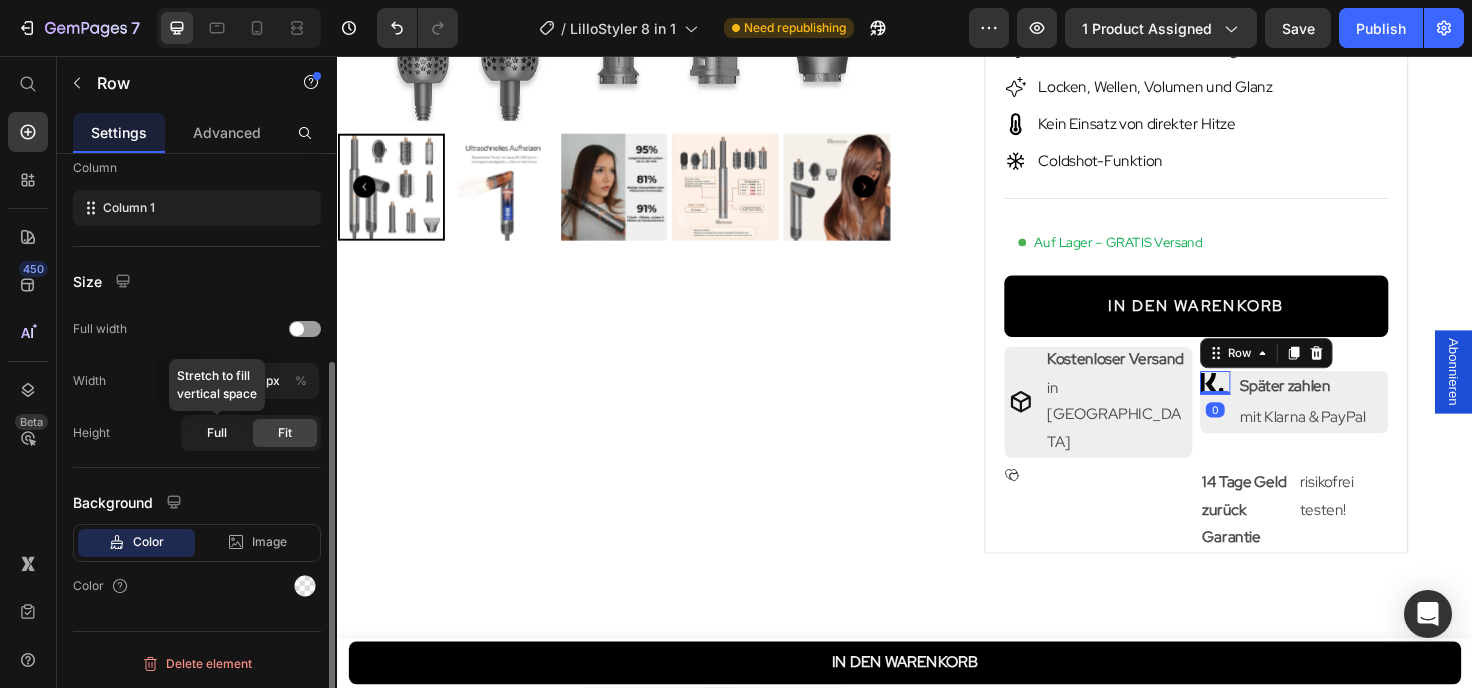 click on "Full" 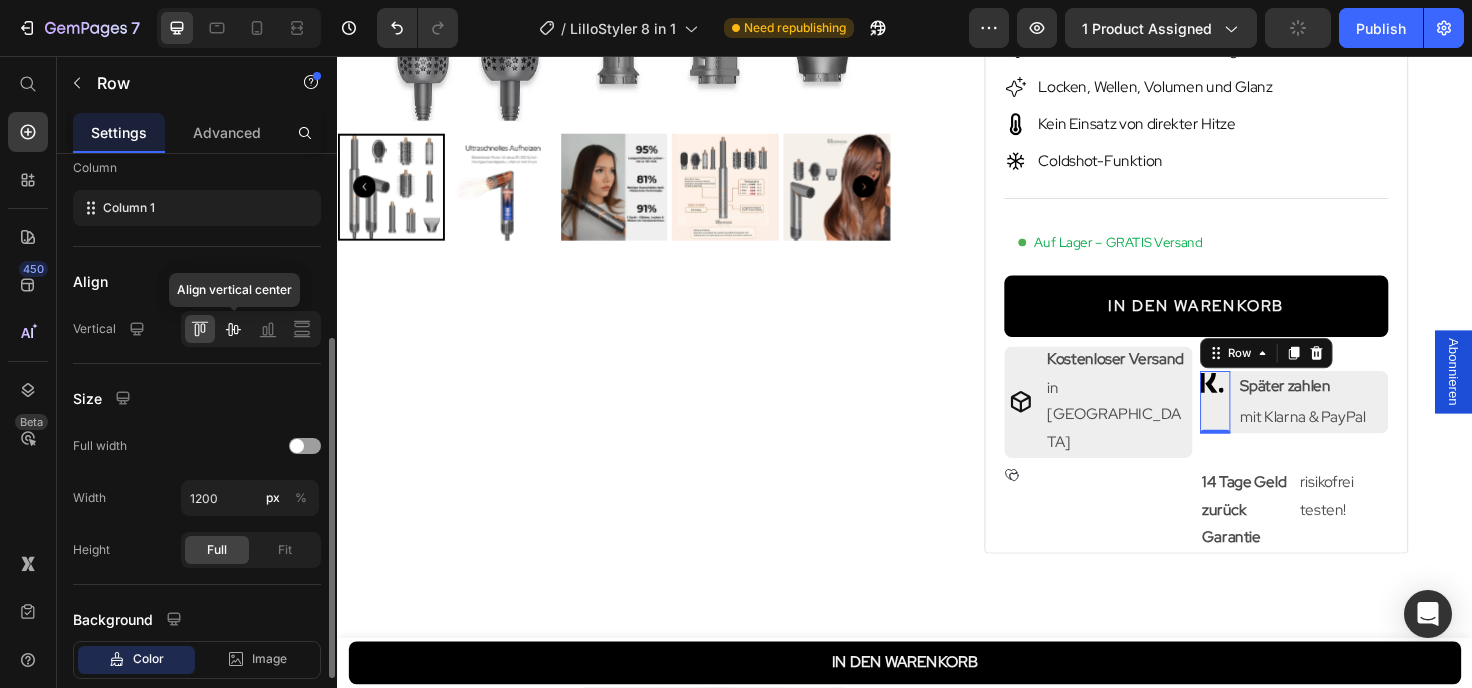 click 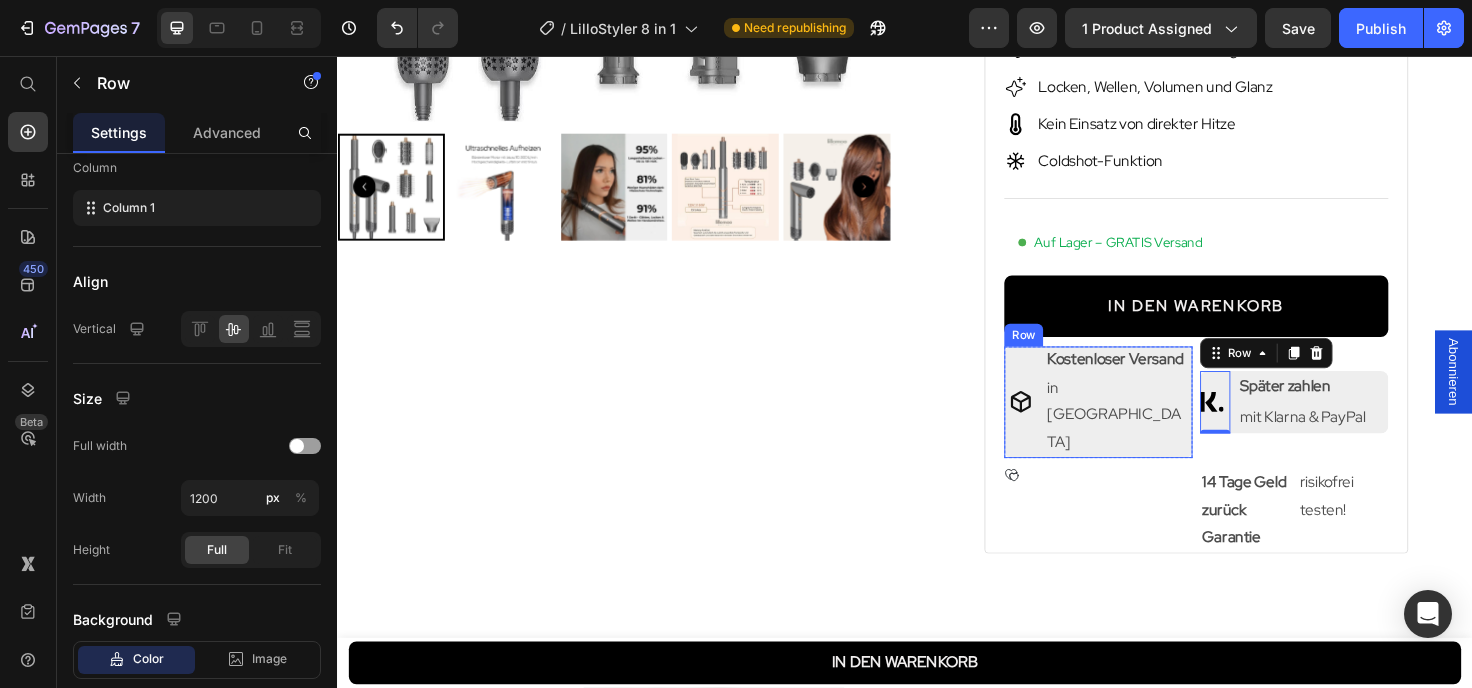 click on "Icon Row Kostenloser Versand Text Block in [GEOGRAPHIC_DATA] Text Block Row Row" at bounding box center (1141, 422) 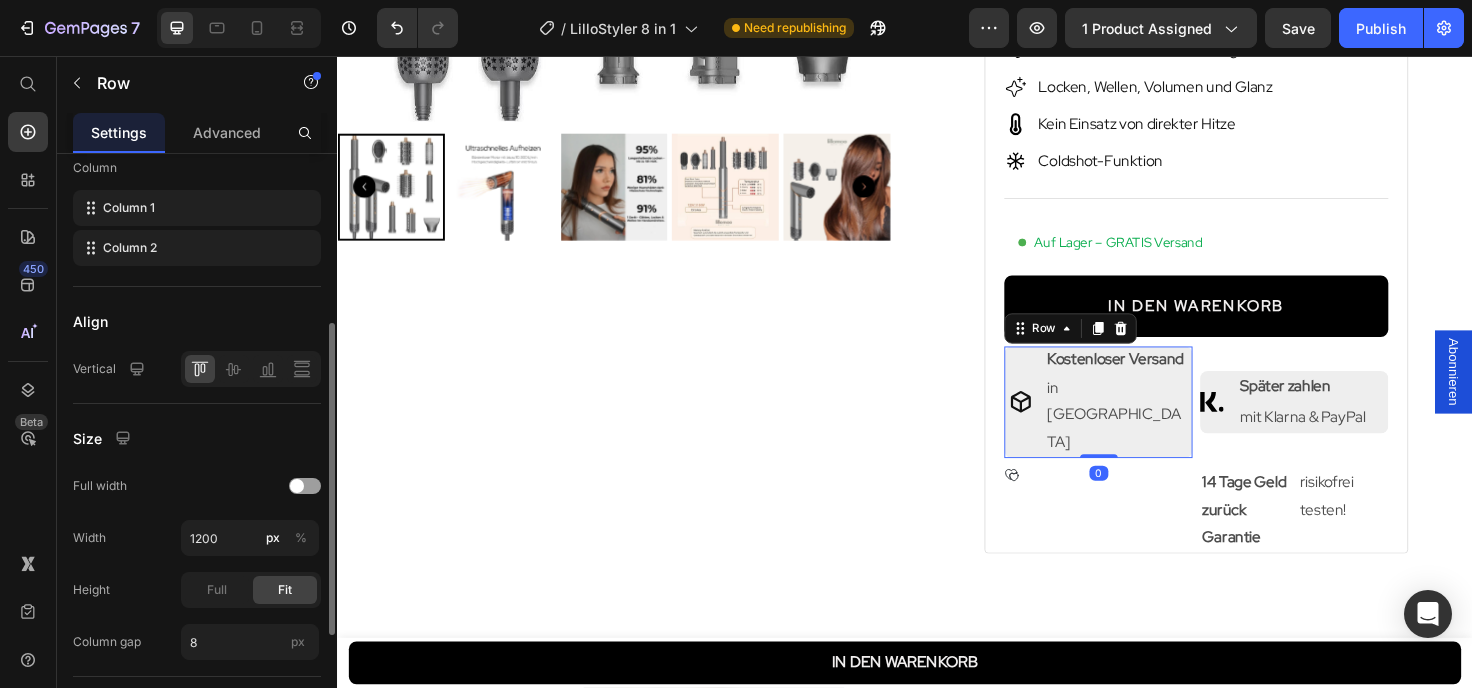 scroll, scrollTop: 528, scrollLeft: 0, axis: vertical 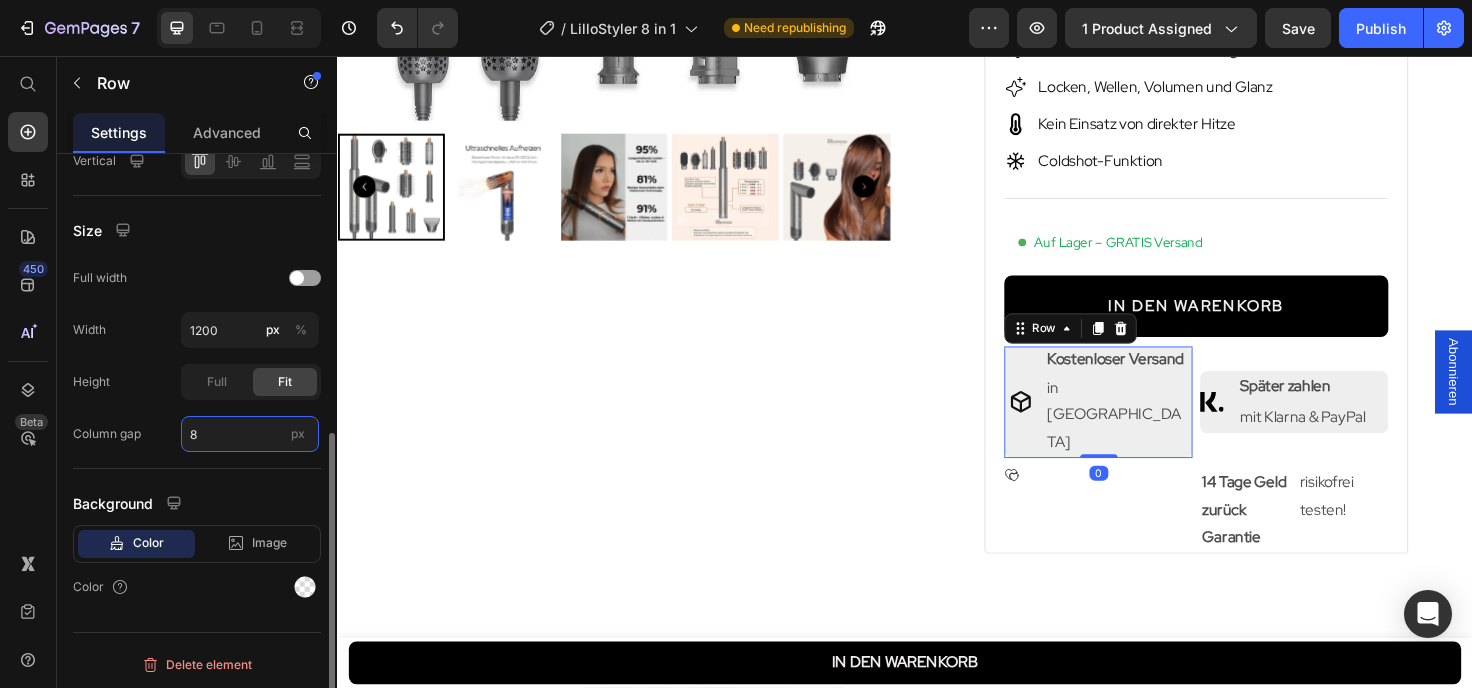 click on "8" at bounding box center [250, 434] 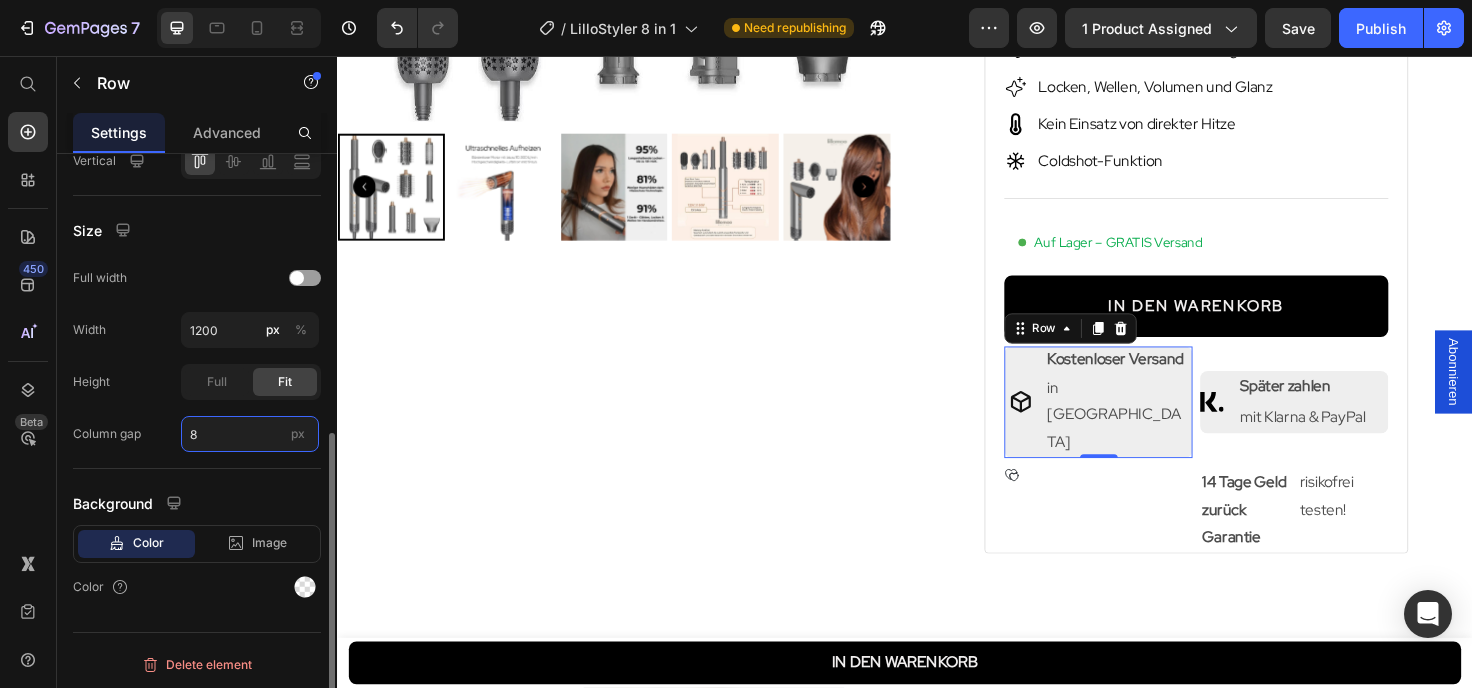 type on "4" 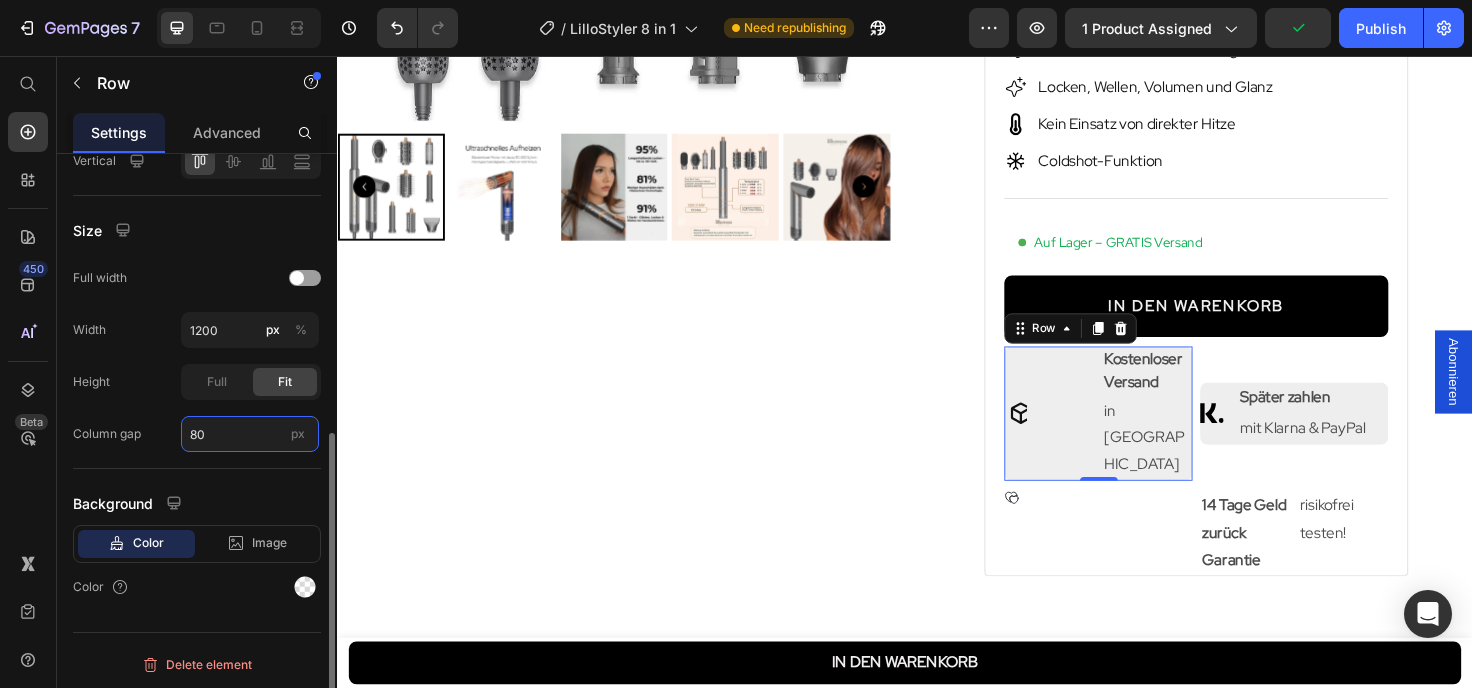 type on "8" 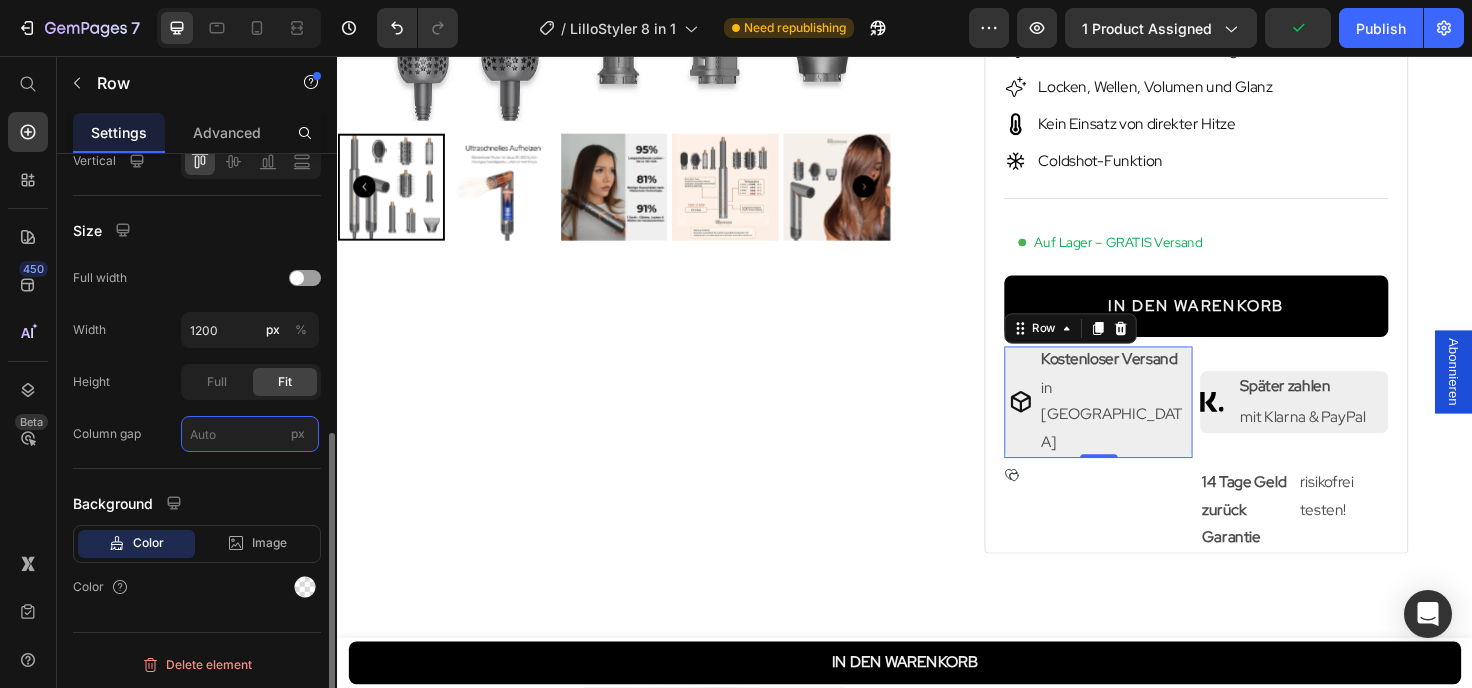 type on "0" 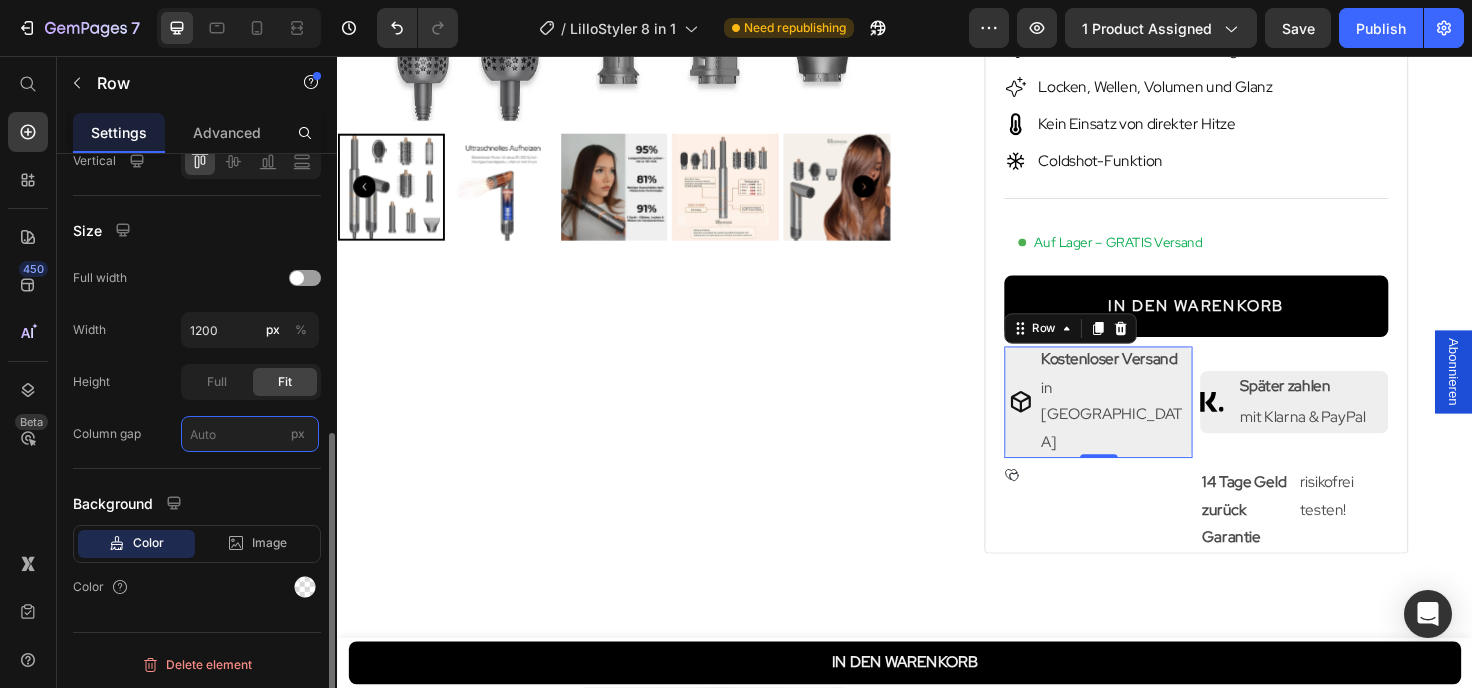 type on "4" 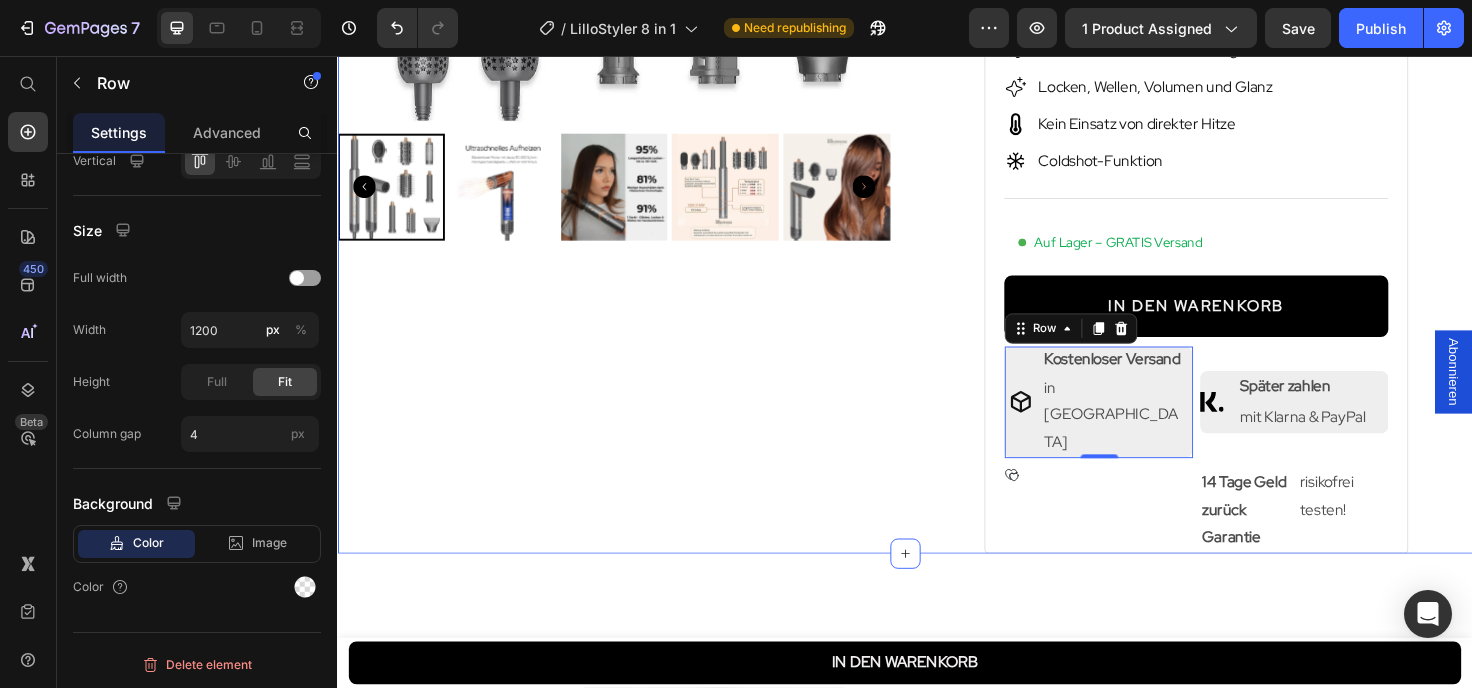 click on "Image 21.532 Kunden lieben unsere Produkte Text Block Row Row [DOMAIN_NAME] - Preview Badge (Stars) [DOMAIN_NAME] LilloStyler 8 in 1 Product Title 229,99€ Product Price 359,99€ Product Price Row [PERSON_NAME] SALE: 130,00€ RABATT Discount Tag Row KOSTENLOSER Versand Text Block Spare  15%  | Kopiere dein Rabattcode: Text Block Kopieren Copy Coupon Code Row Row                Title Line
Fortschrittliche Lufttechnologie
Locken, Wellen, Volumen und Glanz
Kein Einsatz von direkter Hitze
Coldshot-Funktion Item List                Title Line
Auf Lager – GRATIS Versand
Custom Code IN DEN WARENKORB Add to Cart
Icon Row Kostenloser Versand Text Block in [GEOGRAPHIC_DATA] Text Block Row Row   0 Row
Icon Row Später zahlen Text Block mit Klarna & PayPal Text Block Row Row Row Row
Icon Row 14 Tage Geld zurück Garantie Text Block risikofrei testen! Text Block Row Row Row Row Product" at bounding box center (1245, 64) 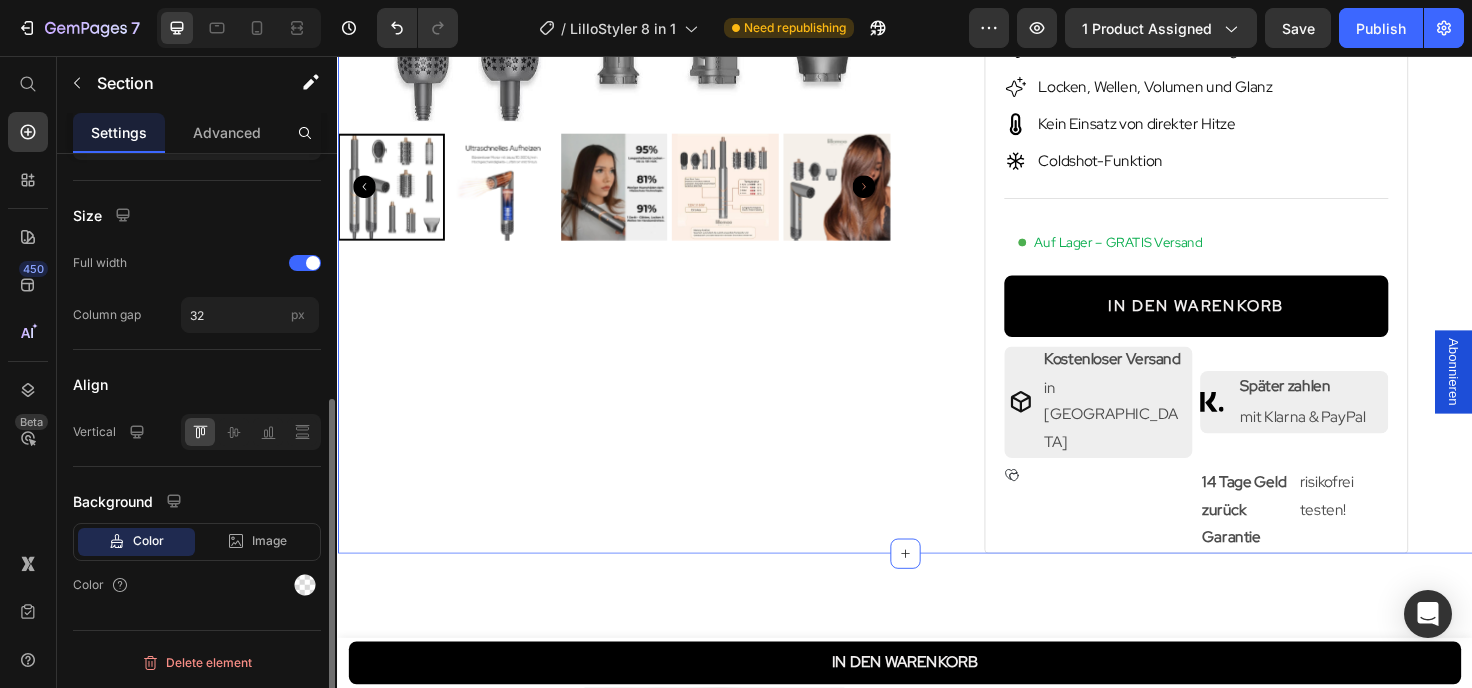 scroll, scrollTop: 0, scrollLeft: 0, axis: both 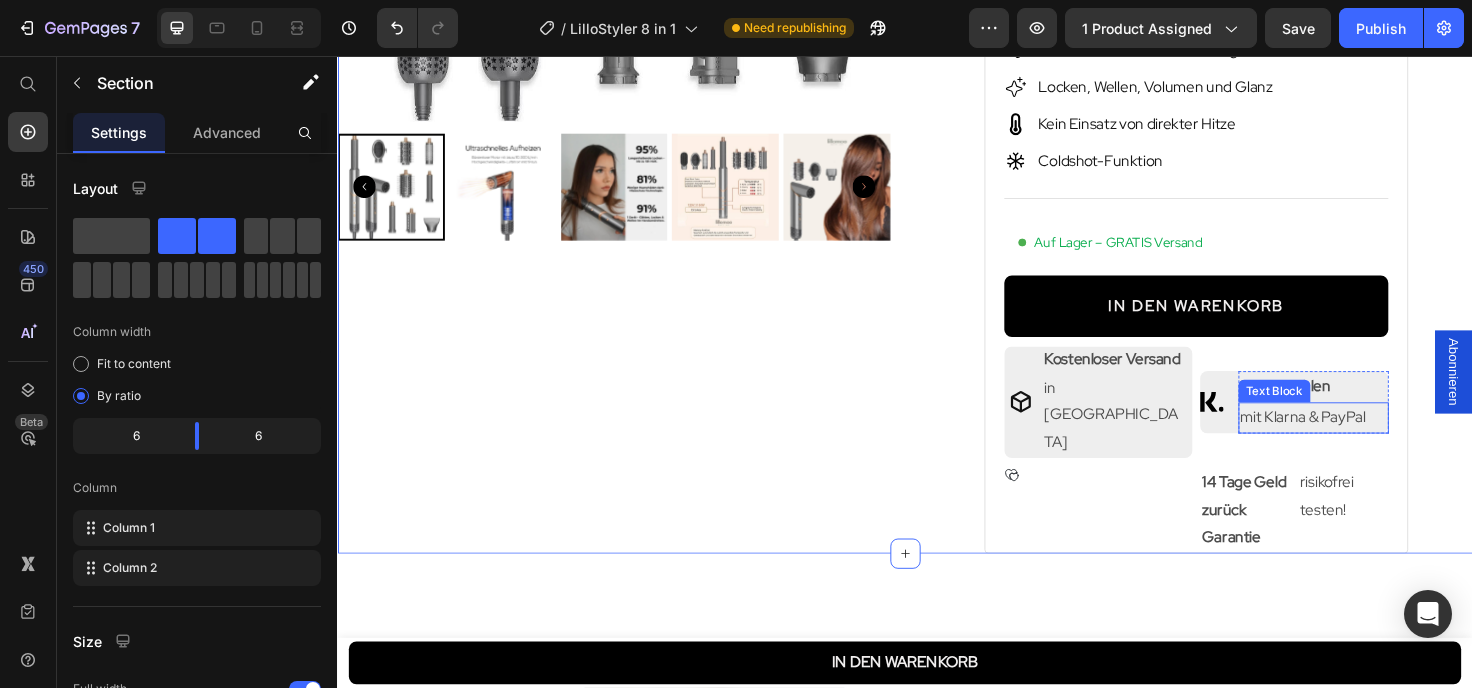 click on "mit Klarna & PayPal" at bounding box center [1368, 438] 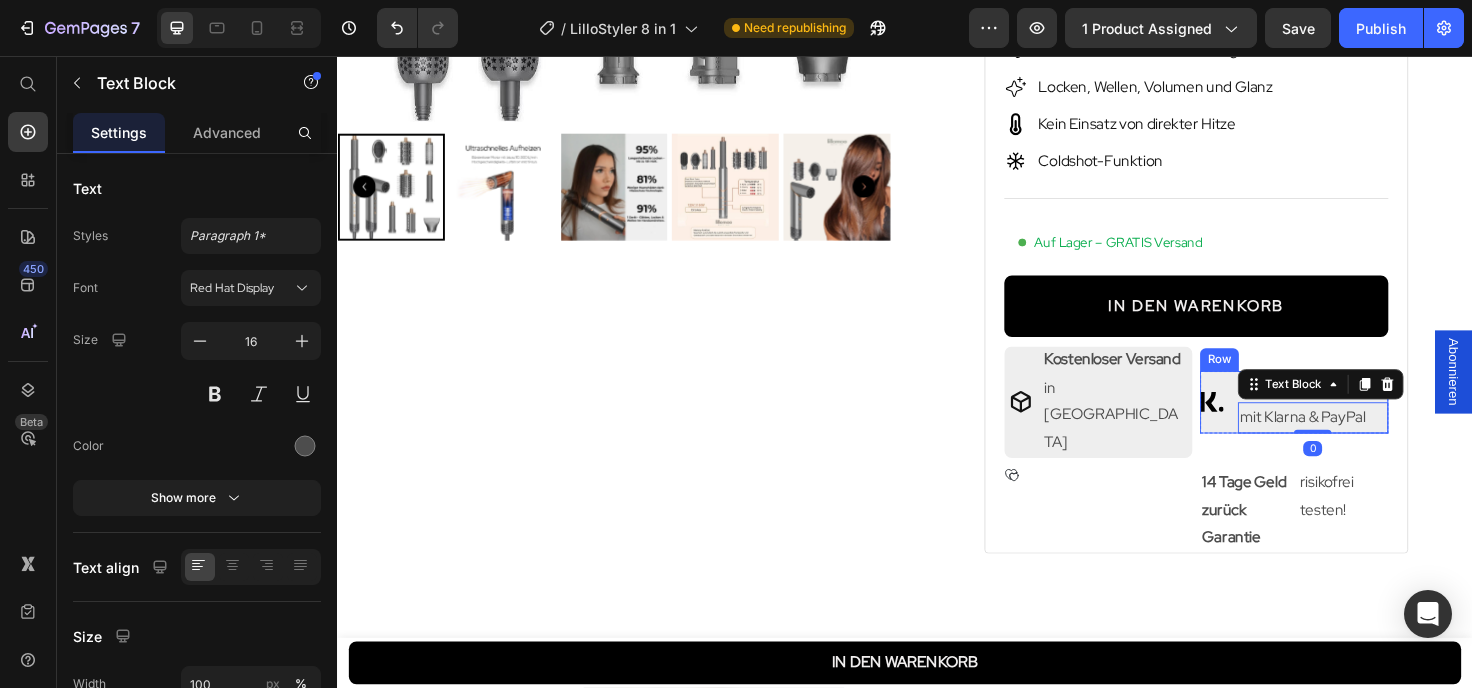 click on "Icon Row Später zahlen Text Block mit Klarna & PayPal Text Block   0 Row Row" at bounding box center (1348, 422) 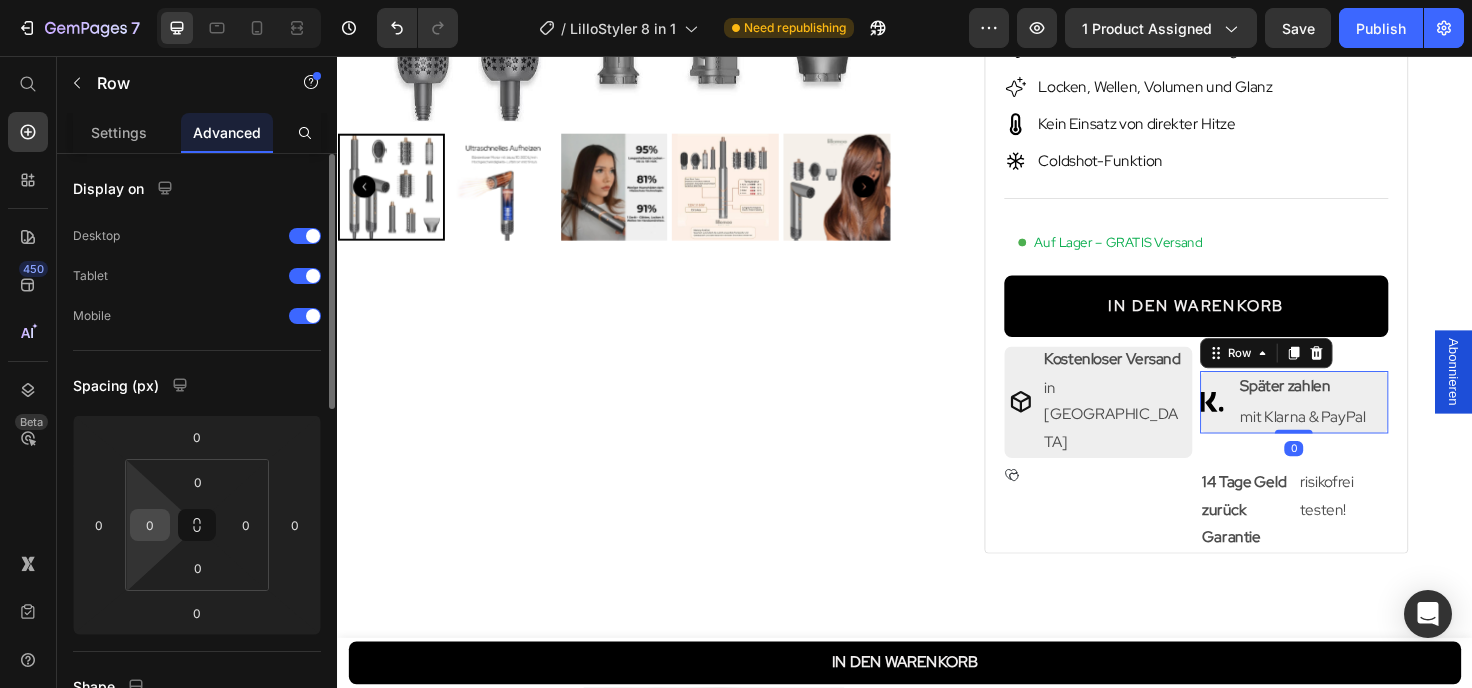click on "0" at bounding box center [150, 525] 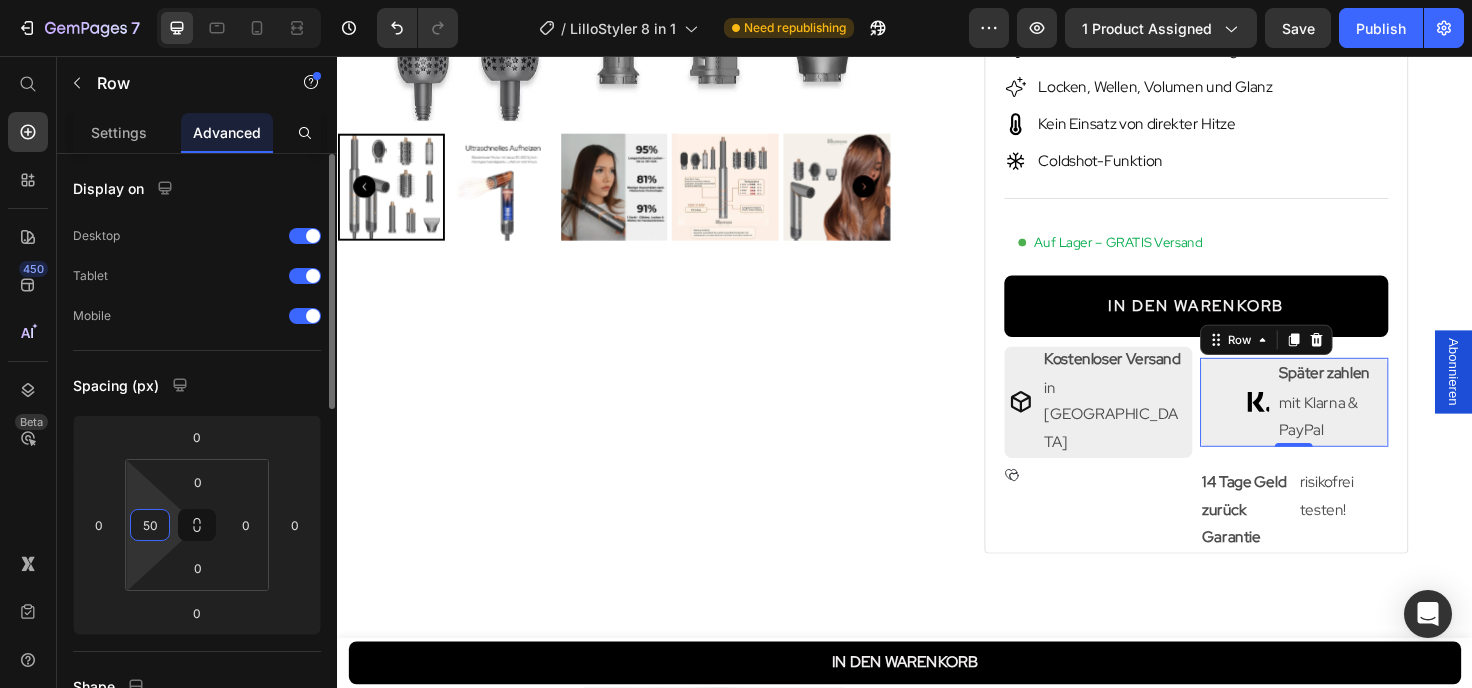 type on "5" 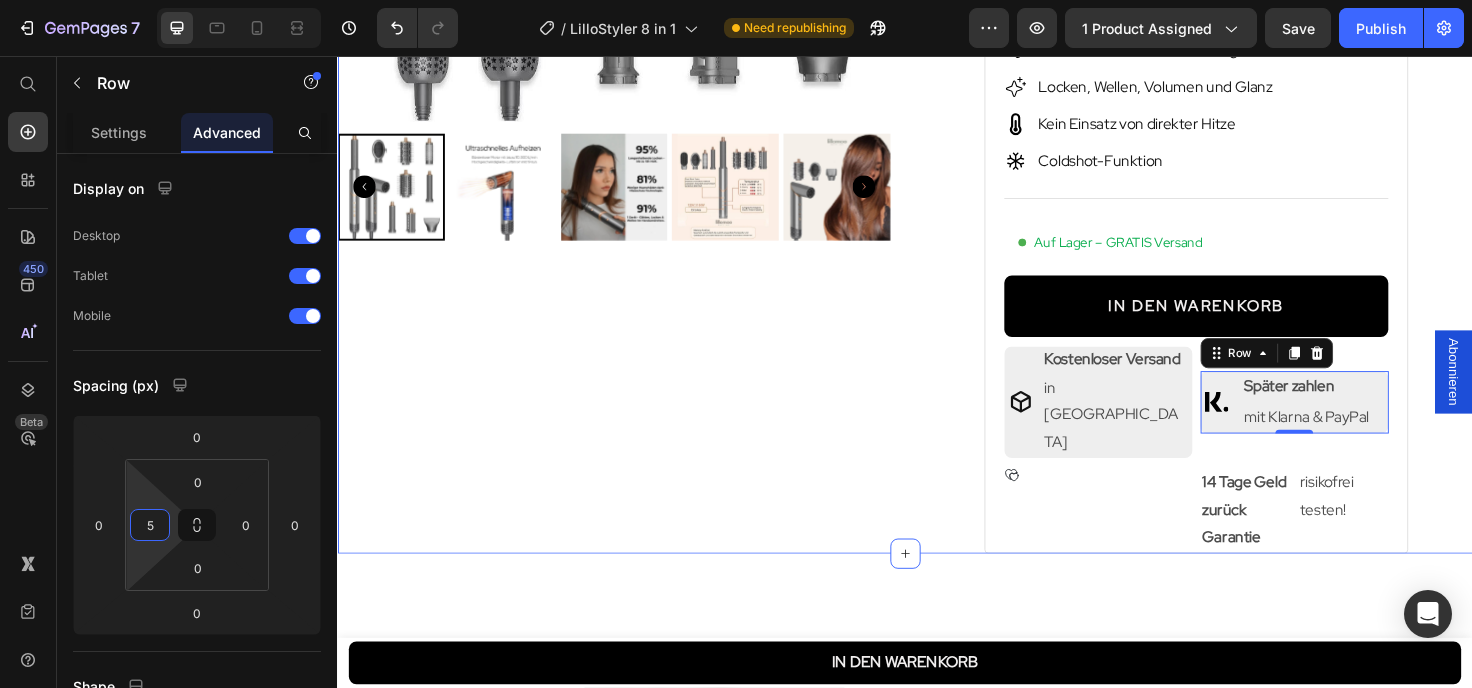 click on "Product Images Product" at bounding box center [629, 64] 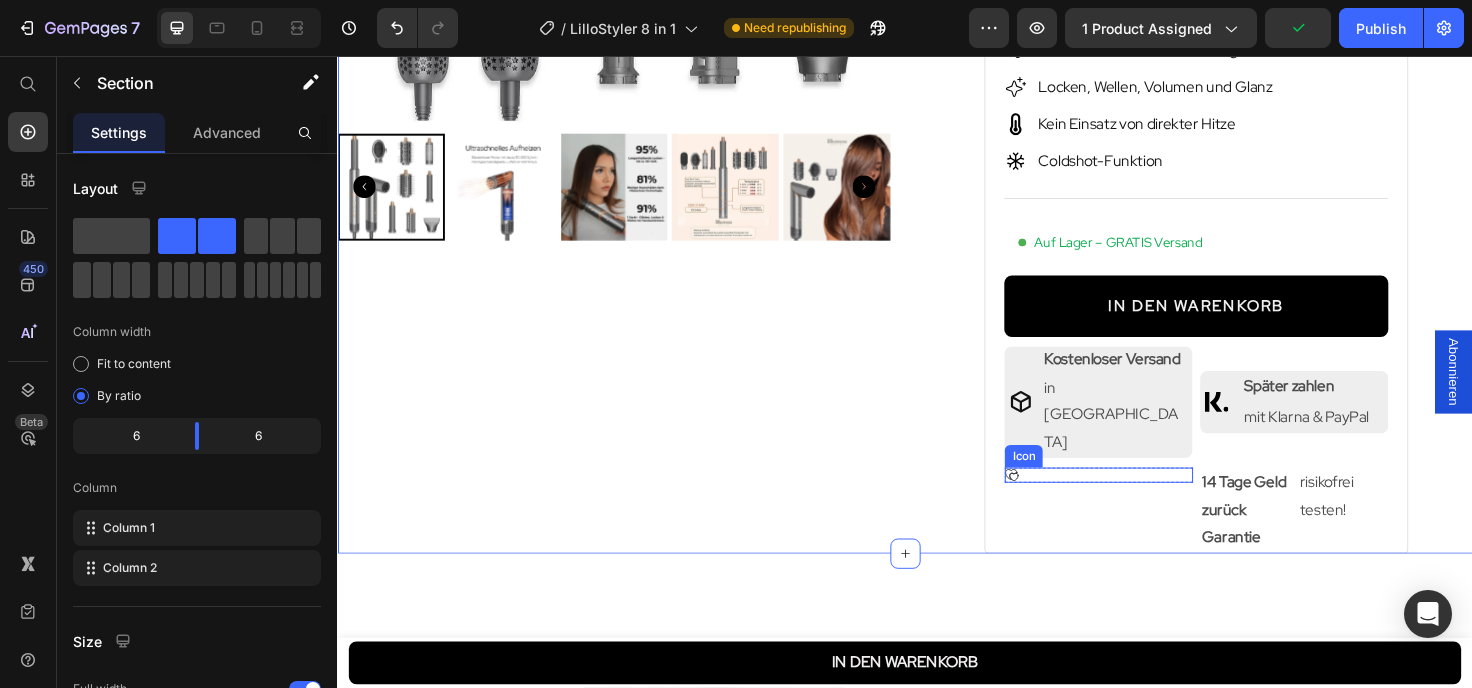 click 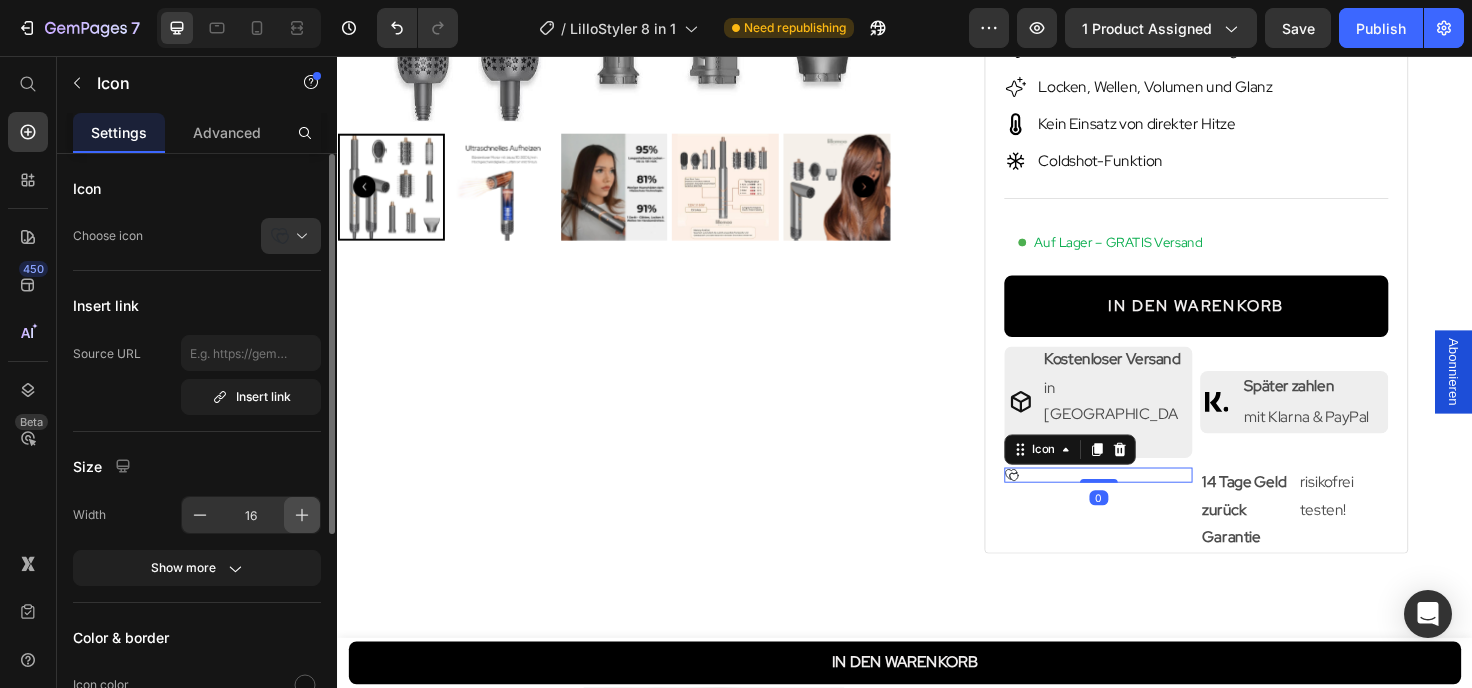 click at bounding box center [302, 515] 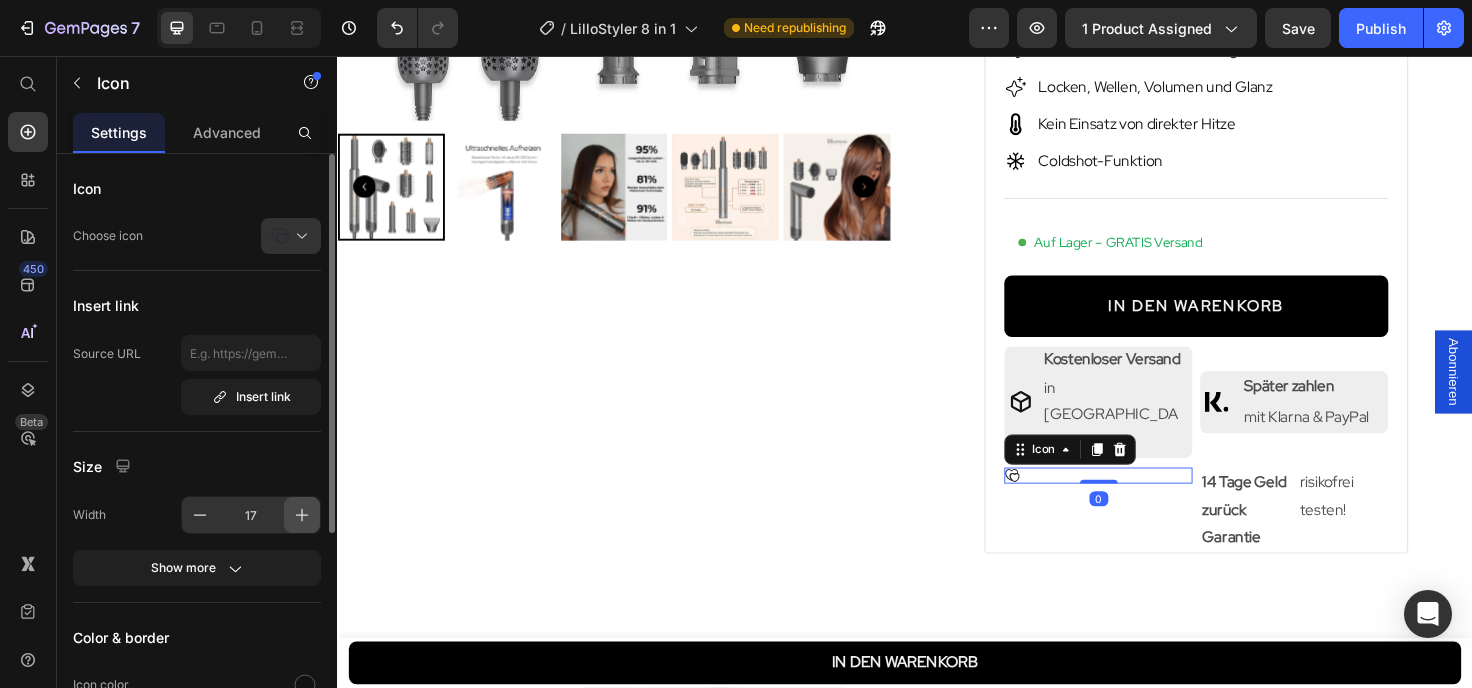 click at bounding box center (302, 515) 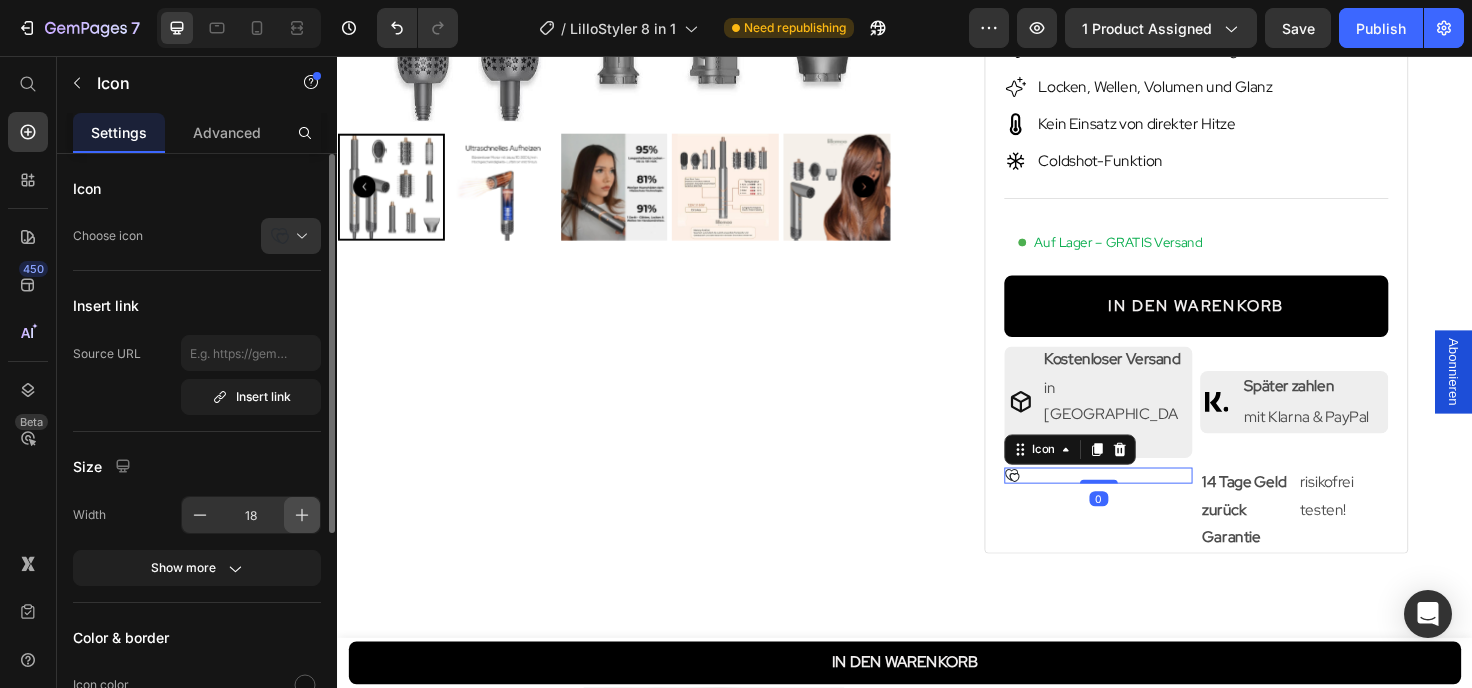 click at bounding box center [302, 515] 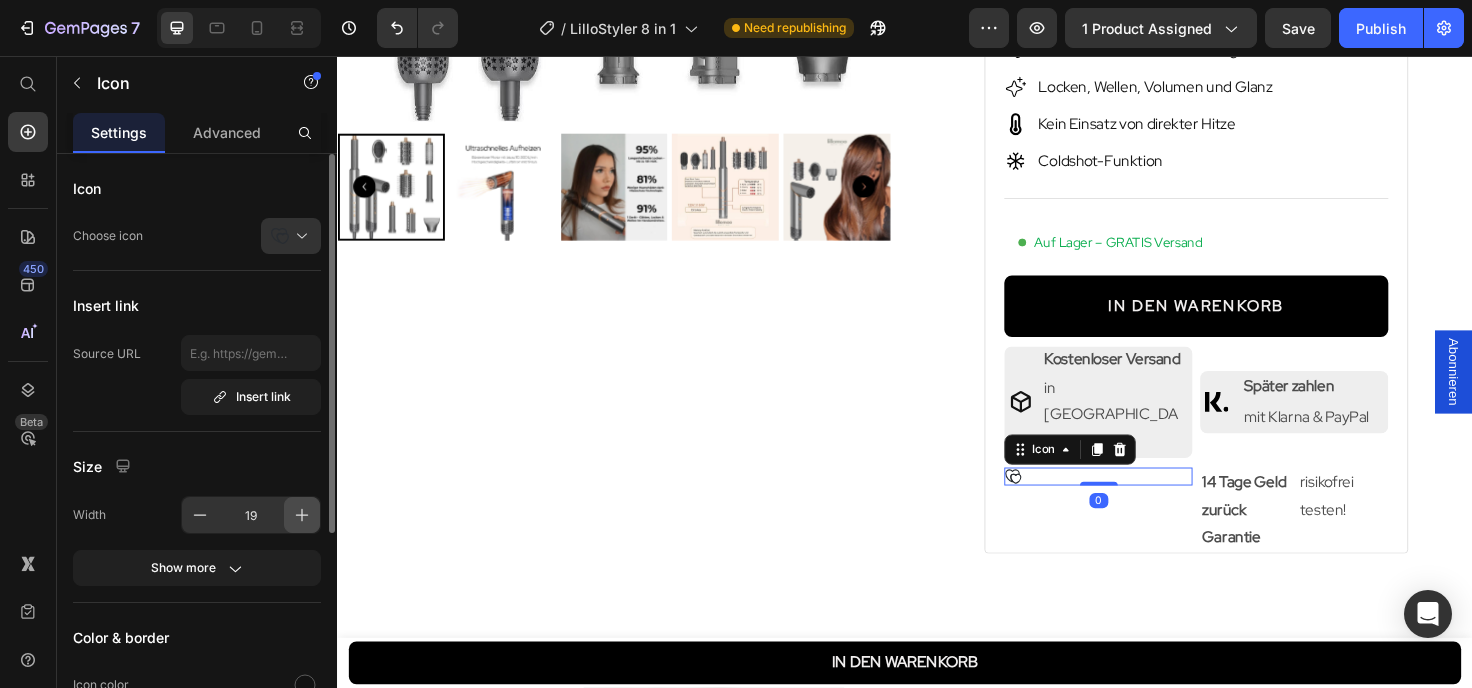 click at bounding box center (302, 515) 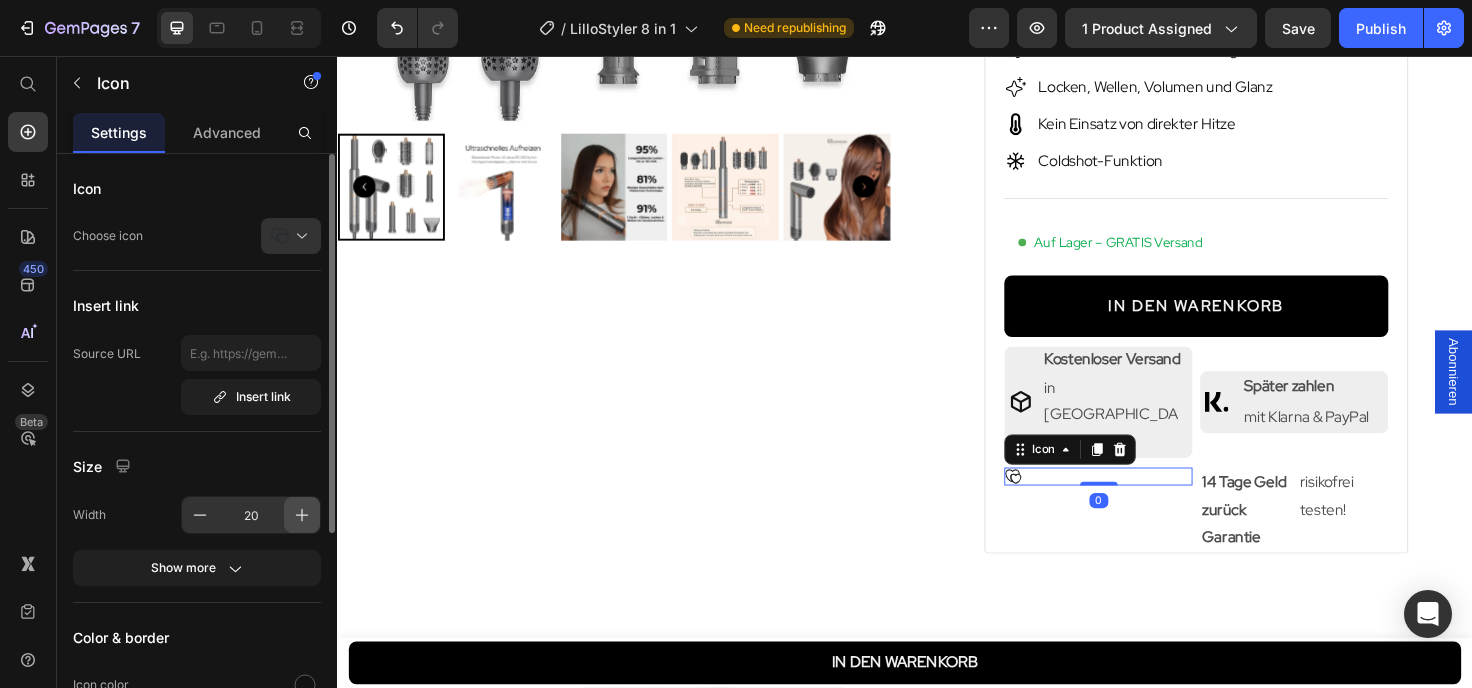 click at bounding box center [302, 515] 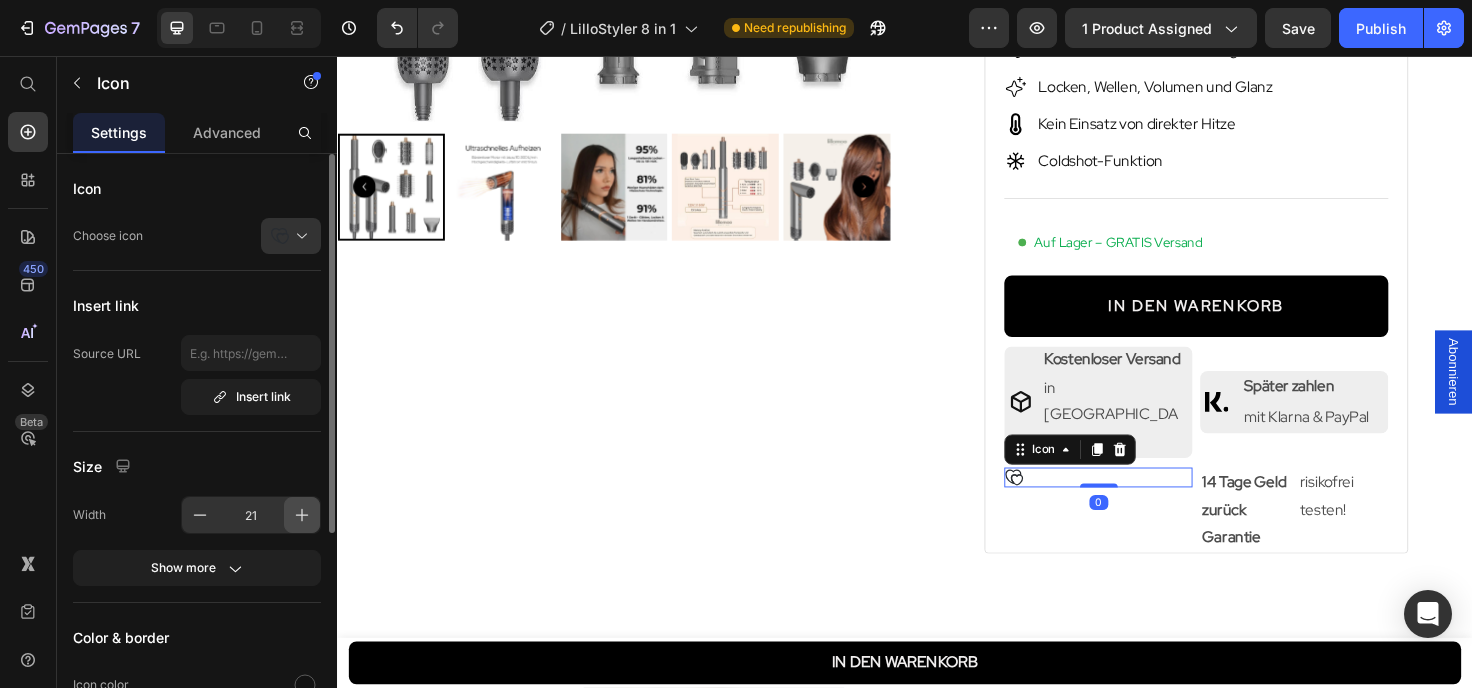 click at bounding box center (302, 515) 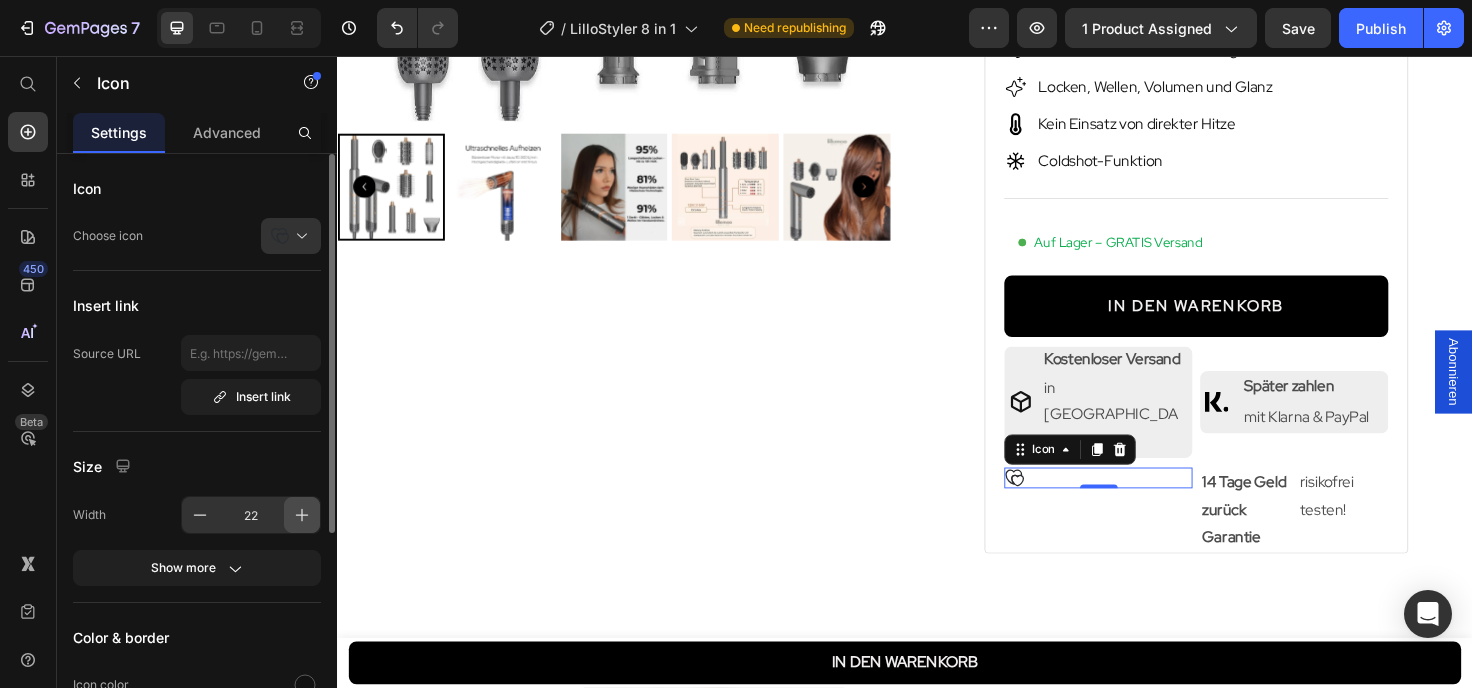 click at bounding box center (302, 515) 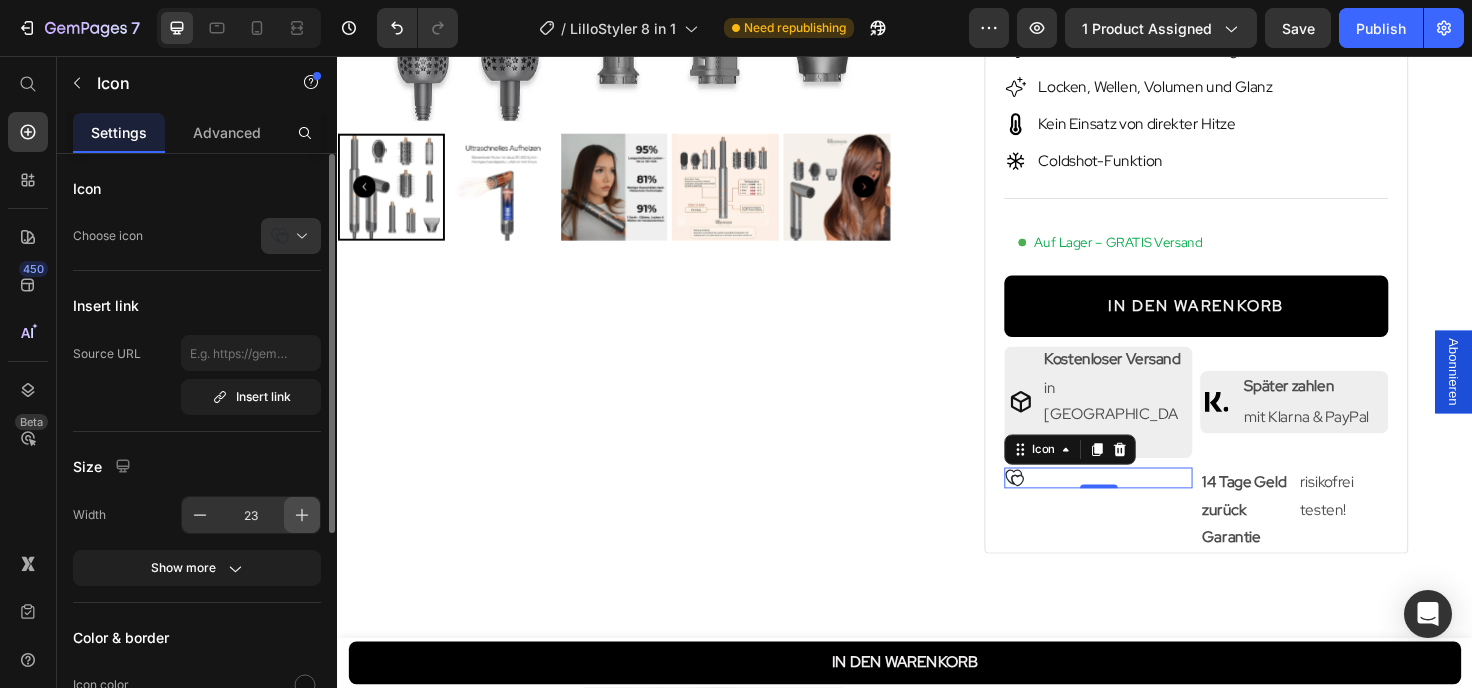 click at bounding box center [302, 515] 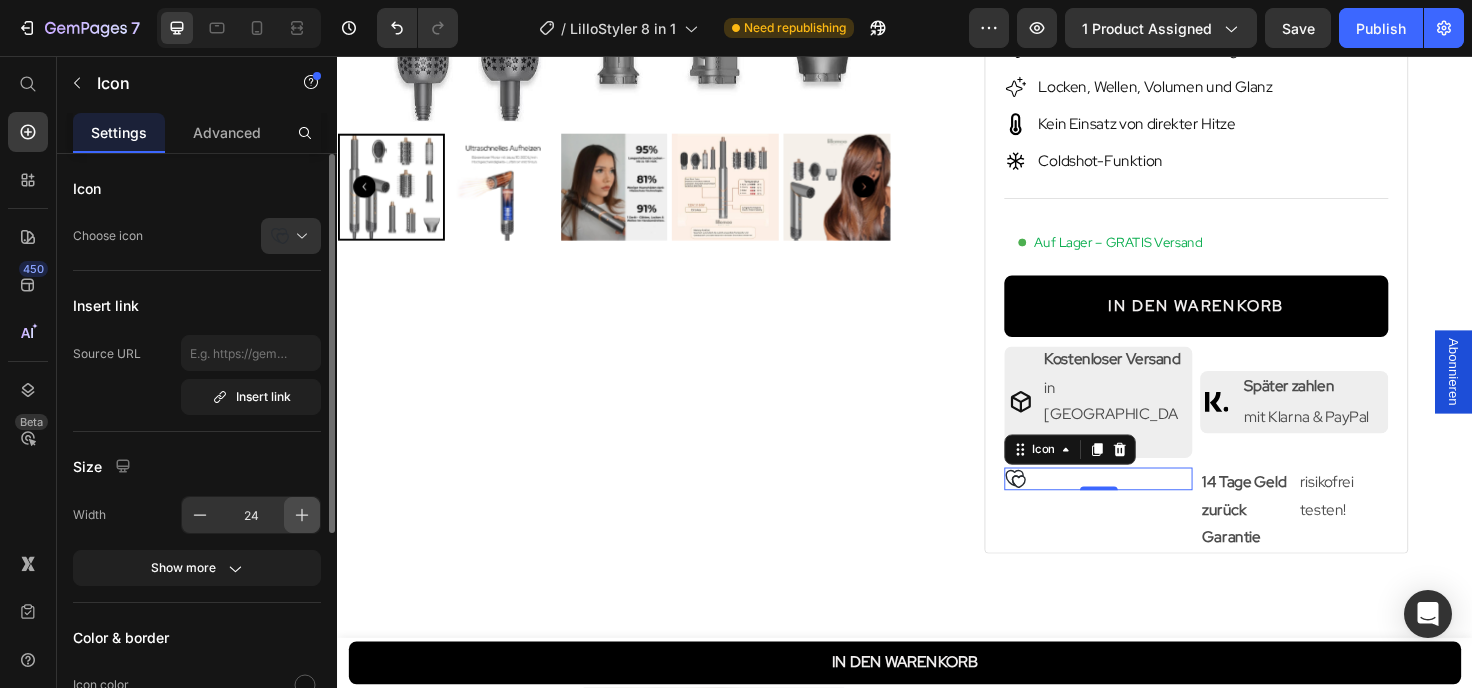 click at bounding box center [302, 515] 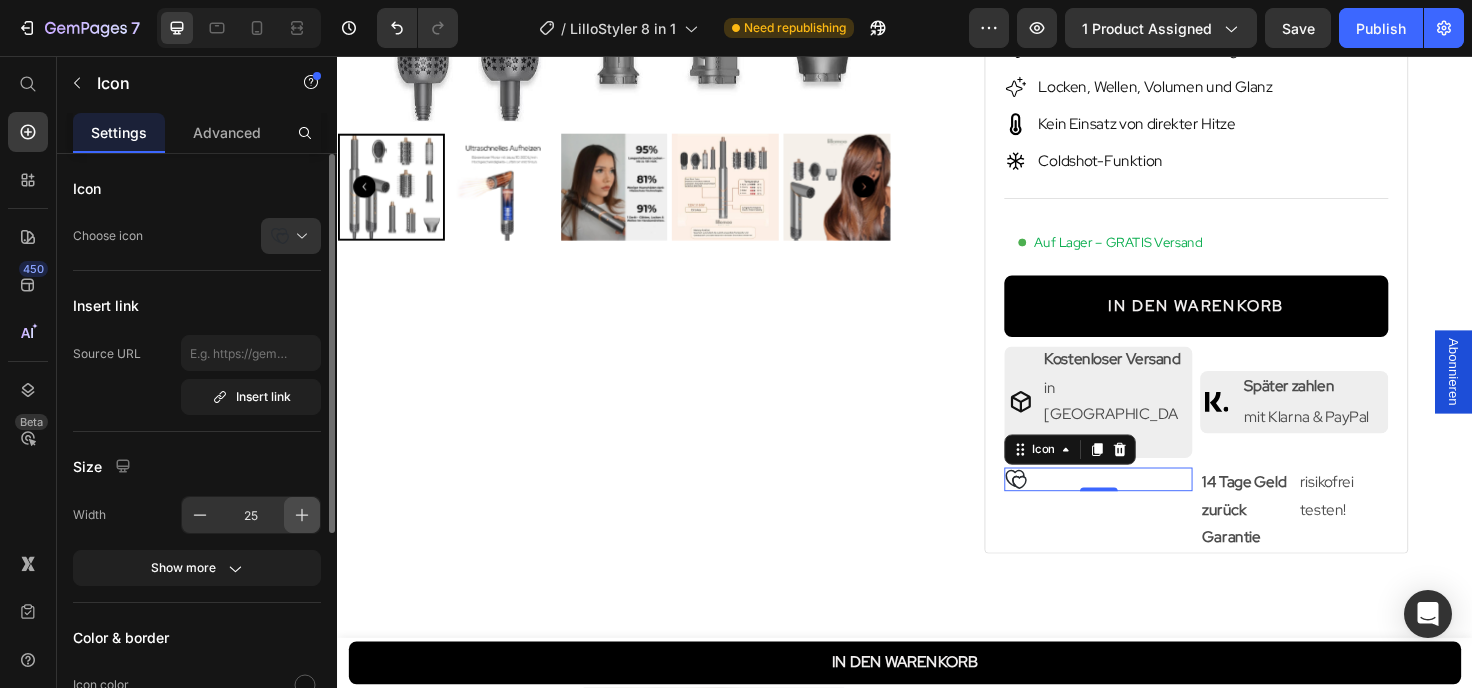 click at bounding box center (302, 515) 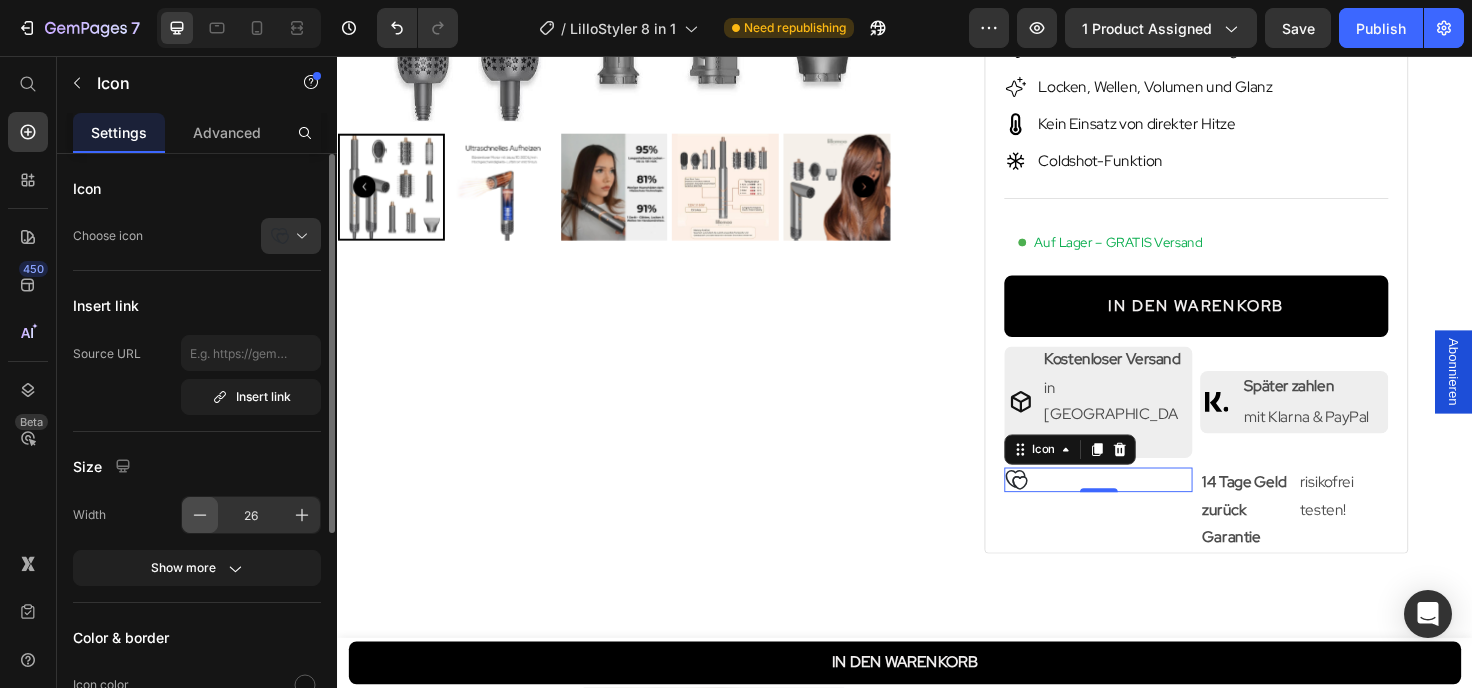 click 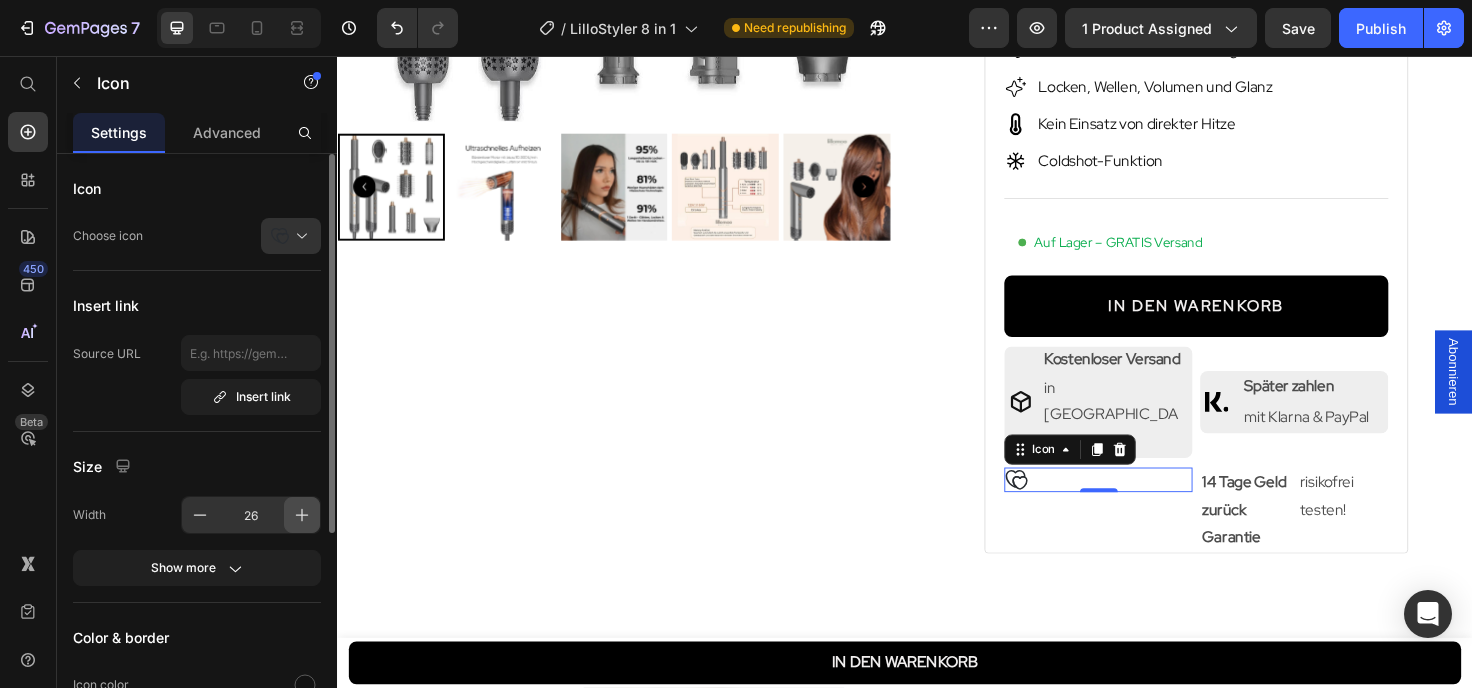 type on "25" 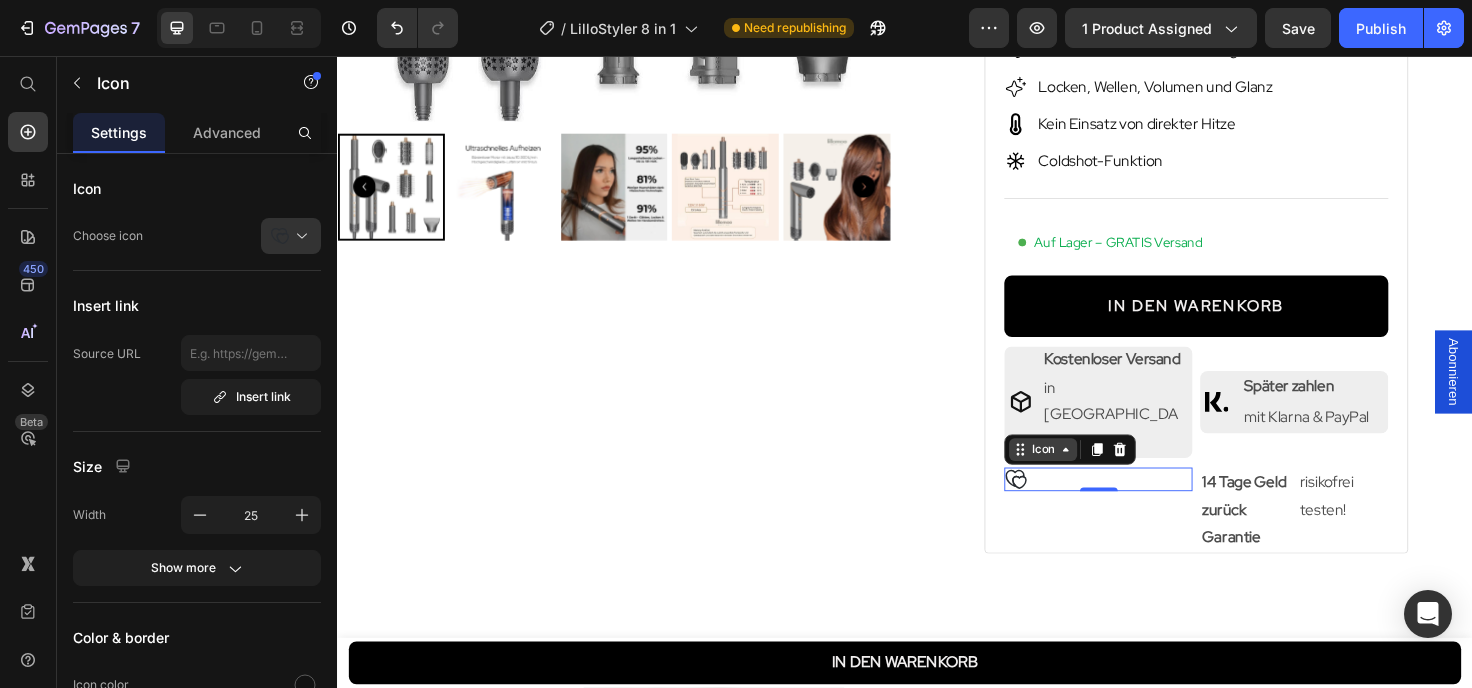 click on "Icon" at bounding box center (1083, 472) 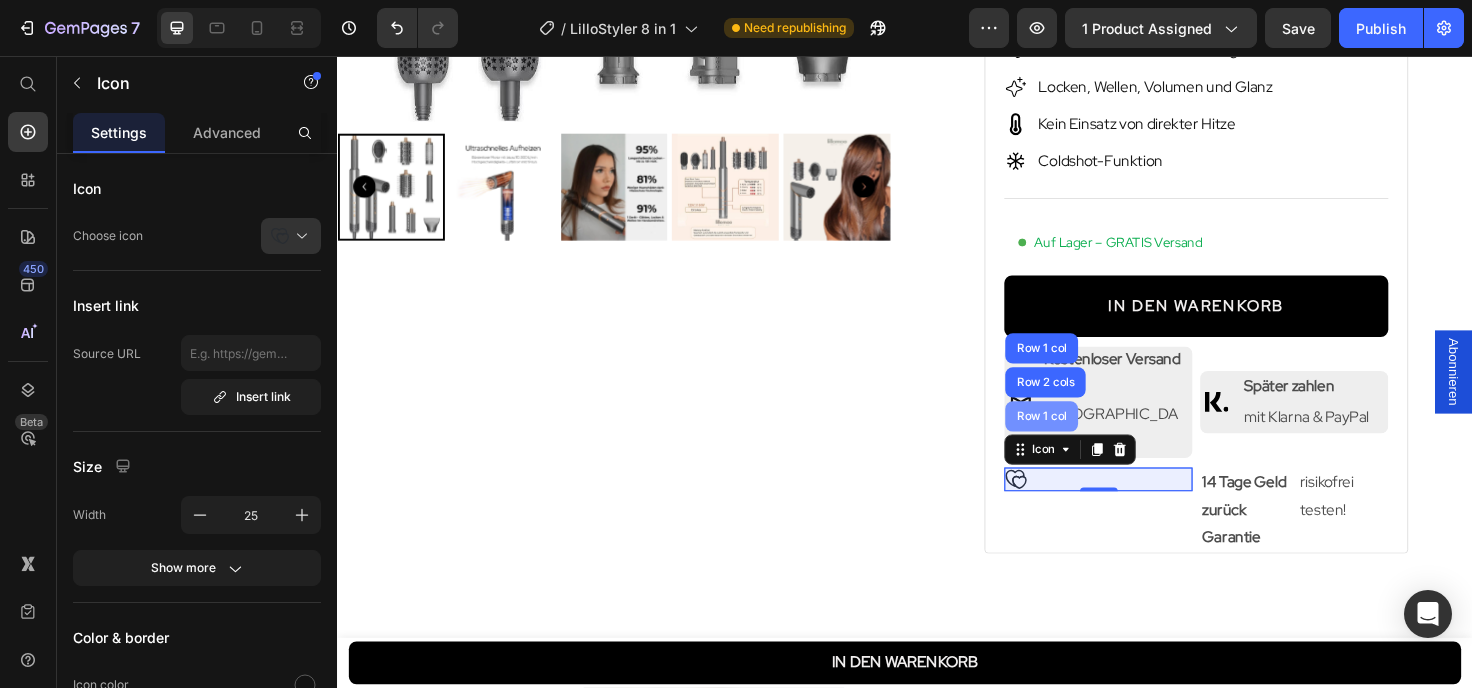 click on "Row 1 col" at bounding box center (1081, 437) 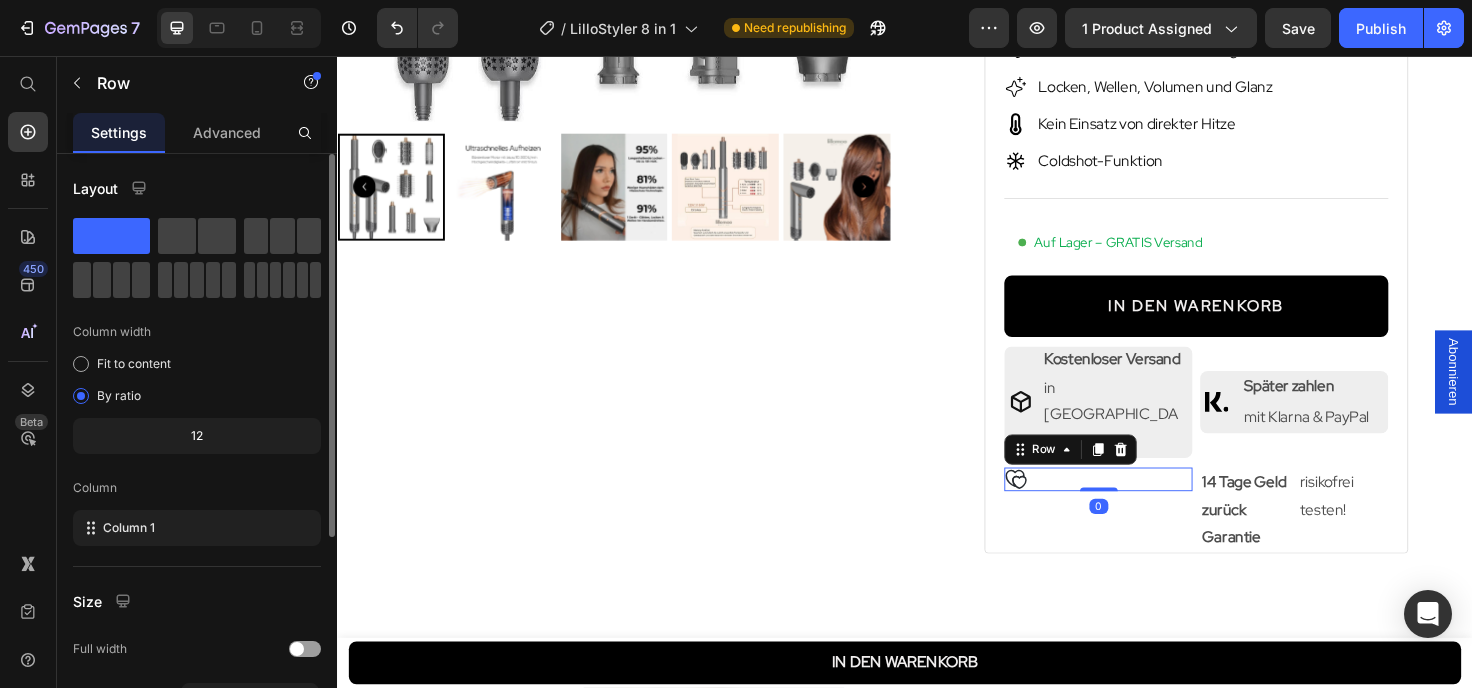 scroll, scrollTop: 320, scrollLeft: 0, axis: vertical 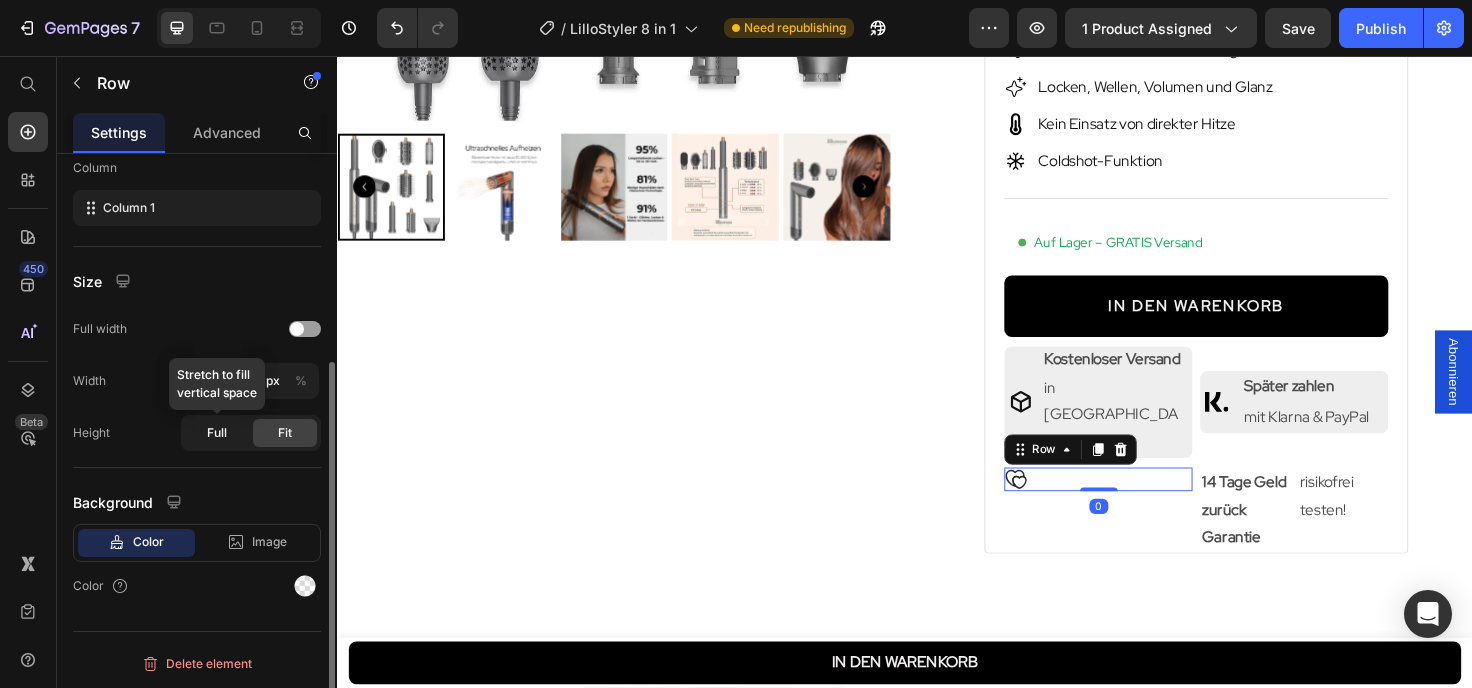click on "Full" 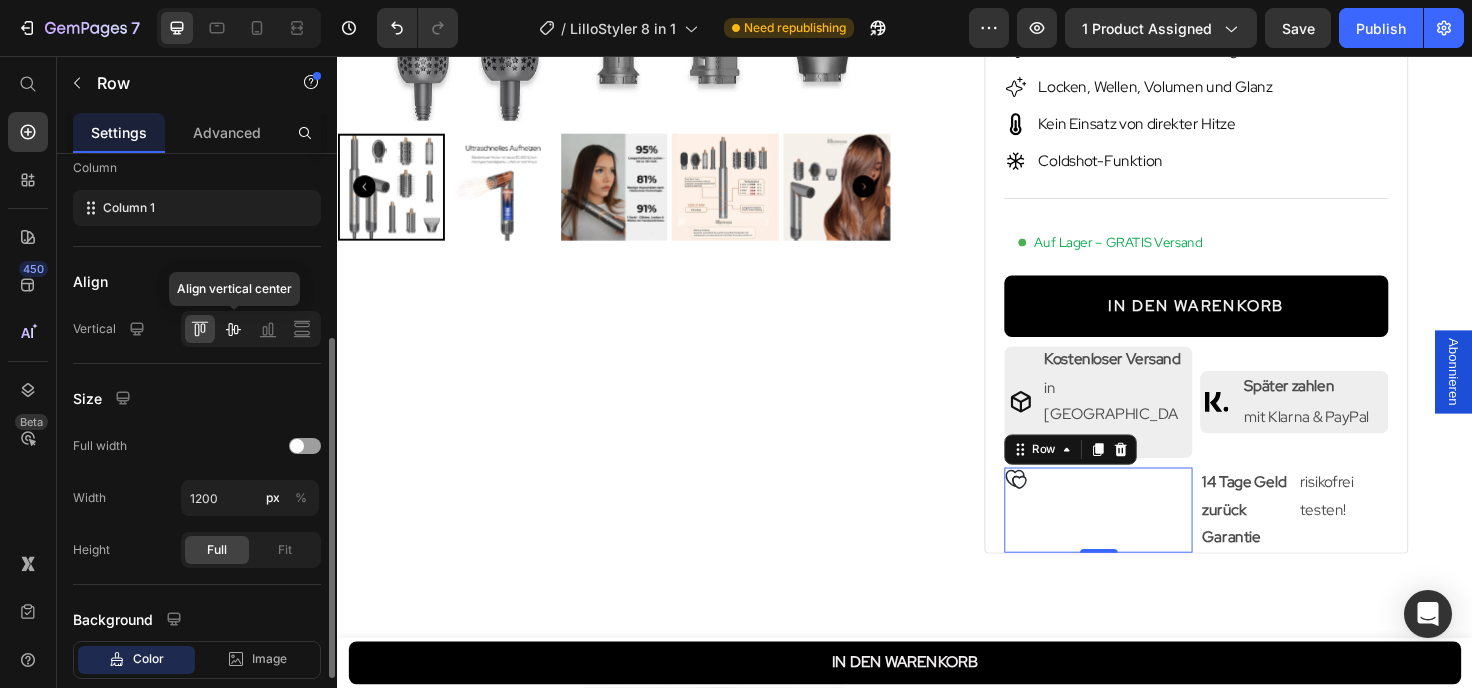 click 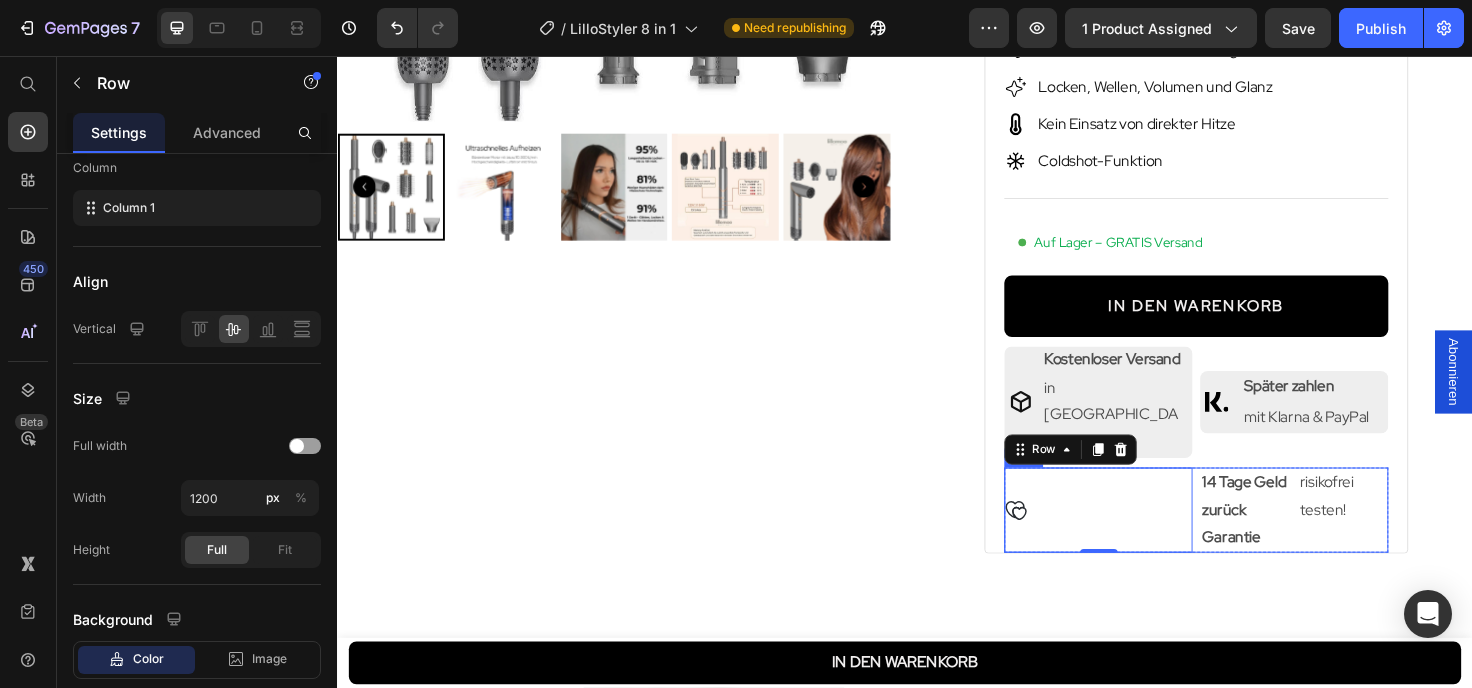 click on "Icon Row   0 14 Tage Geld zurück Garantie Text Block risikofrei testen! Text Block Row Row" at bounding box center [1244, 536] 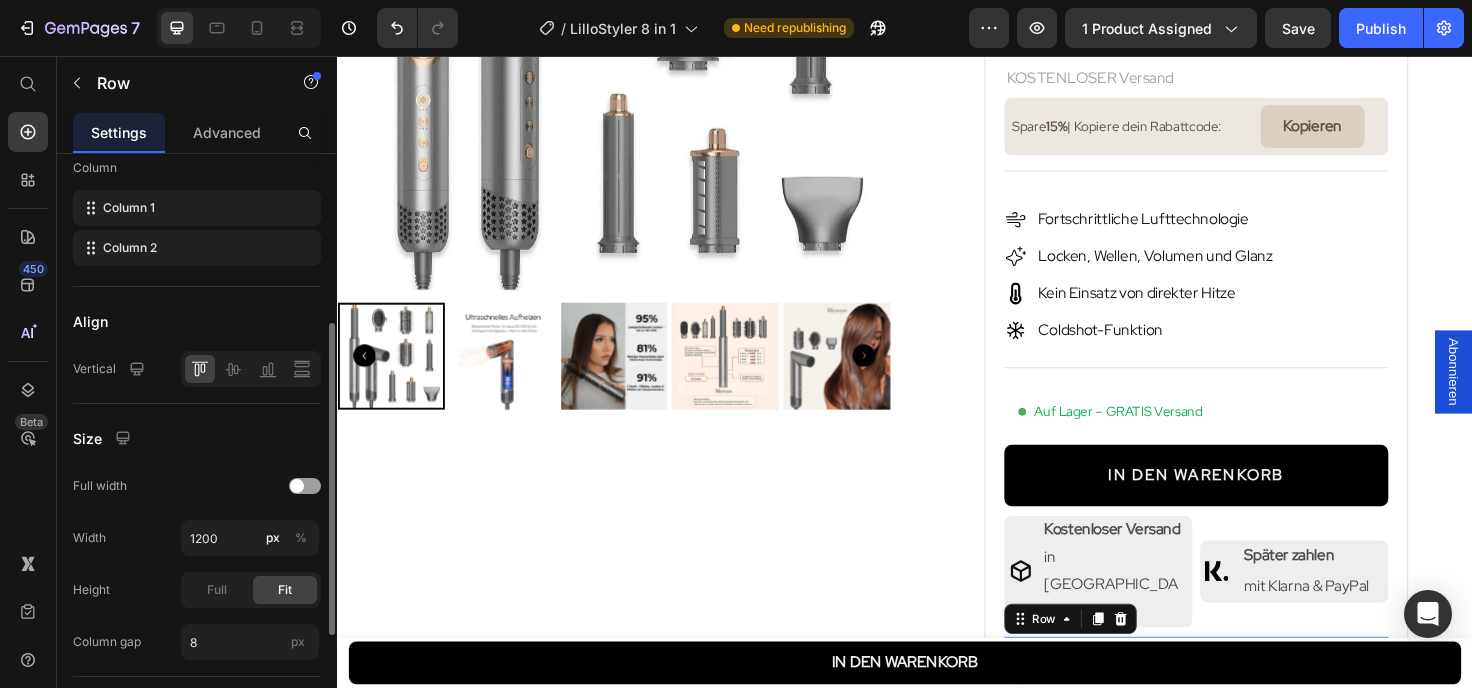 scroll, scrollTop: 220, scrollLeft: 0, axis: vertical 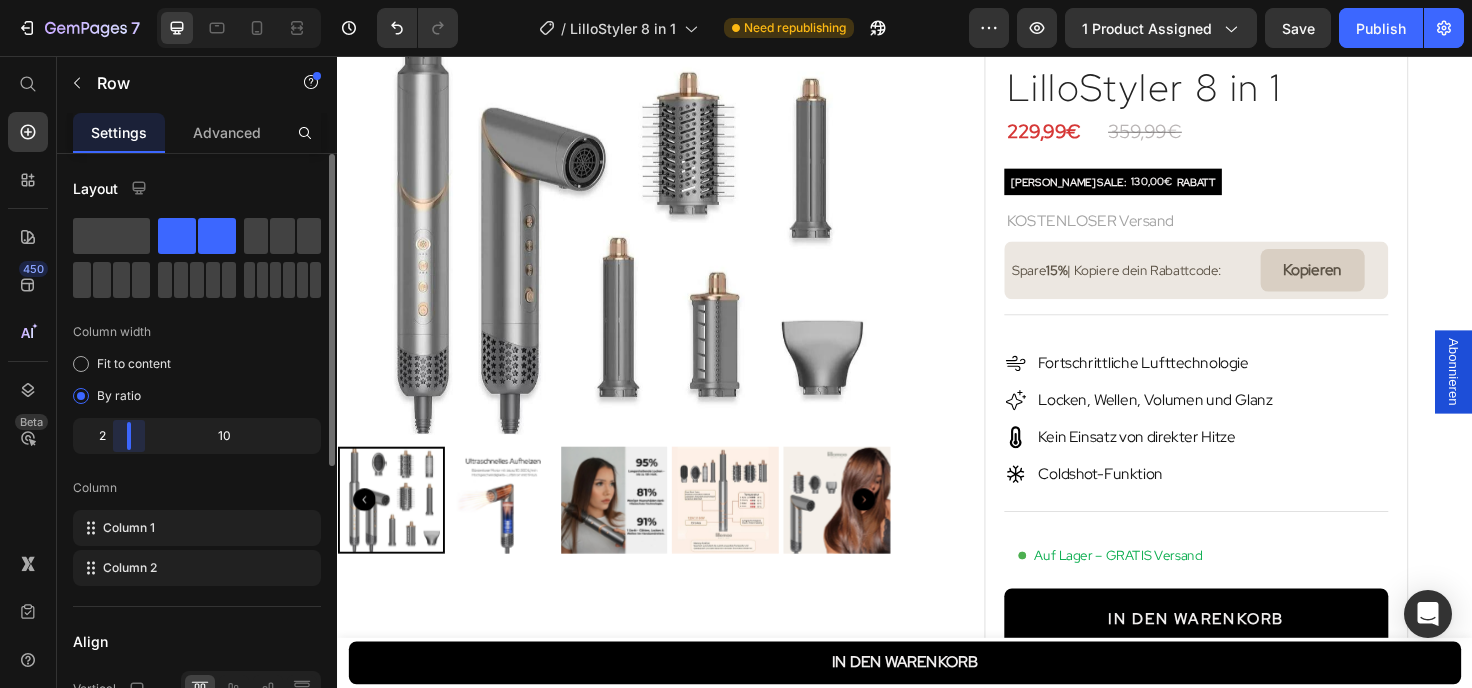 drag, startPoint x: 192, startPoint y: 433, endPoint x: 112, endPoint y: 442, distance: 80.50466 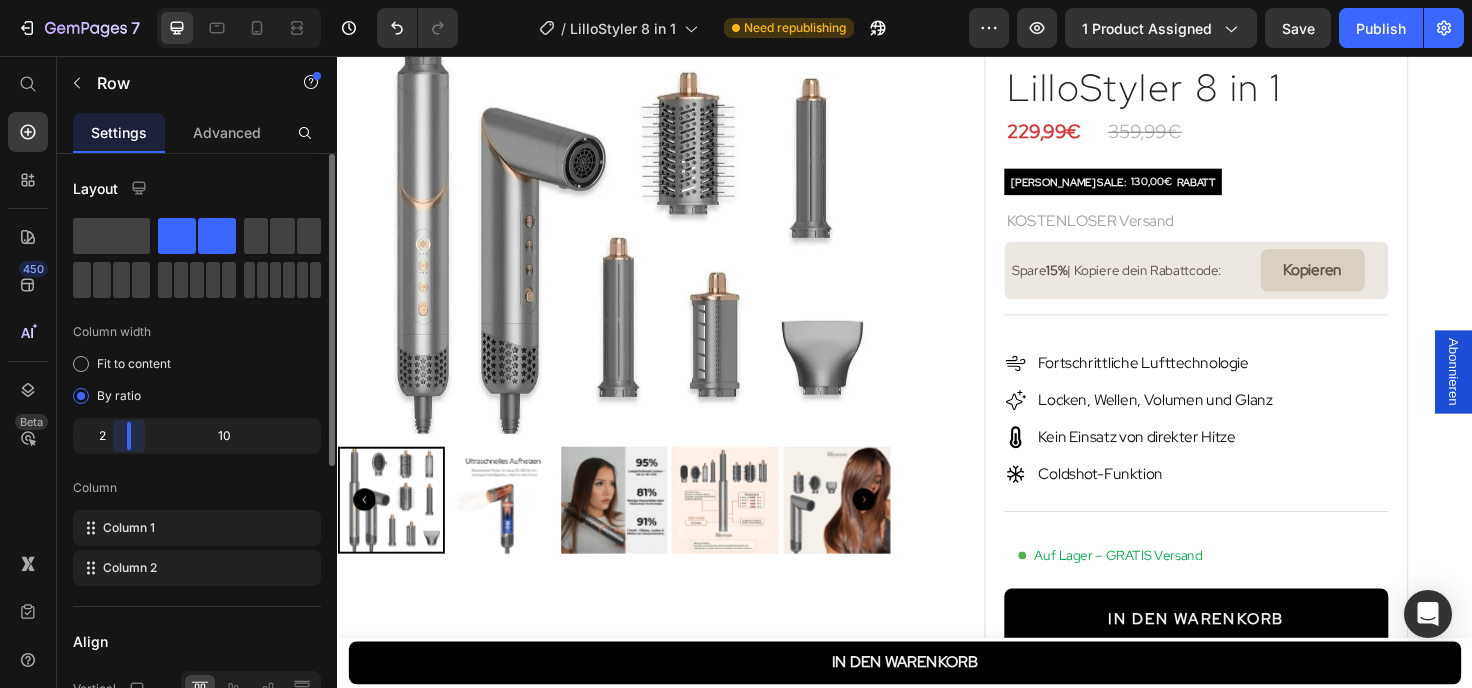 click on "Layout Column width Fit to content By ratio 2 10 Column Column 1 Column 2 Align Vertical
Size Full width Width 1200 px % Height Full Fit Column gap 8 px Background Color Image Video  Color   Delete element" at bounding box center [197, 449] 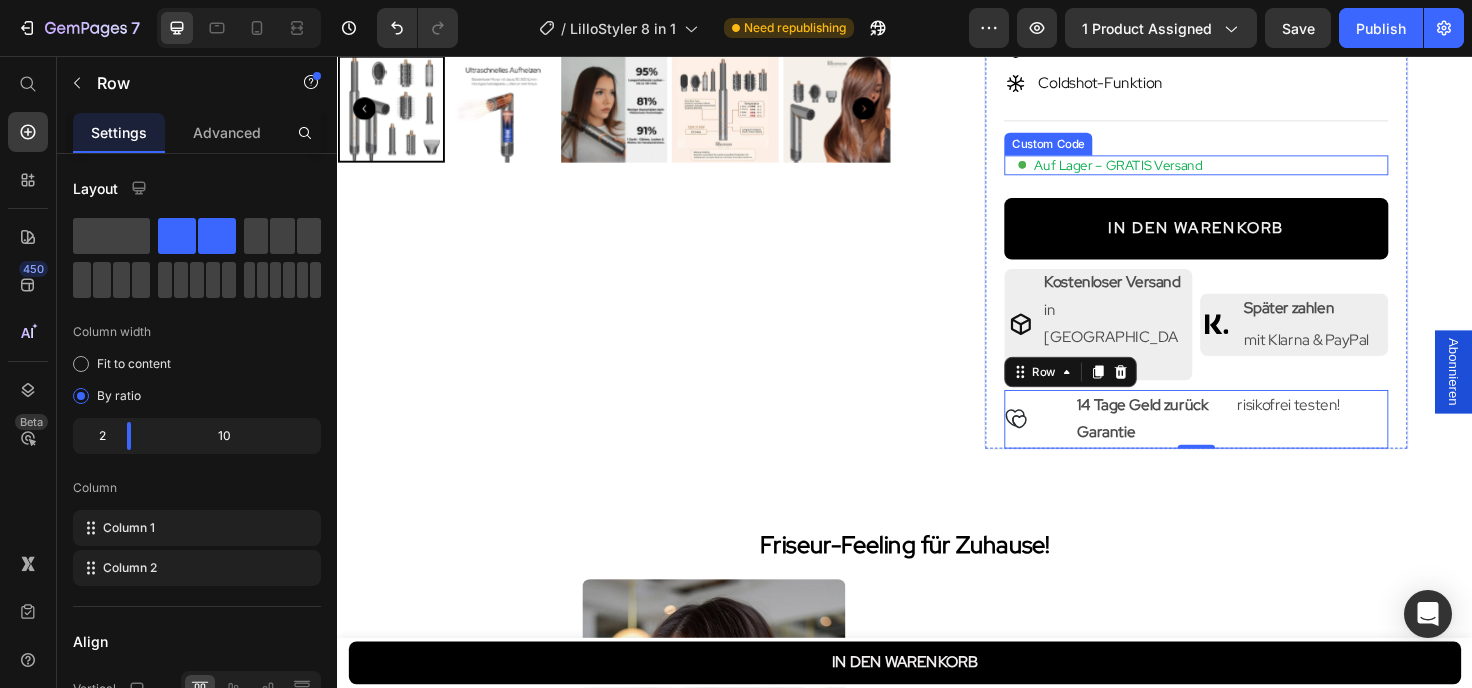scroll, scrollTop: 662, scrollLeft: 0, axis: vertical 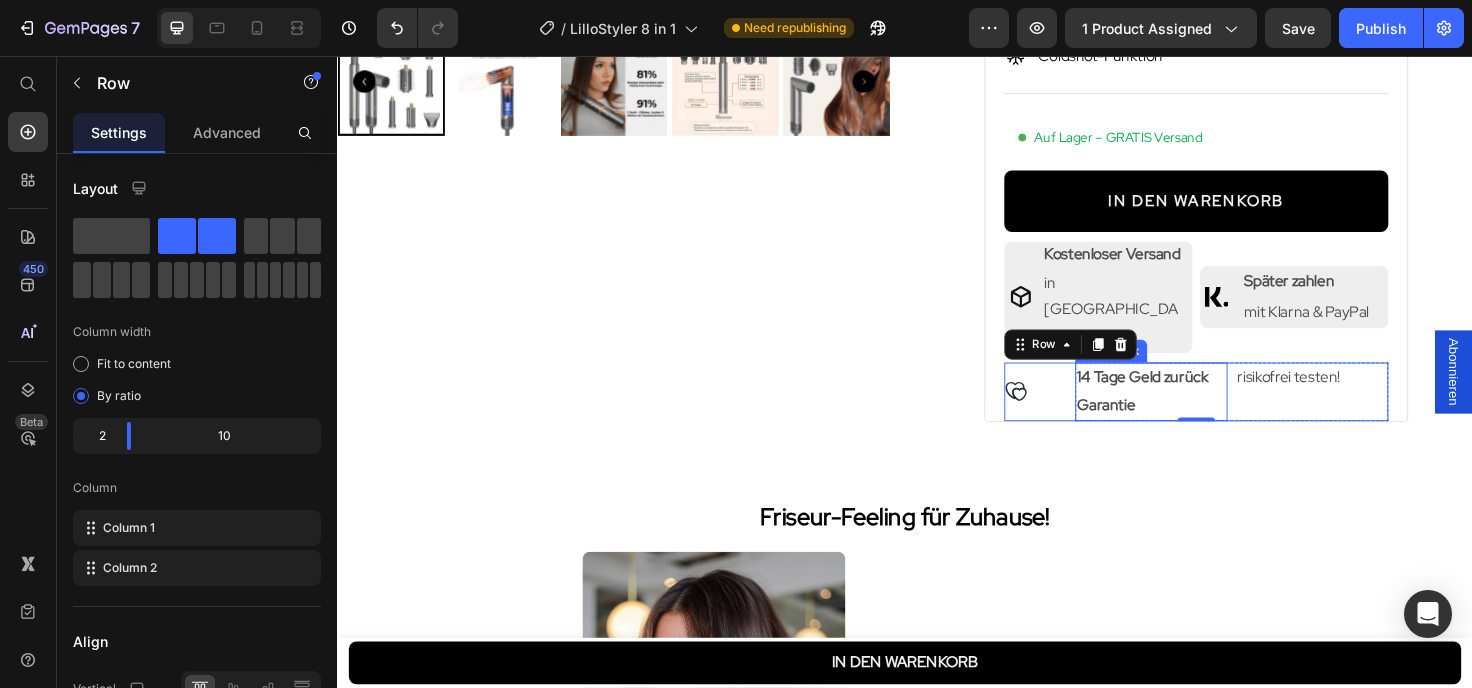 click on "14 Tage Geld zurück Garantie" at bounding box center (1197, 411) 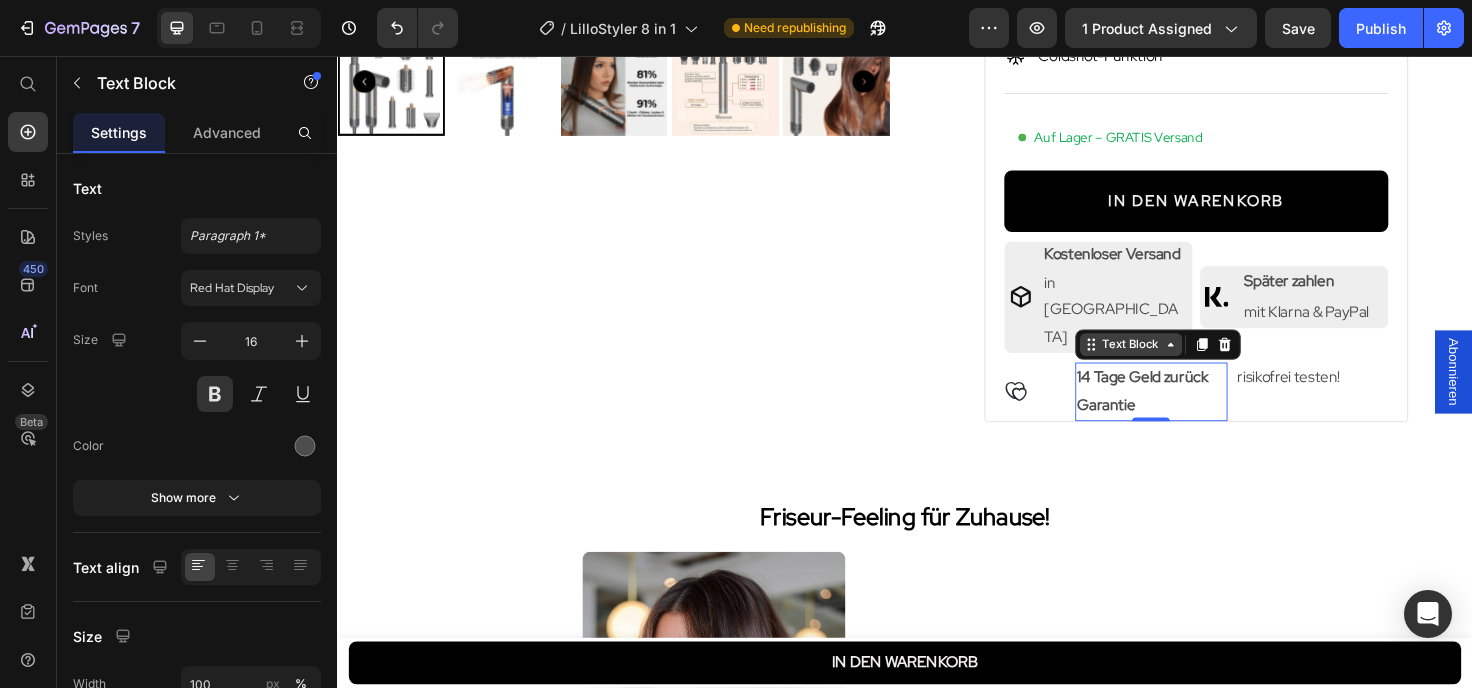 click on "Text Block" at bounding box center (1176, 361) 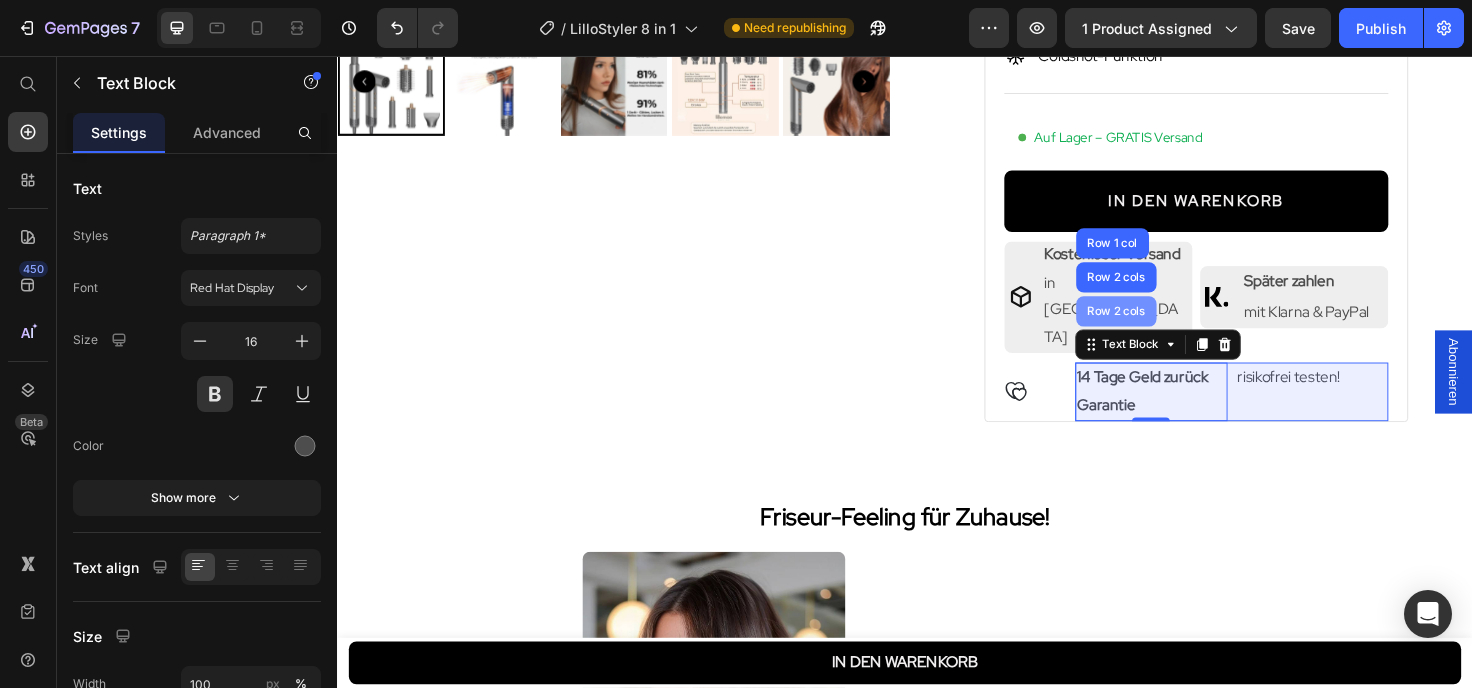 click on "Row 2 cols" at bounding box center [1160, 326] 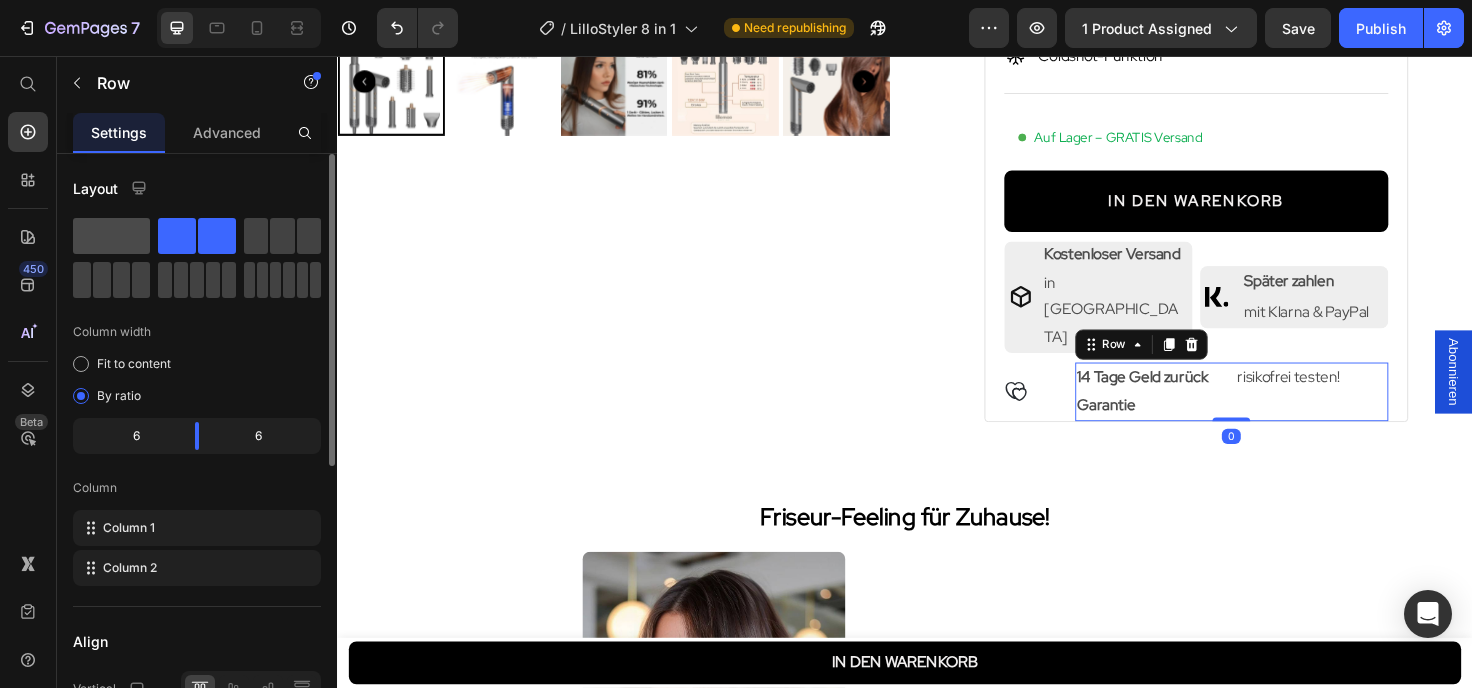 click 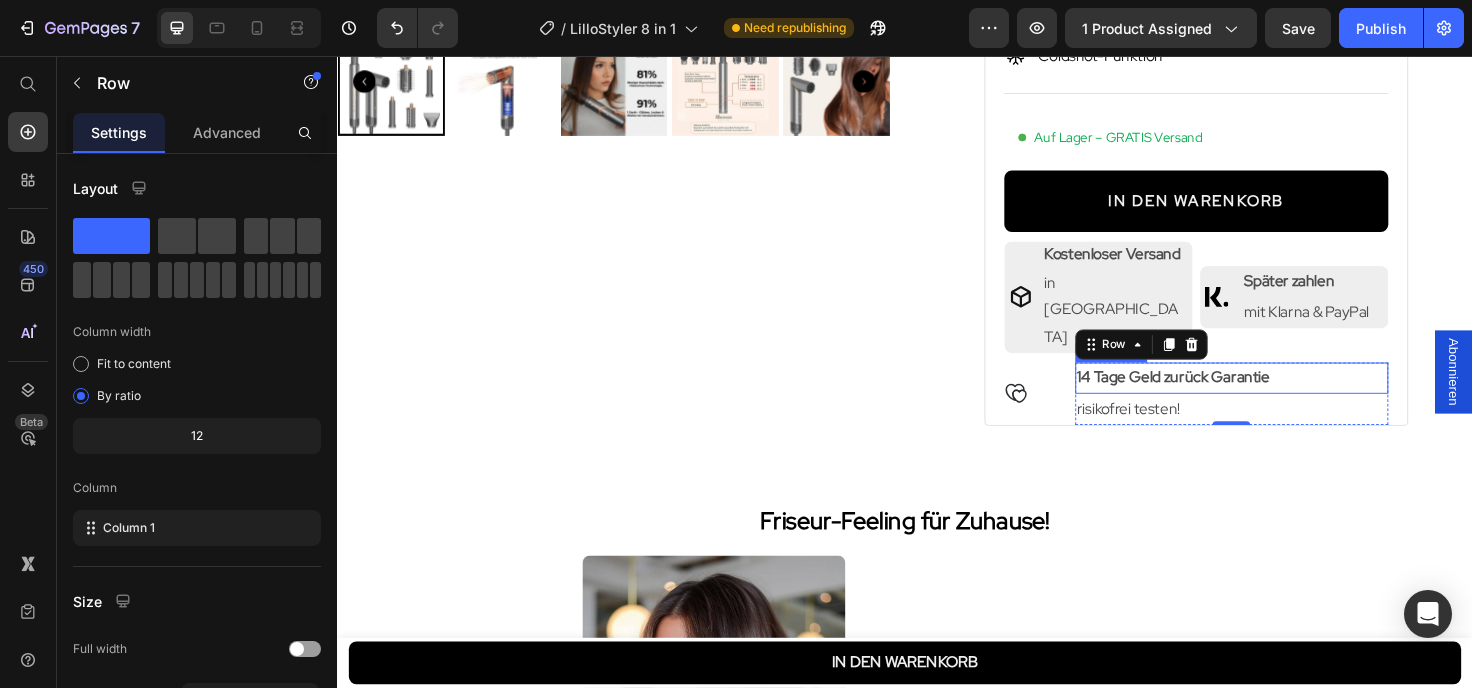 click on "14 Tage Geld zurück Garantie" at bounding box center [1282, 396] 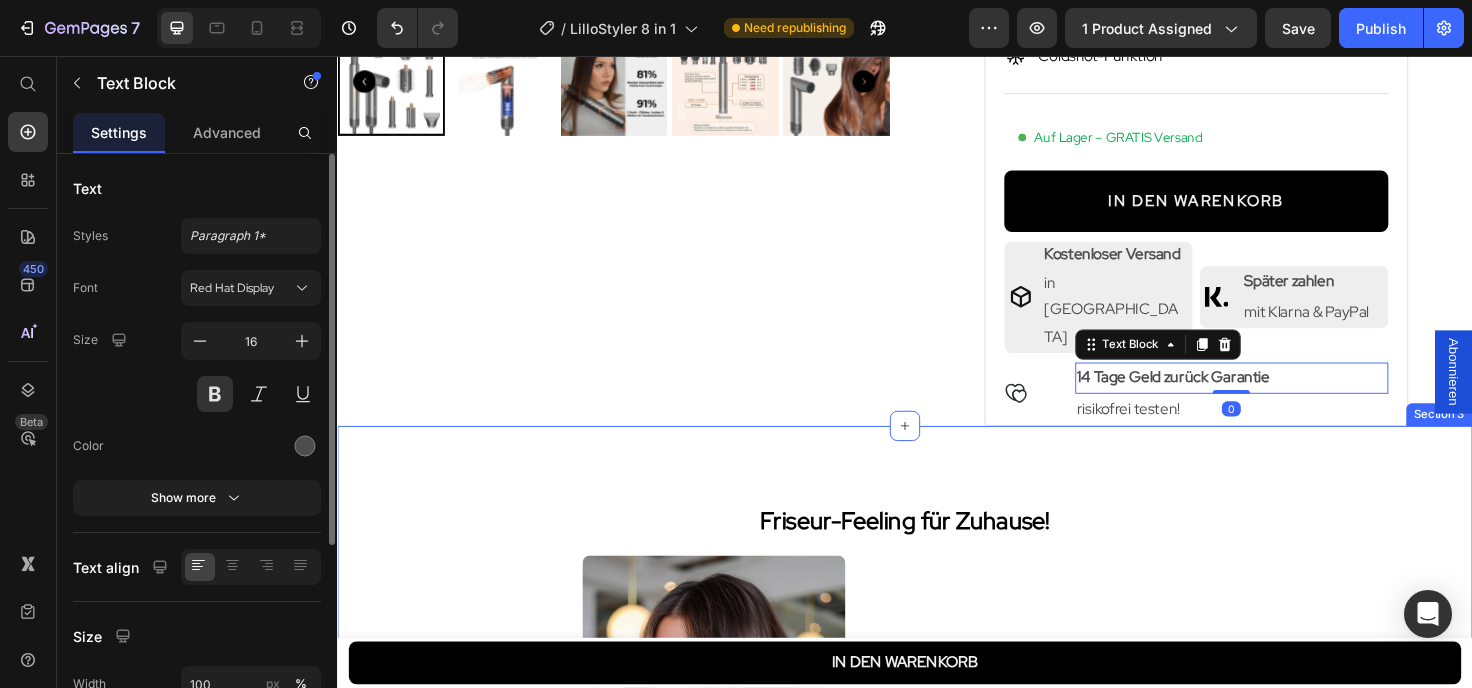 scroll, scrollTop: 108, scrollLeft: 0, axis: vertical 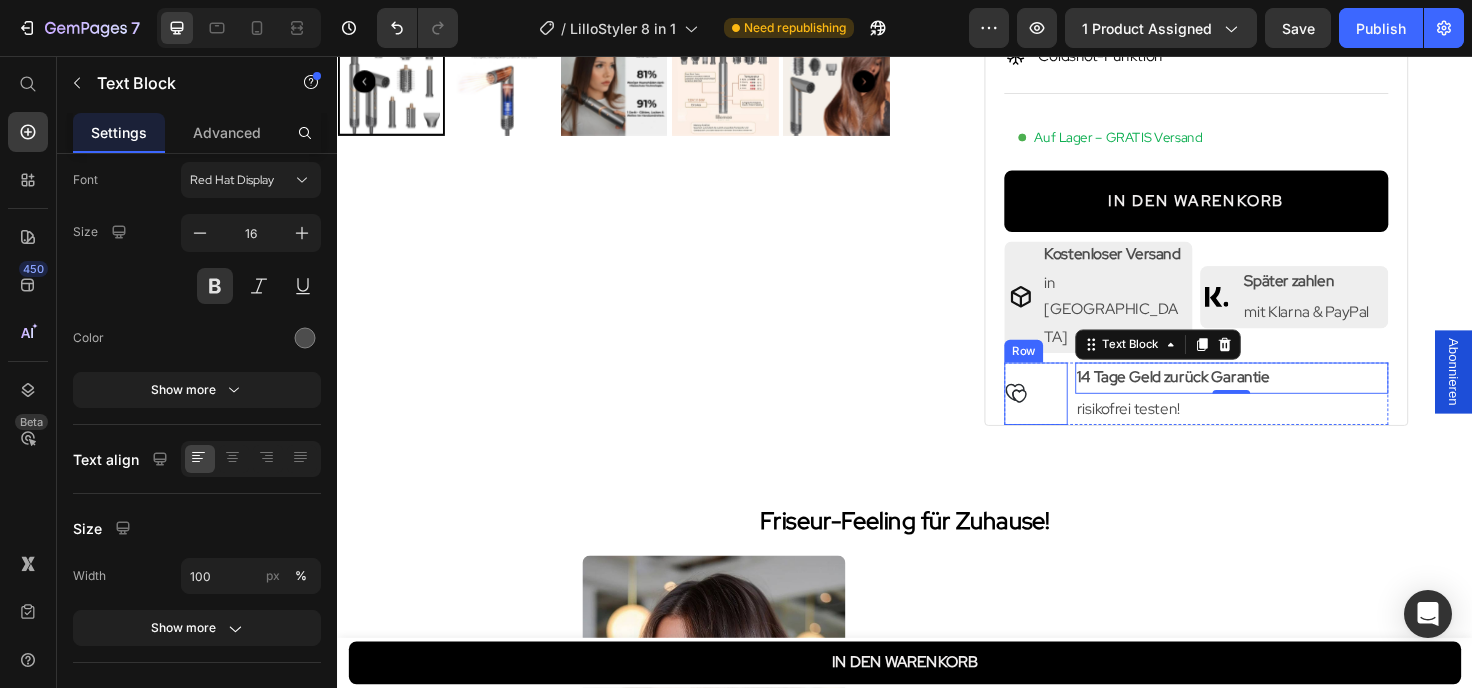 click on "Icon" at bounding box center [1075, 413] 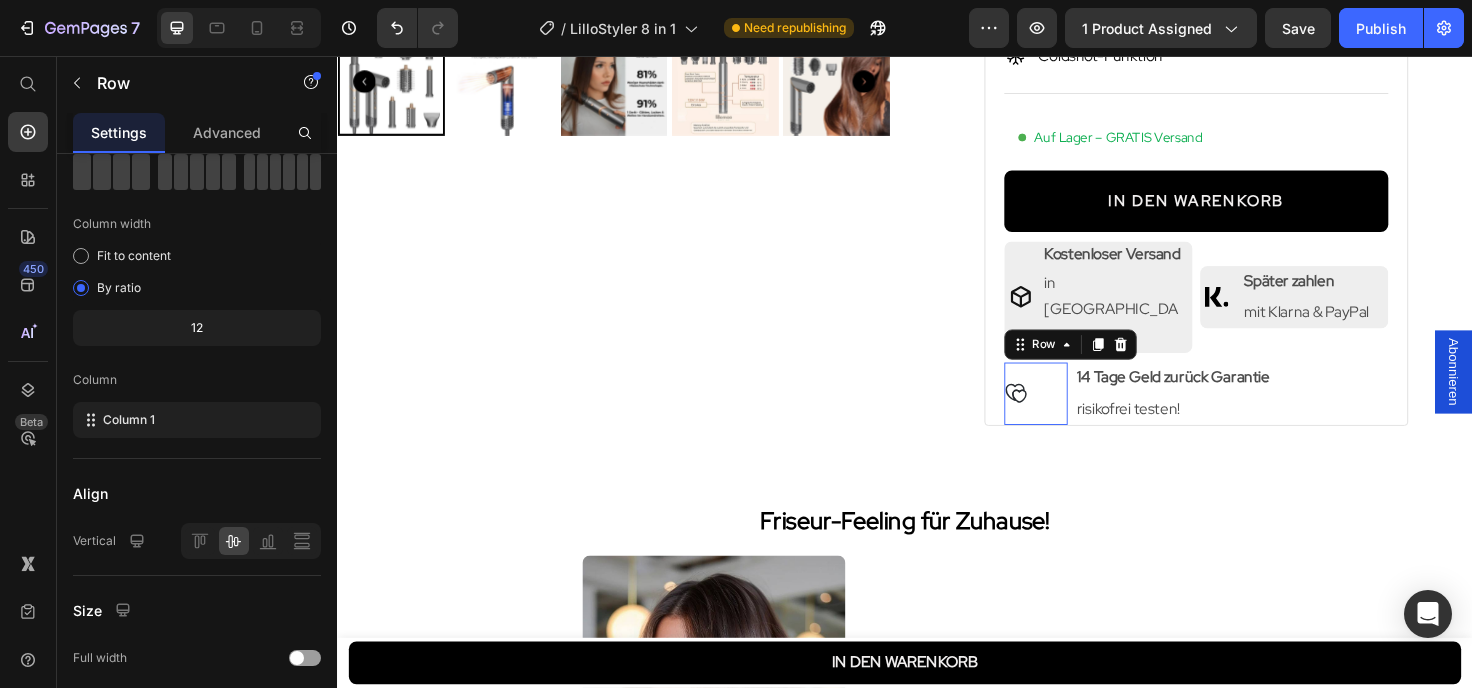 scroll, scrollTop: 0, scrollLeft: 0, axis: both 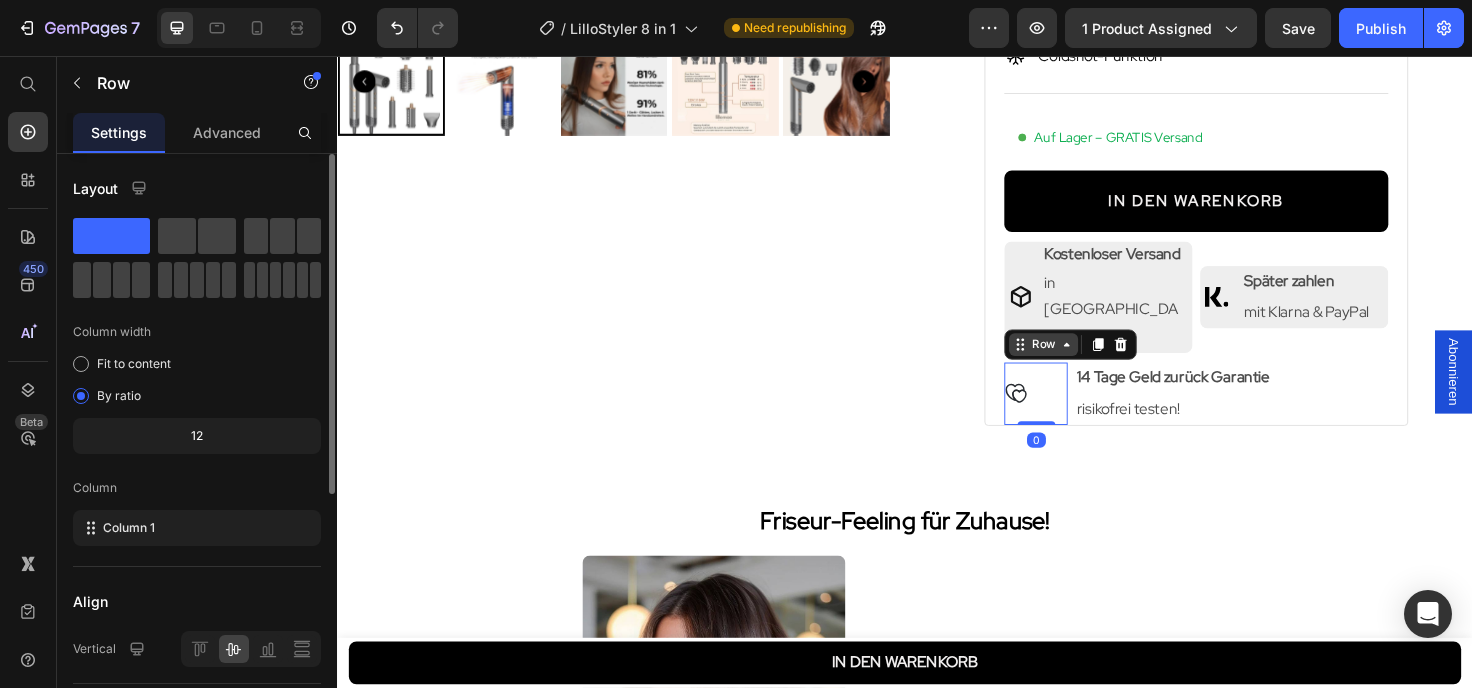 click on "Row" at bounding box center (1083, 361) 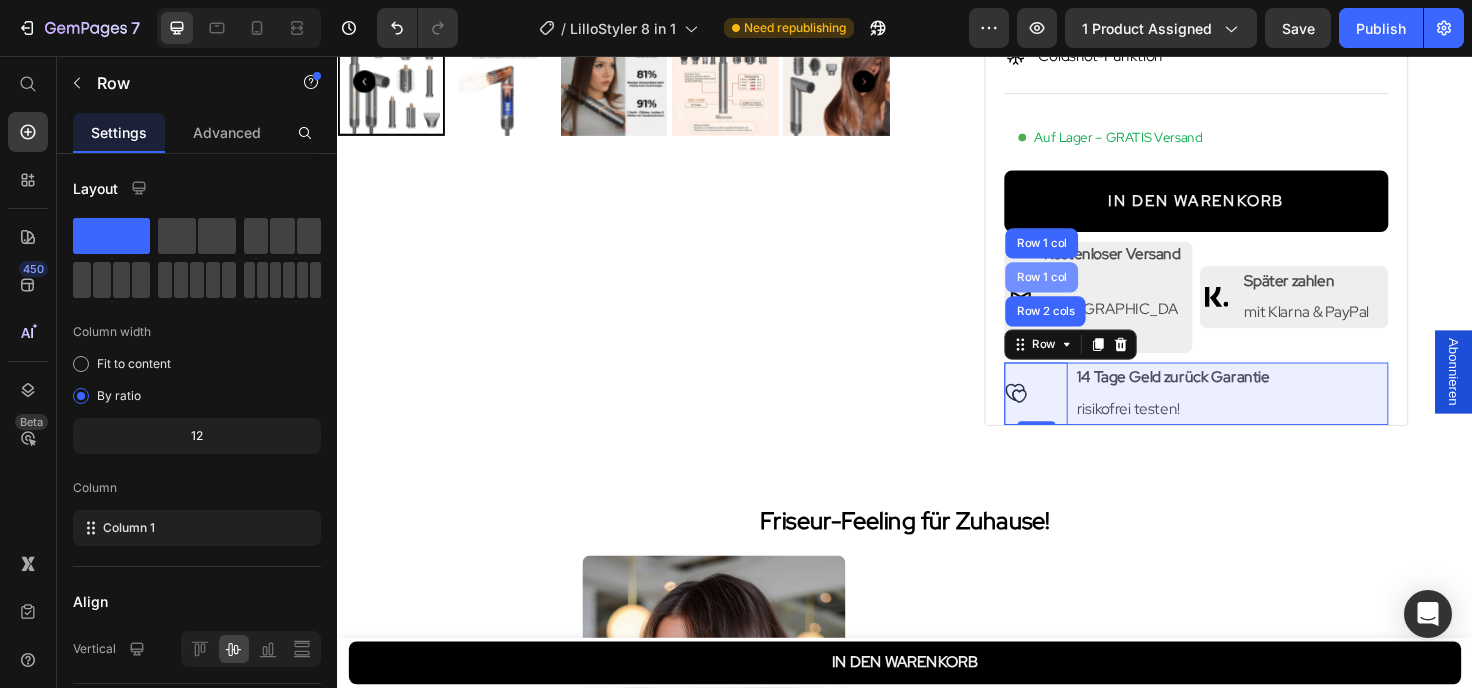 click on "Row 1 col" at bounding box center (1081, 290) 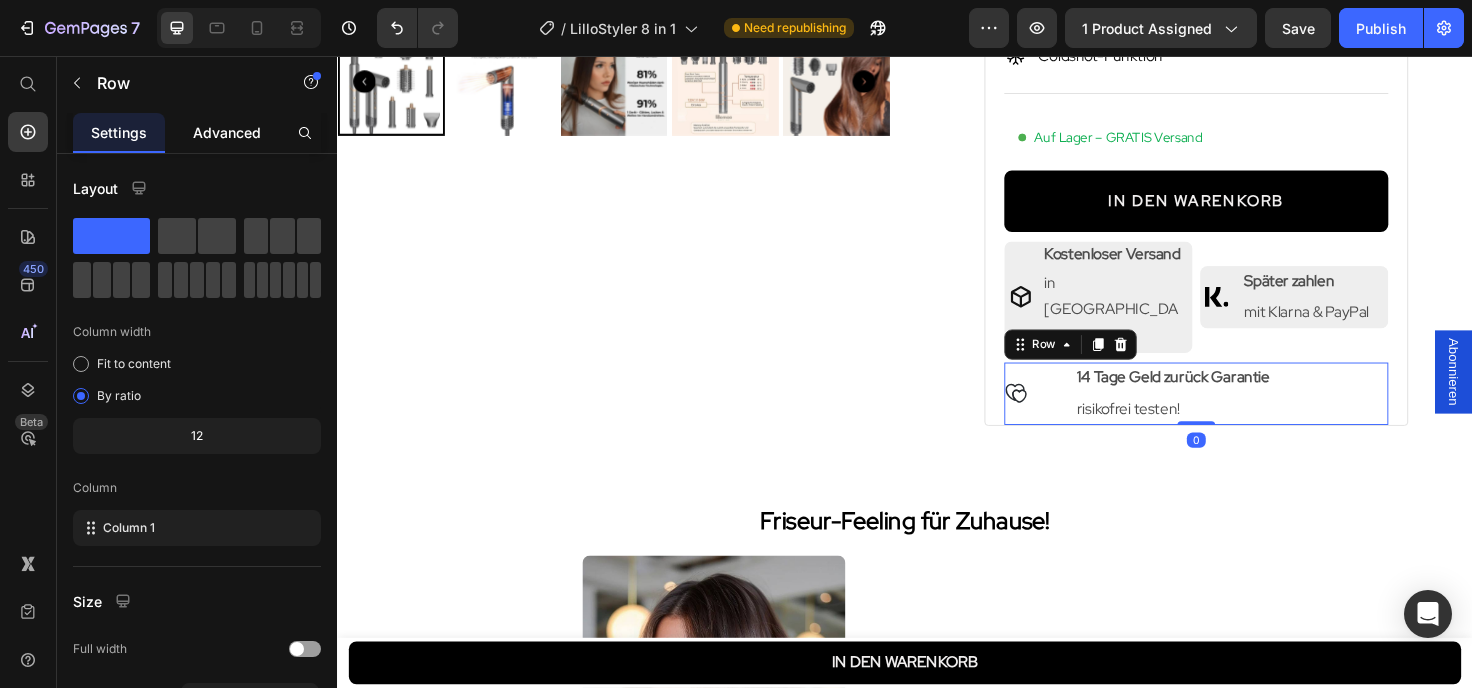 click on "Advanced" at bounding box center (227, 132) 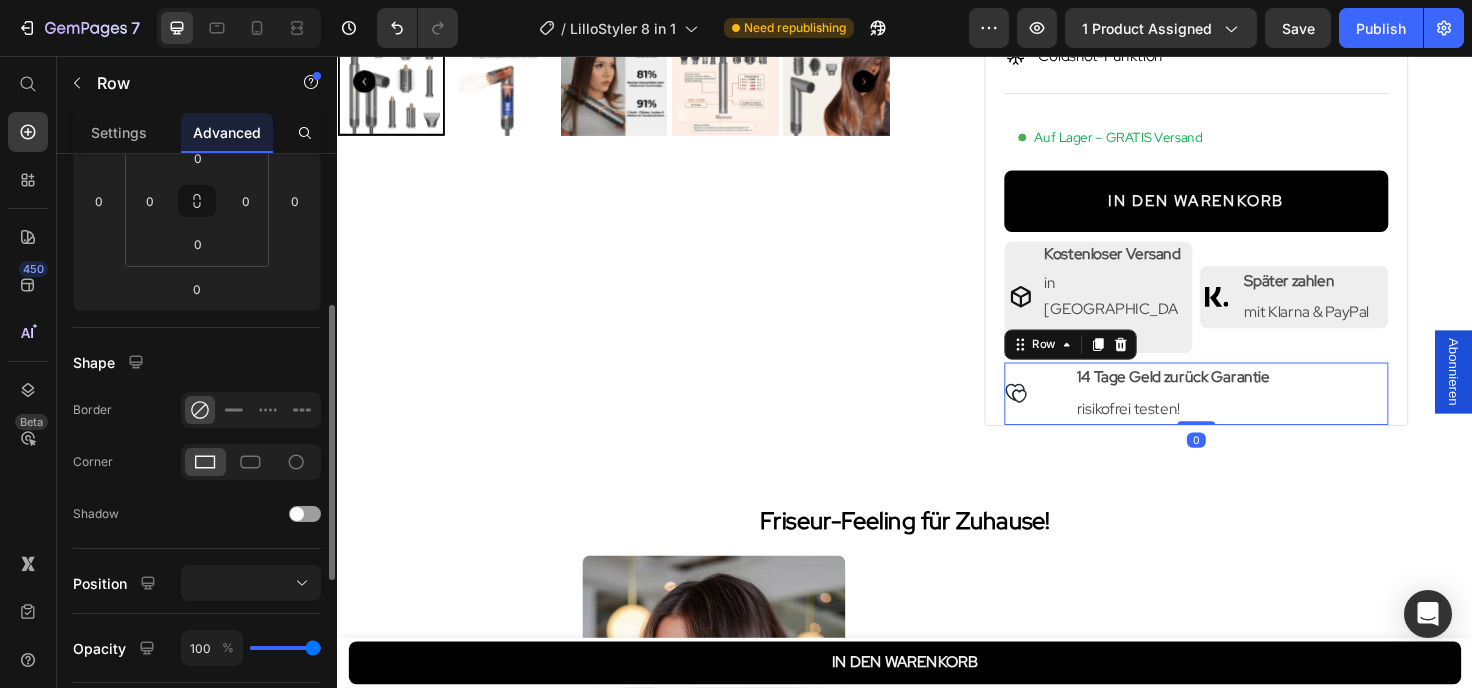 scroll, scrollTop: 540, scrollLeft: 0, axis: vertical 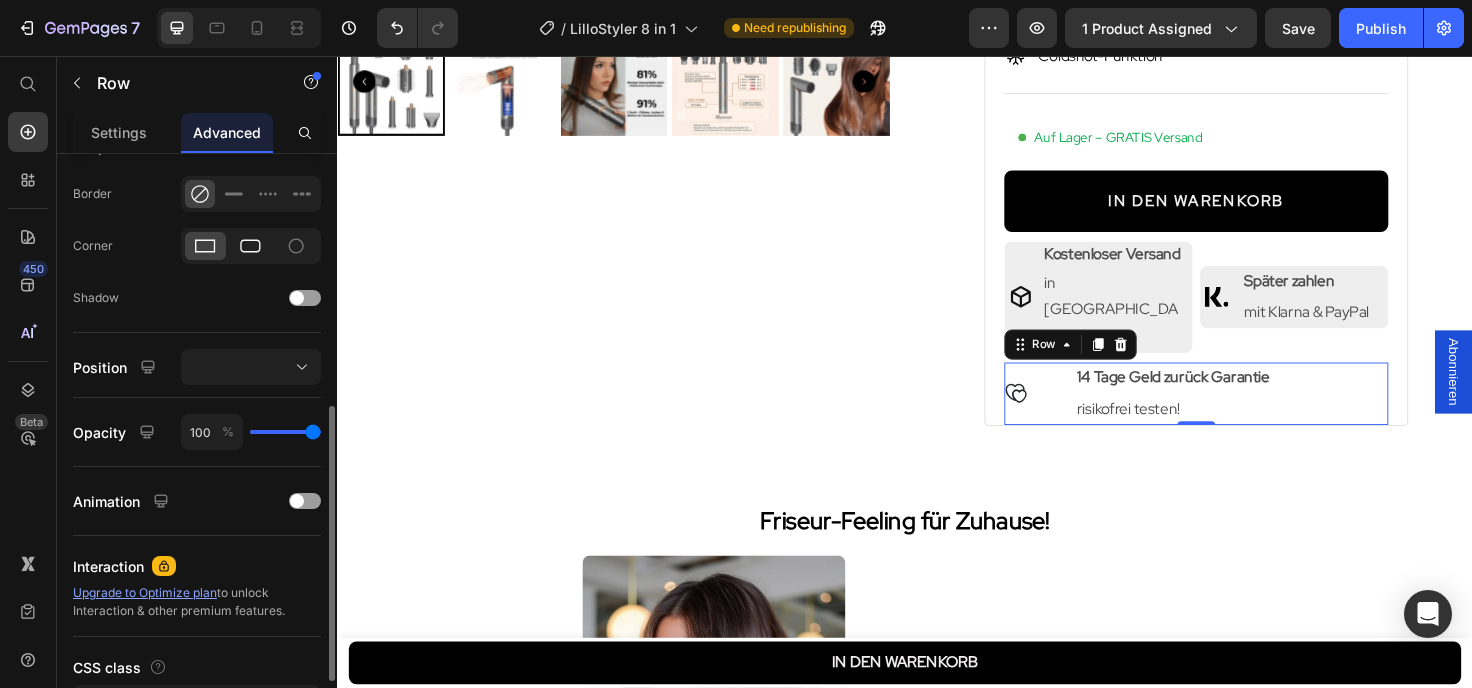 click 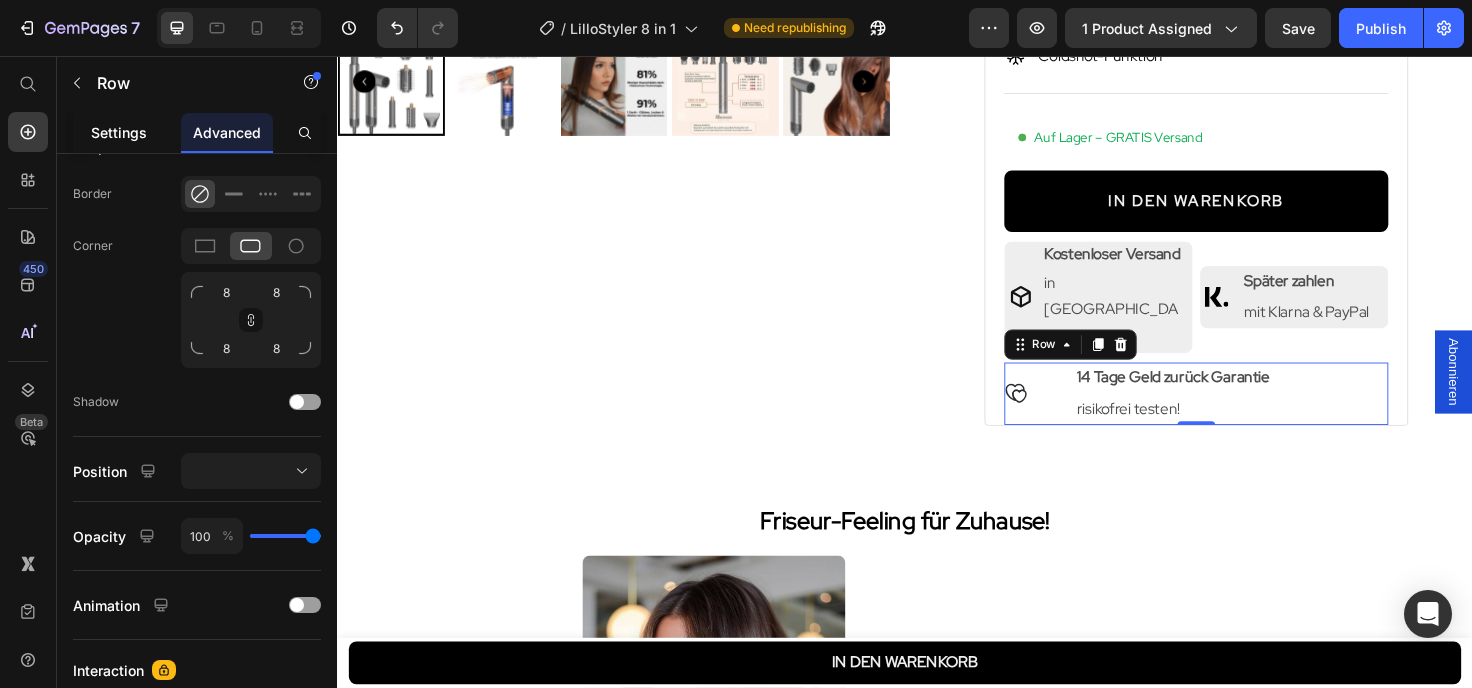 click on "Settings" at bounding box center [119, 132] 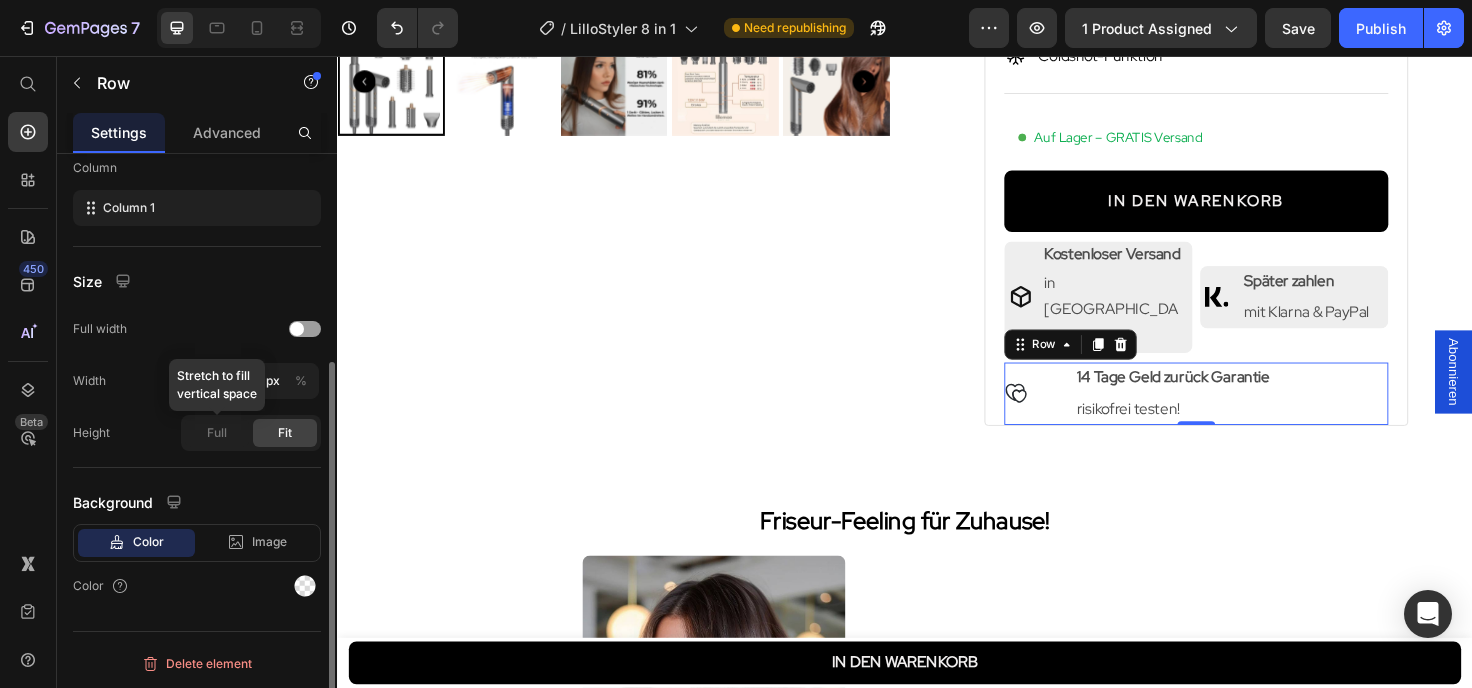 scroll, scrollTop: 320, scrollLeft: 0, axis: vertical 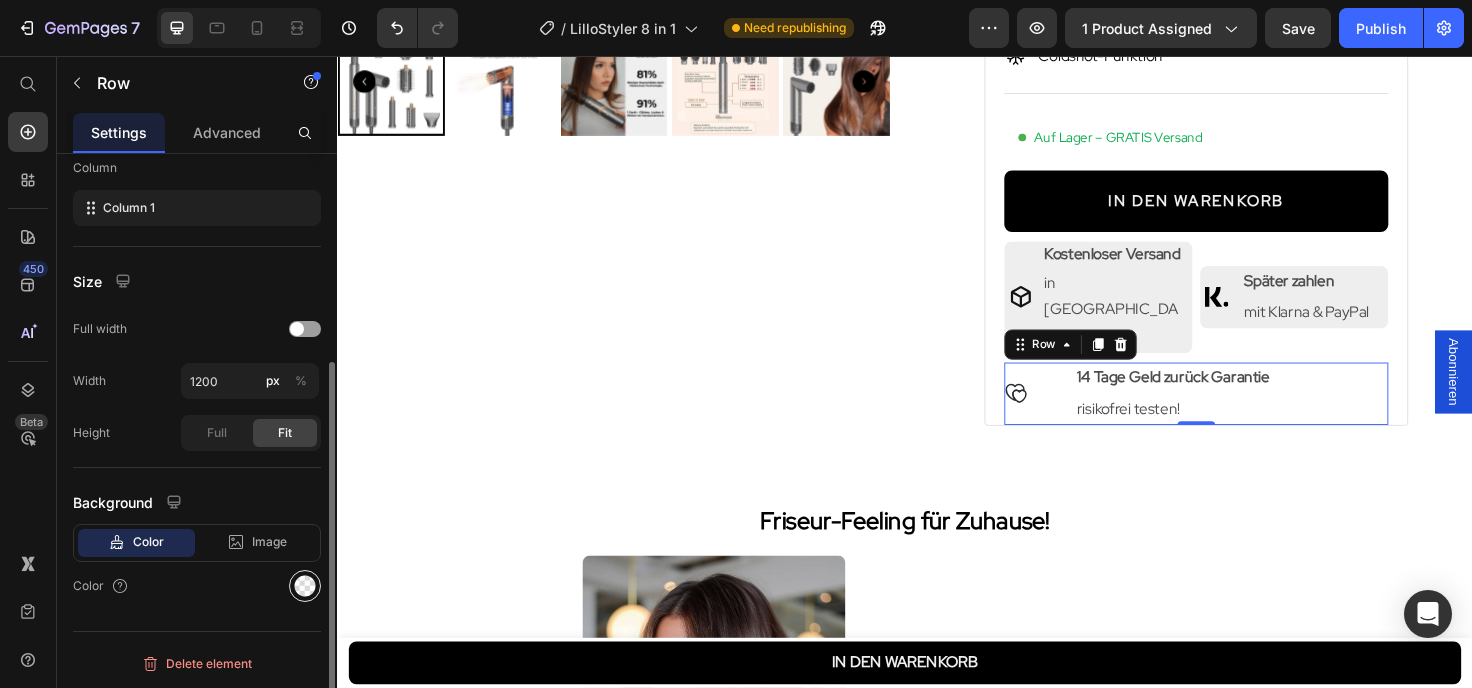 click at bounding box center (305, 586) 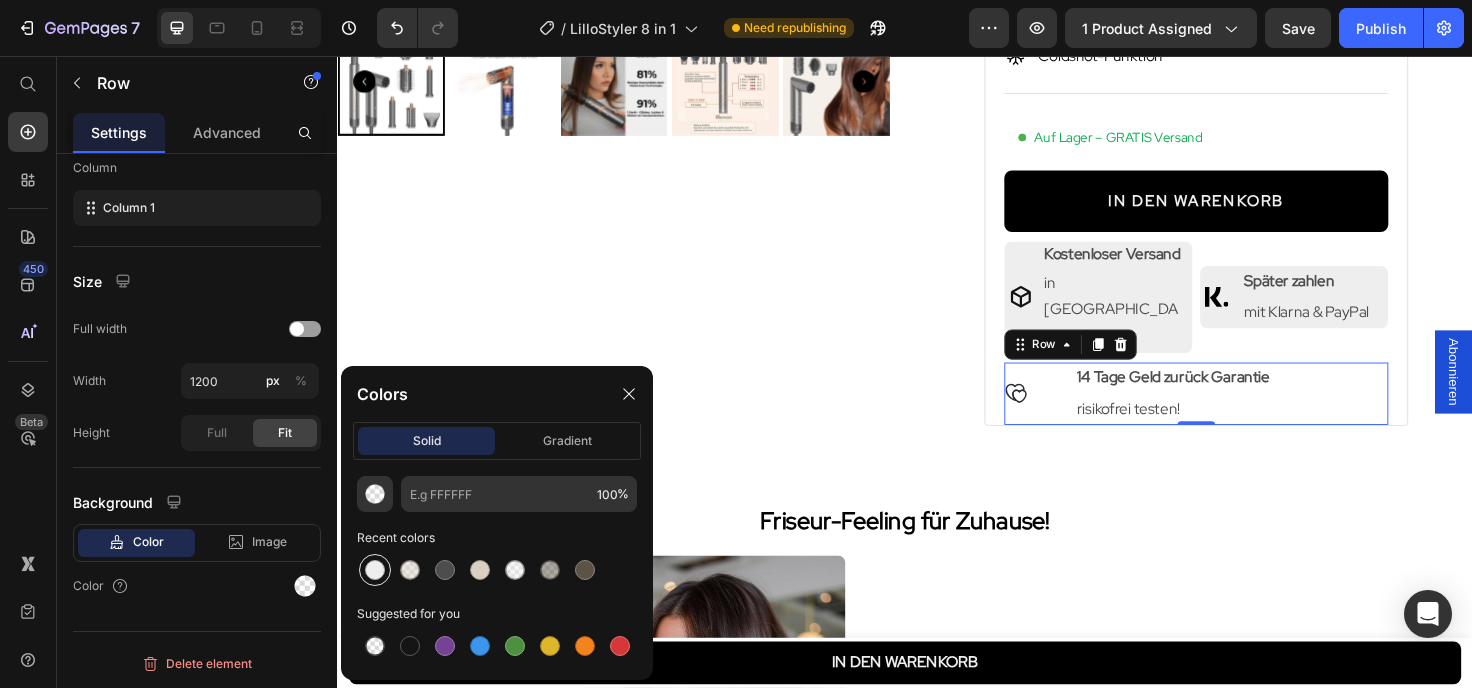 click at bounding box center [375, 570] 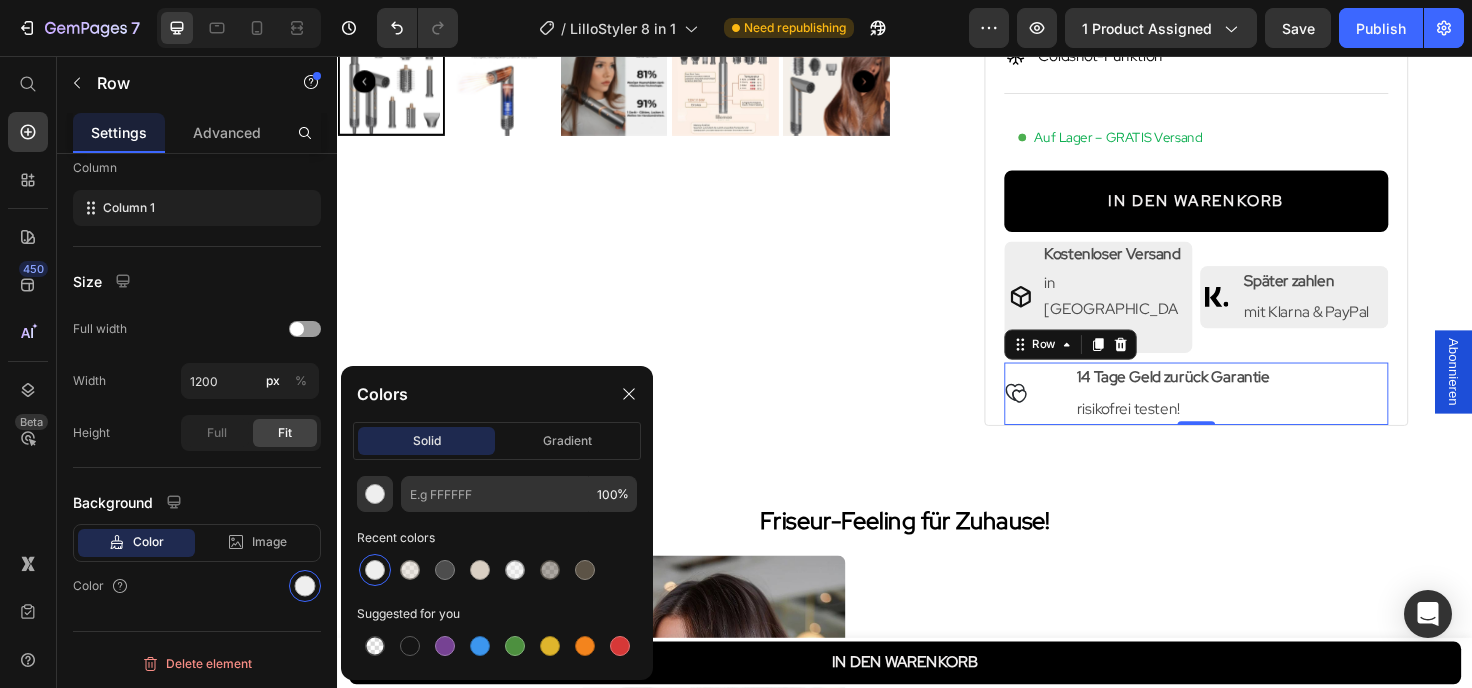 type on "EEEEEE" 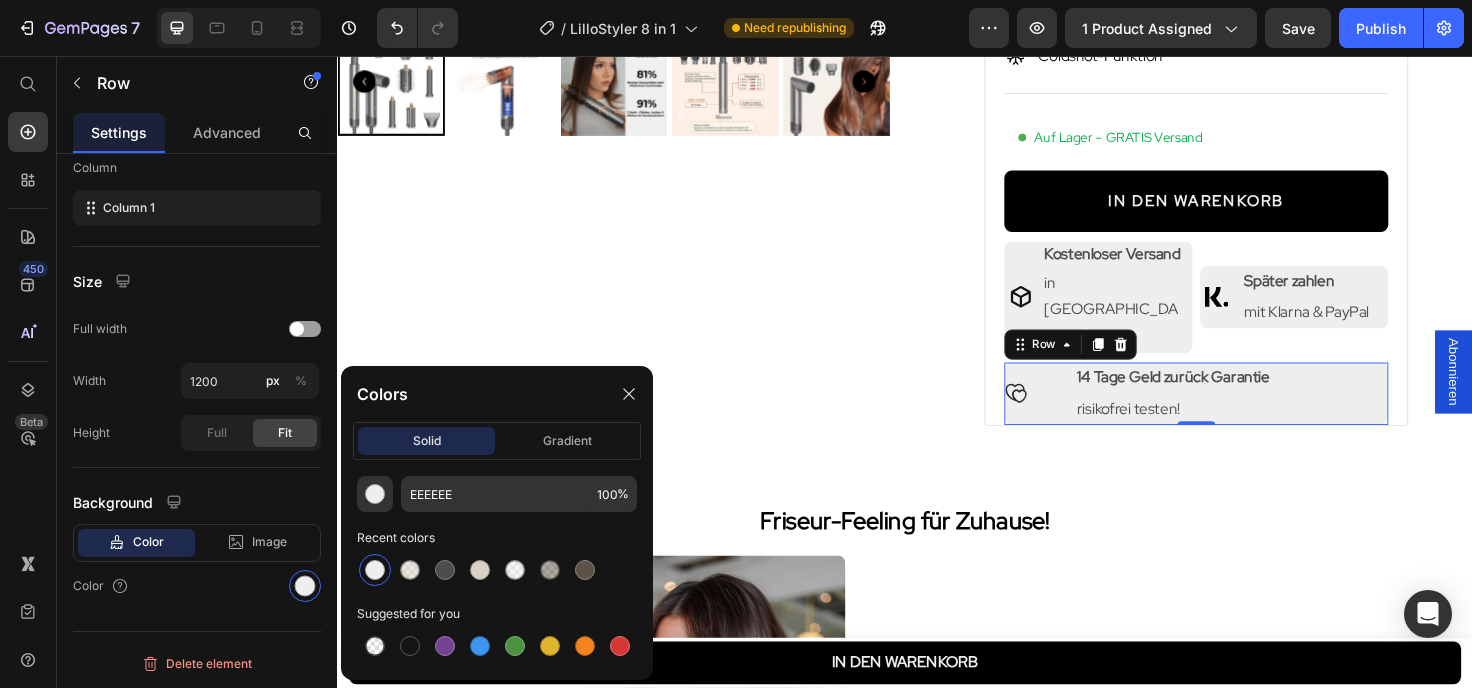 scroll, scrollTop: 320, scrollLeft: 0, axis: vertical 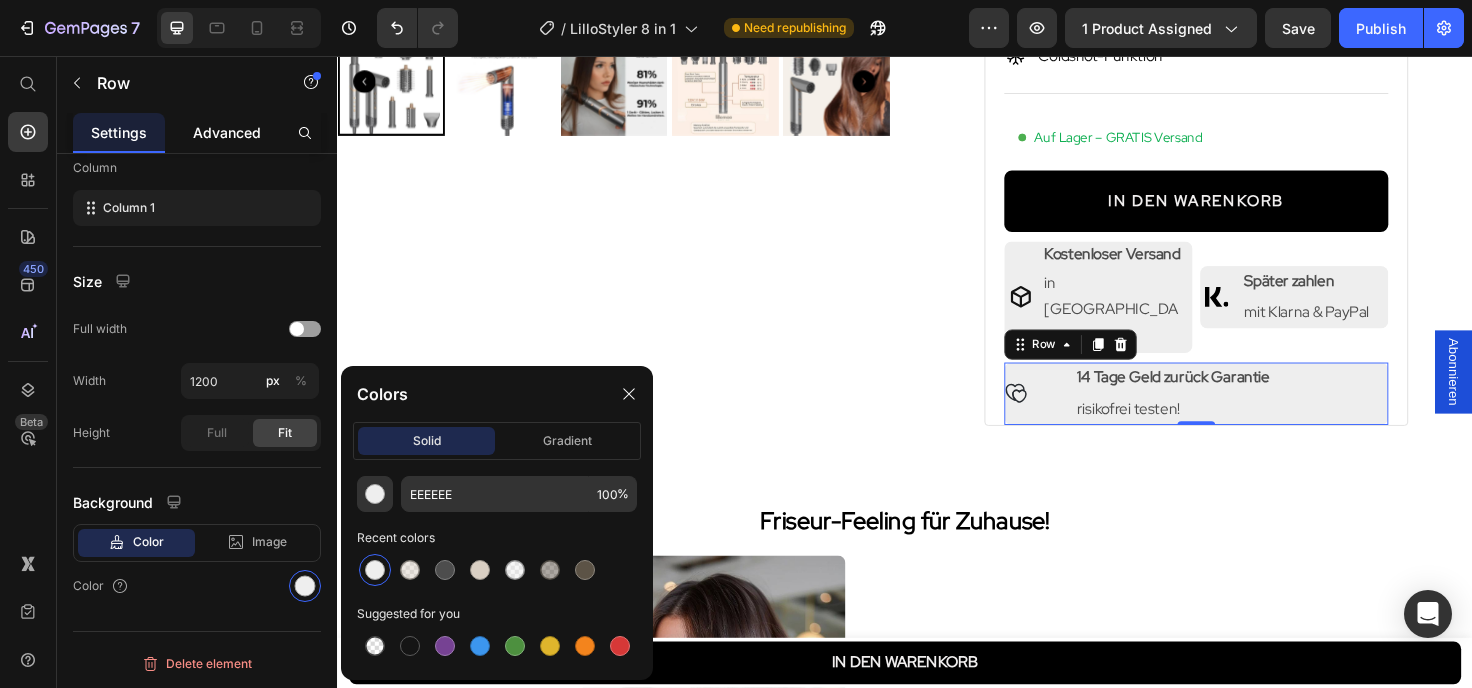 click on "Advanced" at bounding box center (227, 132) 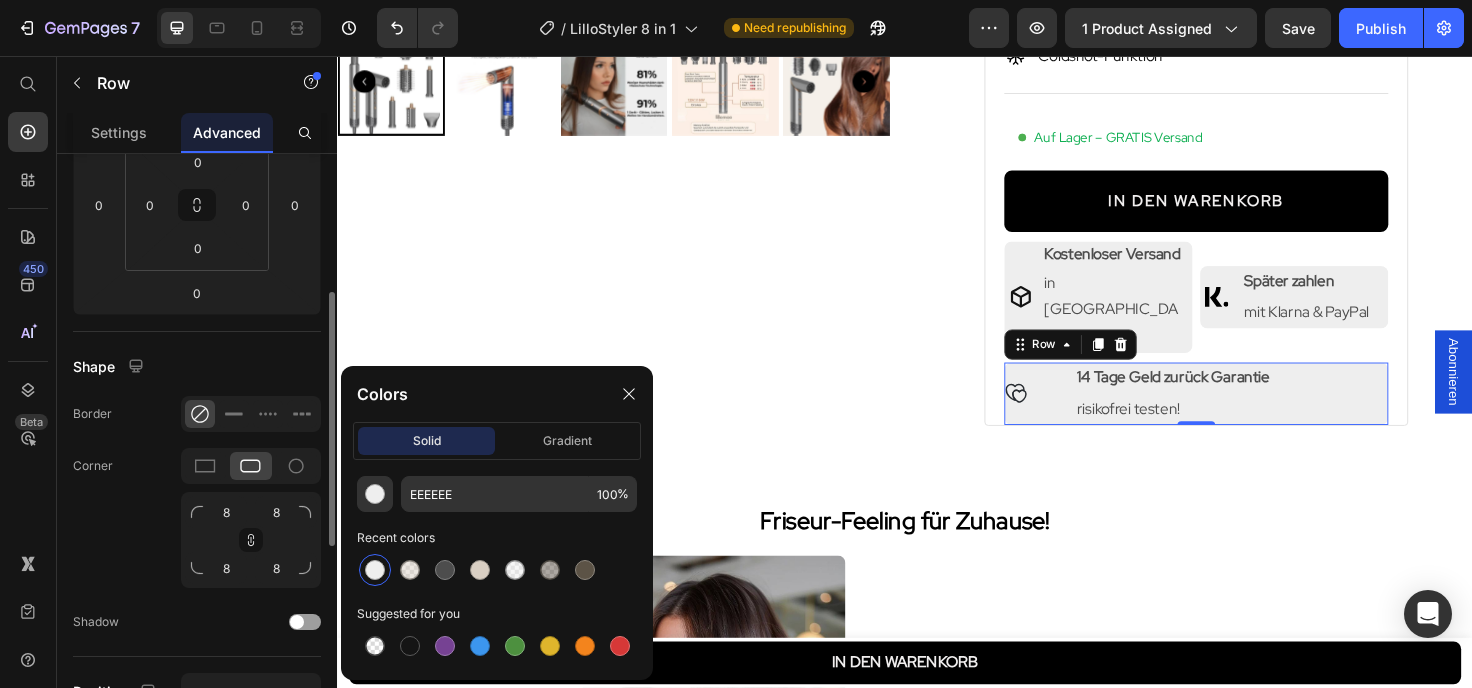 scroll, scrollTop: 0, scrollLeft: 0, axis: both 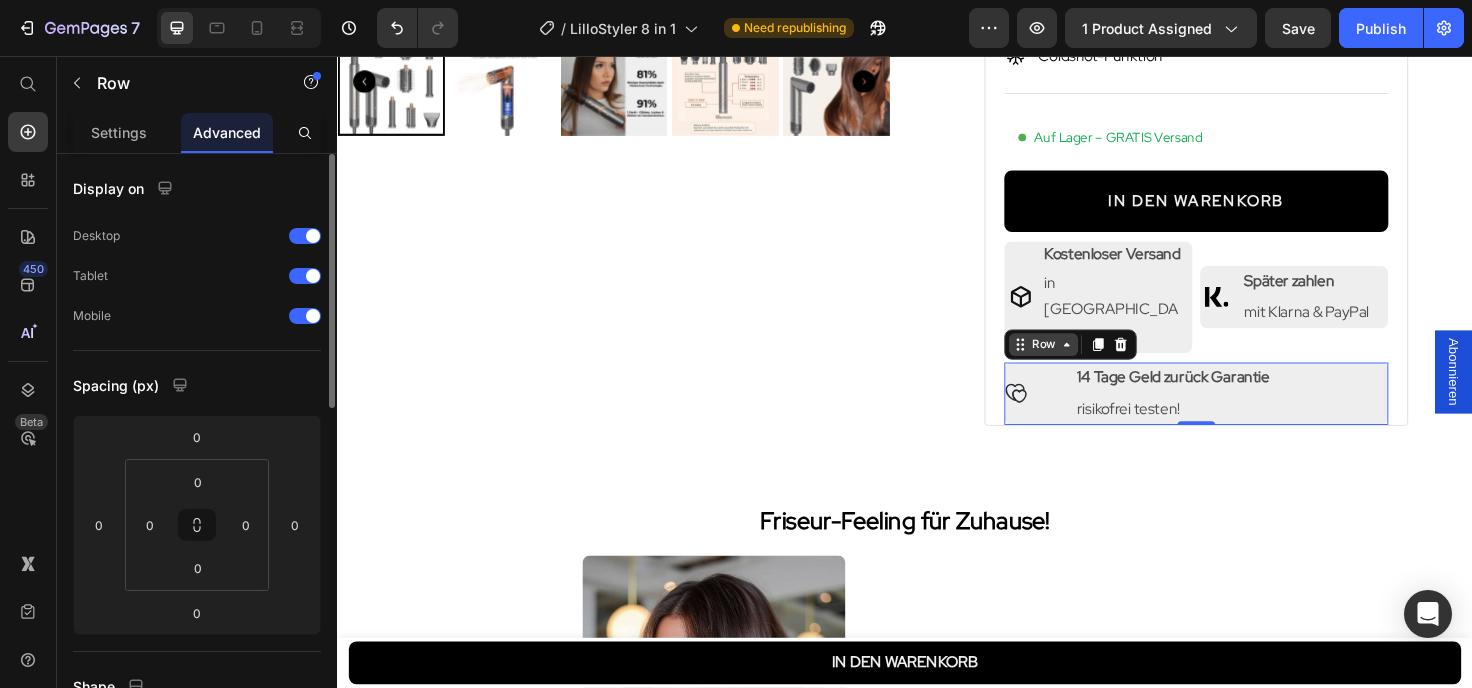 click on "Row" at bounding box center (1083, 361) 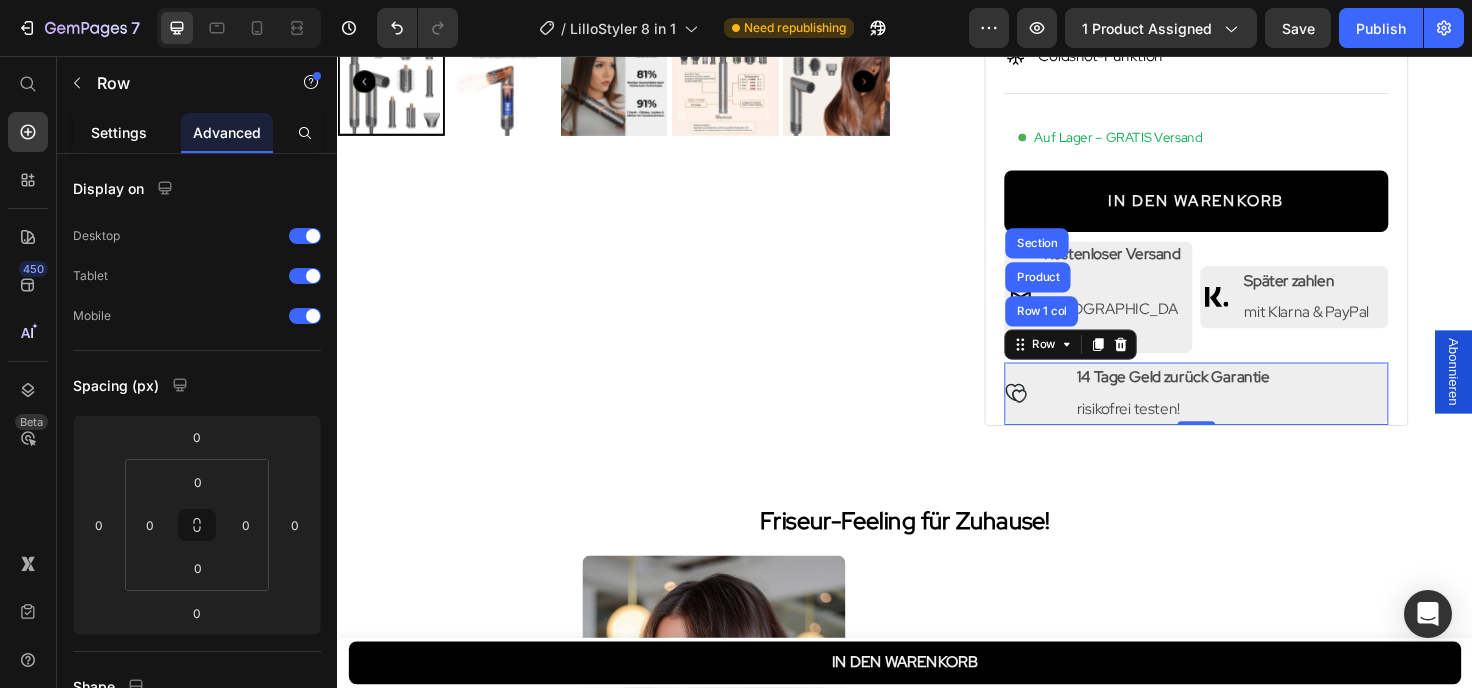 click on "Settings" at bounding box center [119, 132] 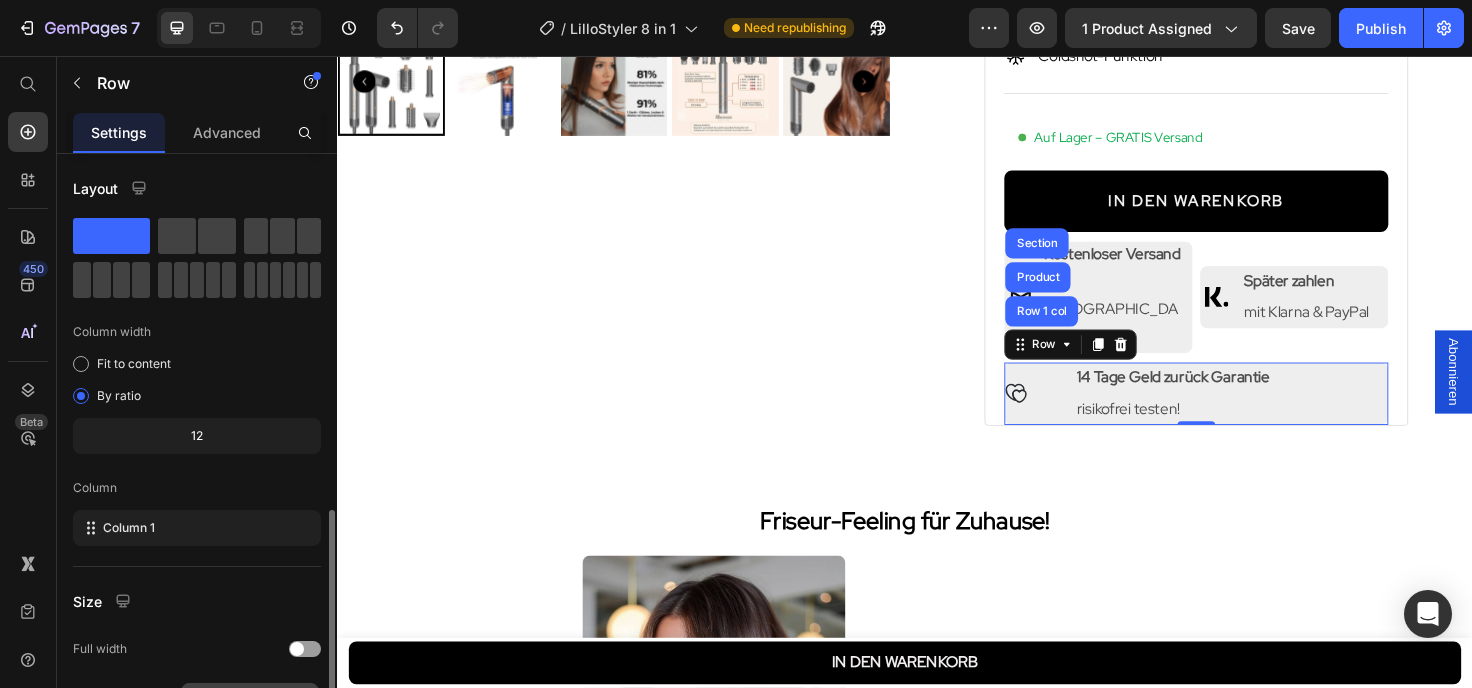 scroll, scrollTop: 320, scrollLeft: 0, axis: vertical 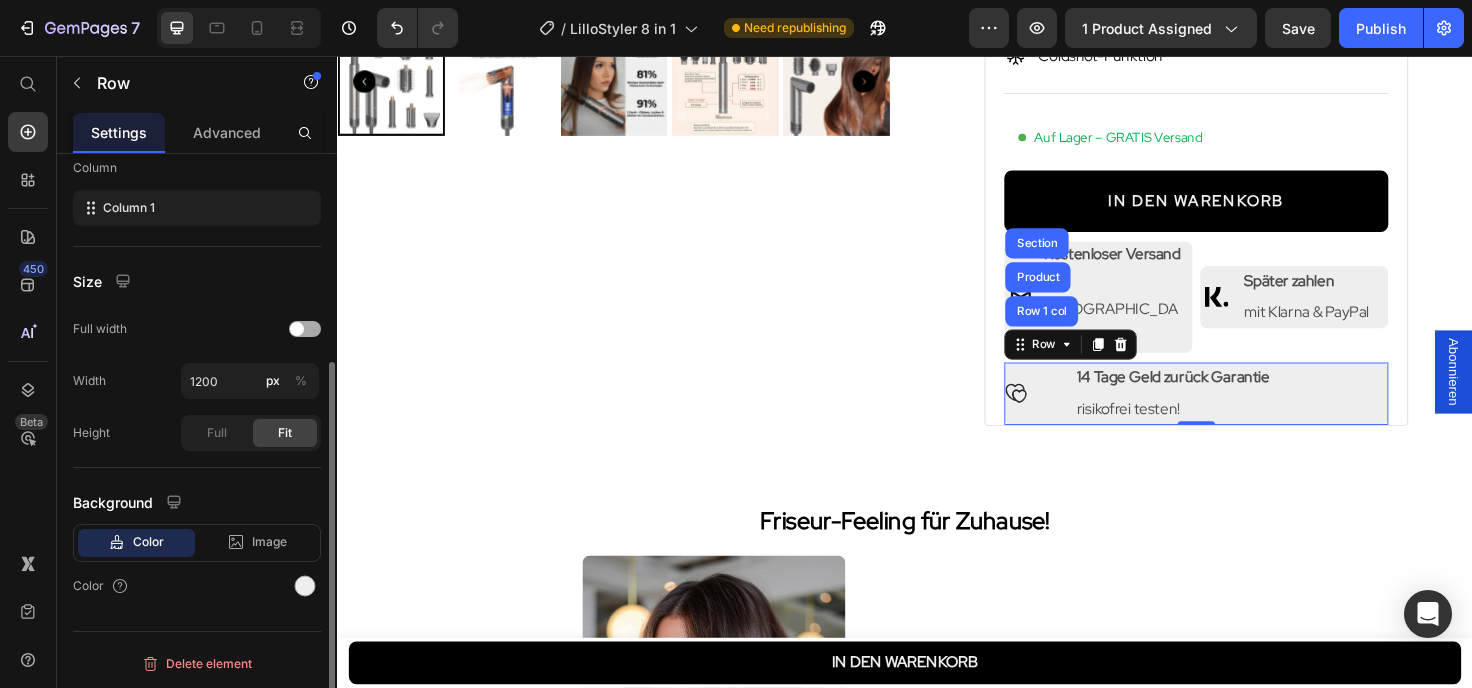 click at bounding box center (297, 329) 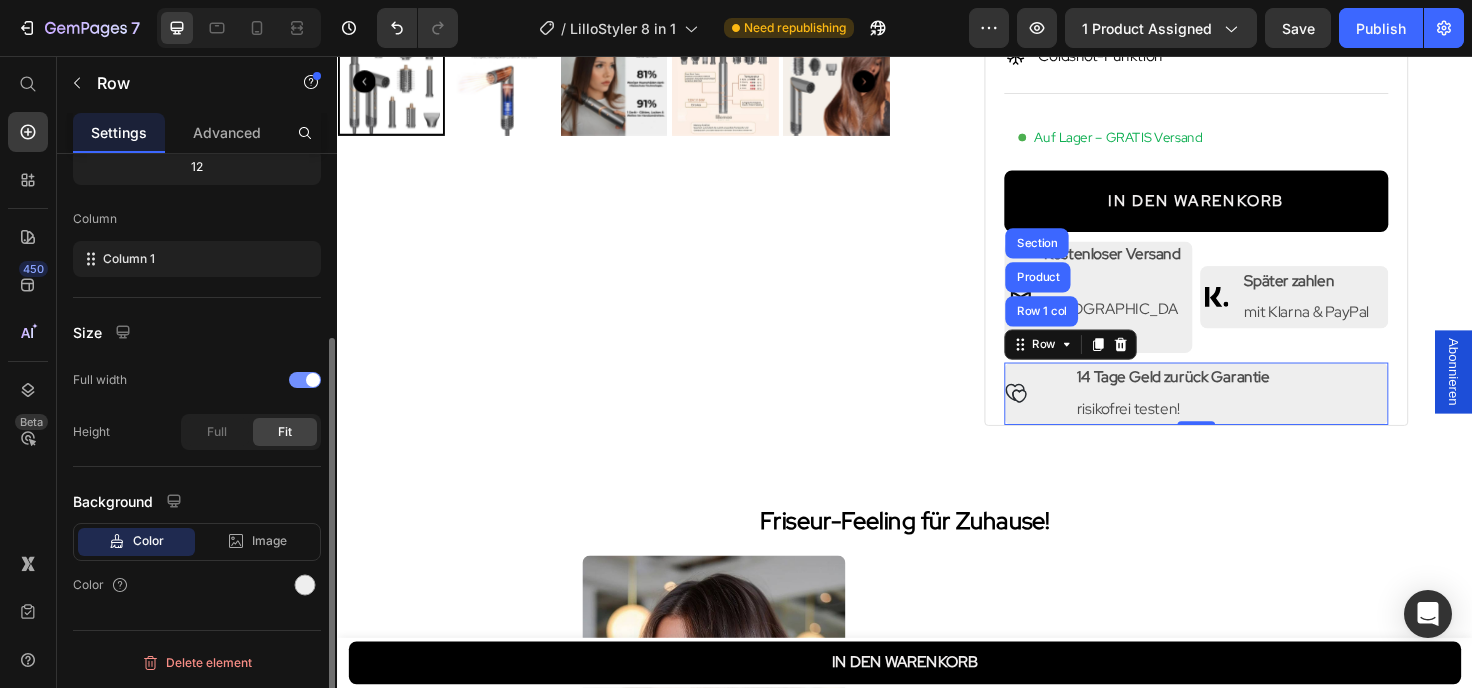scroll, scrollTop: 268, scrollLeft: 0, axis: vertical 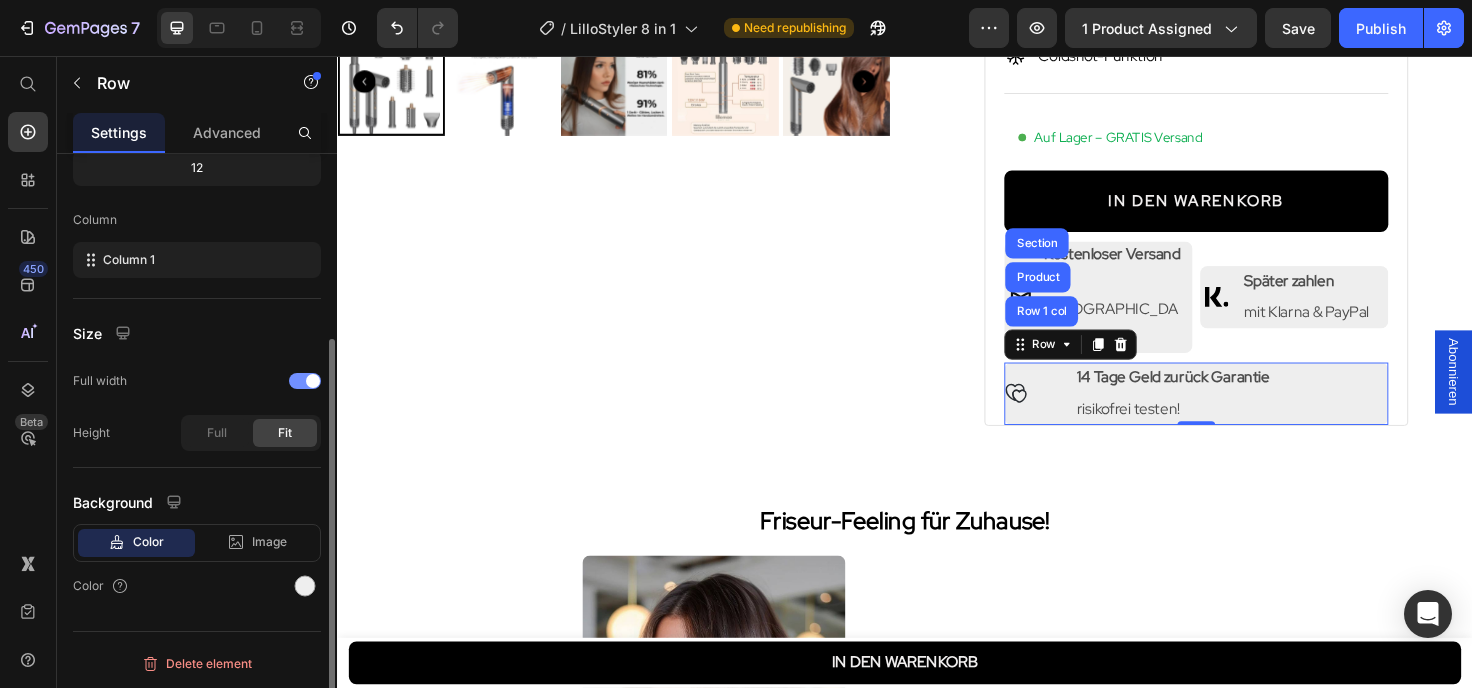 click at bounding box center [305, 381] 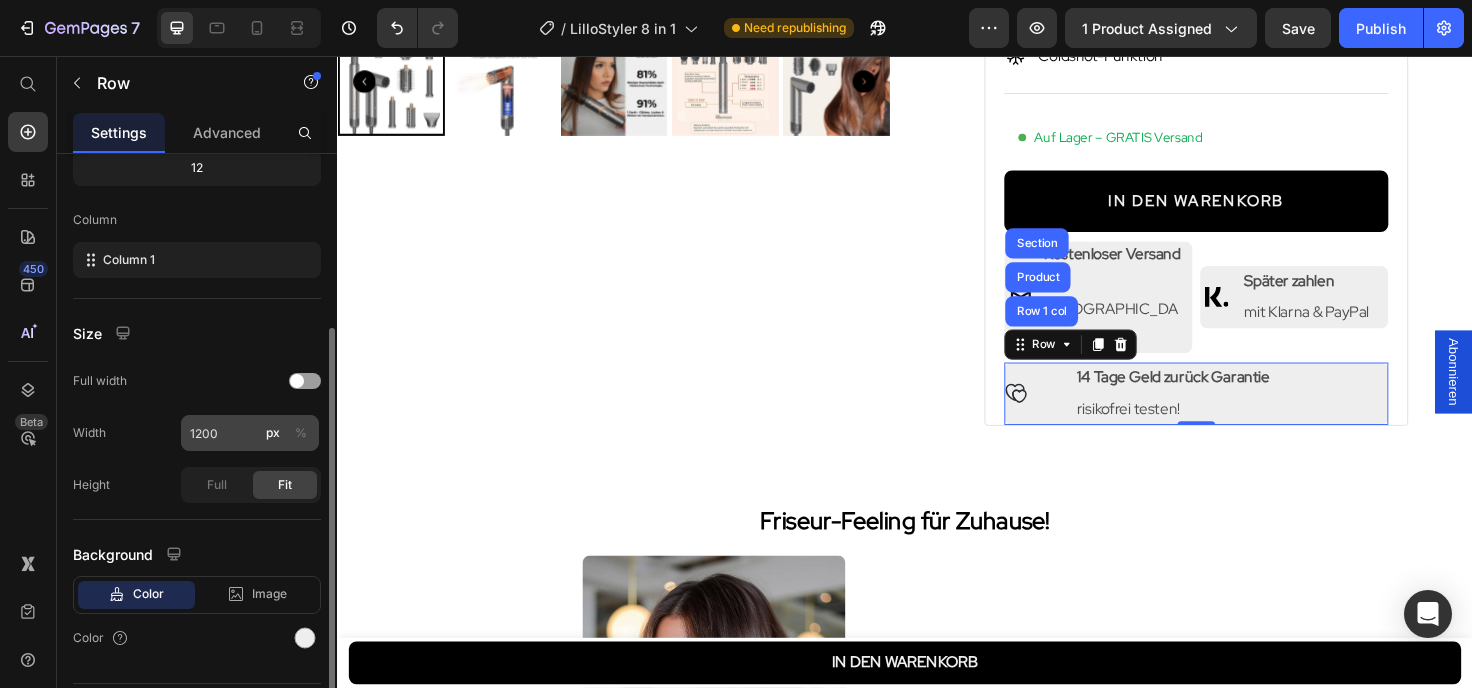click on "%" at bounding box center (301, 433) 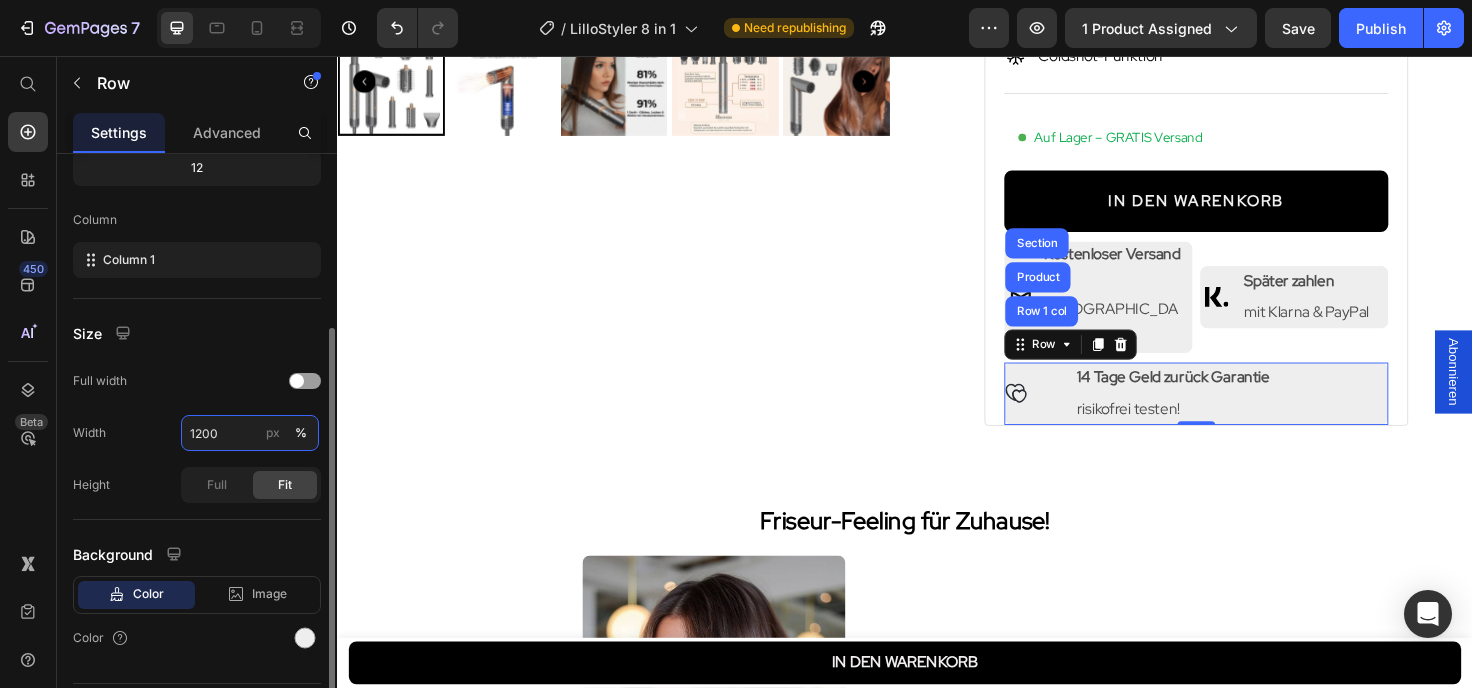 click on "1200" at bounding box center [250, 433] 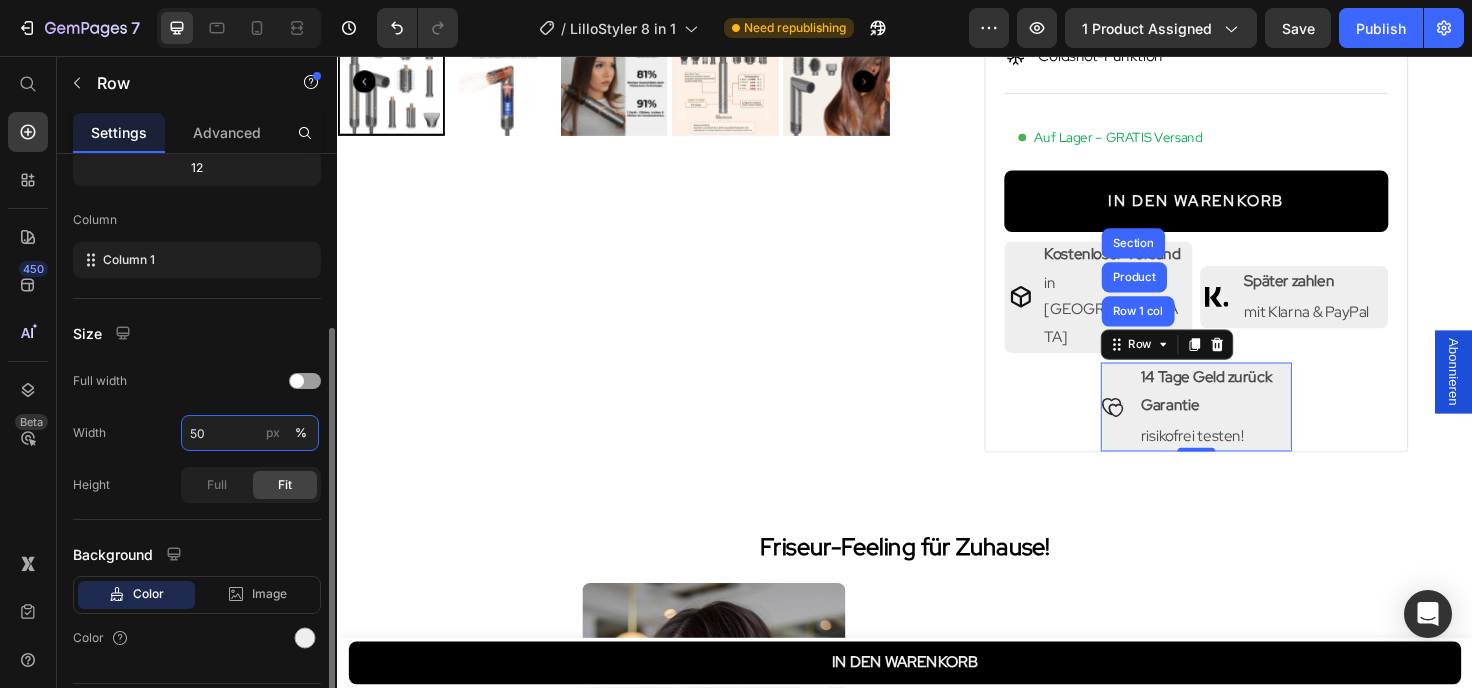 type on "5" 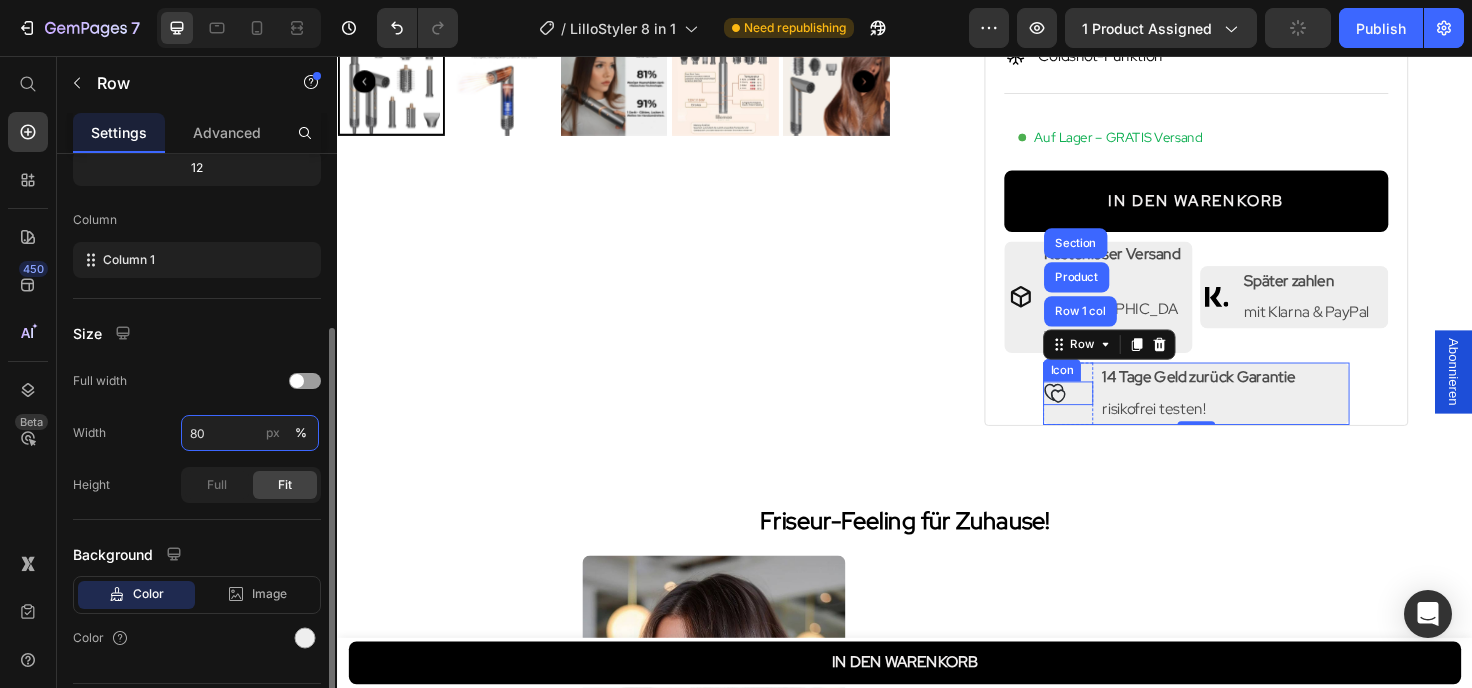 type on "1200" 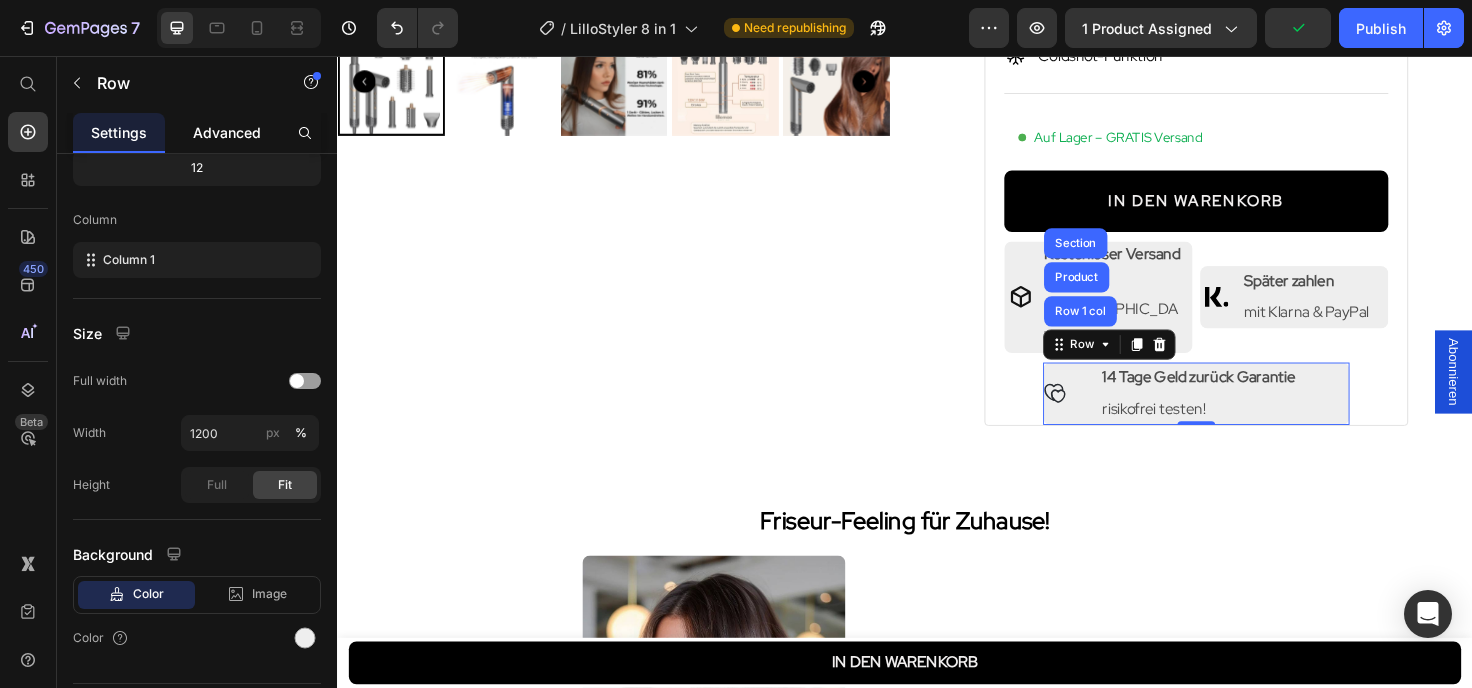 click on "Advanced" at bounding box center (227, 132) 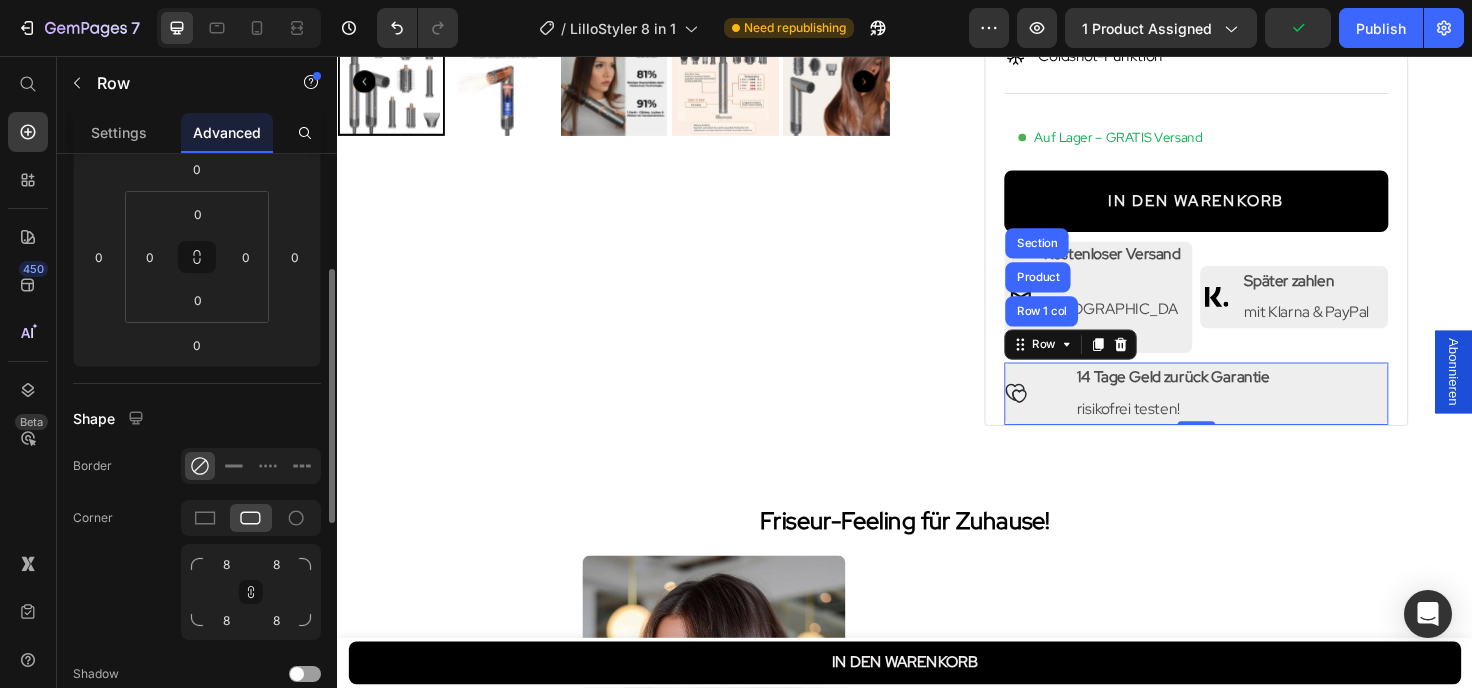 scroll, scrollTop: 0, scrollLeft: 0, axis: both 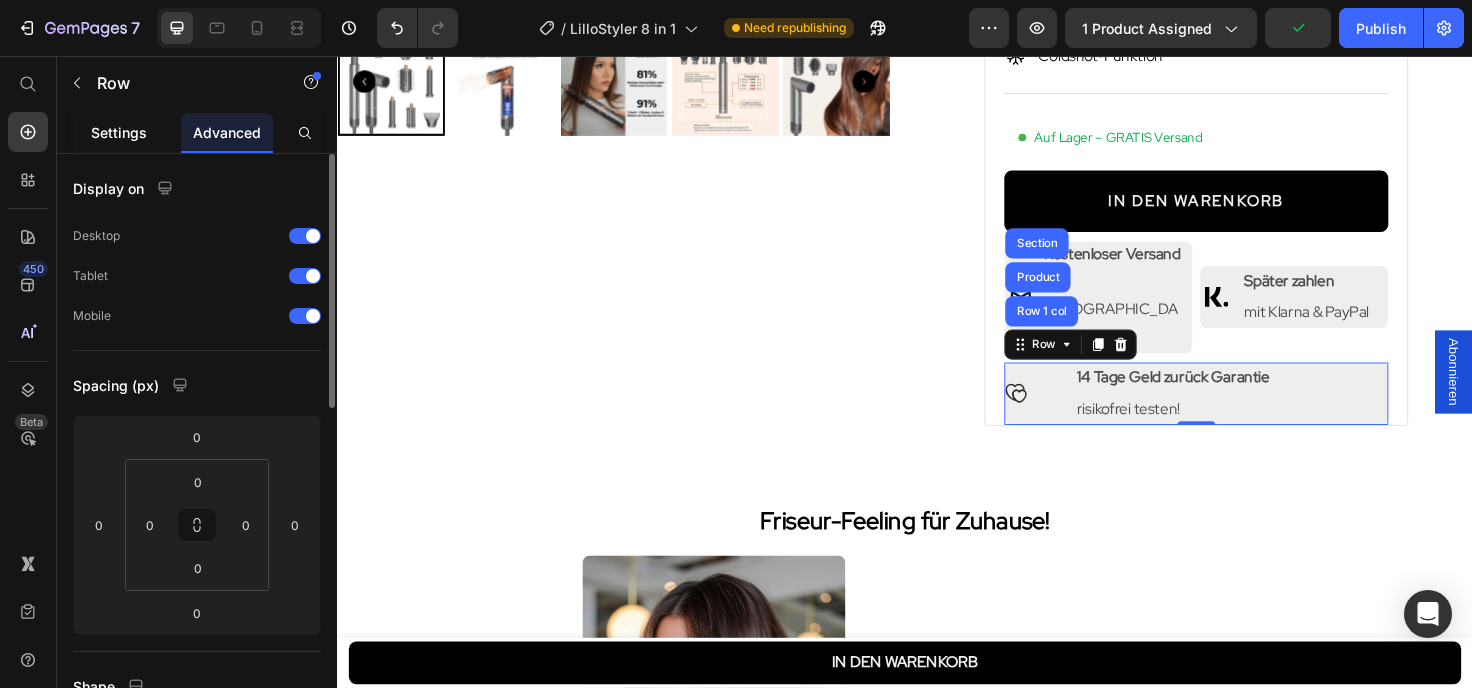 click on "Settings" at bounding box center (119, 132) 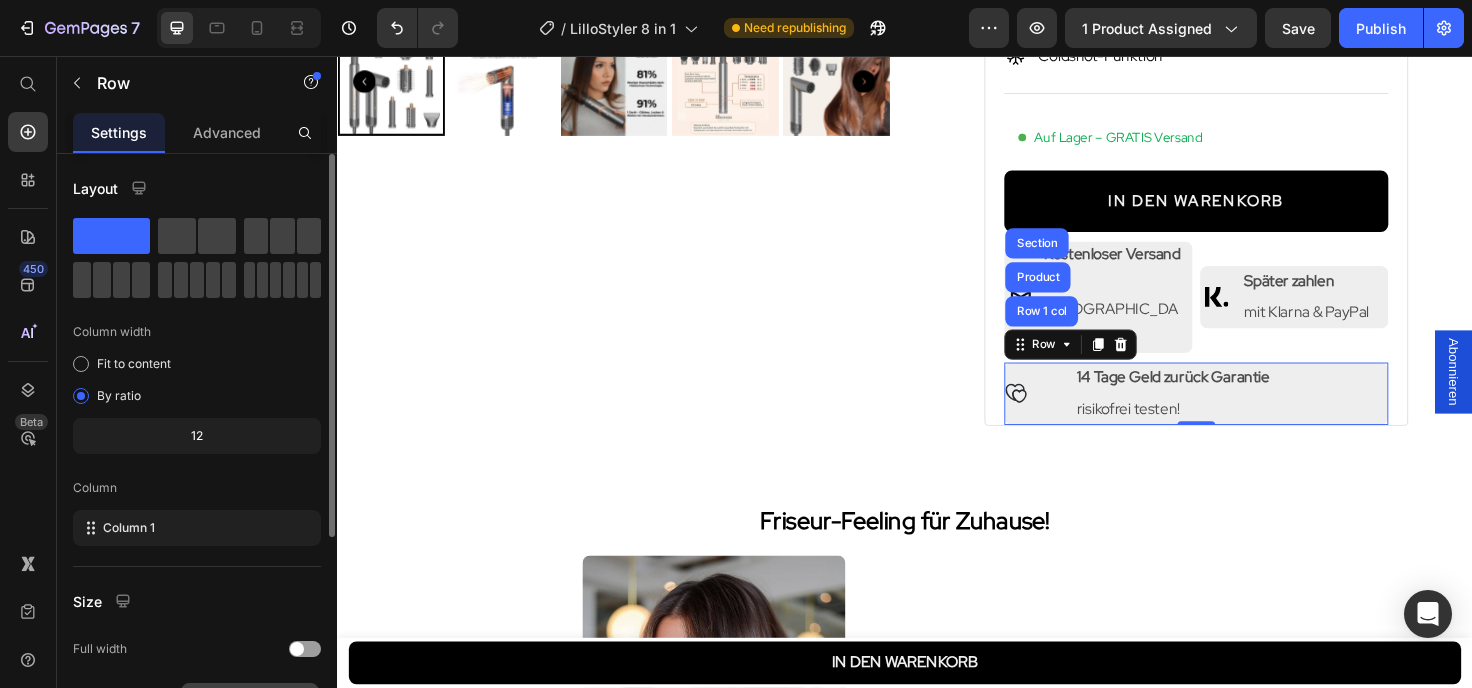scroll, scrollTop: 320, scrollLeft: 0, axis: vertical 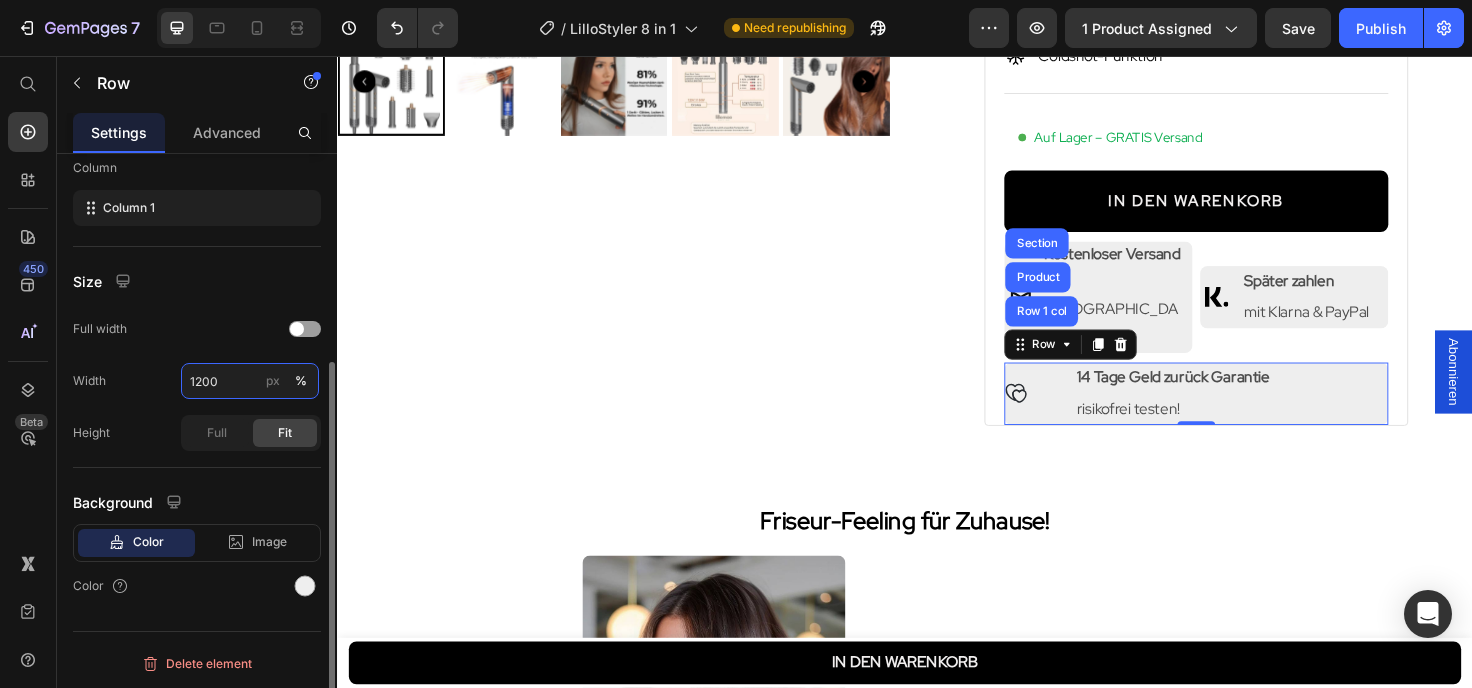 click on "1200" at bounding box center [250, 381] 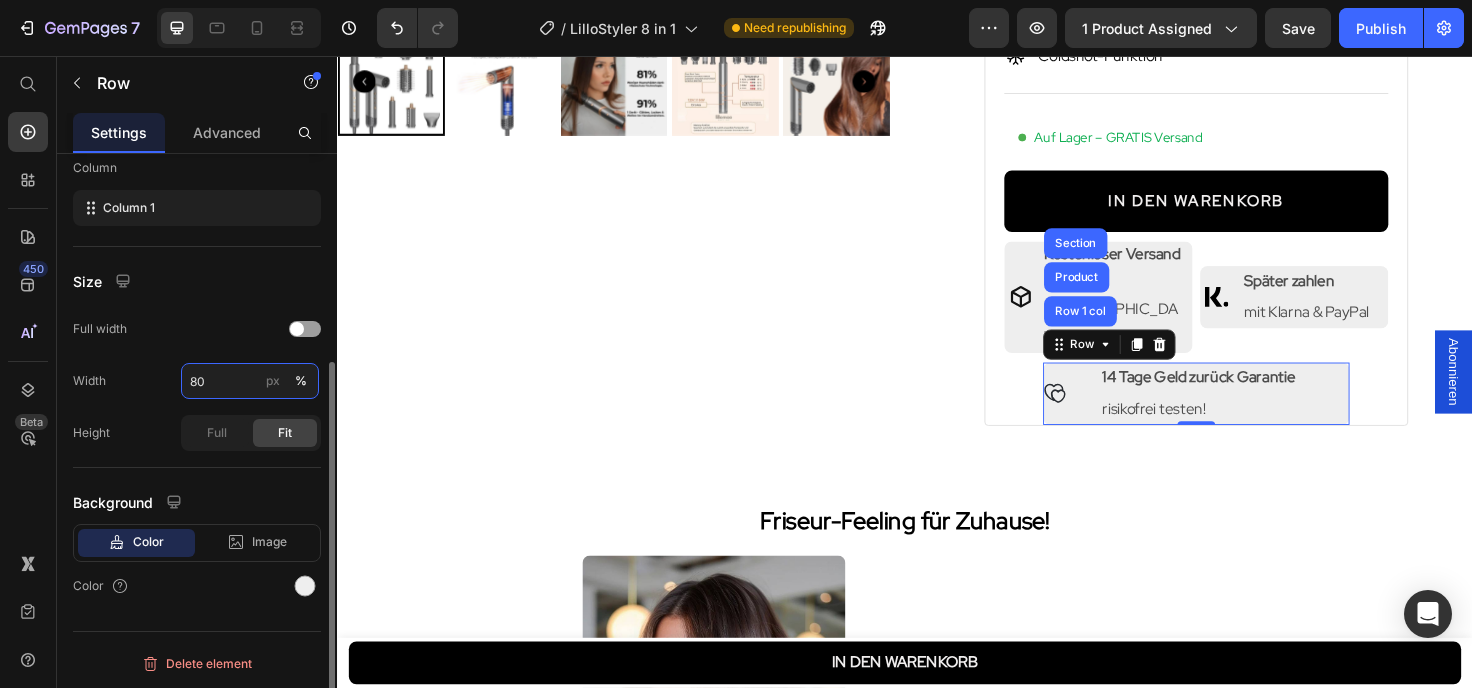 type on "80" 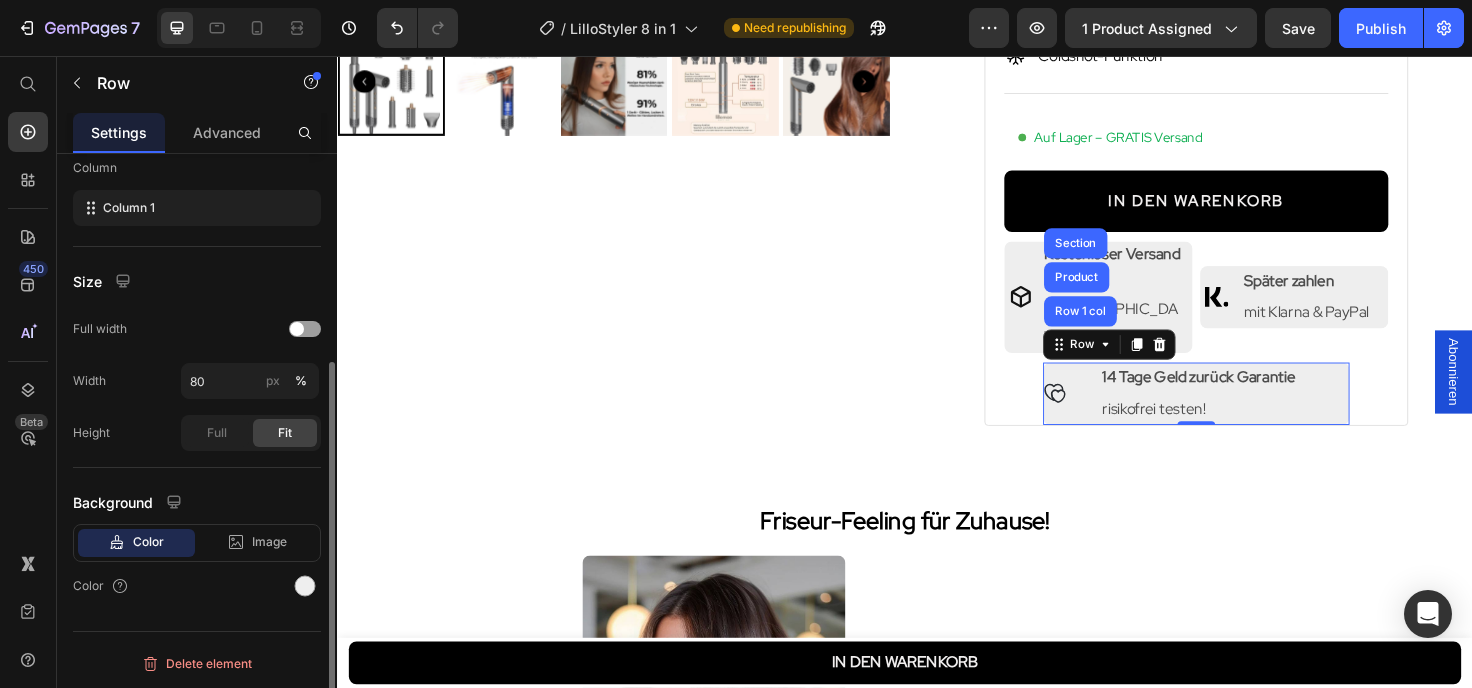 click on "Size Full width Width 80 px % Height Full Fit" 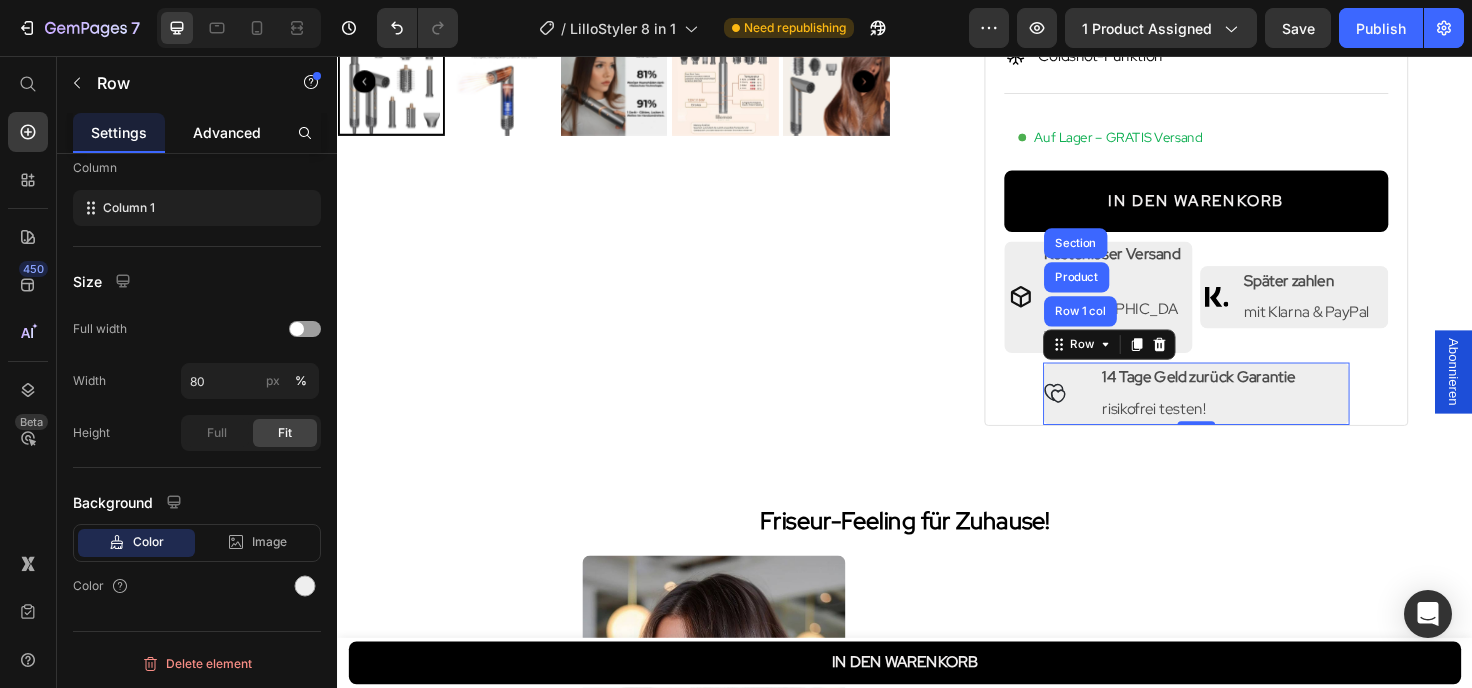 click on "Advanced" at bounding box center [227, 132] 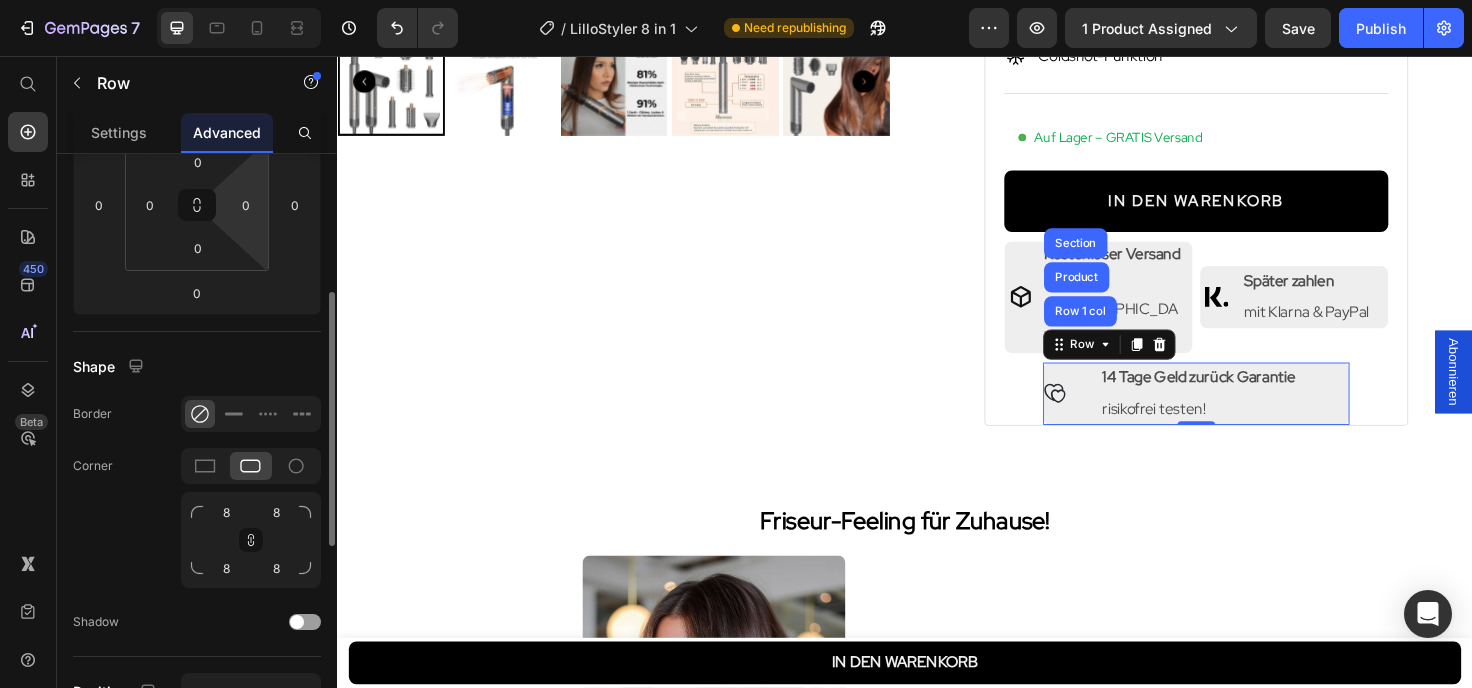 scroll, scrollTop: 0, scrollLeft: 0, axis: both 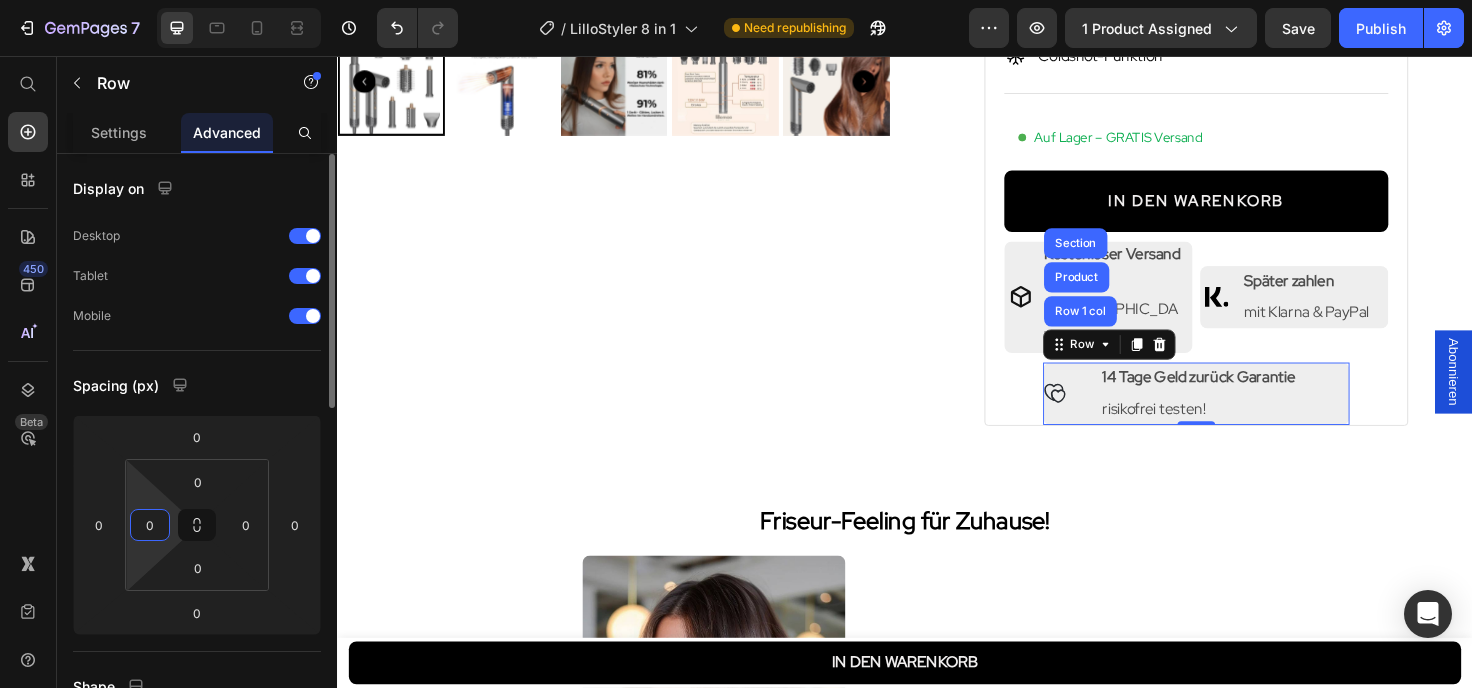 click on "0" at bounding box center (150, 525) 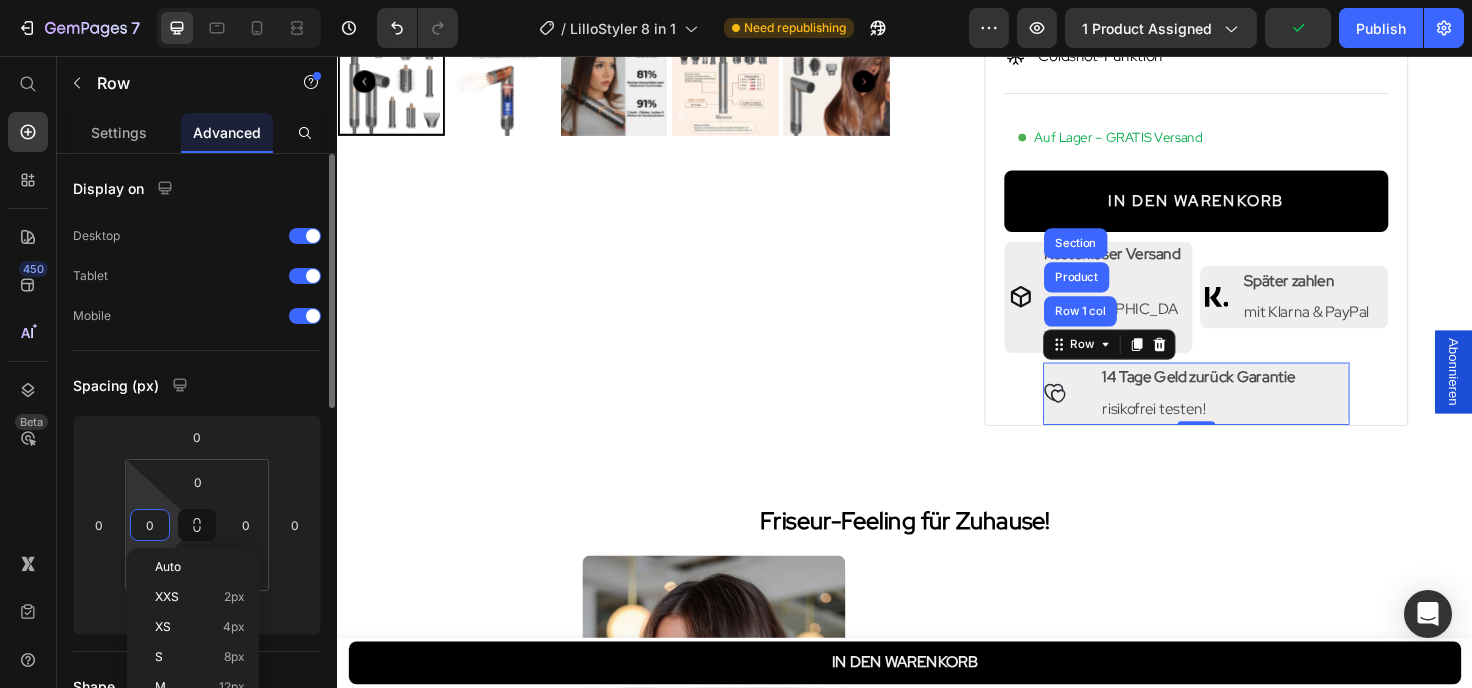 type on "5" 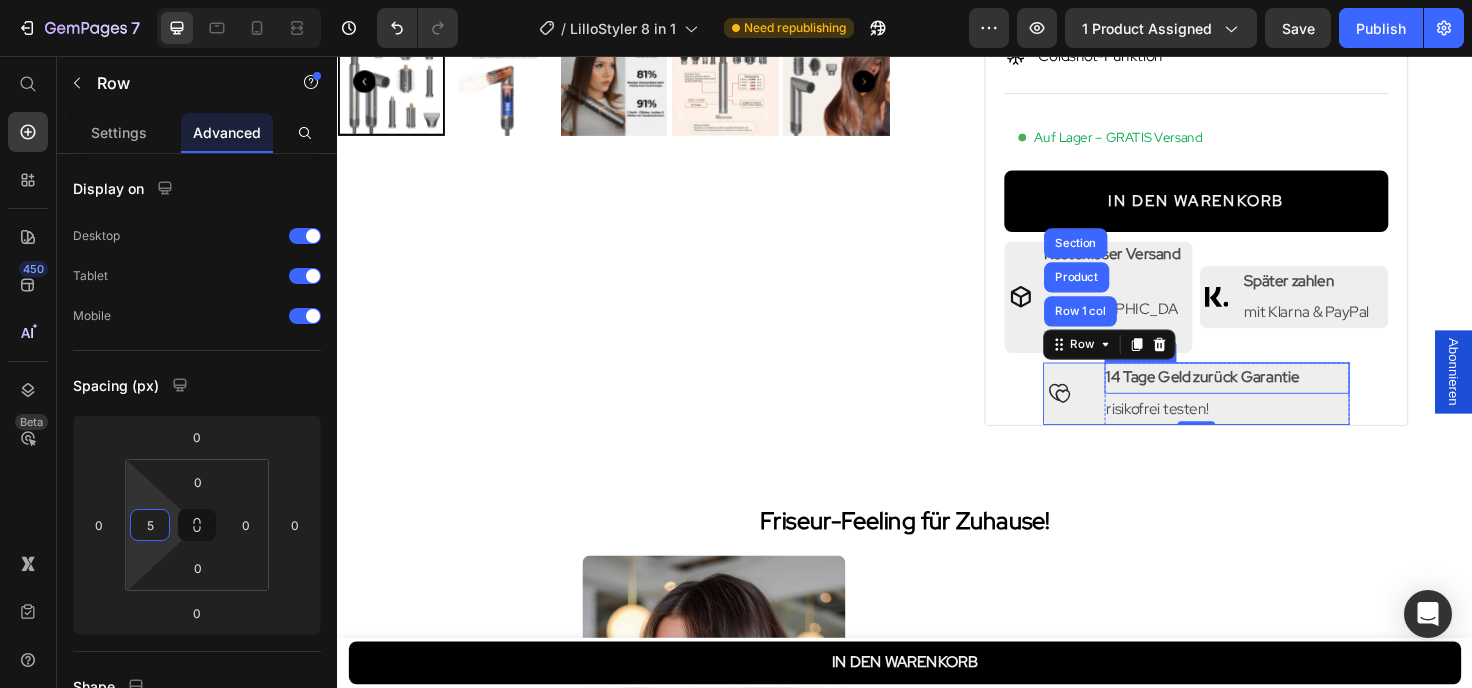 click on "14 Tage Geld zurück Garantie" at bounding box center (1277, 396) 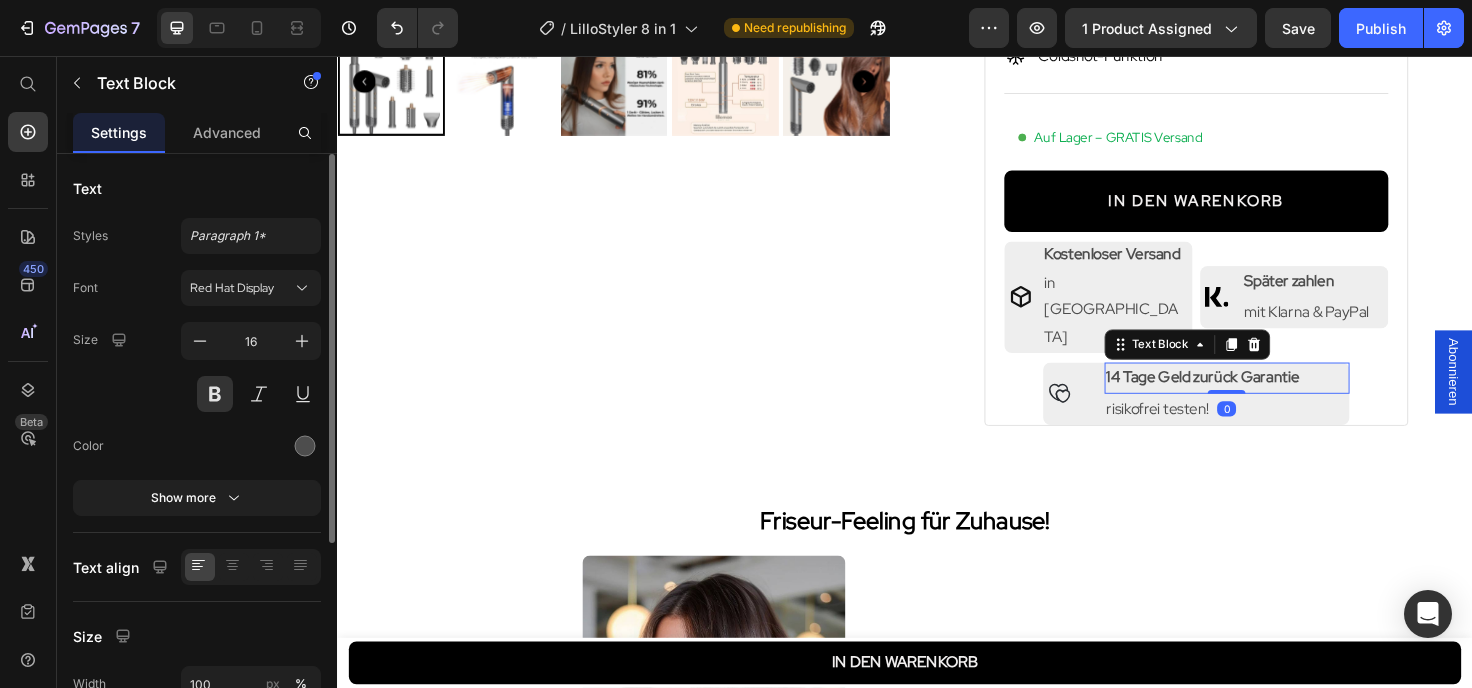 scroll, scrollTop: 216, scrollLeft: 0, axis: vertical 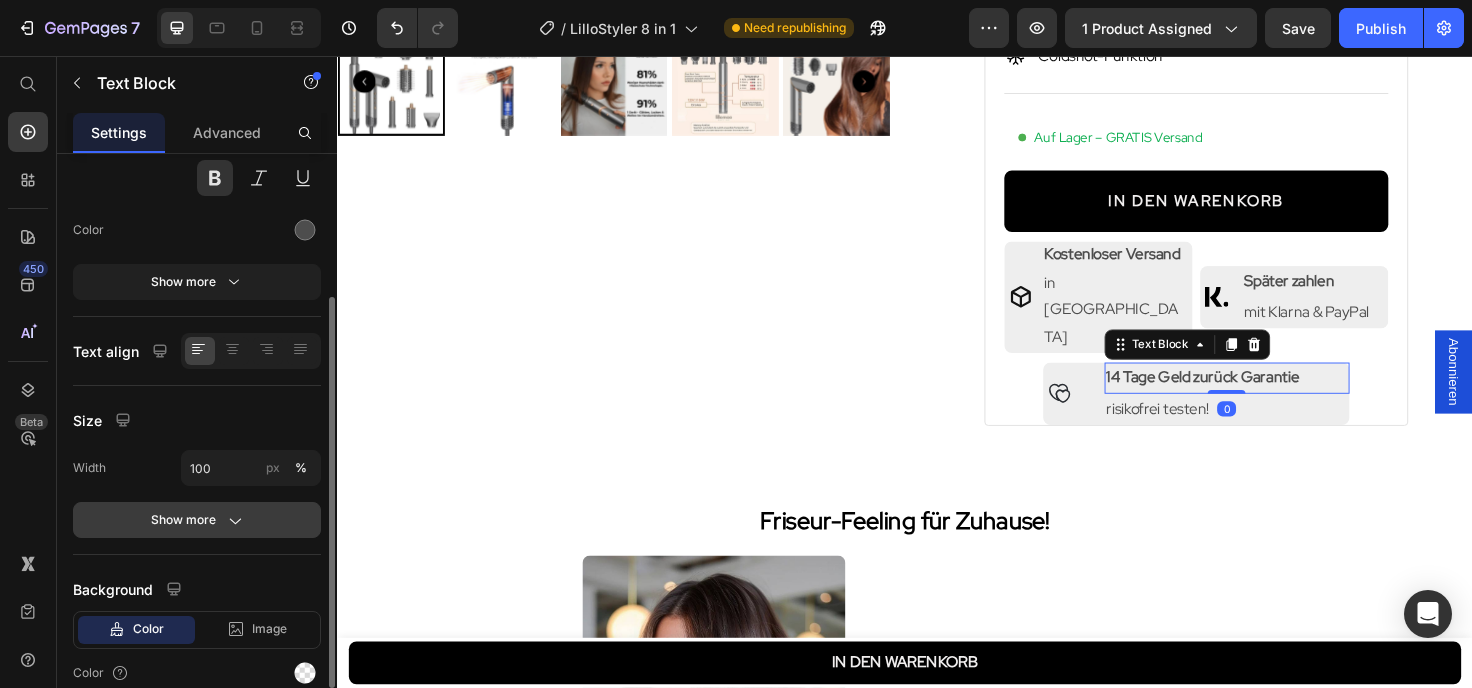 click on "Show more" at bounding box center (197, 520) 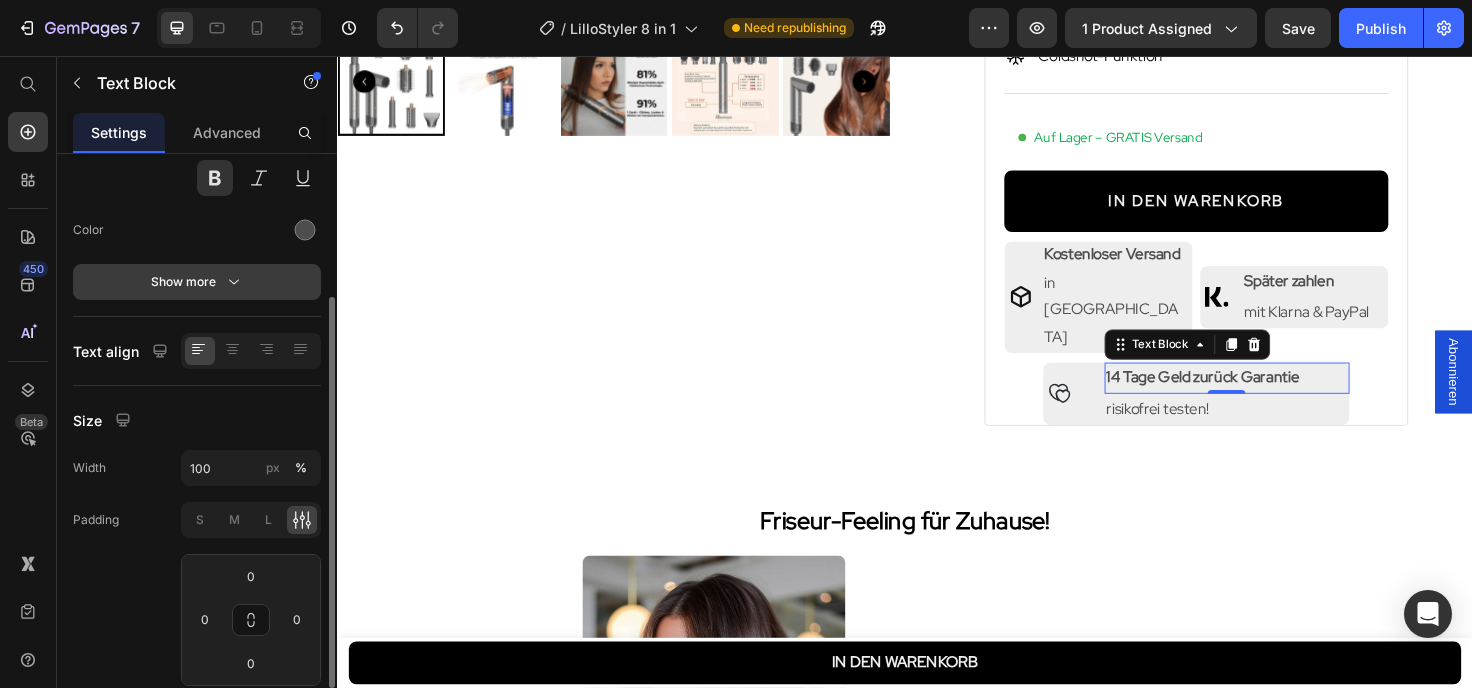 click 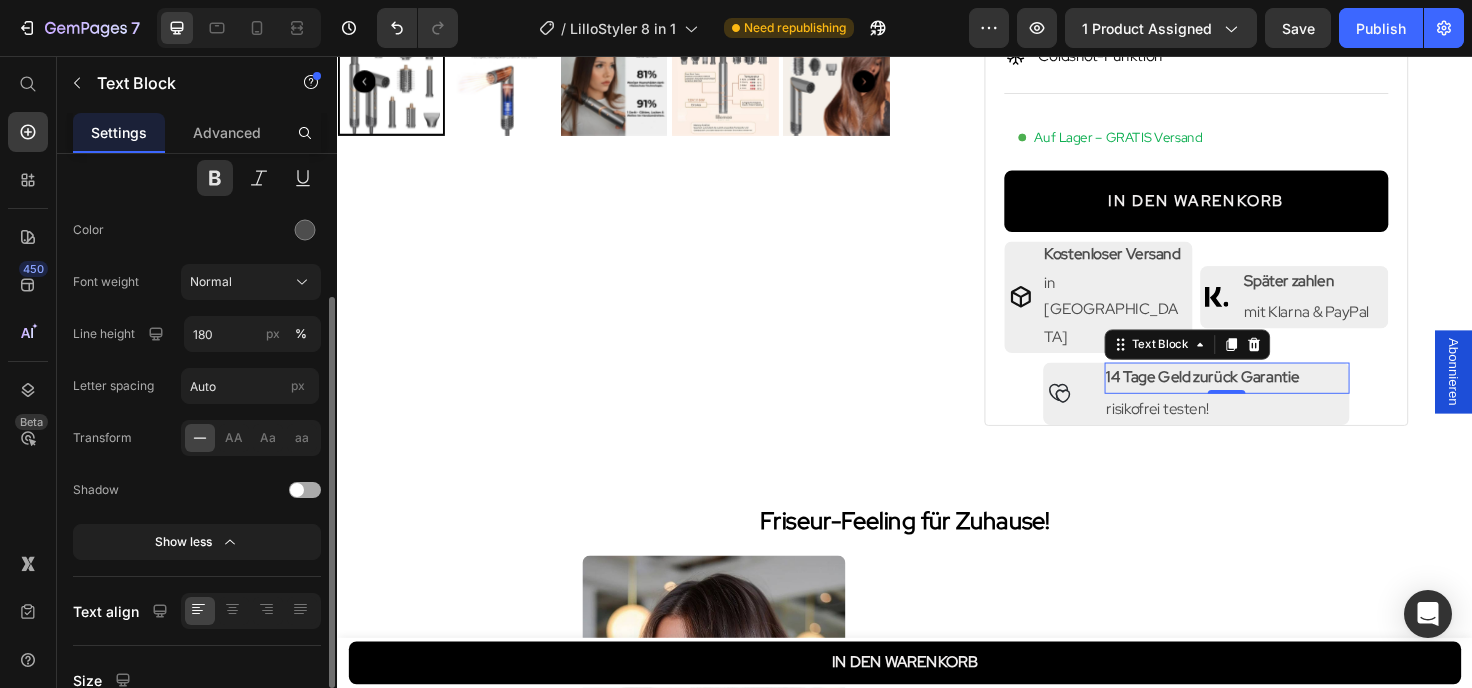 click on "Font Red Hat Display Size 16 Color Font weight Normal Line height 180 px % Letter spacing Auto px Transform
AA Aa aa Shadow Show less" at bounding box center (197, 307) 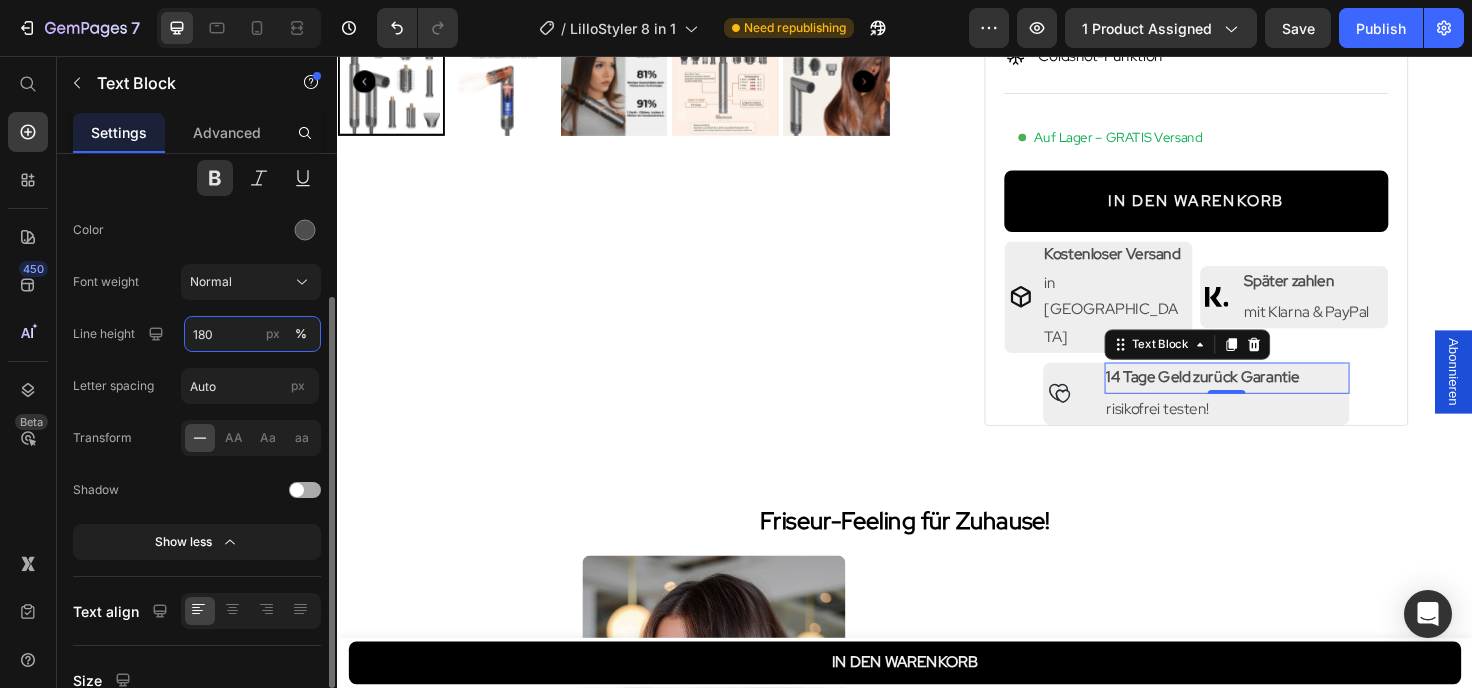 click on "180" at bounding box center (252, 334) 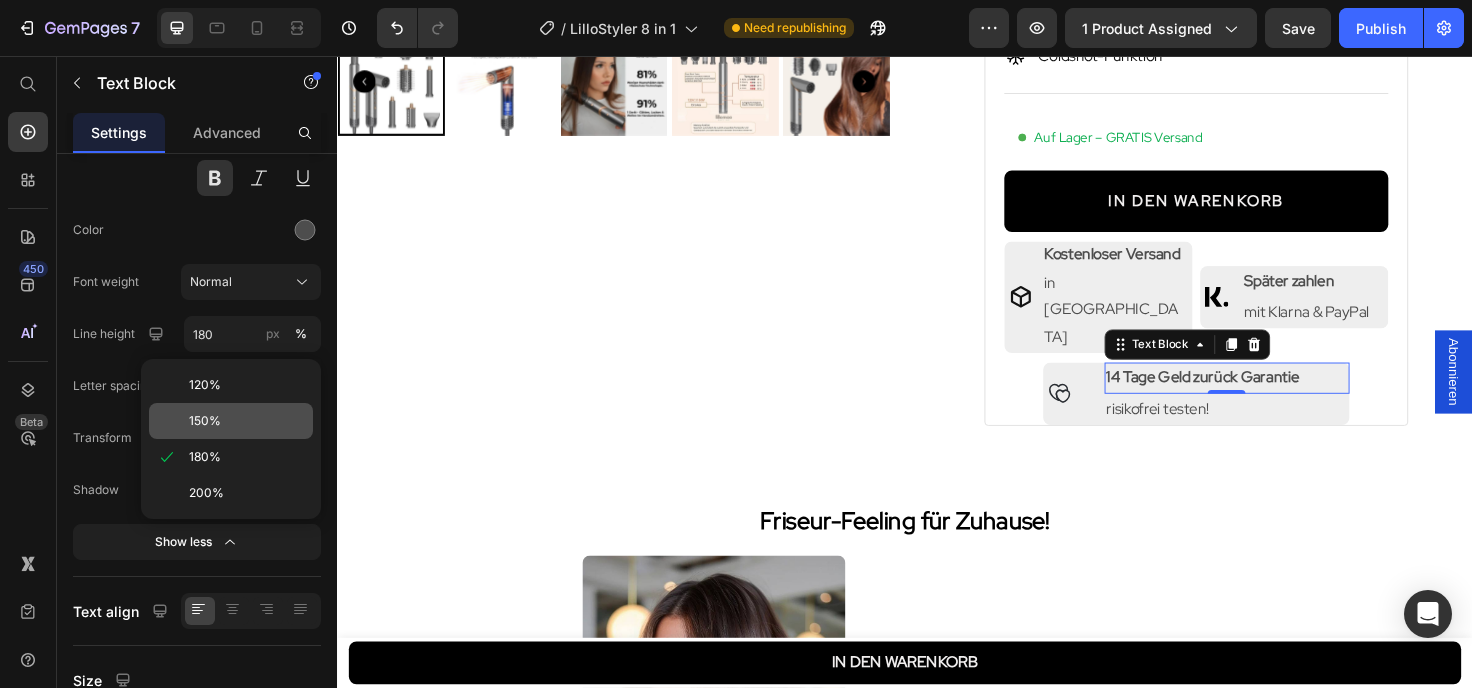 click on "150%" 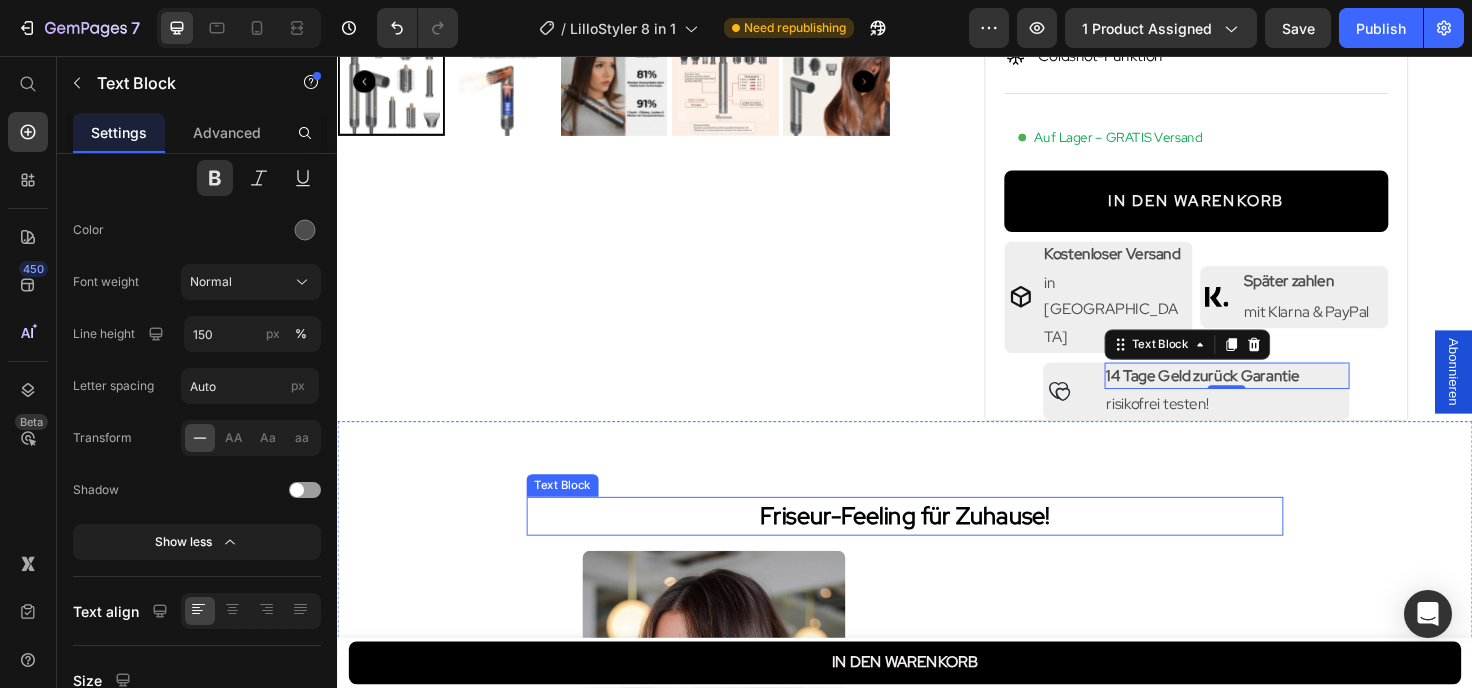 click on "Friseur-Feeling für Zuhause!" at bounding box center (937, 543) 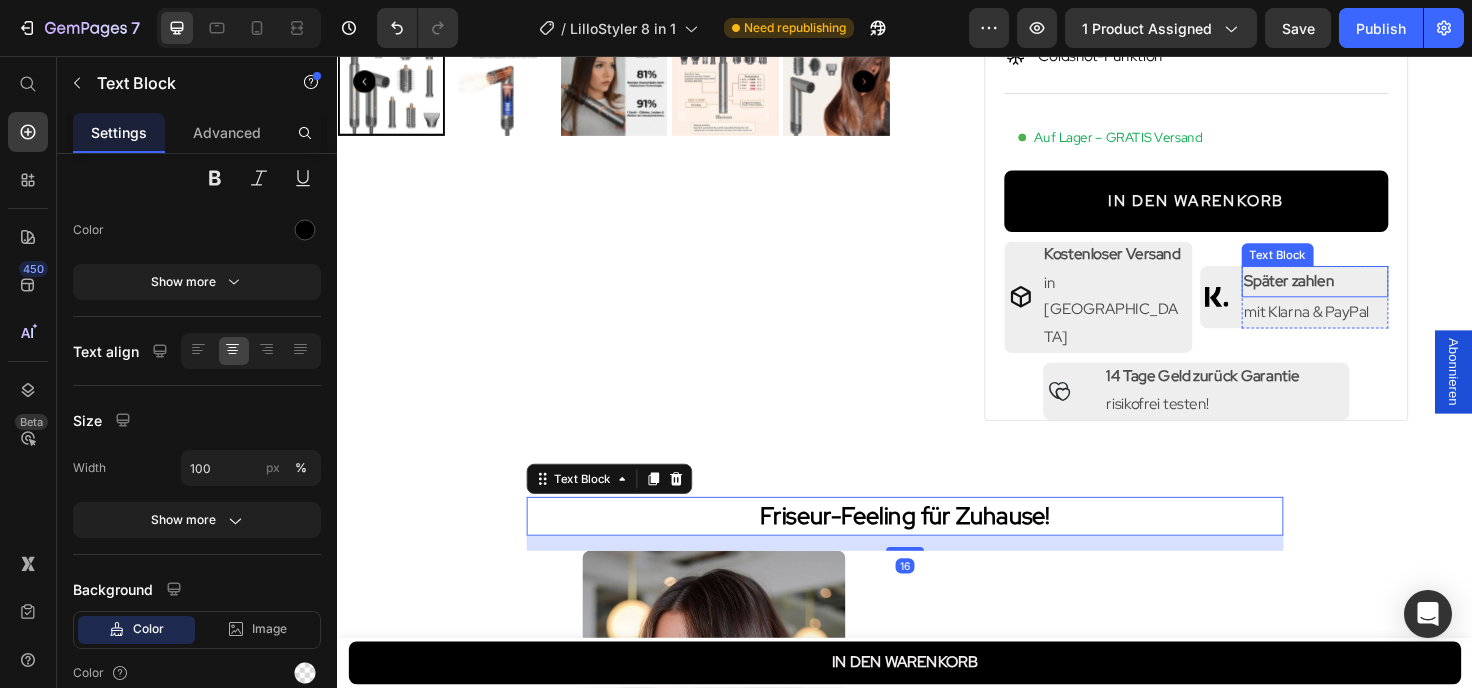 click on "Später zahlen" at bounding box center (1370, 294) 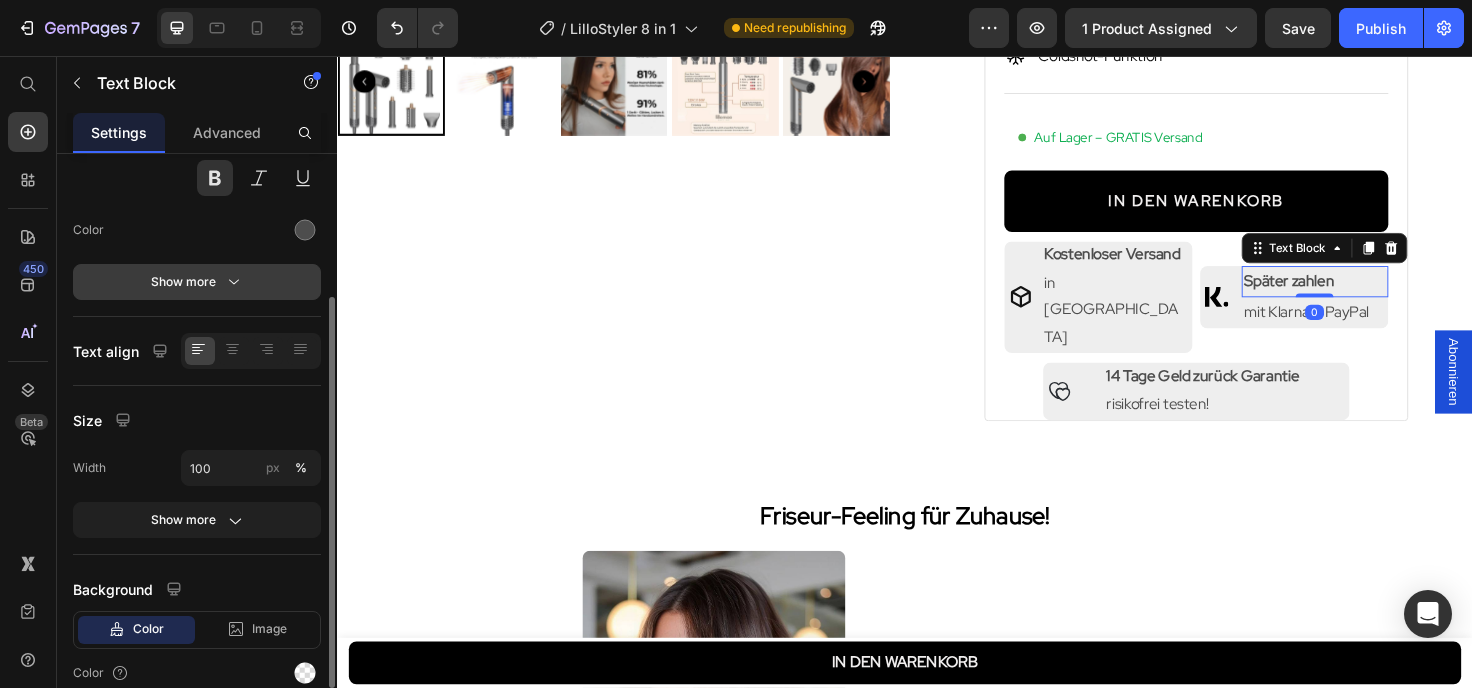 click on "Show more" at bounding box center [197, 282] 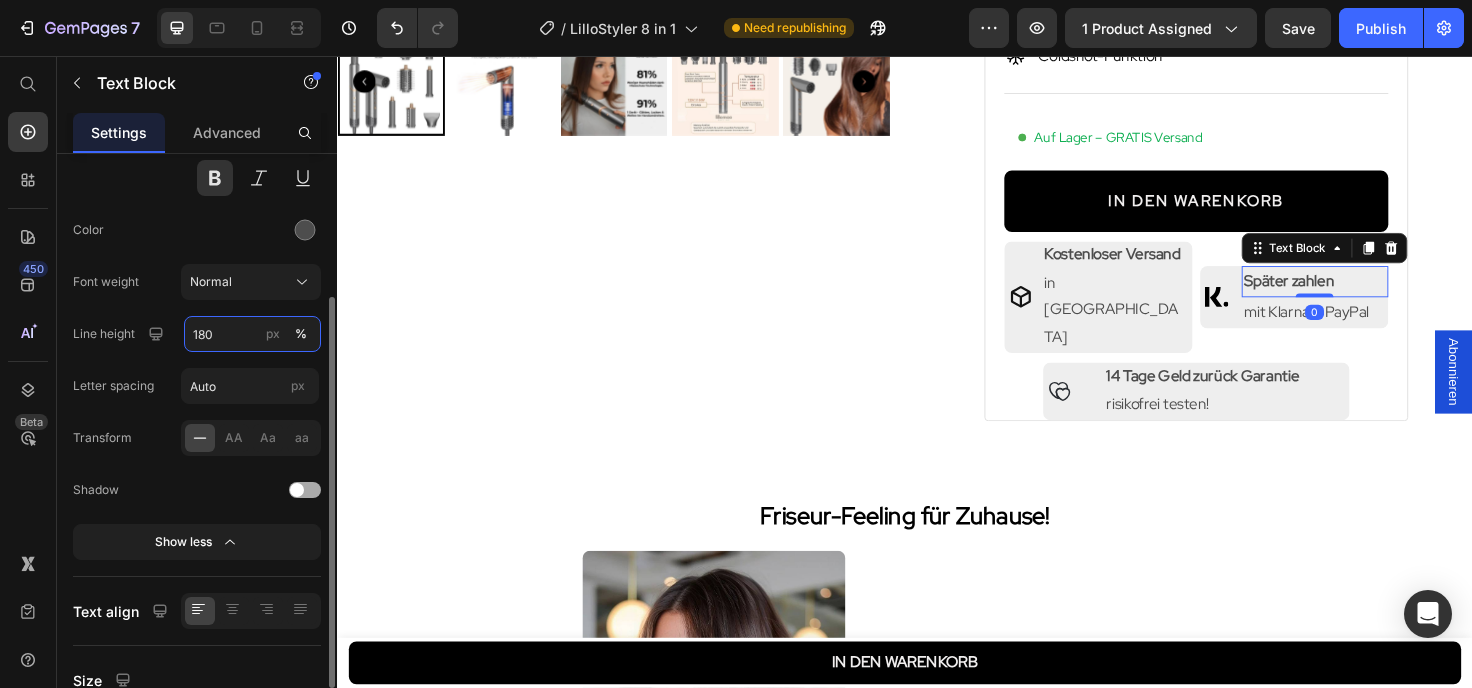 click on "180" at bounding box center (252, 334) 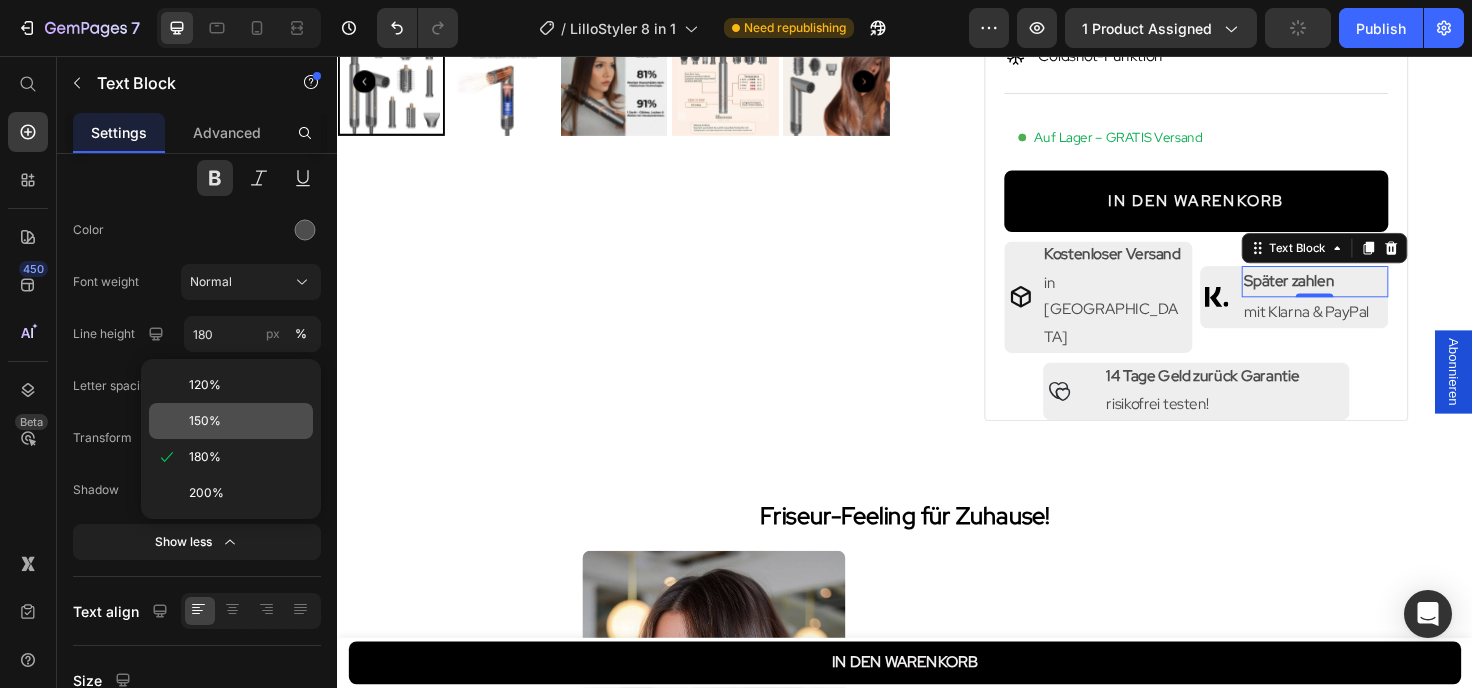 click on "150%" at bounding box center (205, 421) 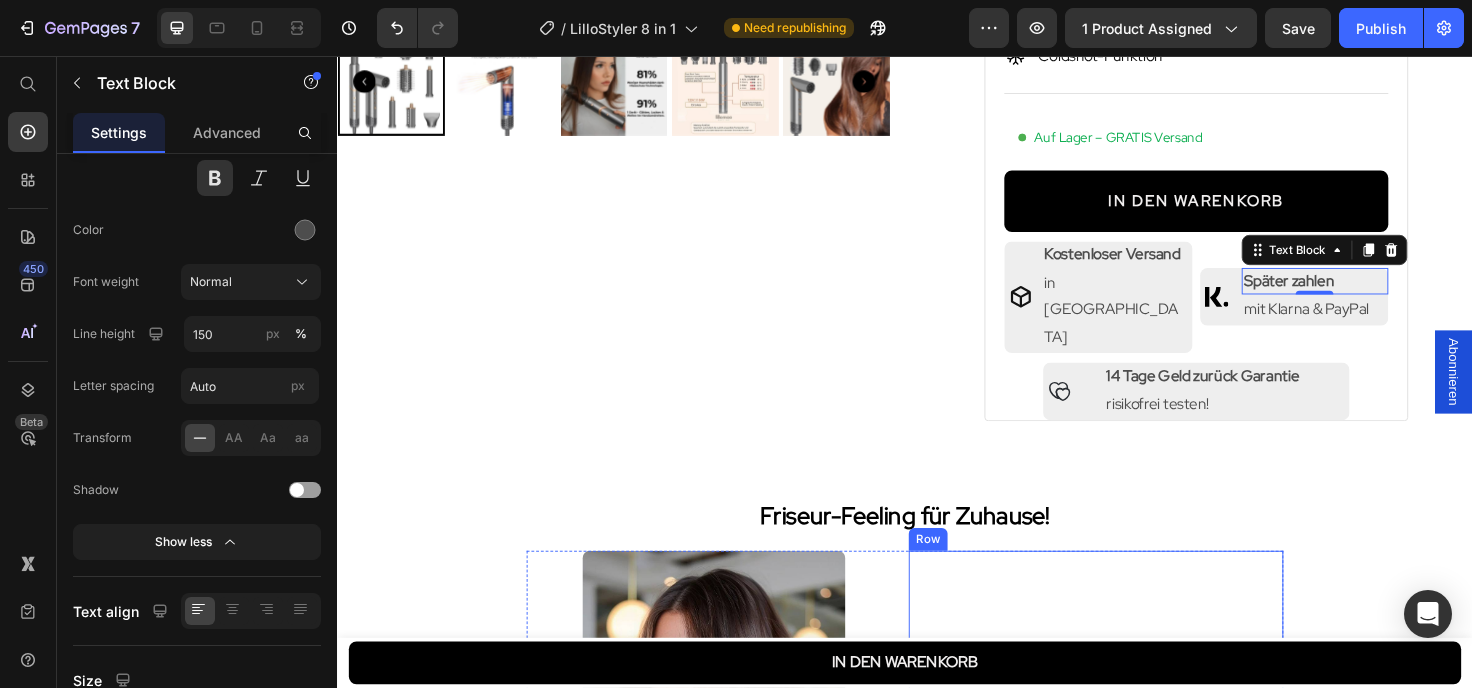 click on "Mit dem 8-in-1 Airstyler stylst du ganz einfach Locken, Volumen oder glattes Haar – direkt bei dir zuhause. Text Block Wie würde es sich anfühlen, jeden [DATE] deine Wunschfrisur zu stylen – ganz ohne Friseurbesuch? Text Block" at bounding box center [1139, 787] 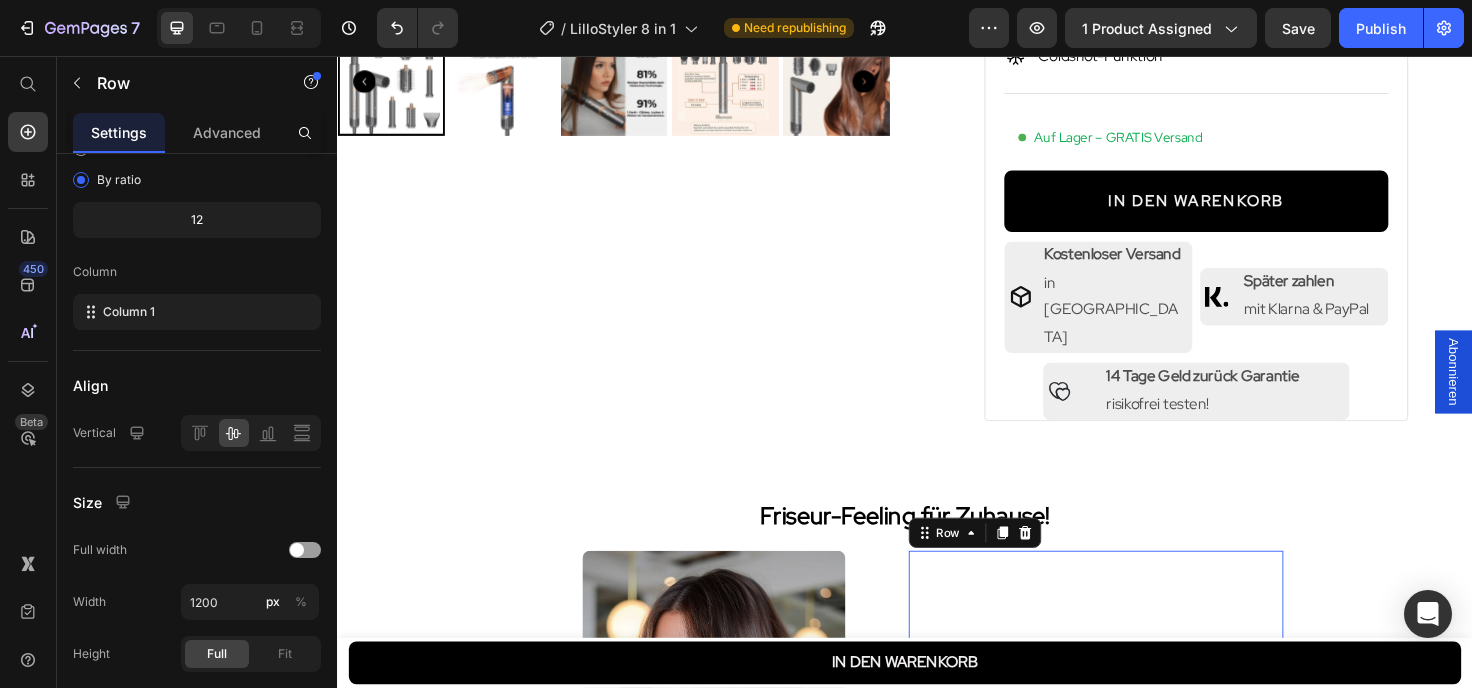 scroll, scrollTop: 0, scrollLeft: 0, axis: both 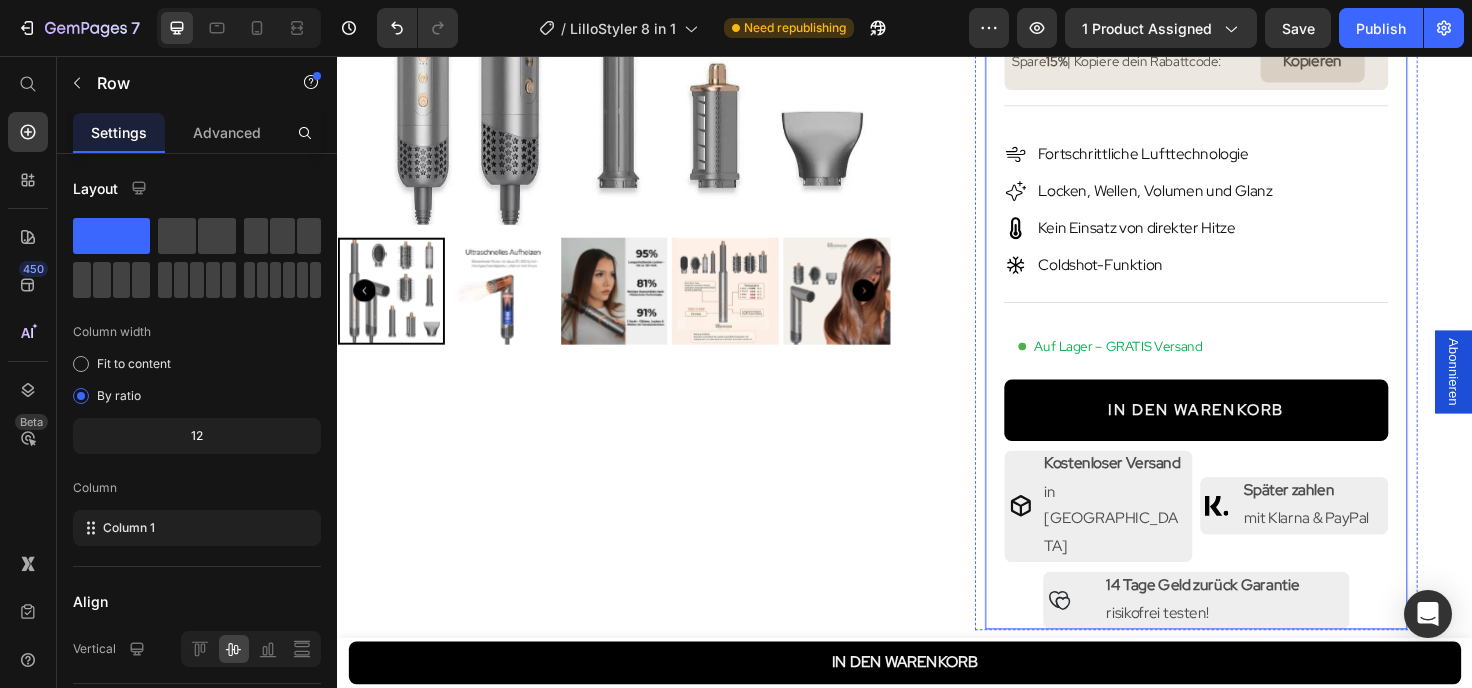 click on "Image 21.532 Kunden lieben unsere Produkte Text Block Row Row [DOMAIN_NAME] - Preview Badge (Stars) [DOMAIN_NAME] LilloStyler 8 in 1 Product Title 229,99€ Product Price 359,99€ Product Price Row [PERSON_NAME] SALE: 130,00€ RABATT Discount Tag Row KOSTENLOSER Versand Text Block Spare  15%  | Kopiere dein Rabattcode: Text Block Kopieren Copy Coupon Code Row Row                Title Line
Fortschrittliche Lufttechnologie
Locken, Wellen, Volumen und Glanz
Kein Einsatz von direkter Hitze
Coldshot-Funktion Item List                Title Line
Auf Lager – GRATIS Versand
Custom Code IN DEN WARENKORB Add to Cart
Icon Row Kostenloser Versand Text Block in [GEOGRAPHIC_DATA] Text Block Row Row Row
Icon Row Später zahlen Text Block mit Klarna & PayPal Text Block Row Row Row Row
Icon Row 14 Tage Geld zurück Garantie Text Block risikofrei testen! Text [GEOGRAPHIC_DATA]" at bounding box center [1244, 188] 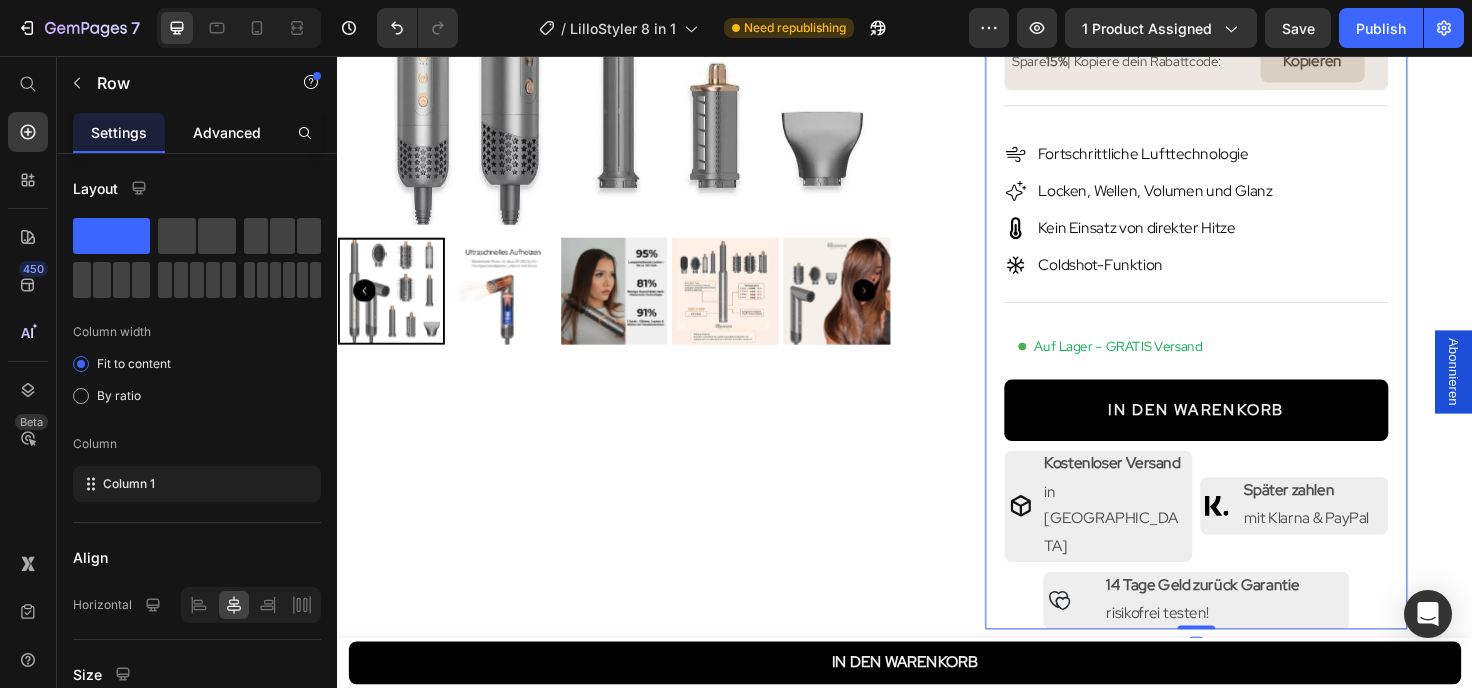 click on "Advanced" at bounding box center [227, 132] 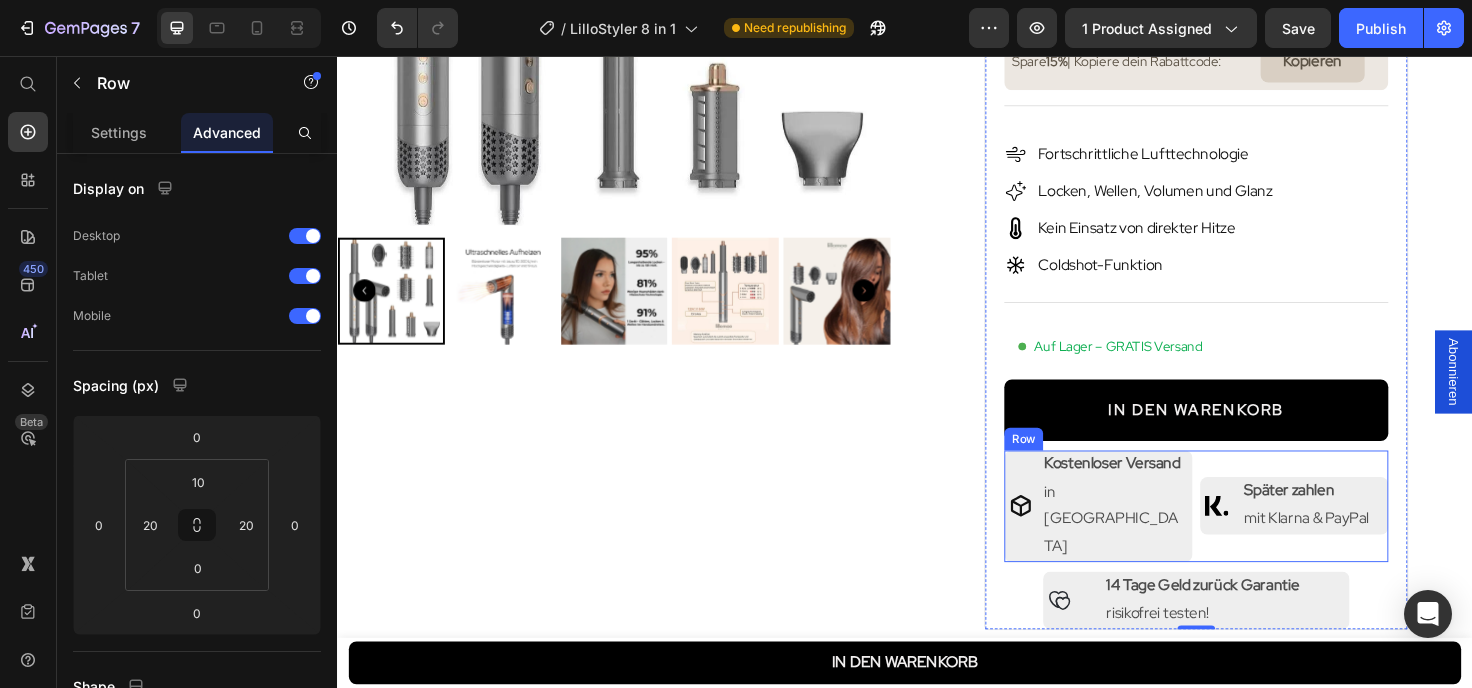 click on "Icon Row Kostenloser Versand Text Block in [GEOGRAPHIC_DATA] Text [GEOGRAPHIC_DATA]
Icon Row Später zahlen Text Block mit Klarna & PayPal Text Block Row Row Row Row" at bounding box center [1244, 532] 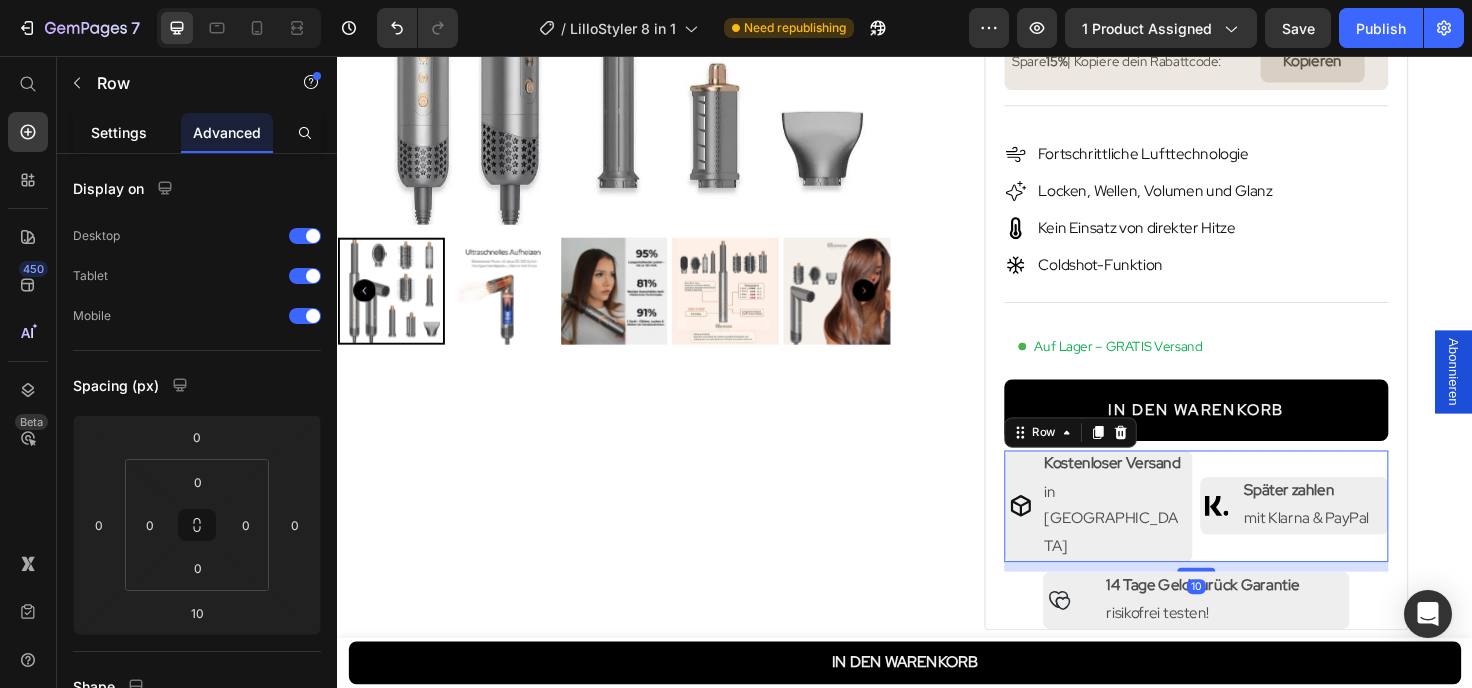 click on "Settings" 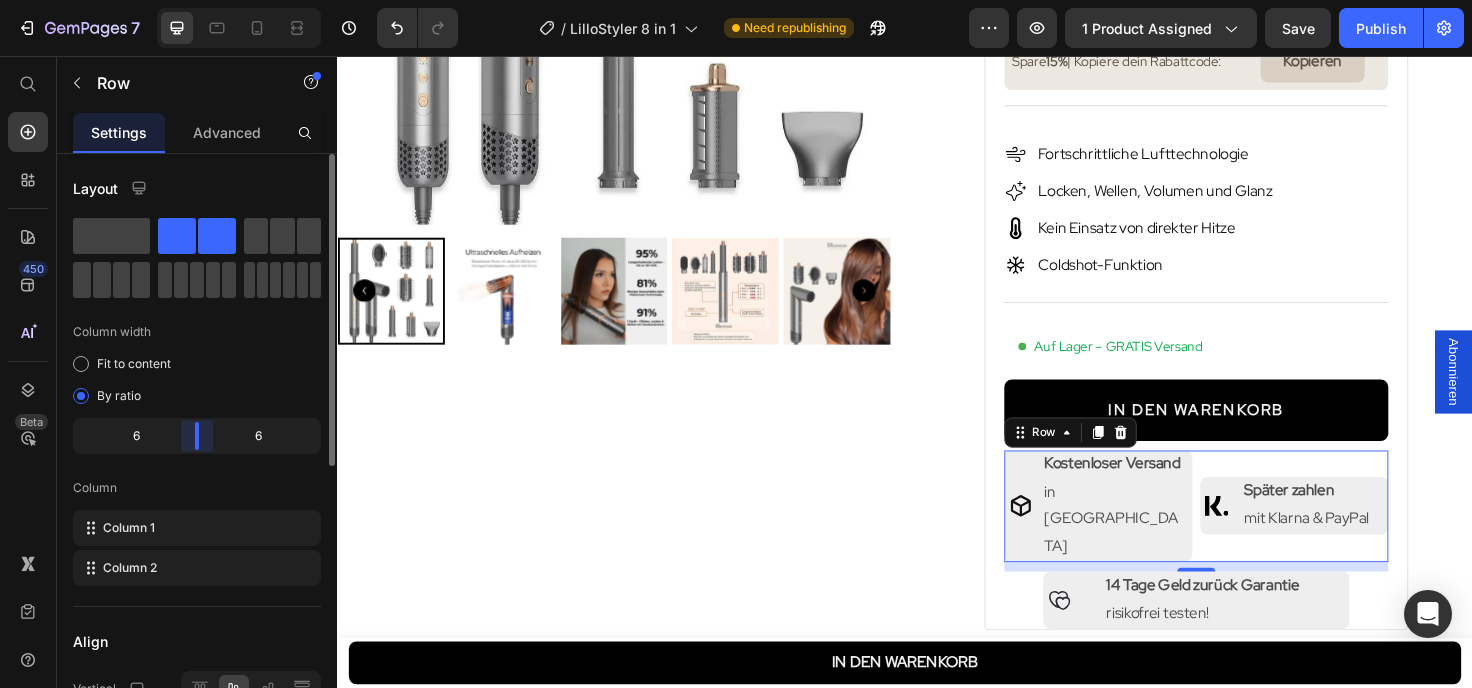click on "Layout Column width Fit to content By ratio 6 6 Column Column 1 Column 2 Align Vertical
Size Full width Width 1200 px % Height Full Fit Column gap 8 px Background Color Image Video  Color   Delete element" at bounding box center (197, 449) 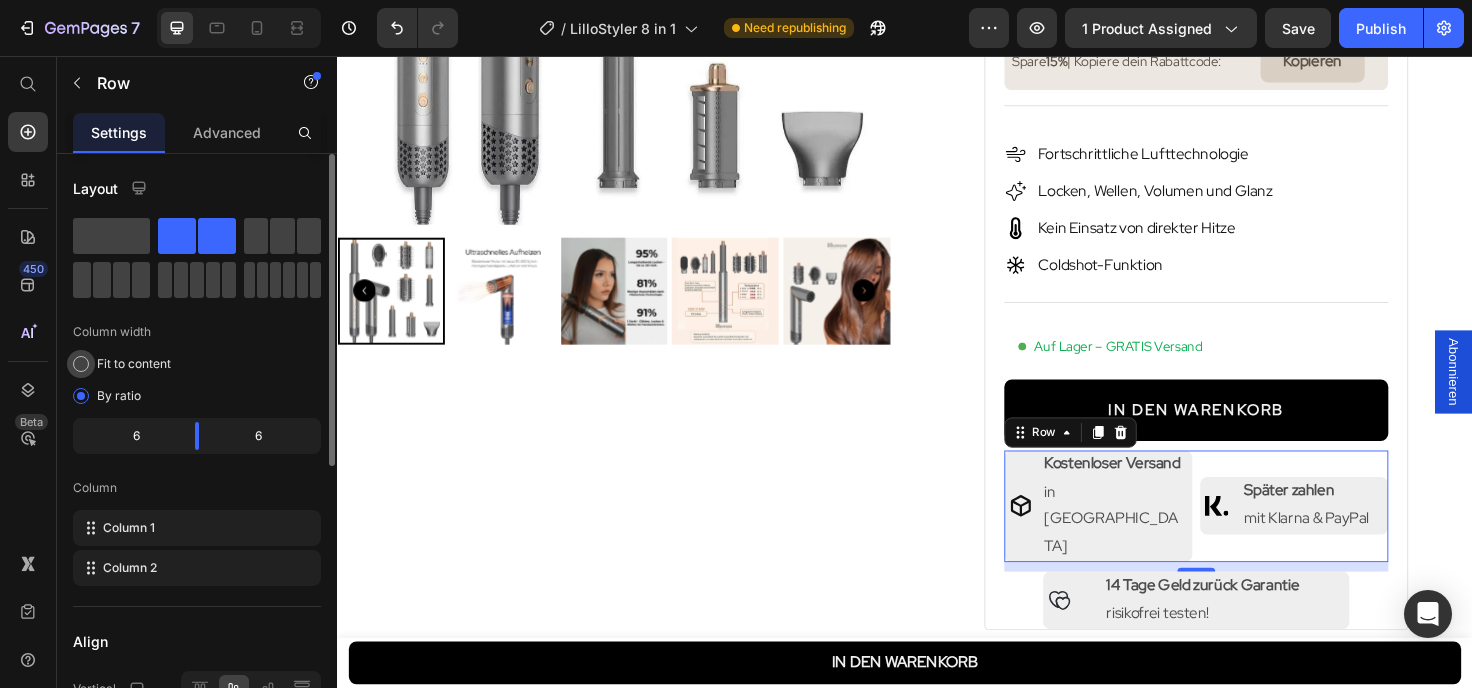 click on "Fit to content" at bounding box center (134, 364) 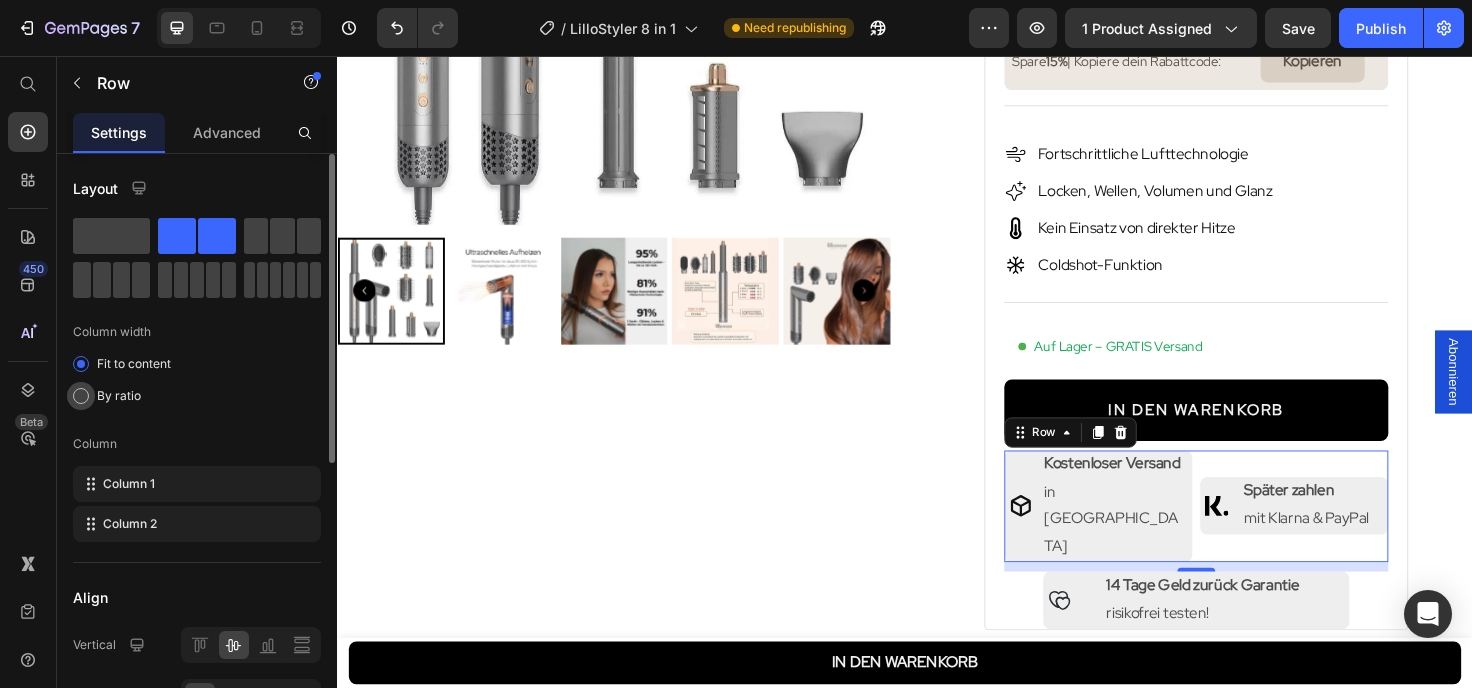 click on "By ratio" at bounding box center (119, 396) 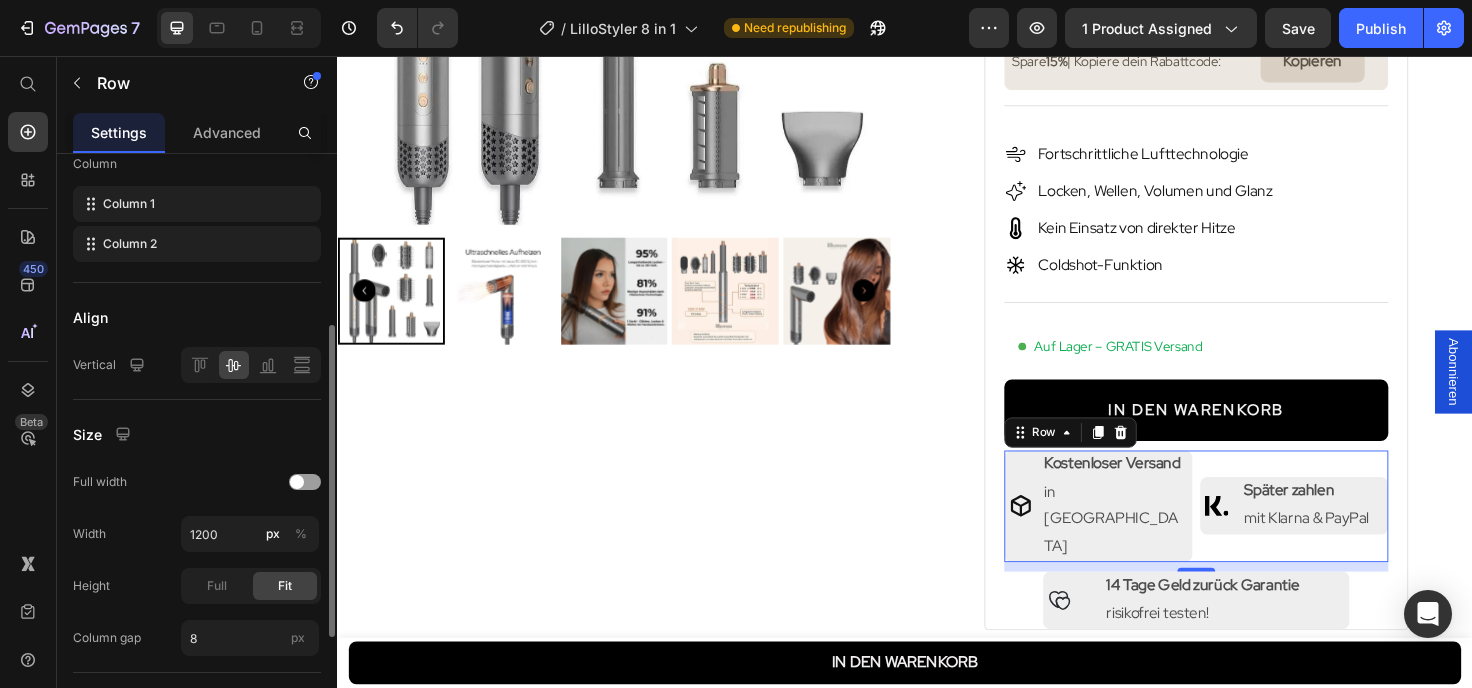 scroll, scrollTop: 528, scrollLeft: 0, axis: vertical 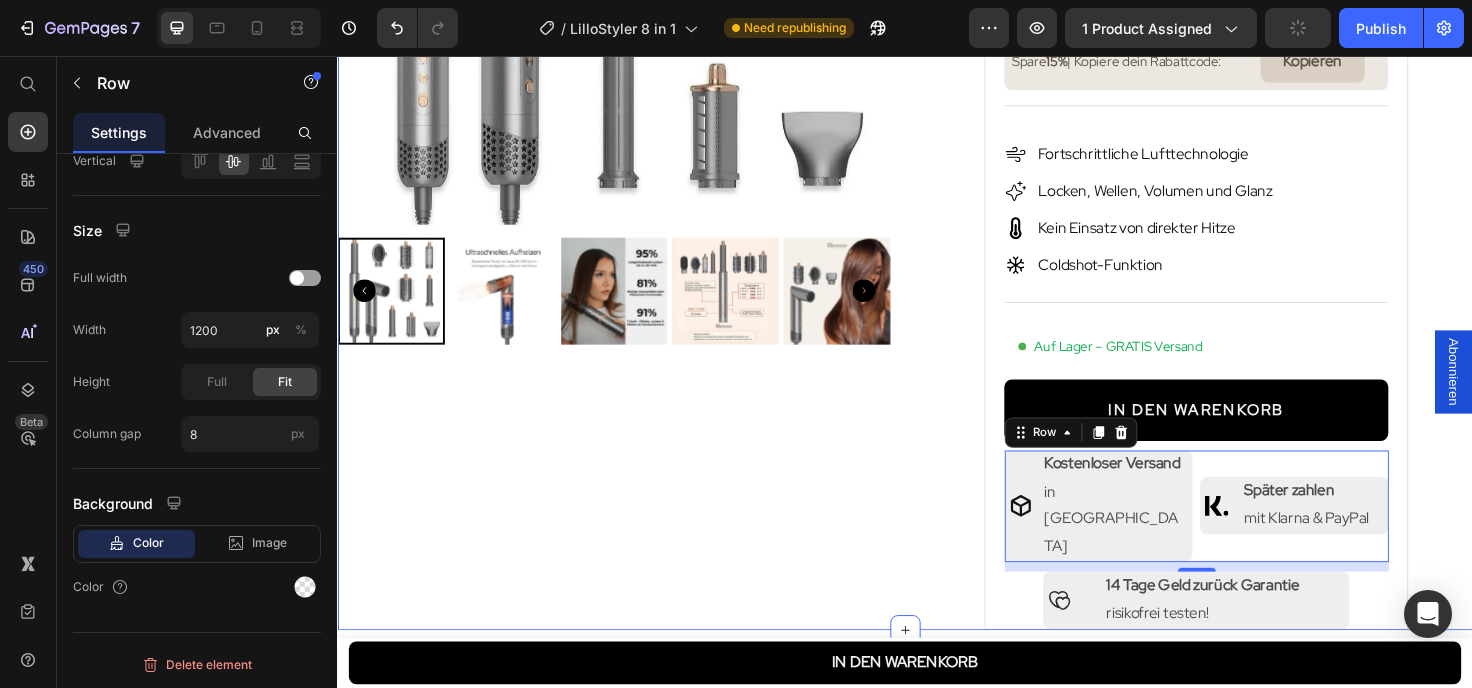 click on "Image 21.532 Kunden lieben unsere Produkte Text Block Row Row [DOMAIN_NAME] - Preview Badge (Stars) [DOMAIN_NAME] LilloStyler 8 in 1 Product Title 229,99€ Product Price 359,99€ Product Price Row [PERSON_NAME] SALE: 130,00€ RABATT Discount Tag Row KOSTENLOSER Versand Text Block Spare  15%  | Kopiere dein Rabattcode: Text Block Kopieren Copy Coupon Code Row Row                Title Line
Fortschrittliche Lufttechnologie
Locken, Wellen, Volumen und Glanz
Kein Einsatz von direkter Hitze
Coldshot-Funktion Item List                Title Line
Auf Lager – GRATIS Versand
Custom Code IN DEN WARENKORB Add to Cart
Icon Row Kostenloser Versand Text Block in [GEOGRAPHIC_DATA] Text Block Row Row Row
Icon Row Später zahlen Text Block mit Klarna & PayPal Text Block Row Row Row Row   10
Icon Row 14 Tage Geld zurück Garantie Text Block risikofrei testen! Text Block Row Row Row Row Product" at bounding box center (1245, 159) 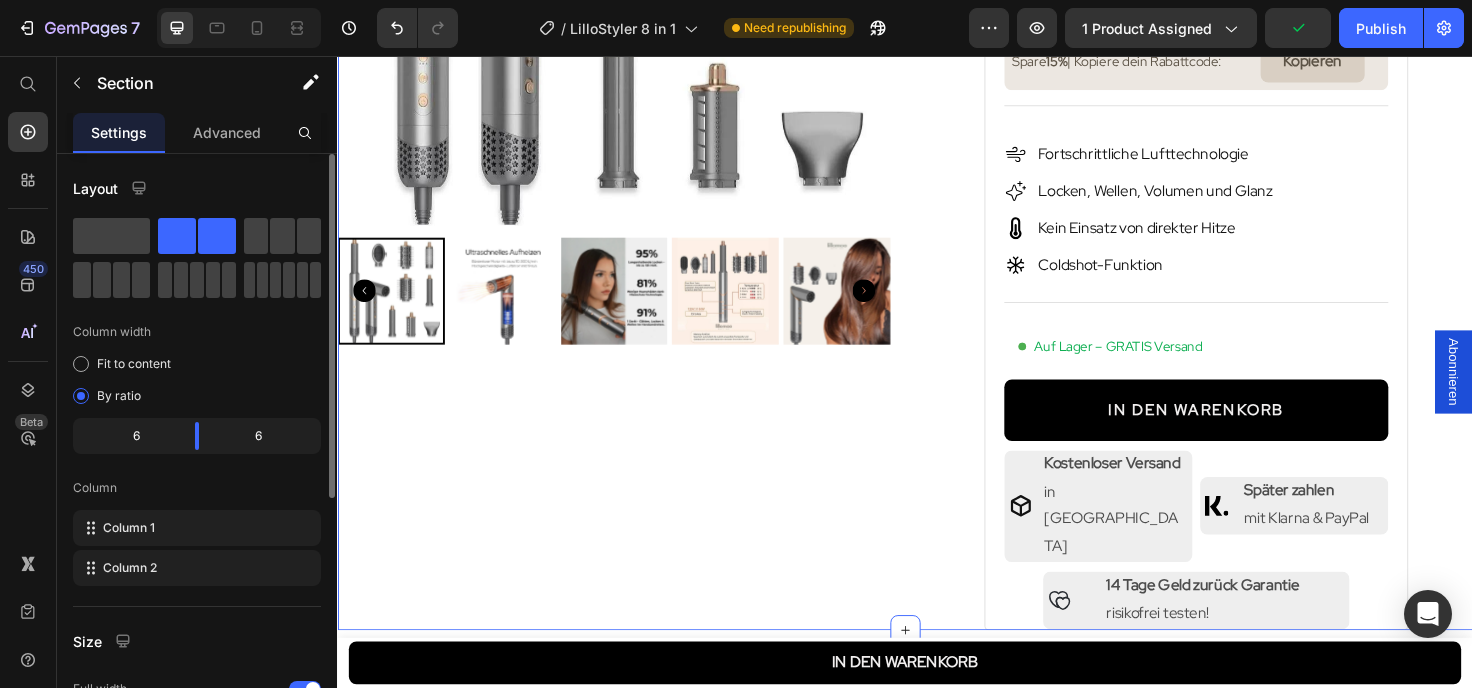 click on "Product Images Product" at bounding box center [629, 159] 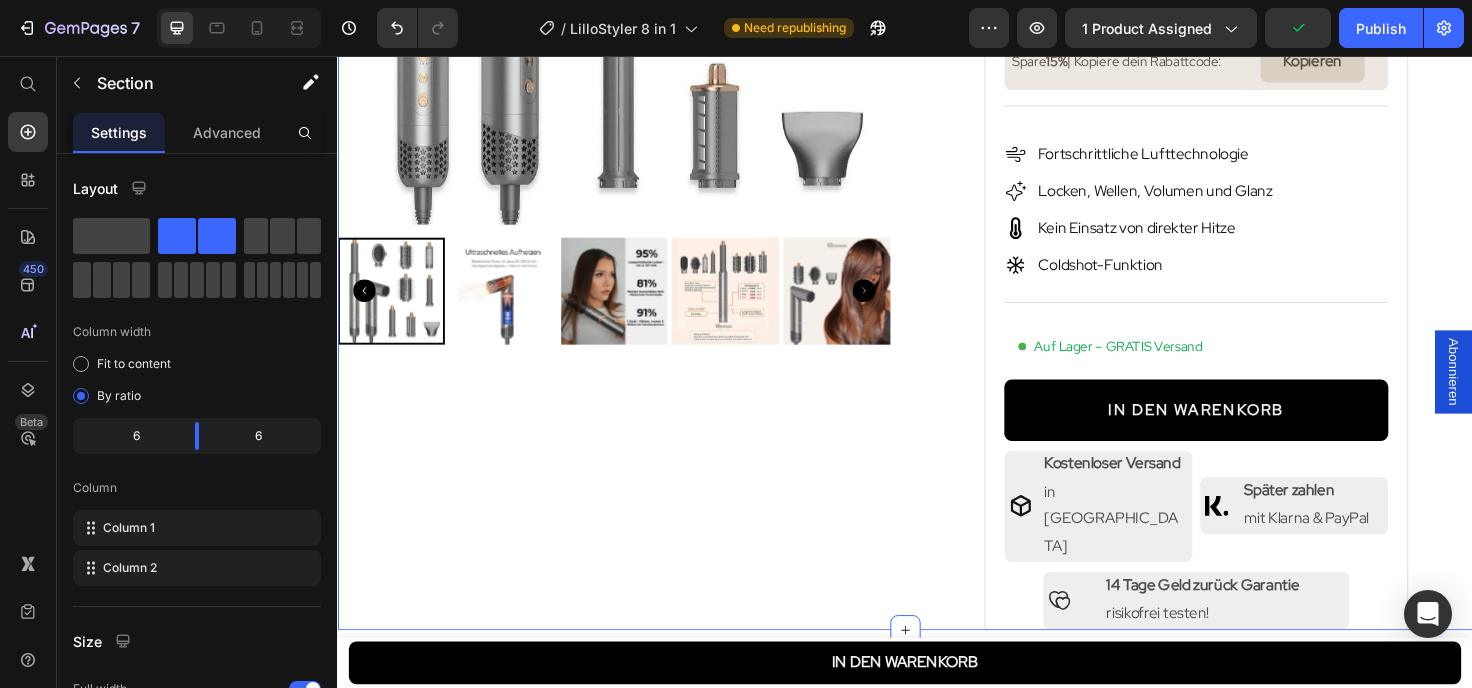 click on "Product Images Product Image 21.532 Kunden lieben unsere Produkte Text Block Row Row [DOMAIN_NAME] - Preview Badge (Stars) [DOMAIN_NAME] LilloStyler 8 in 1 Product Title 229,99€ Product Price 359,99€ Product Price Row [PERSON_NAME] SALE: 130,00€ RABATT Discount Tag Row KOSTENLOSER Versand Text Block Spare  15%  | Kopiere dein Rabattcode: Text Block Kopieren Copy Coupon Code Row Row                Title Line
Fortschrittliche Lufttechnologie
Locken, Wellen, Volumen und Glanz
Kein Einsatz von direkter Hitze
Coldshot-Funktion Item List                Title Line
Auf Lager – GRATIS Versand
Custom Code IN DEN WARENKORB Add to Cart
Icon Row Kostenloser Versand Text Block in [GEOGRAPHIC_DATA] Text Block Row Row Row
Icon Row Später zahlen Text Block mit Klarna & PayPal Text Block Row Row Row Row
Icon Row 14 Tage Geld zurück Garantie Text Block risikofrei testen! Text Block Row Row Row Row Product" at bounding box center [937, 159] 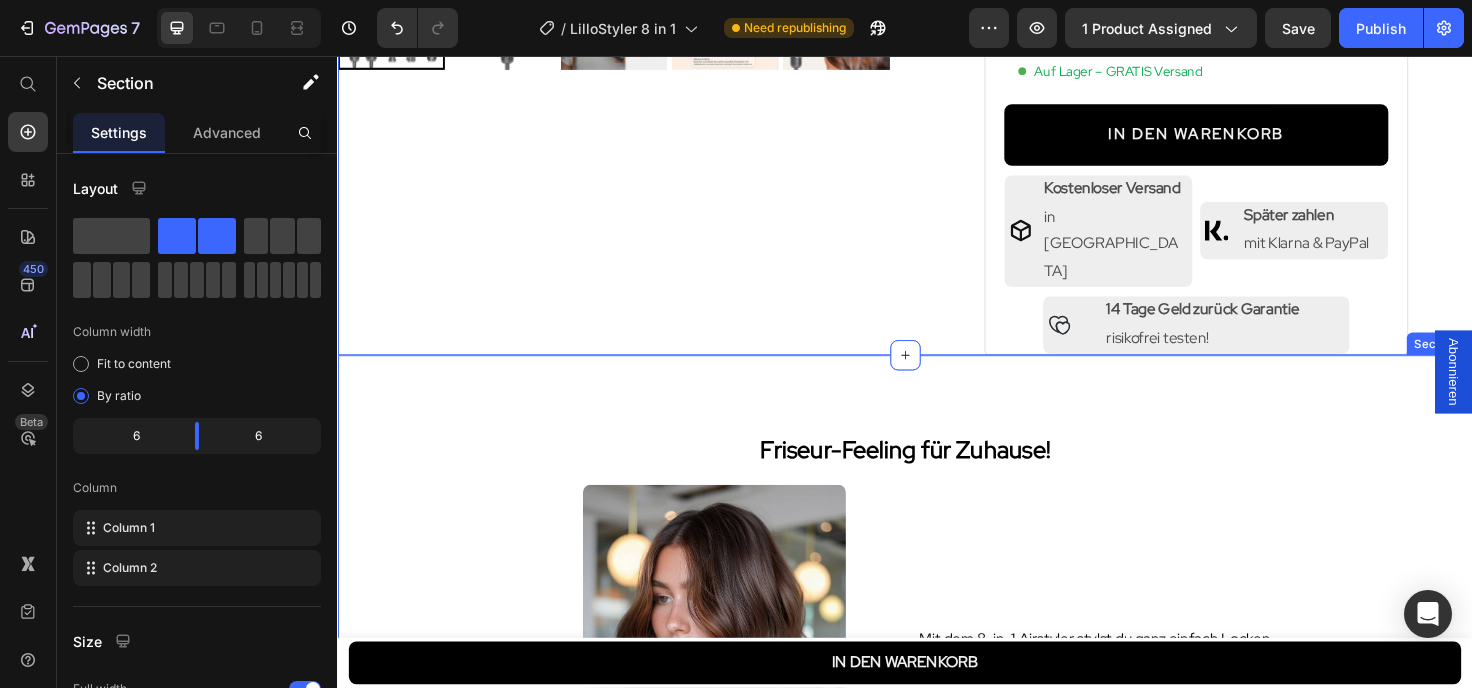 scroll, scrollTop: 773, scrollLeft: 0, axis: vertical 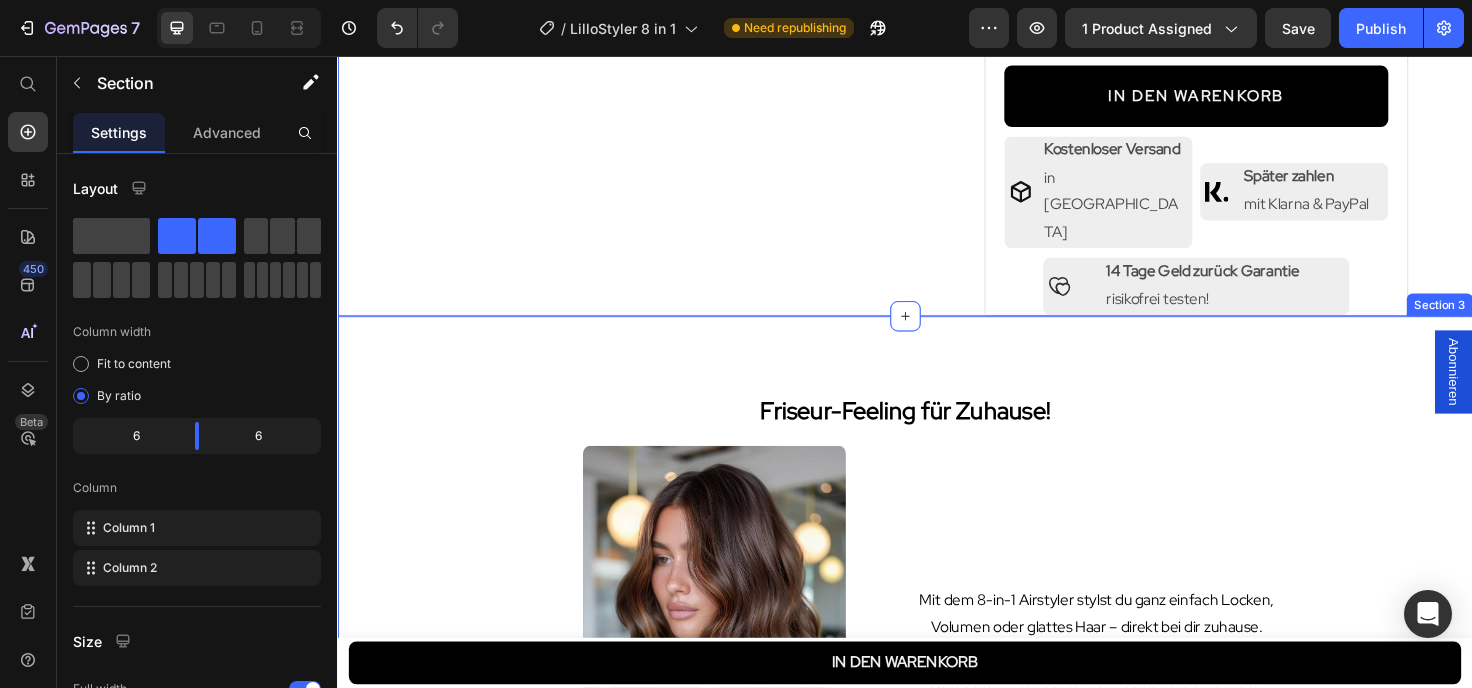 click on "Friseur-Feeling für Zuhause! Text Block Image Mit dem 8-in-1 Airstyler stylst du ganz einfach Locken, Volumen oder glattes Haar – direkt bei dir zuhause. Text Block Wie würde es sich anfühlen, jeden [DATE] deine Wunschfrisur zu stylen – ganz ohne Friseurbesuch? Text Block Row Row COLD-SHOT-FUNKTION: Schütze was du liebst! Text Block Heiße Luft formt, doch kühle Luft bewahrt. Fixiere deinen Look sanft mit einem Hauch Kälte – für mehr Glanz, längeren Halt und sichtbar gesünderes Haar. Die Coldshot-Funktion sorgt dafür, dass dein Styling bleibt, aber dein Haar atmen kann. Text Block Row Image Row
Was ist im Set enthalten?
Was ist neu am 8in1 AirStyler?
So funktioniert der 8in1 AirStyler
Wie ist die Qualität vom LilloStyler 8in1? Accordion Section 3" at bounding box center (937, 1021) 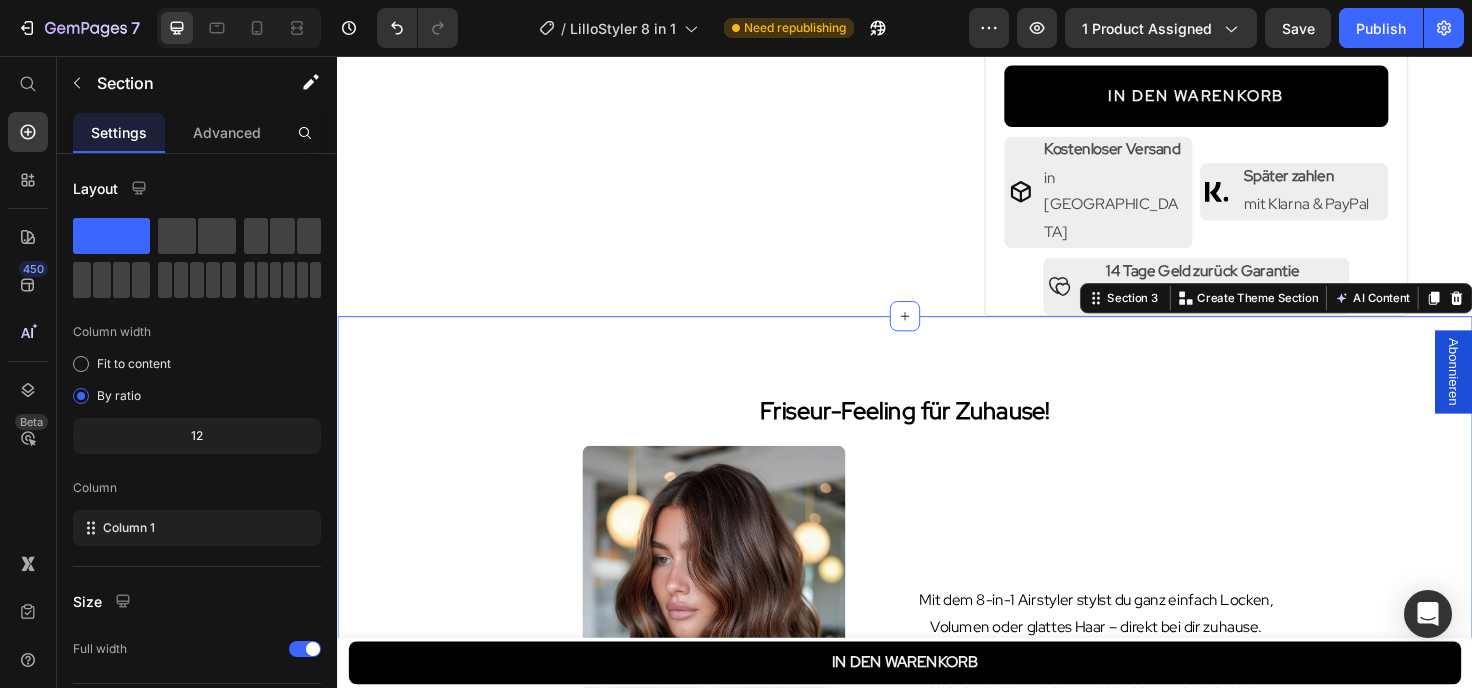 click on "Product Images Product" at bounding box center (629, -173) 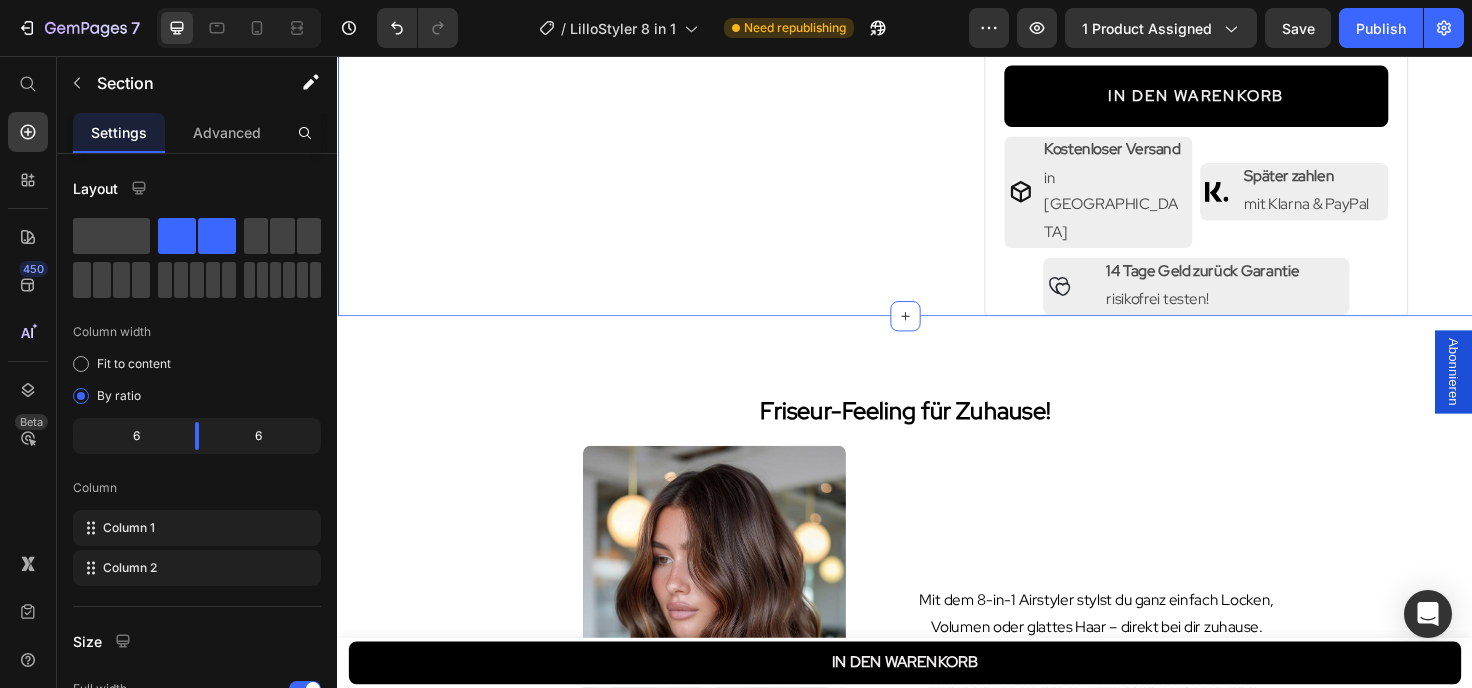 click on "Product Images Product" at bounding box center (629, -173) 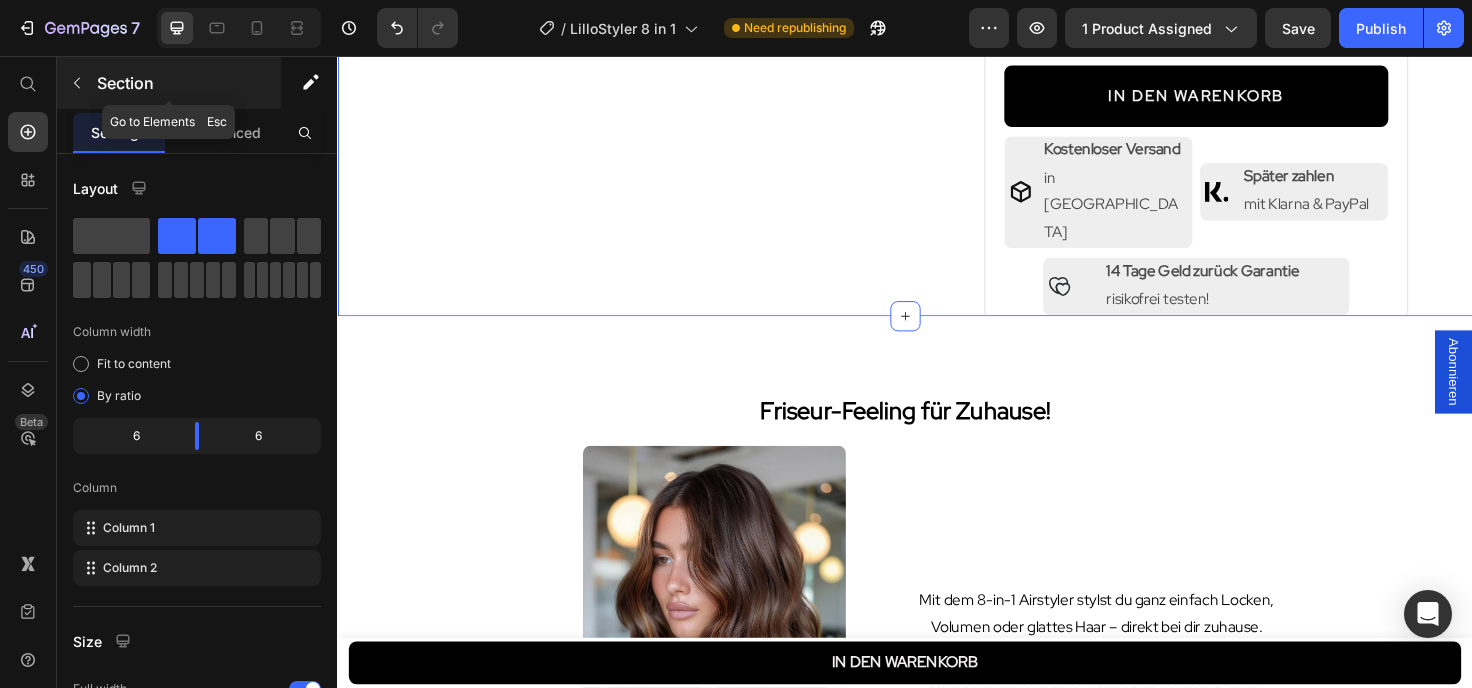 click at bounding box center [77, 83] 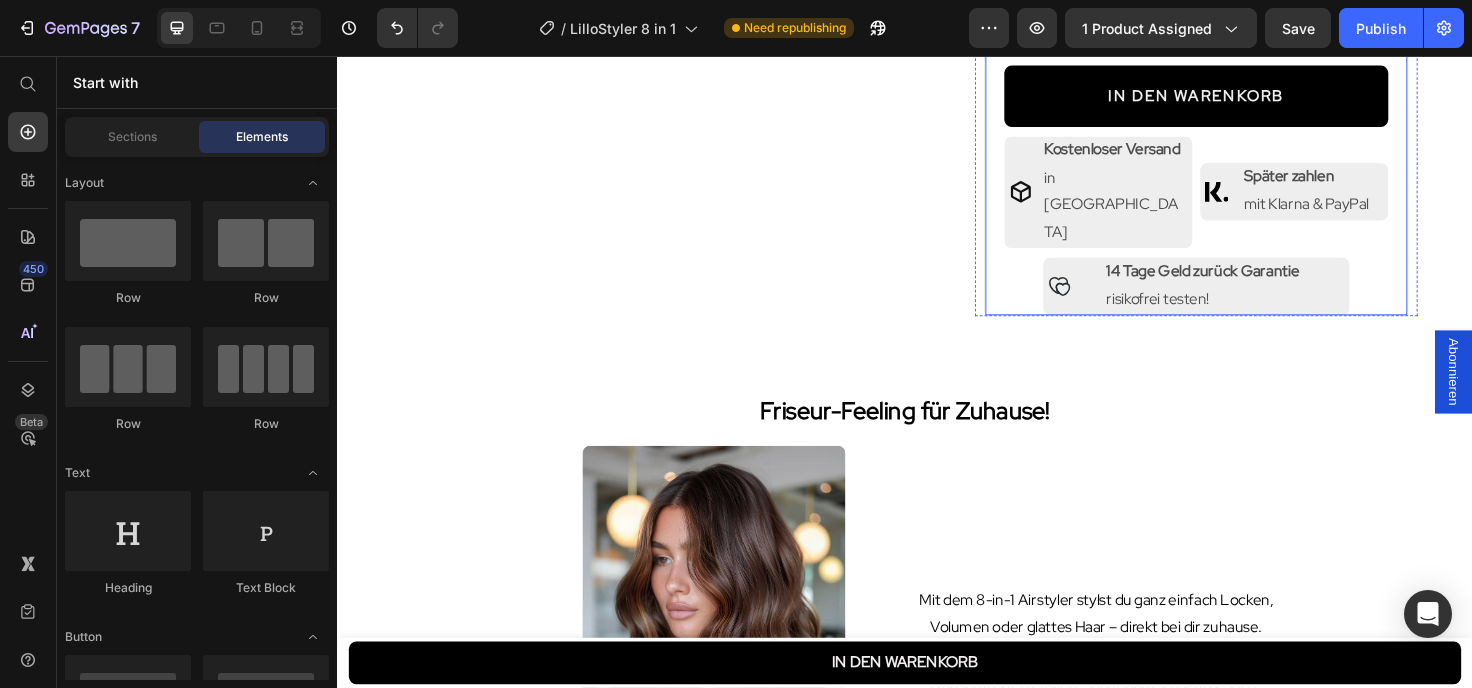 click on "Image 21.532 Kunden lieben unsere Produkte Text Block Row Row [DOMAIN_NAME] - Preview Badge (Stars) [DOMAIN_NAME] LilloStyler 8 in 1 Product Title 229,99€ Product Price 359,99€ Product Price Row [PERSON_NAME] SALE: 130,00€ RABATT Discount Tag Row KOSTENLOSER Versand Text Block Spare  15%  | Kopiere dein Rabattcode: Text Block Kopieren Copy Coupon Code Row Row                Title Line
Fortschrittliche Lufttechnologie
Locken, Wellen, Volumen und Glanz
Kein Einsatz von direkter Hitze
Coldshot-Funktion Item List                Title Line
Auf Lager – GRATIS Versand
Custom Code IN DEN WARENKORB Add to Cart
Icon Row Kostenloser Versand Text Block in [GEOGRAPHIC_DATA] Text Block Row Row Row
Icon Row Später zahlen Text Block mit Klarna & PayPal Text Block Row Row Row Row
Icon Row 14 Tage Geld zurück Garantie Text Block risikofrei testen! Text [GEOGRAPHIC_DATA]" at bounding box center [1244, -149] 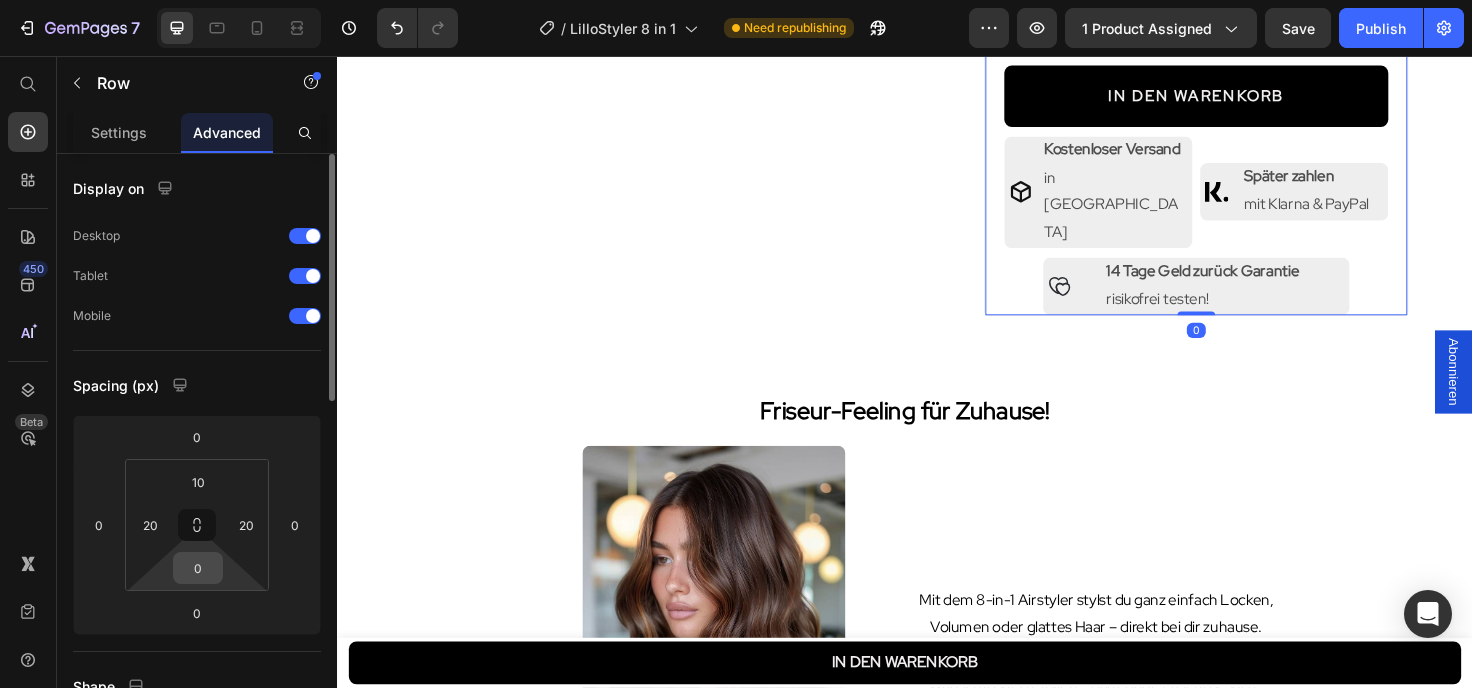click on "0" at bounding box center [198, 568] 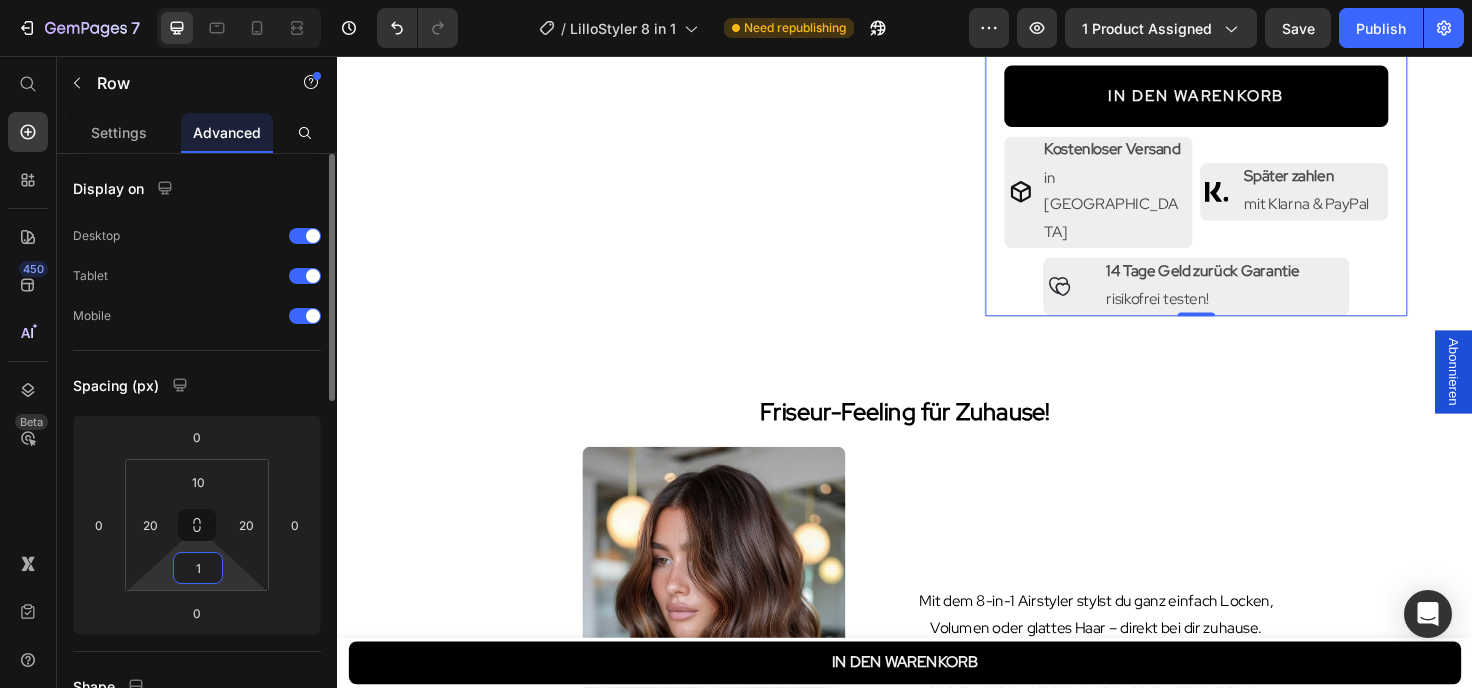 type on "10" 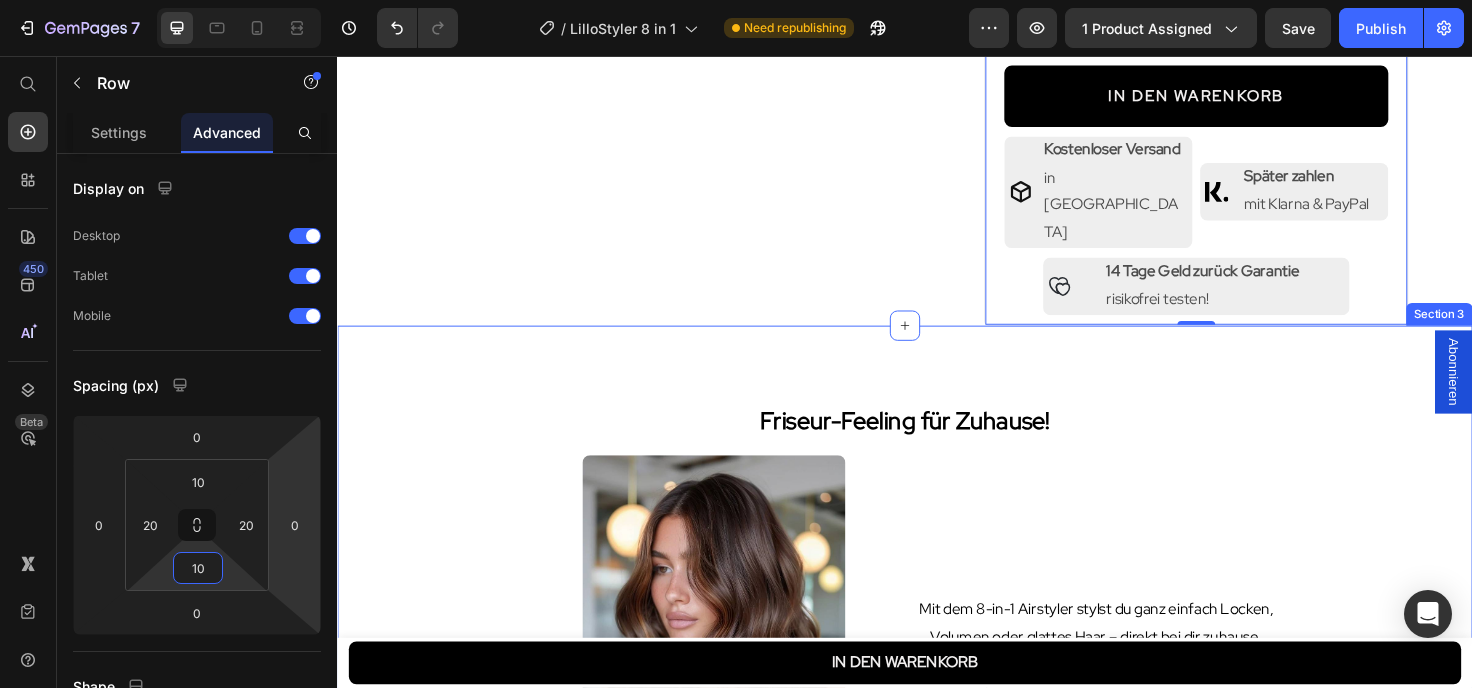 click on "Friseur-Feeling für Zuhause! Text Block Image Mit dem 8-in-1 Airstyler stylst du ganz einfach Locken, Volumen oder glattes Haar – direkt bei dir zuhause. Text Block Wie würde es sich anfühlen, jeden [DATE] deine Wunschfrisur zu stylen – ganz ohne Friseurbesuch? Text Block Row Row COLD-SHOT-FUNKTION: Schütze was du liebst! Text Block Heiße Luft formt, doch kühle Luft bewahrt. Fixiere deinen Look sanft mit einem Hauch Kälte – für mehr Glanz, längeren Halt und sichtbar gesünderes Haar. Die Coldshot-Funktion sorgt dafür, dass dein Styling bleibt, aber dein Haar atmen kann. Text Block Row Image Row
Was ist im Set enthalten?
Was ist neu am 8in1 AirStyler?
So funktioniert der 8in1 AirStyler
Wie ist die Qualität vom LilloStyler 8in1? Accordion Section 3" at bounding box center [937, 1031] 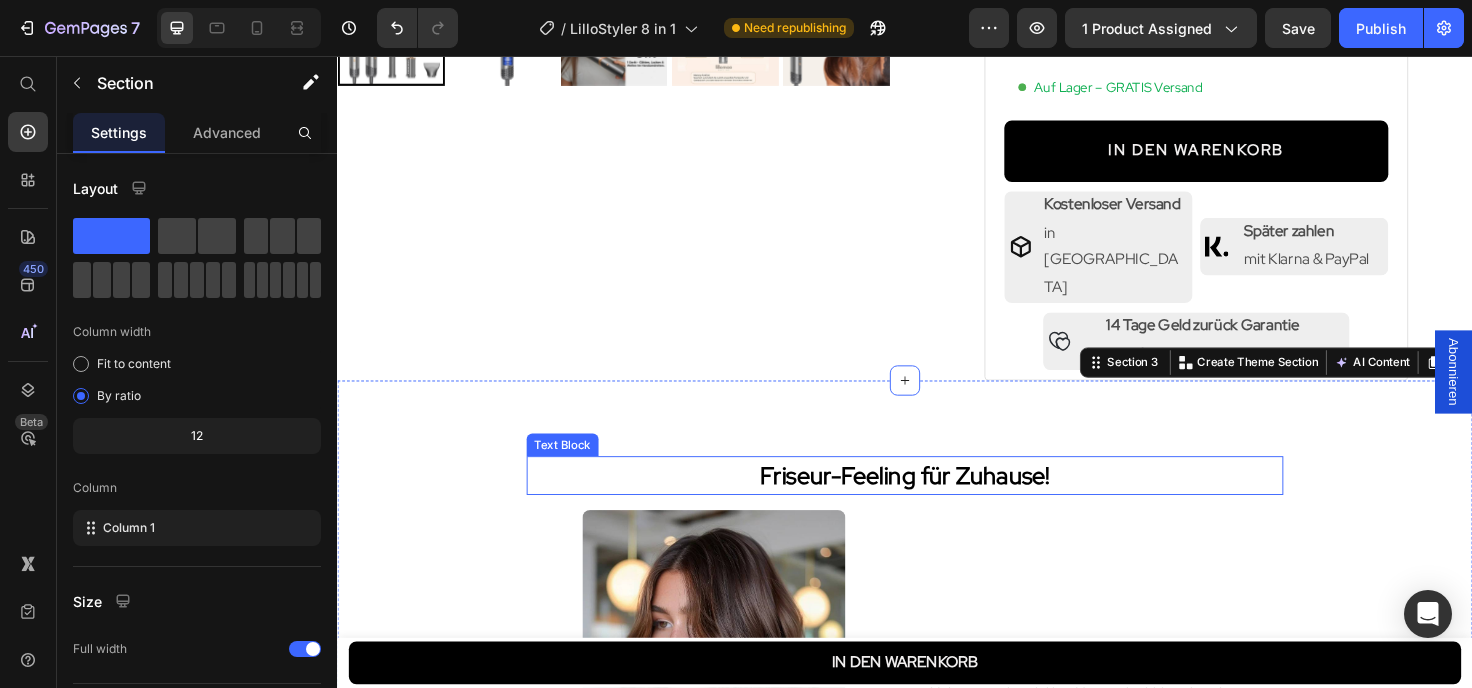 scroll, scrollTop: 441, scrollLeft: 0, axis: vertical 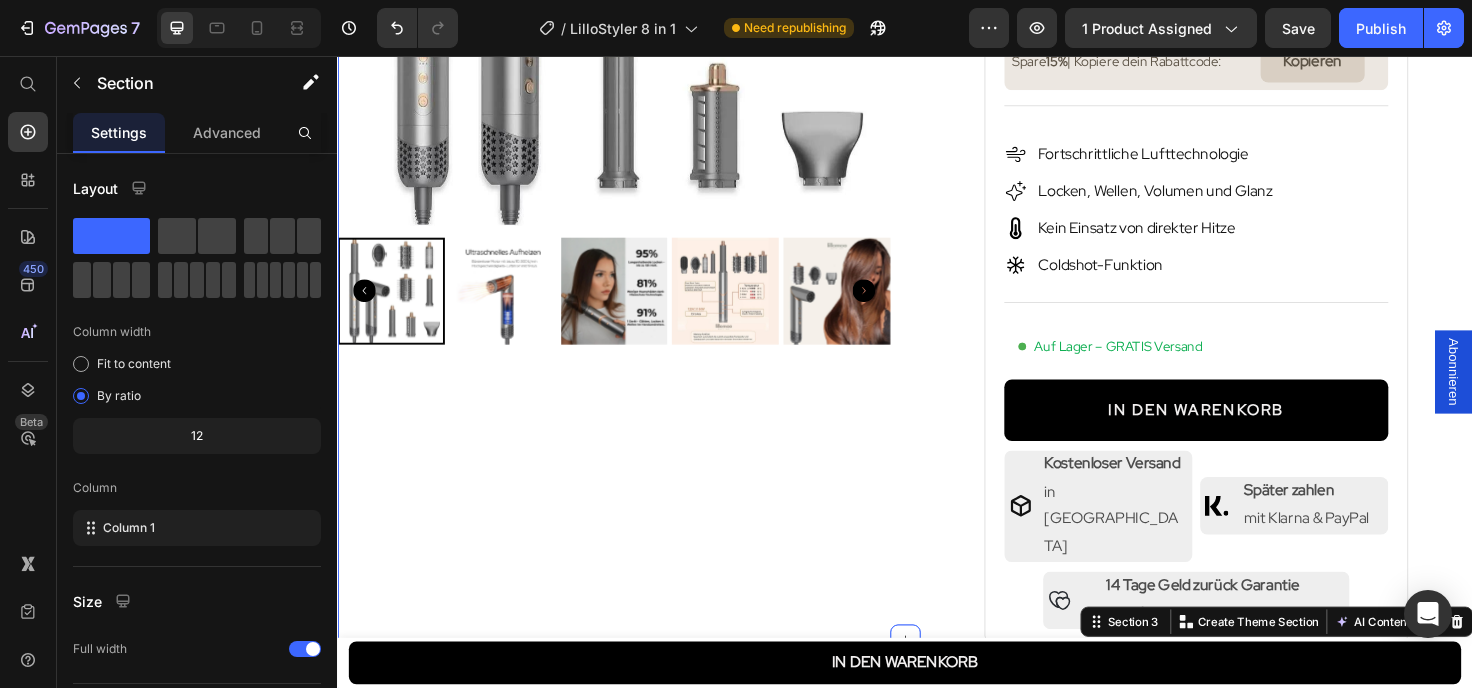 click on "Image 21.532 Kunden lieben unsere Produkte Text Block Row Row [DOMAIN_NAME] - Preview Badge (Stars) [DOMAIN_NAME] LilloStyler 8 in 1 Product Title 229,99€ Product Price 359,99€ Product Price Row [PERSON_NAME] SALE: 130,00€ RABATT Discount Tag Row KOSTENLOSER Versand Text Block Spare  15%  | Kopiere dein Rabattcode: Text Block Kopieren Copy Coupon Code Row Row                Title Line
Fortschrittliche Lufttechnologie
Locken, Wellen, Volumen und Glanz
Kein Einsatz von direkter Hitze
Coldshot-Funktion Item List                Title Line
Auf Lager – GRATIS Versand
Custom Code IN DEN WARENKORB Add to Cart
Icon Row Kostenloser Versand Text Block in [GEOGRAPHIC_DATA] Text Block Row Row Row
Icon Row Später zahlen Text Block mit Klarna & PayPal Text Block Row Row Row Row
Icon Row 14 Tage Geld zurück Garantie Text Block risikofrei testen! Text Block Row Row Row Row Product" at bounding box center (1245, 164) 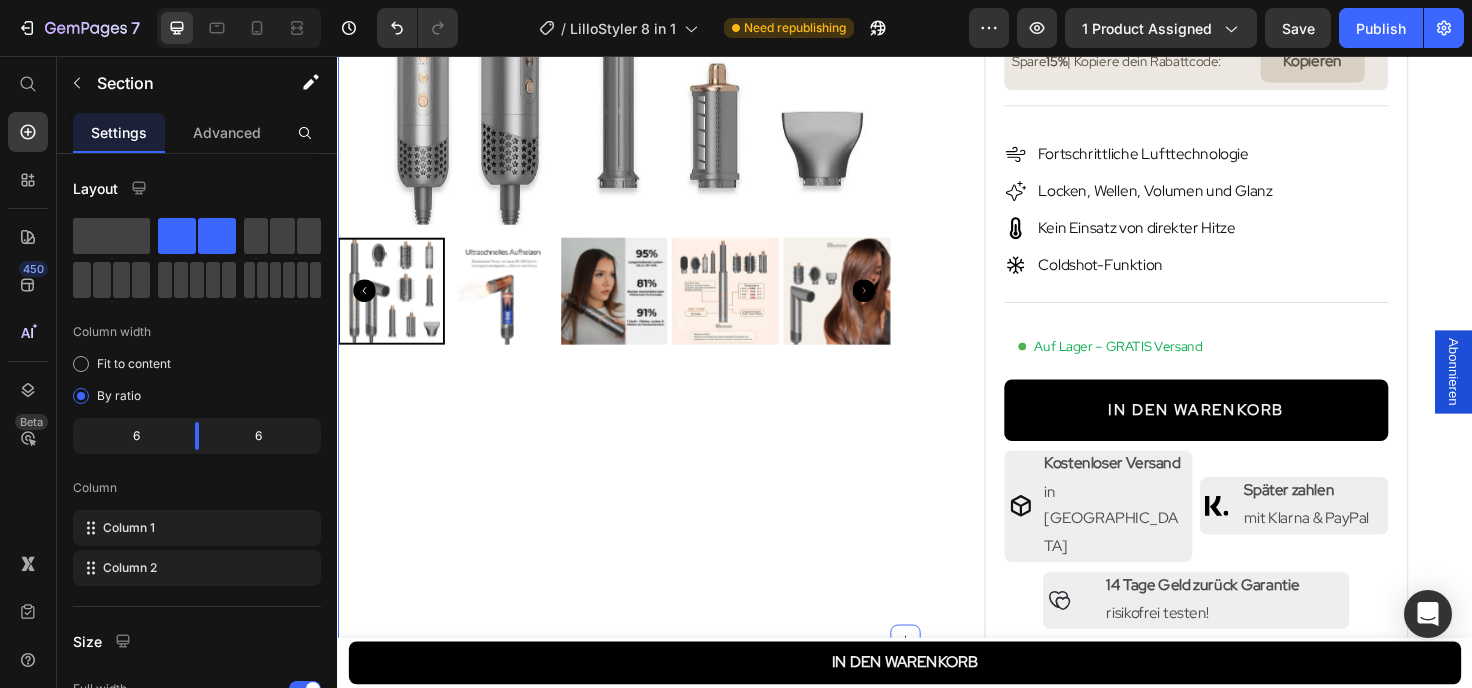 scroll, scrollTop: 0, scrollLeft: 0, axis: both 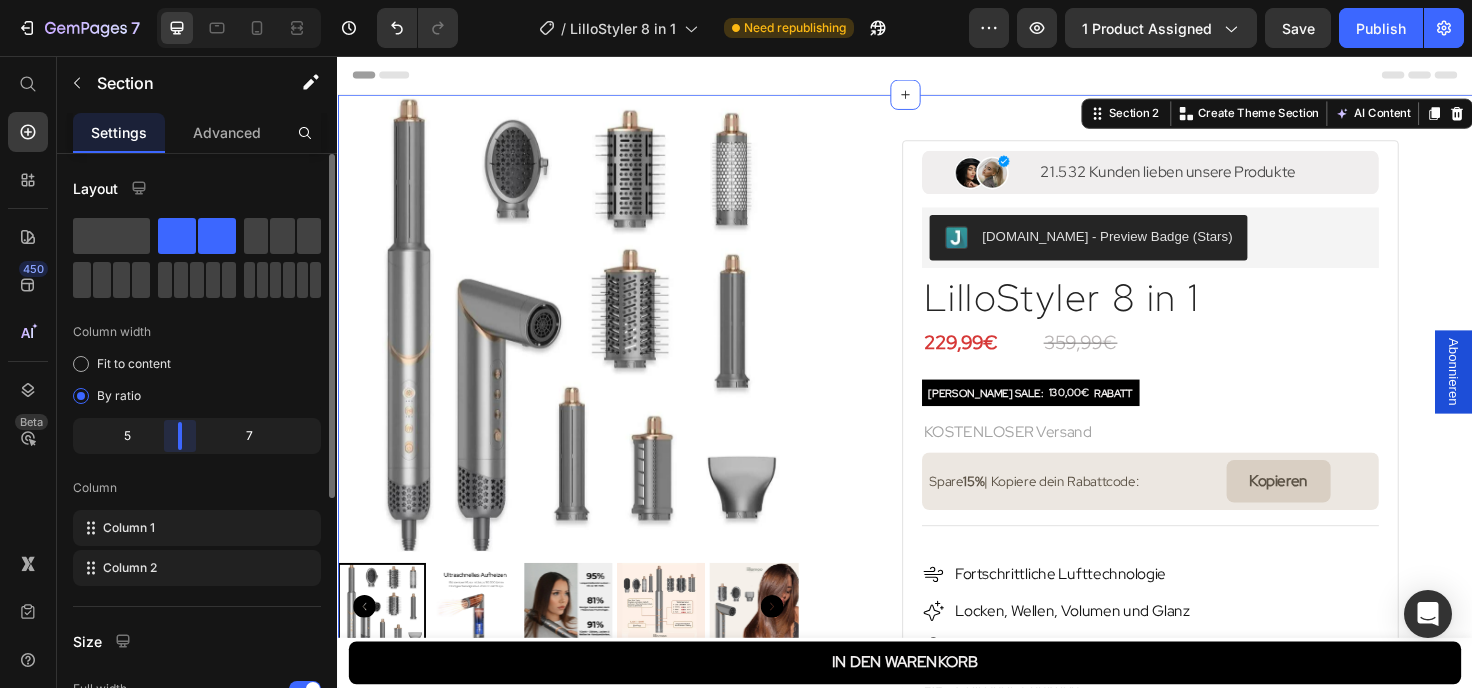 drag, startPoint x: 205, startPoint y: 434, endPoint x: 173, endPoint y: 439, distance: 32.38827 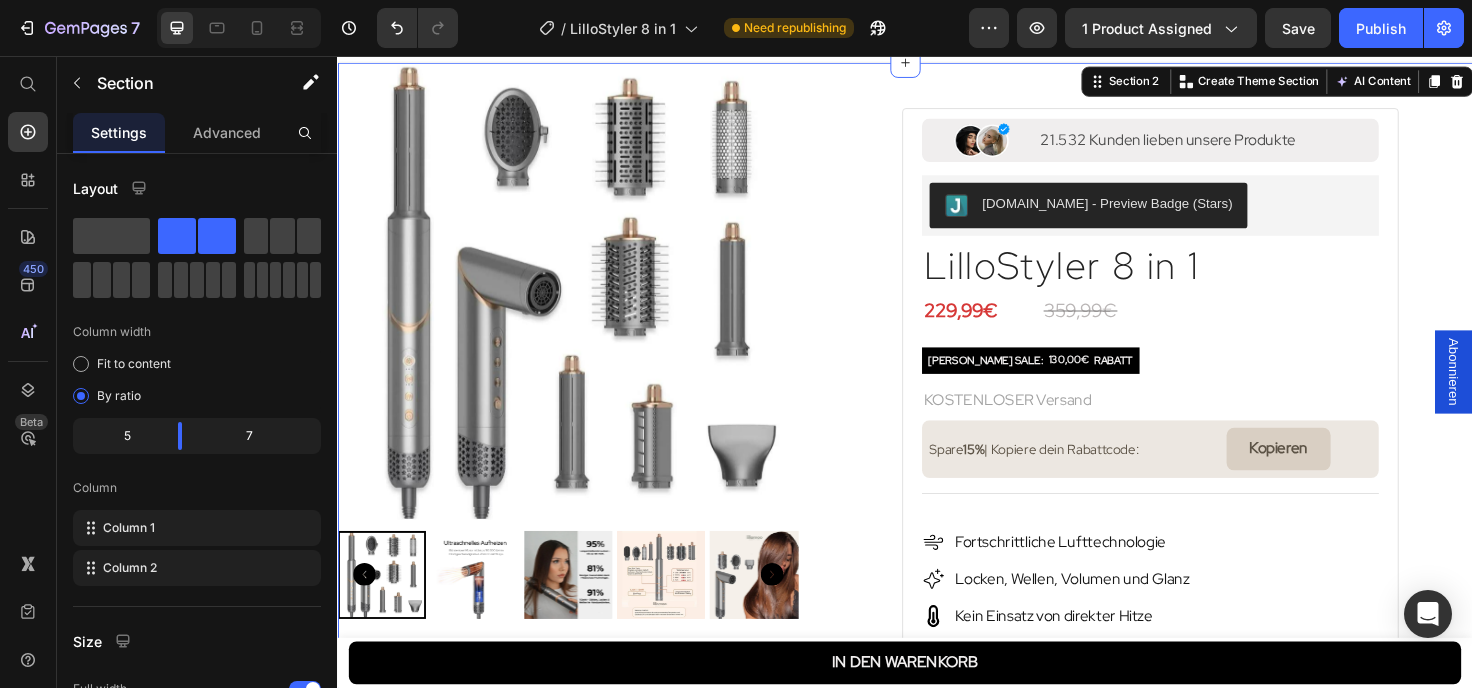 scroll, scrollTop: 0, scrollLeft: 0, axis: both 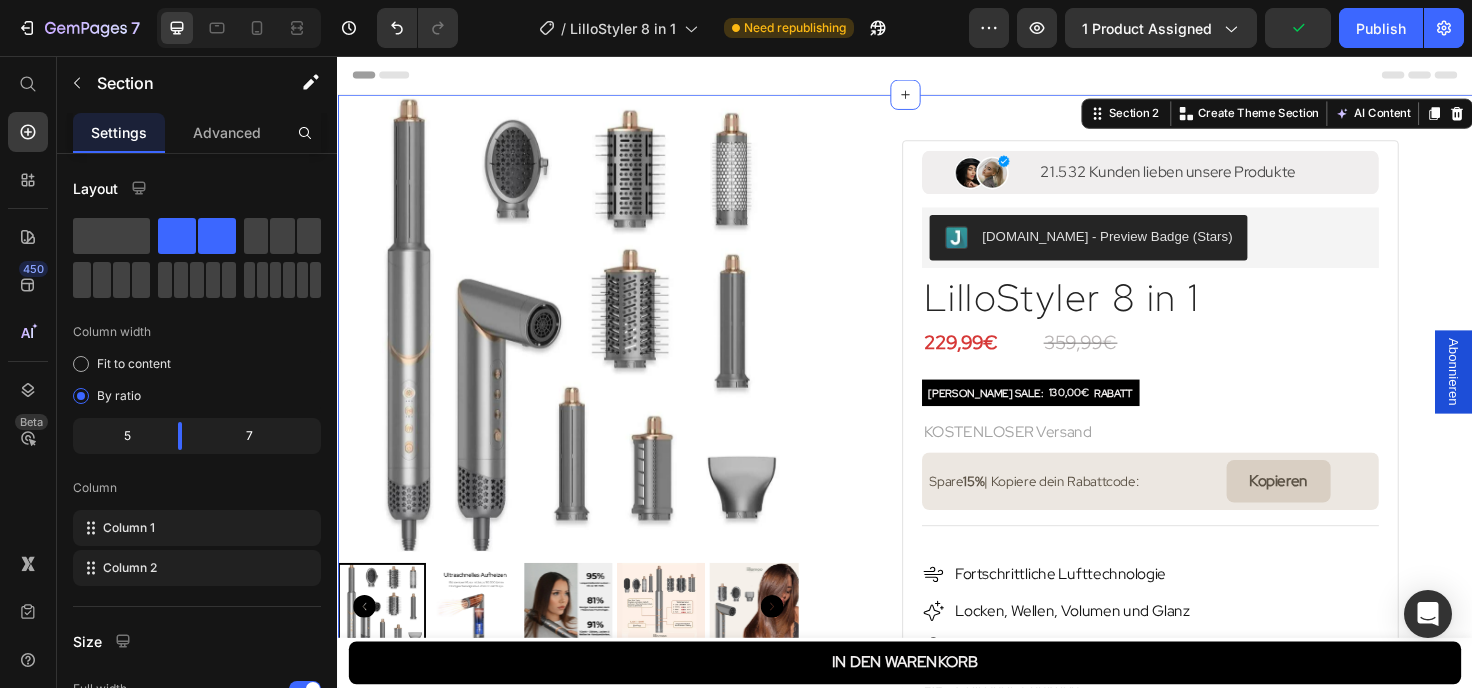click on "Image 21.532 Kunden lieben unsere Produkte Text Block Row Row [DOMAIN_NAME] - Preview Badge (Stars) [DOMAIN_NAME] LilloStyler 8 in 1 Product Title 229,99€ Product Price 359,99€ Product Price Row [PERSON_NAME] SALE: 130,00€ RABATT Discount Tag Row KOSTENLOSER Versand Text Block Spare  15%  | Kopiere dein Rabattcode: Text Block Kopieren Copy Coupon Code Row Row                Title Line
Fortschrittliche Lufttechnologie
Locken, Wellen, Volumen und Glanz
Kein Einsatz von direkter Hitze
Coldshot-Funktion Item List                Title Line
Auf Lager – GRATIS Versand
Custom Code IN DEN WARENKORB Add to Cart
Icon Row Kostenloser Versand Text Block in [GEOGRAPHIC_DATA] Text Block Row Row Row
Icon Row Später zahlen Text Block mit Klarna & PayPal Text Block Row Row Row Row
Icon Row 14 Tage Geld zurück Garantie Text Block risikofrei testen! Text Block Row Row Row Row Product" at bounding box center [1196, 578] 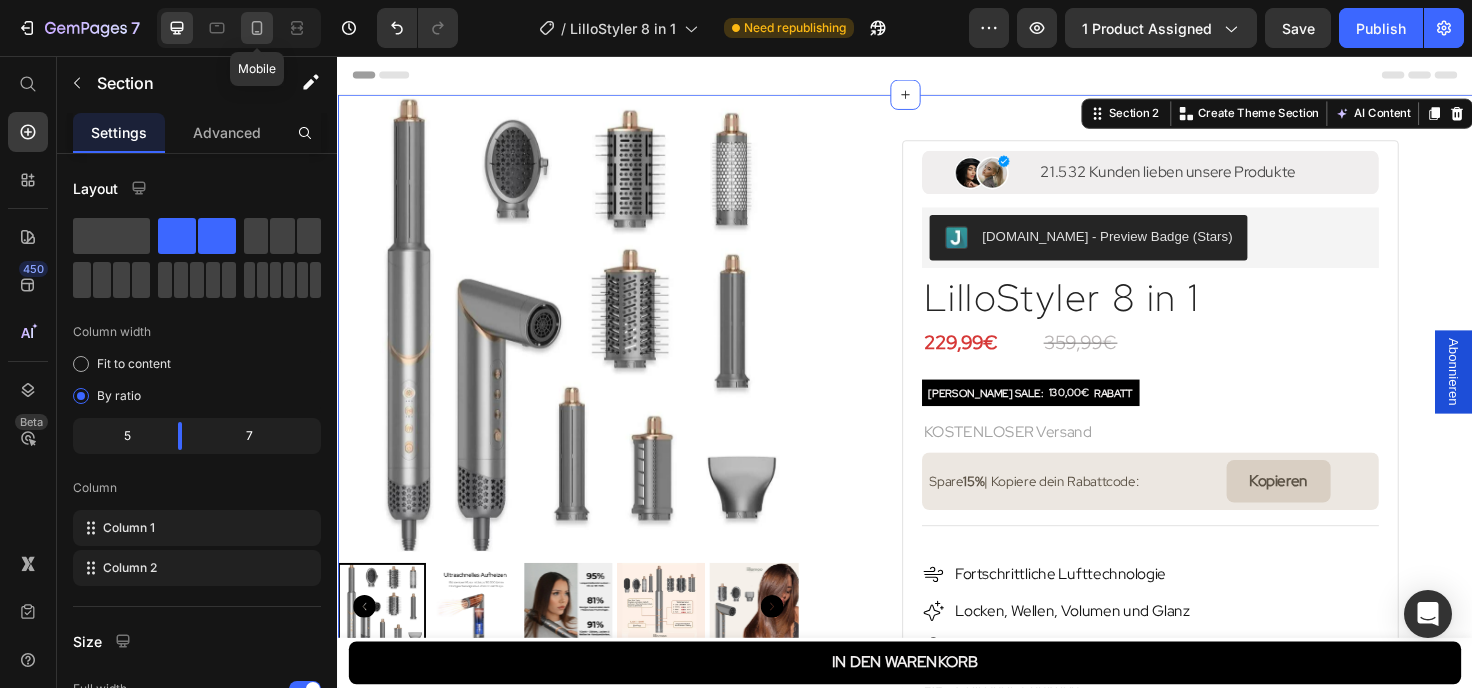 click 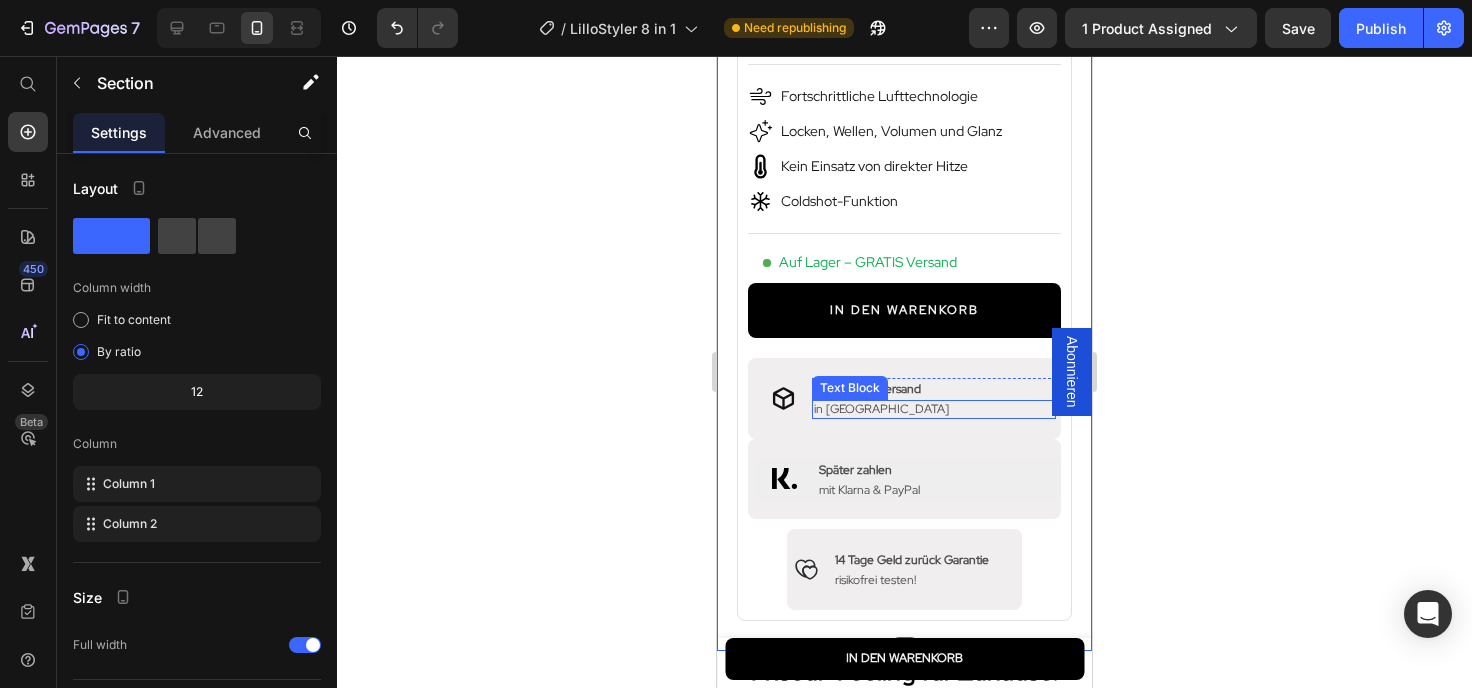 scroll, scrollTop: 883, scrollLeft: 0, axis: vertical 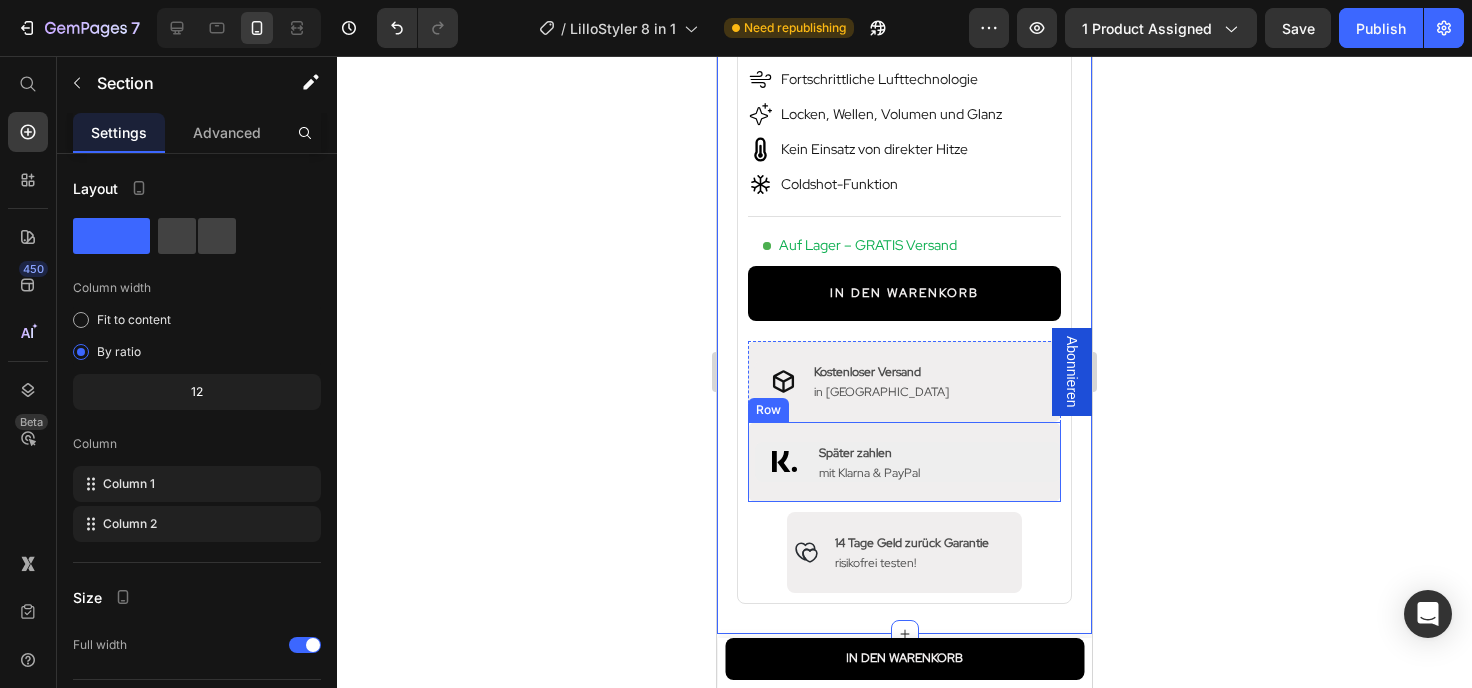click on "Icon Row Später zahlen Text Block mit Klarna & PayPal Text Block Row Row" at bounding box center (908, 462) 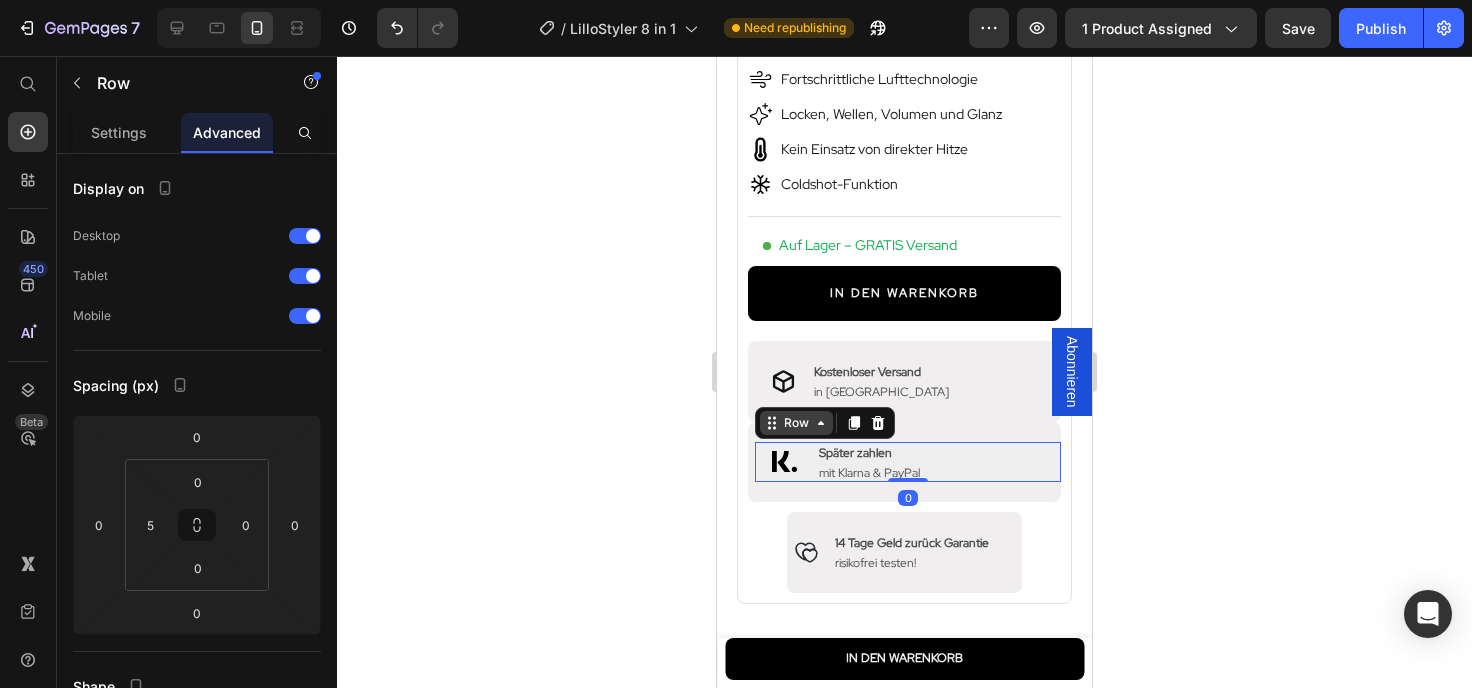 click 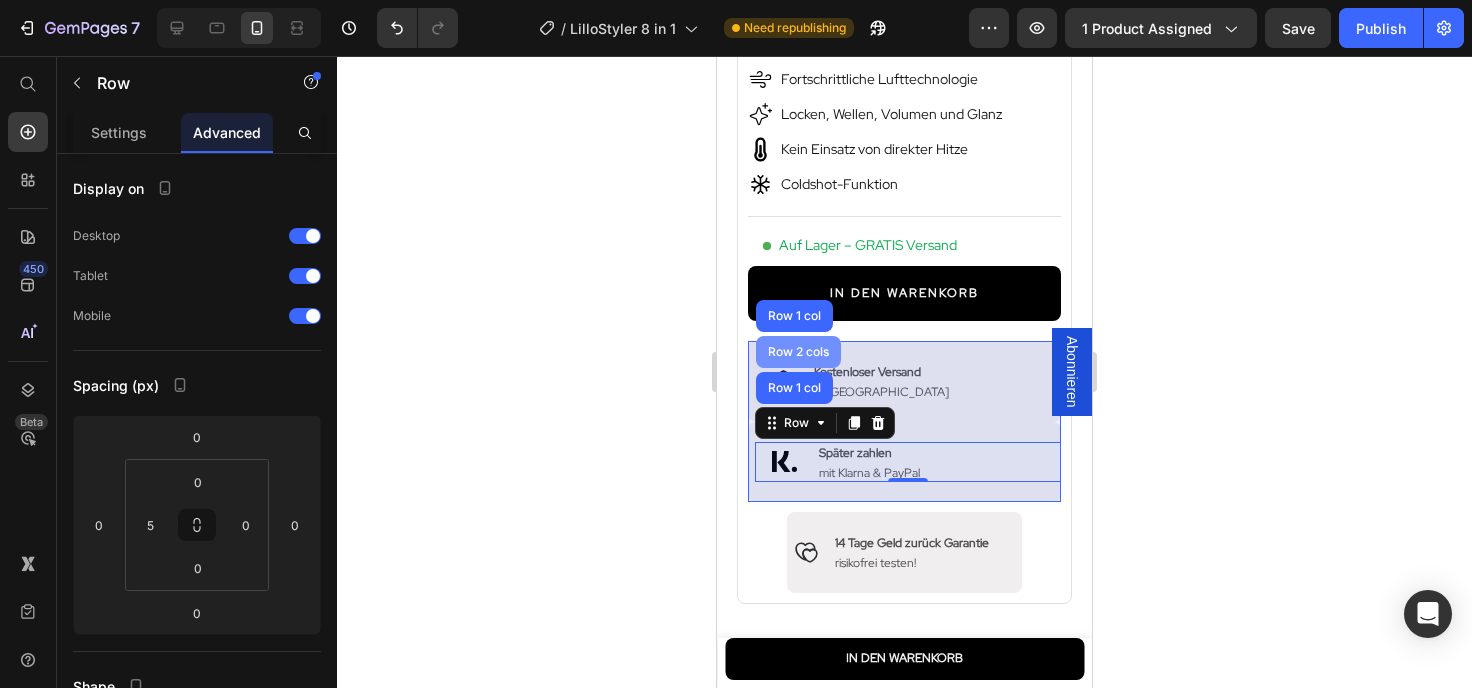 click on "Row 2 cols" at bounding box center [798, 352] 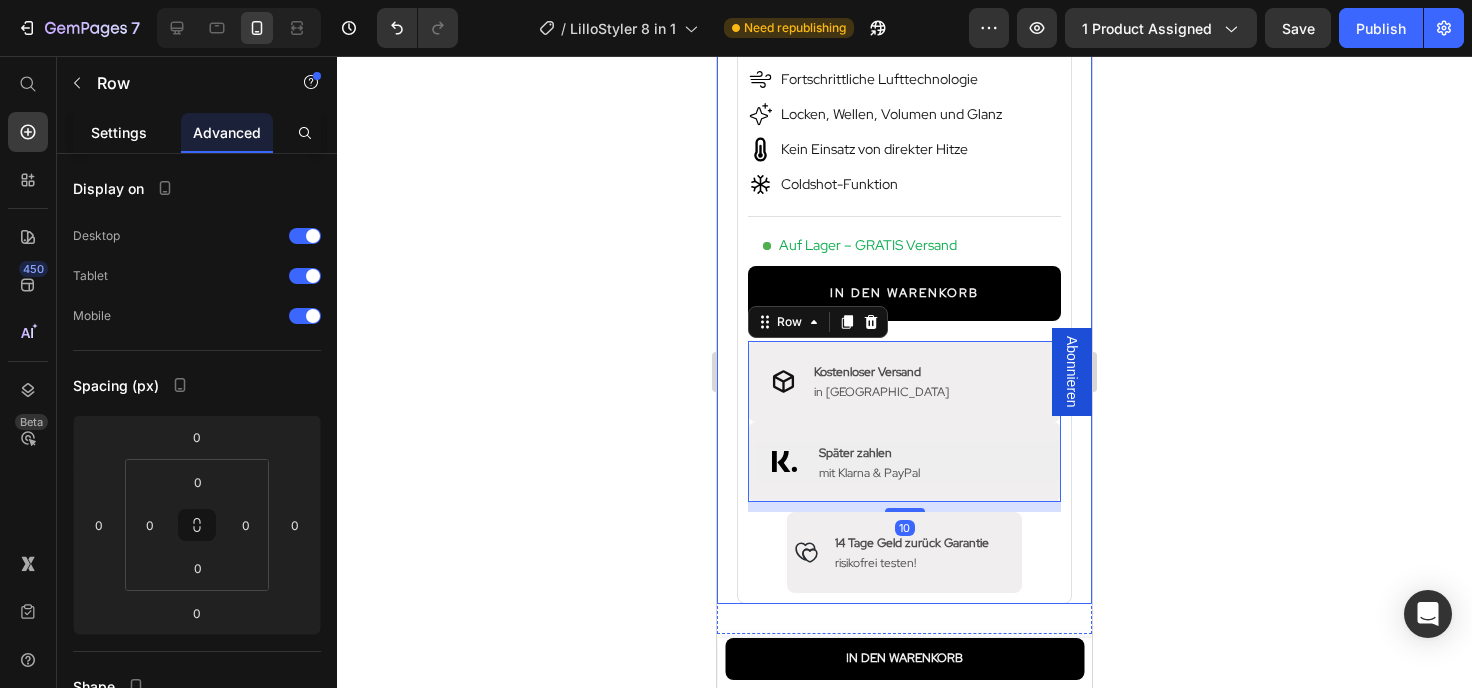 click on "Settings" at bounding box center (119, 132) 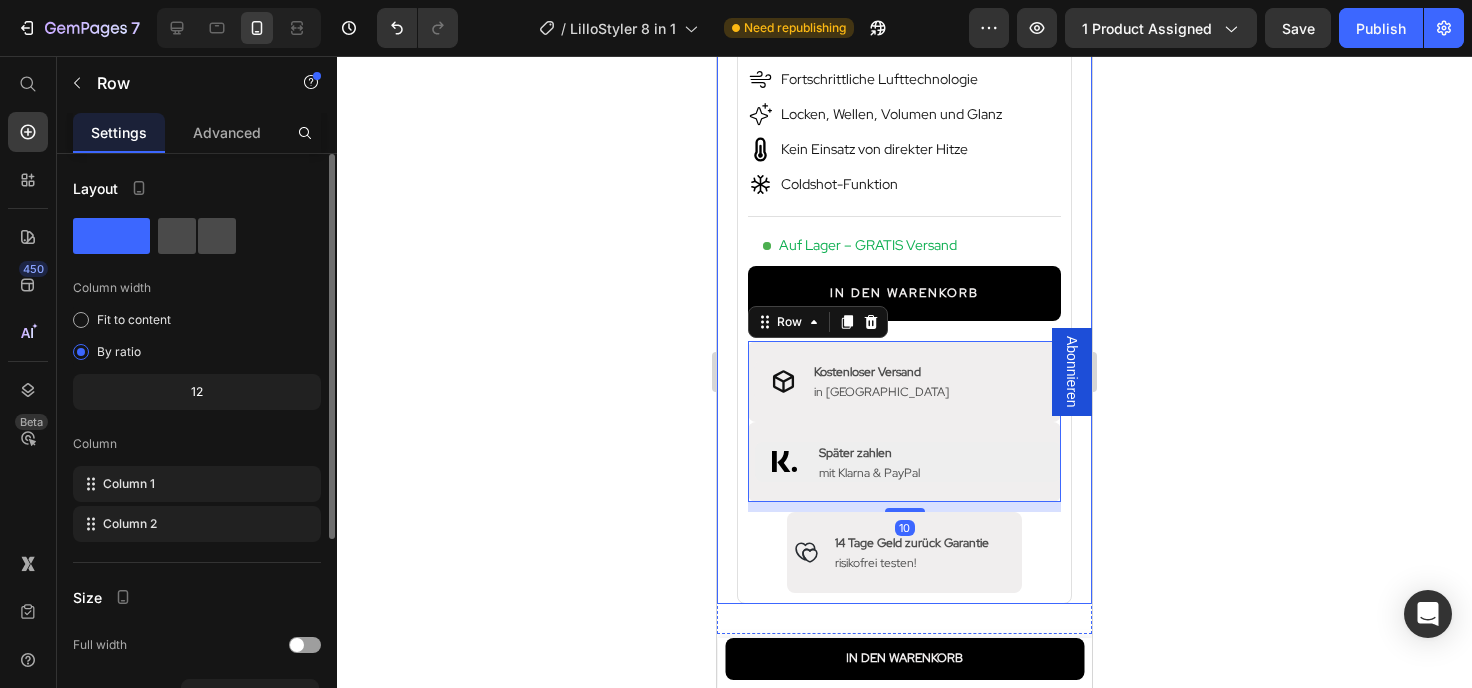 click 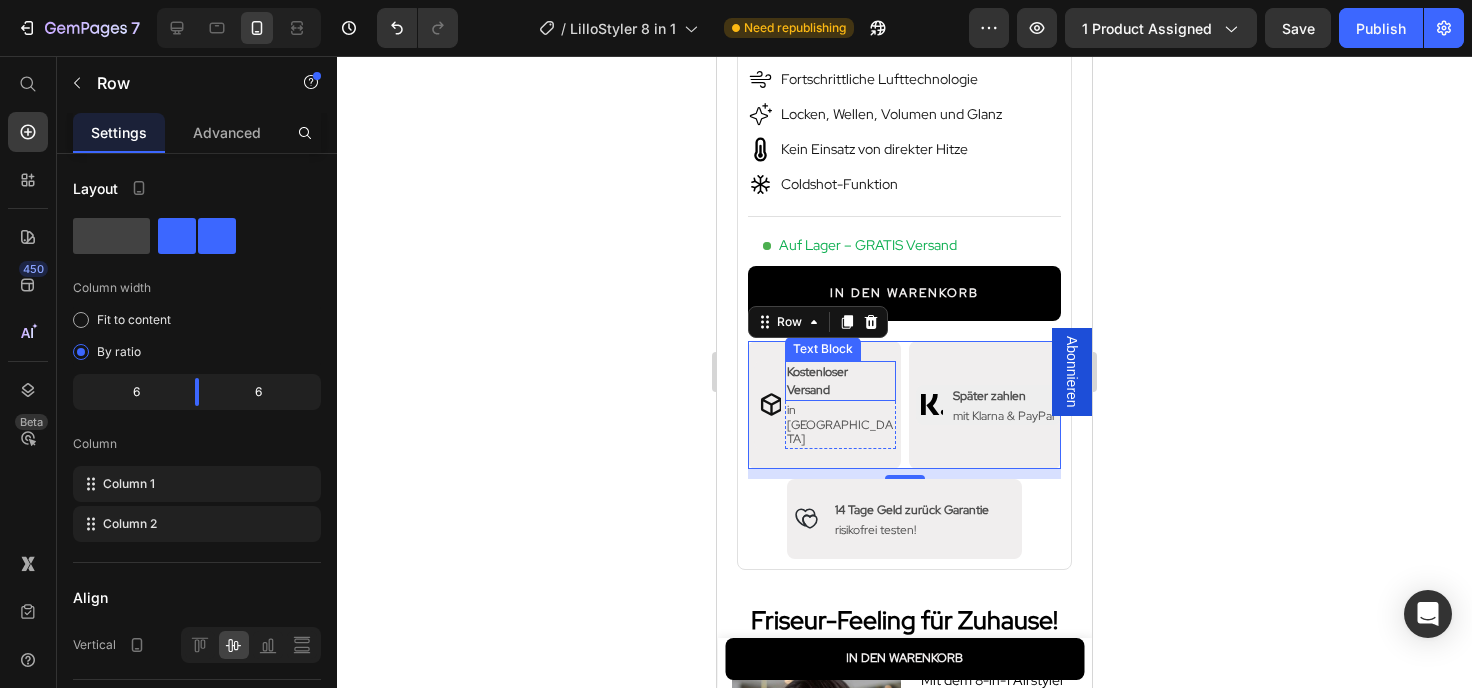 click on "Kostenloser Versand" at bounding box center [840, 381] 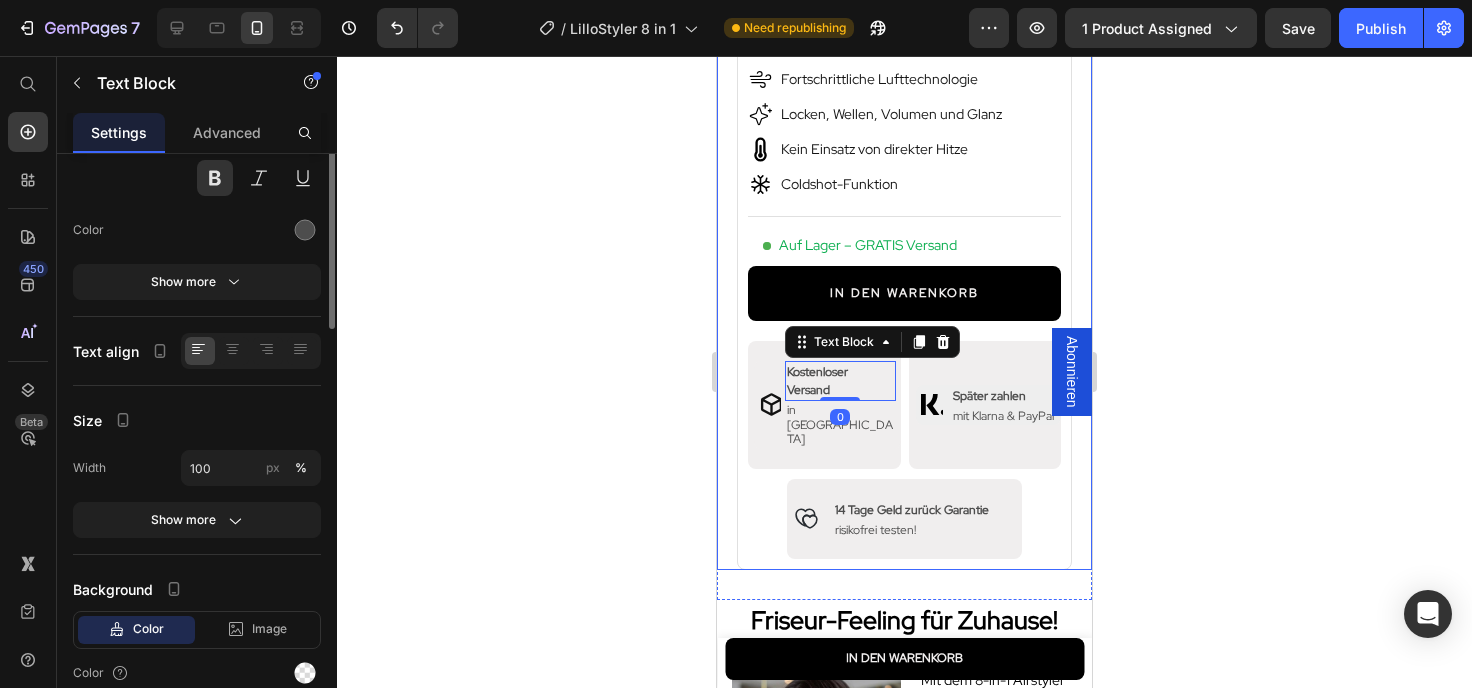 scroll, scrollTop: 302, scrollLeft: 0, axis: vertical 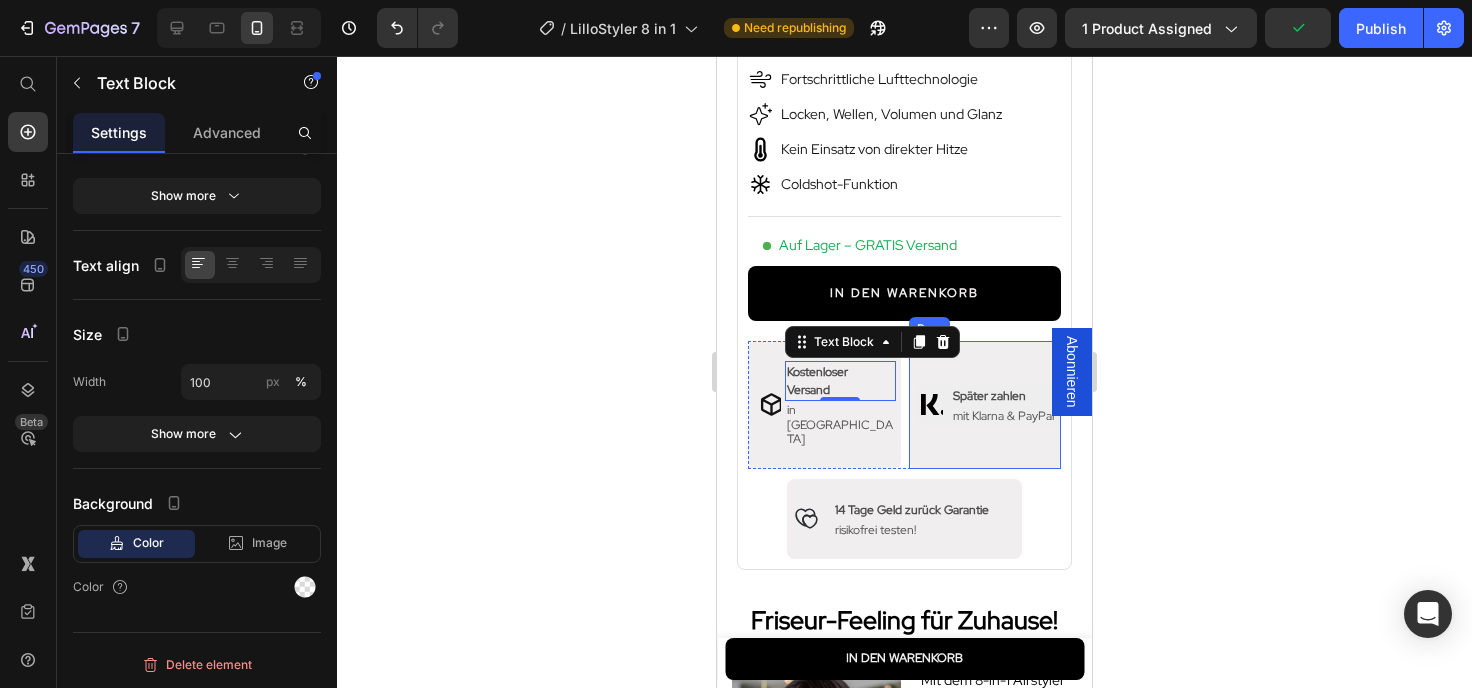 click on "Icon Row Später zahlen Text Block mit Klarna & PayPal Text Block Row Row Row" at bounding box center [985, 404] 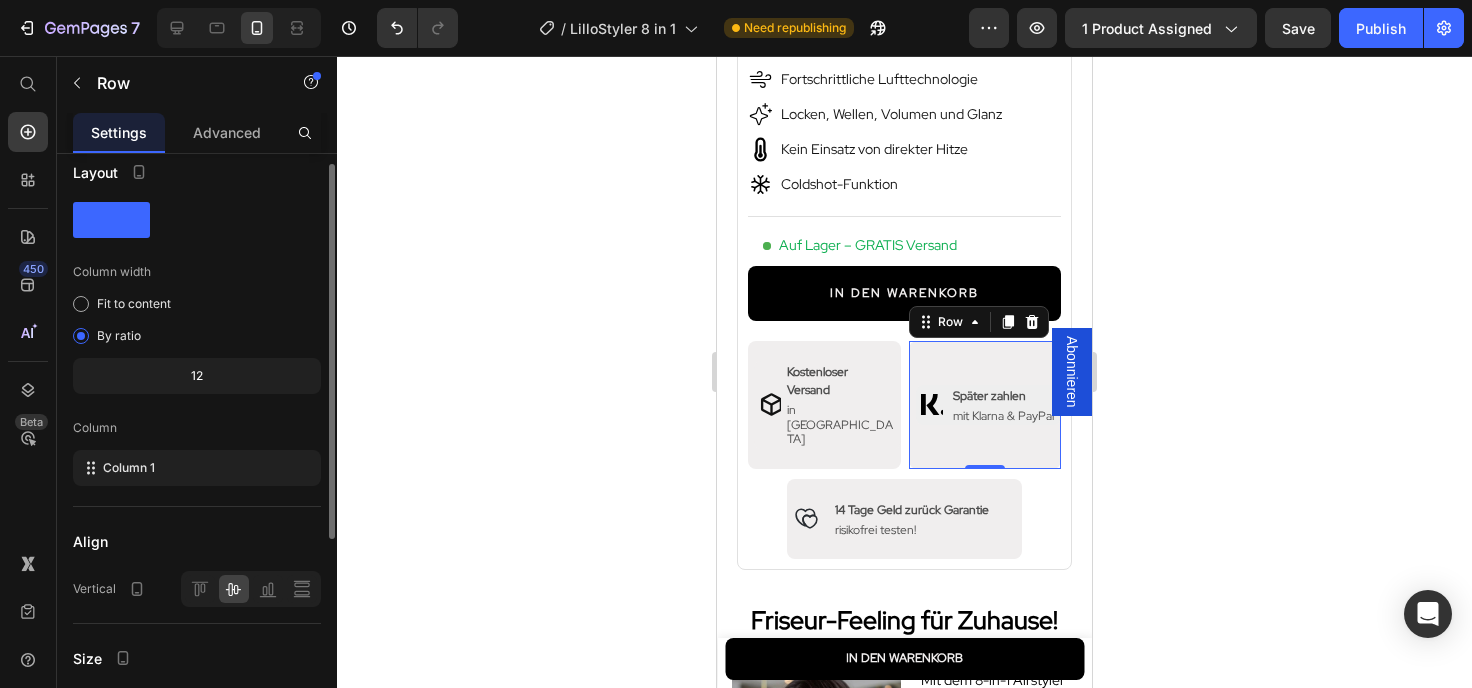scroll, scrollTop: 0, scrollLeft: 0, axis: both 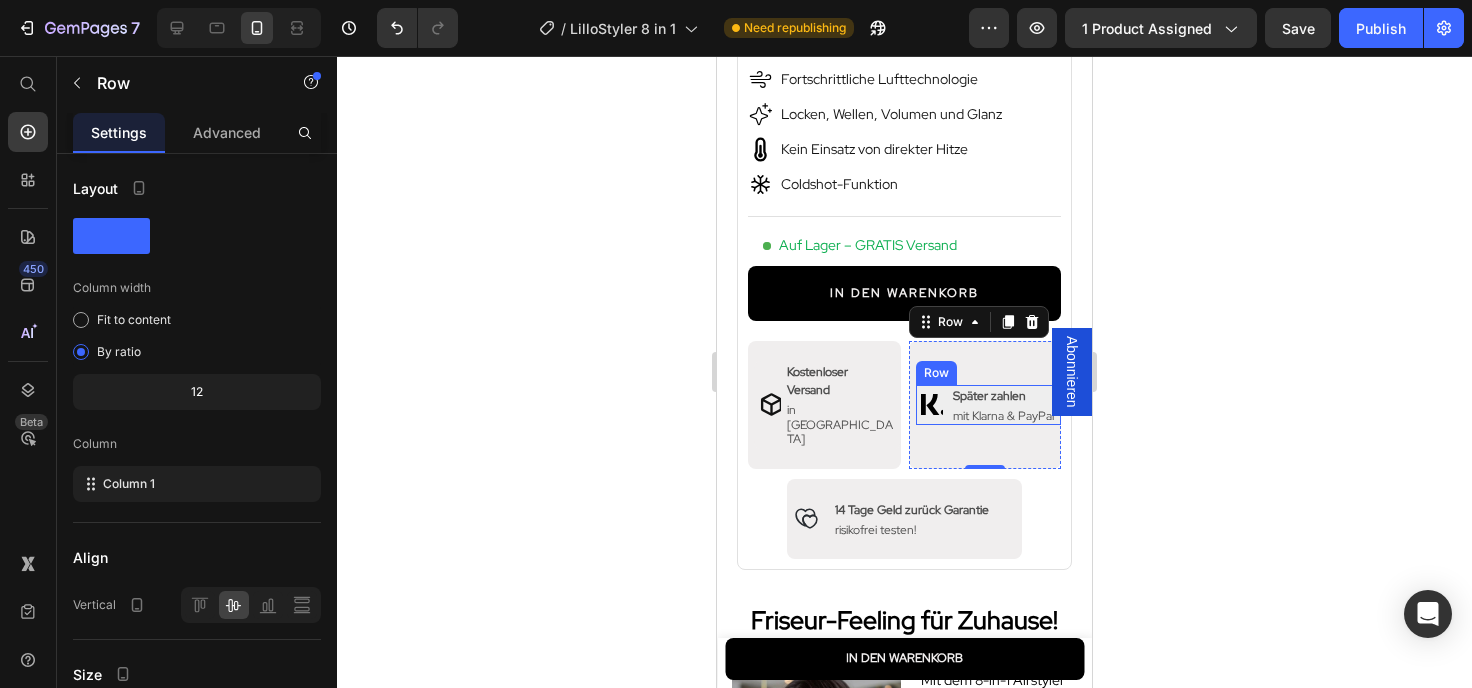 click on "Icon Row Später zahlen Text Block mit Klarna & PayPal Text Block Row Row" at bounding box center (989, 405) 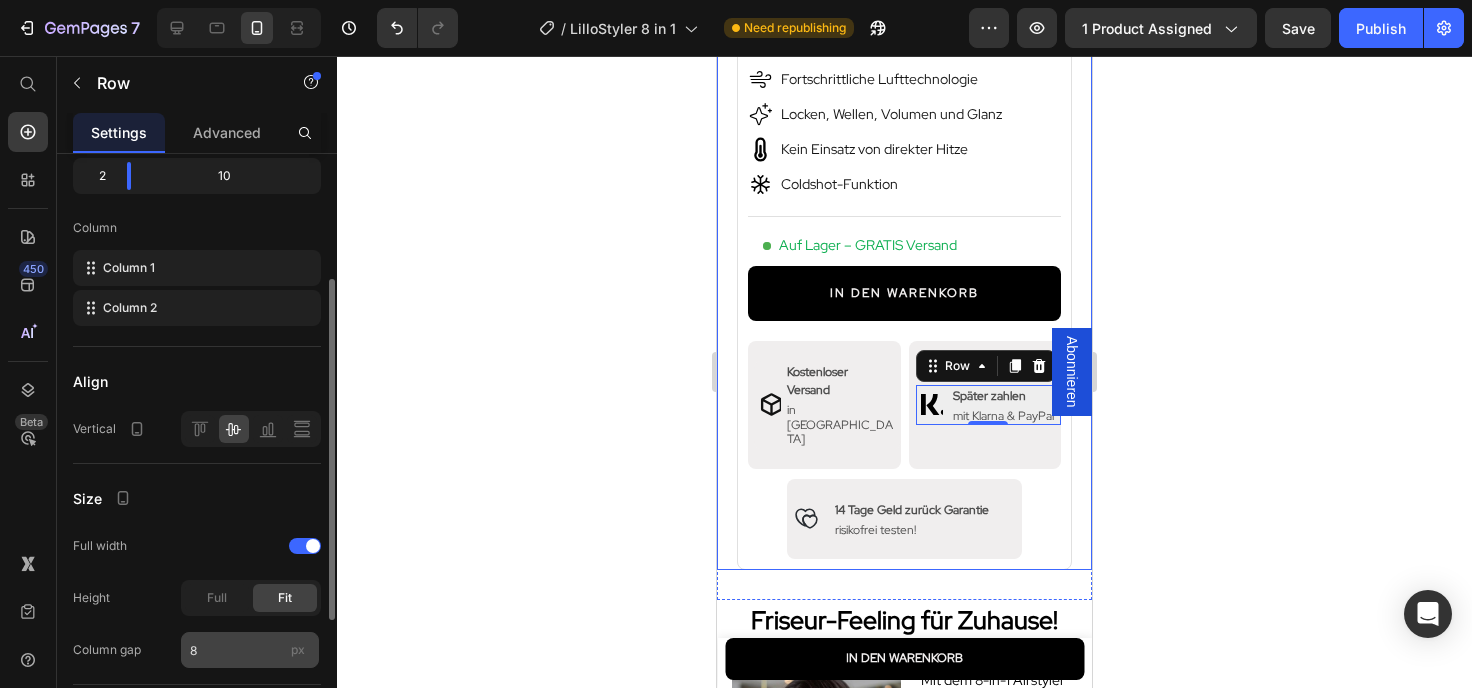 scroll, scrollTop: 324, scrollLeft: 0, axis: vertical 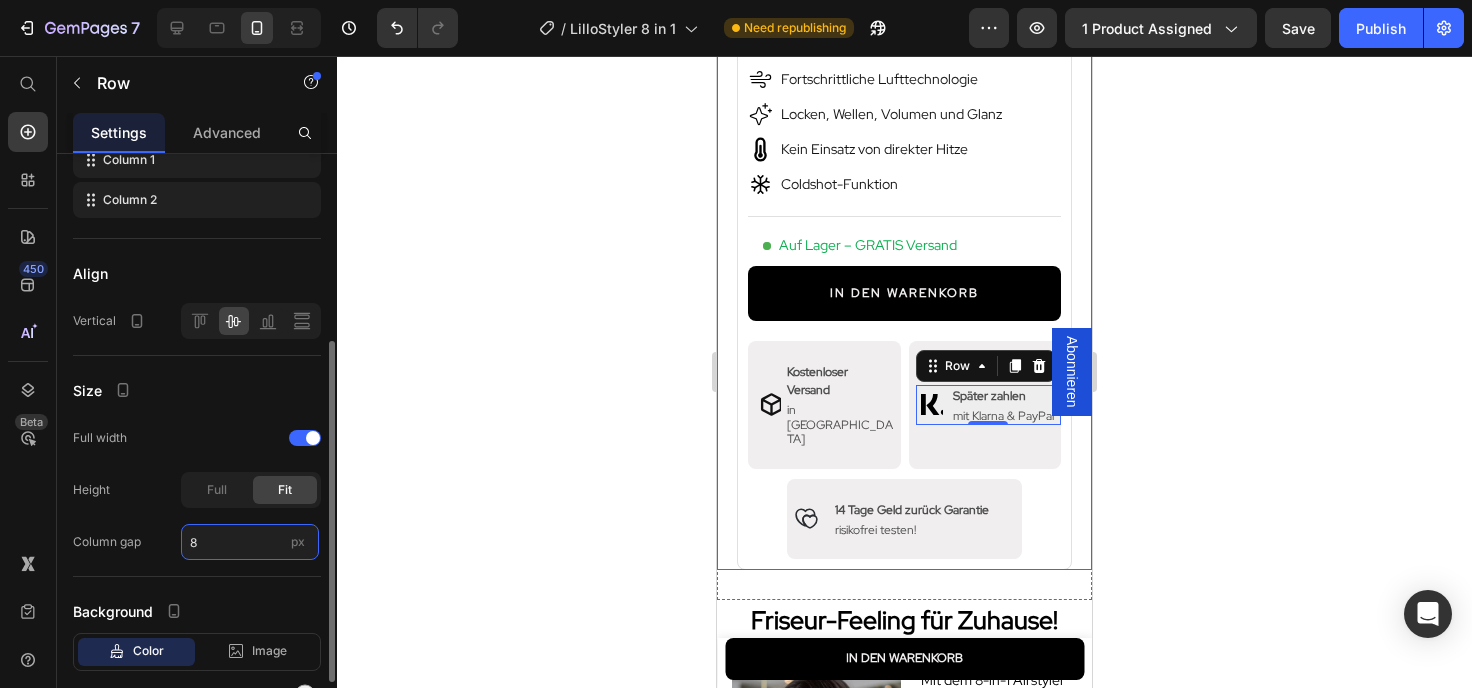click on "8" at bounding box center [250, 542] 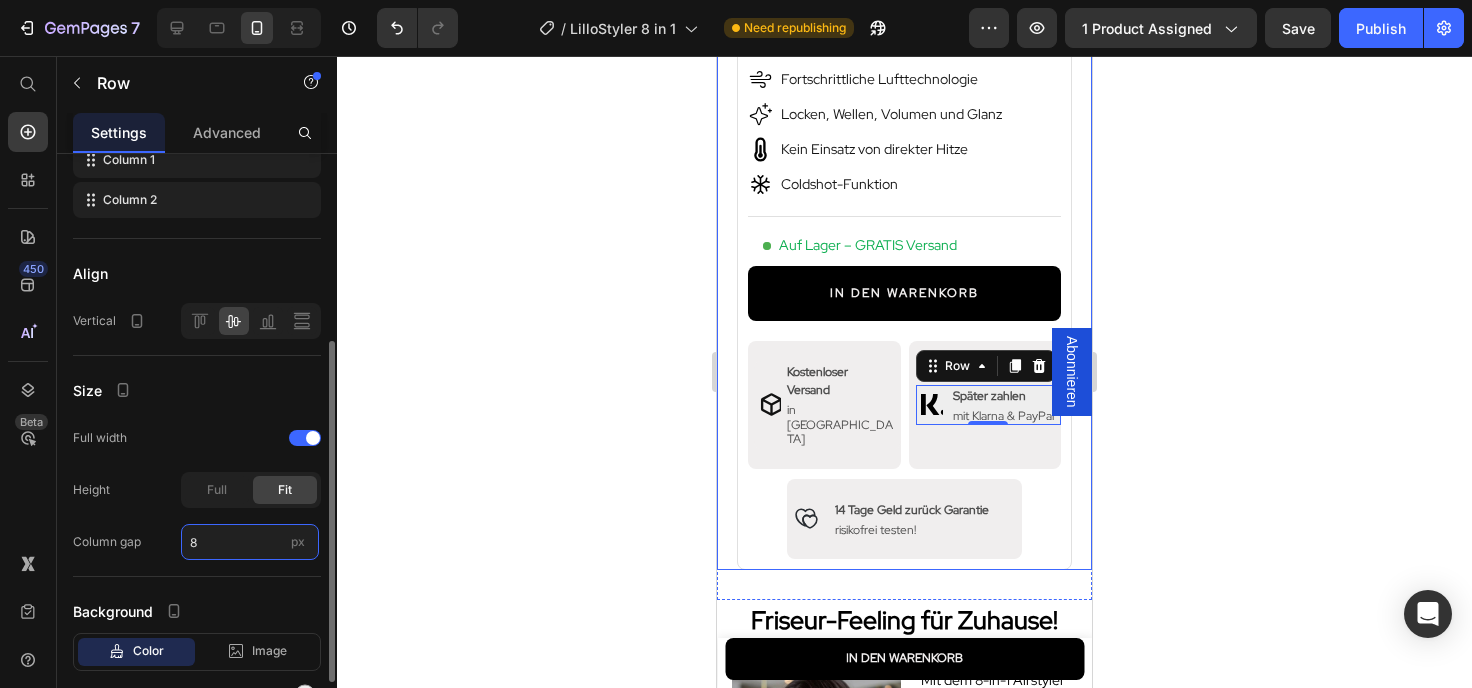 type on "6" 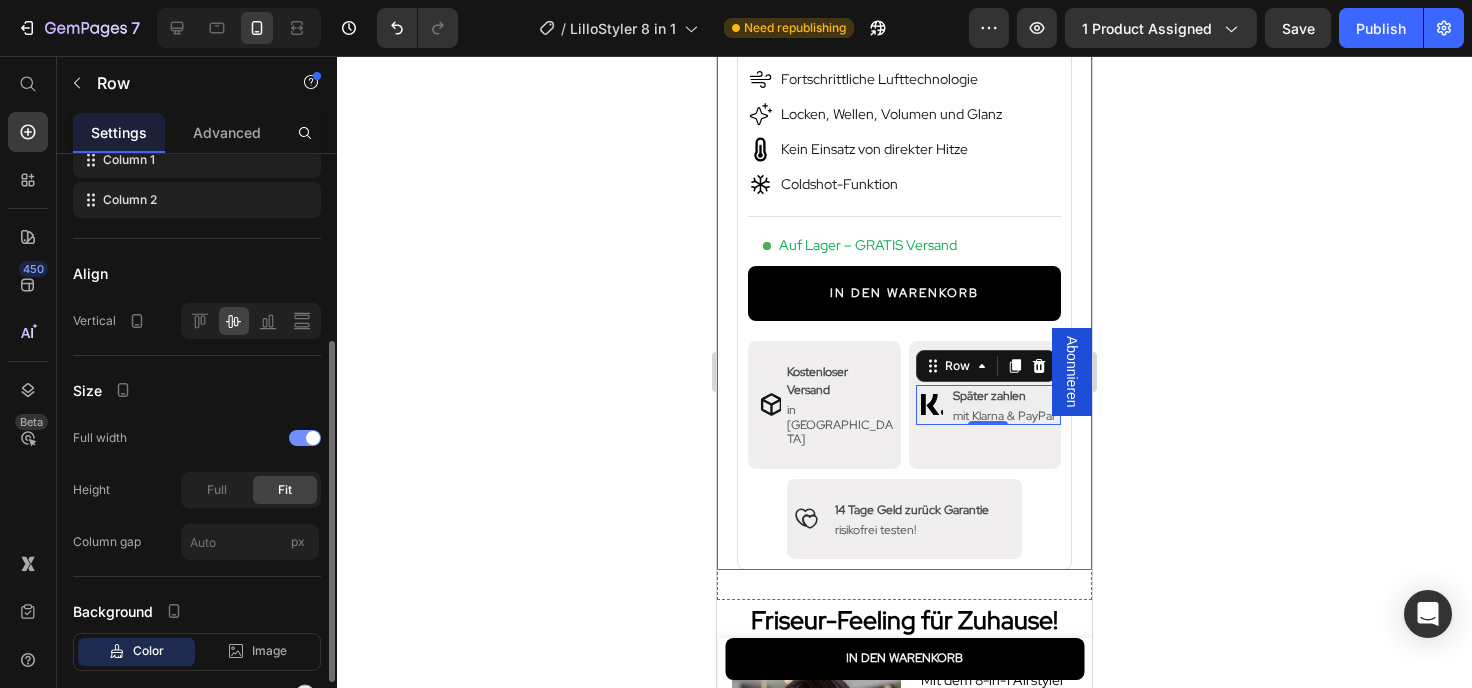 type on "8" 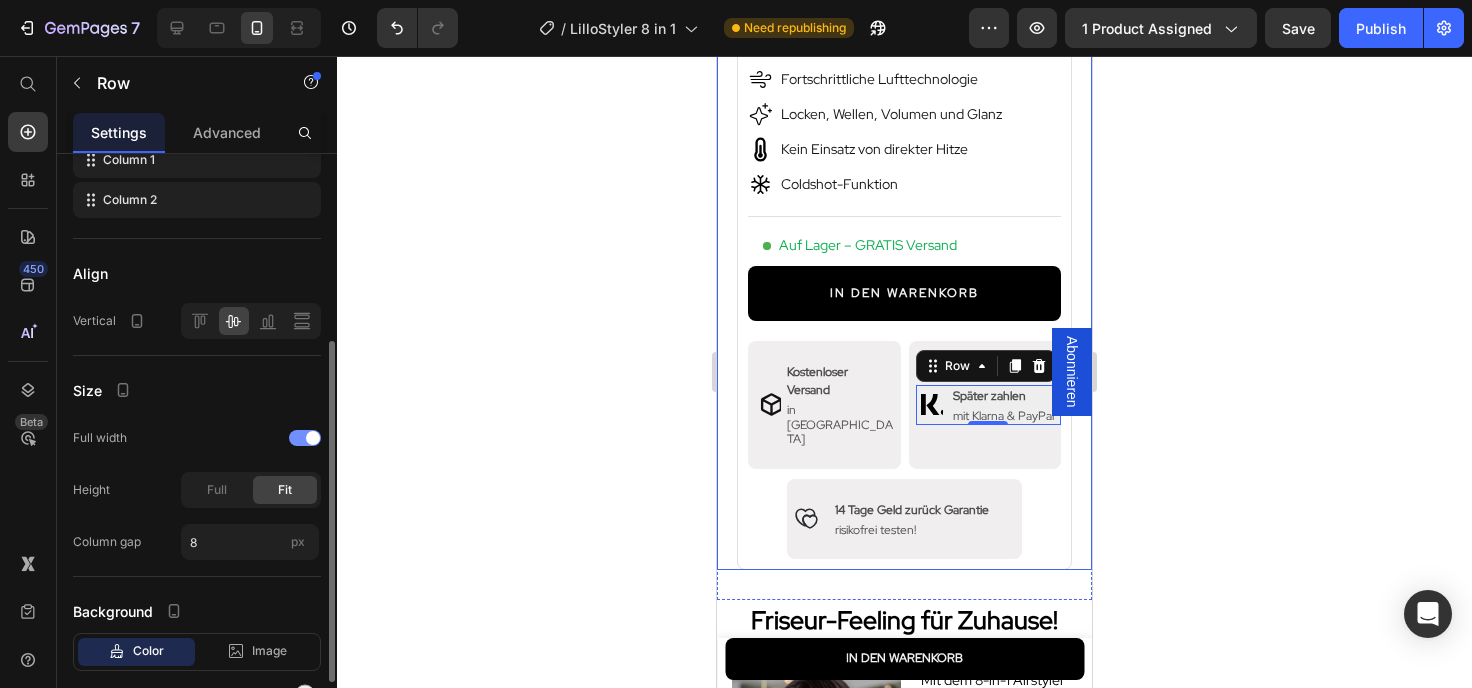 click on "Full width" 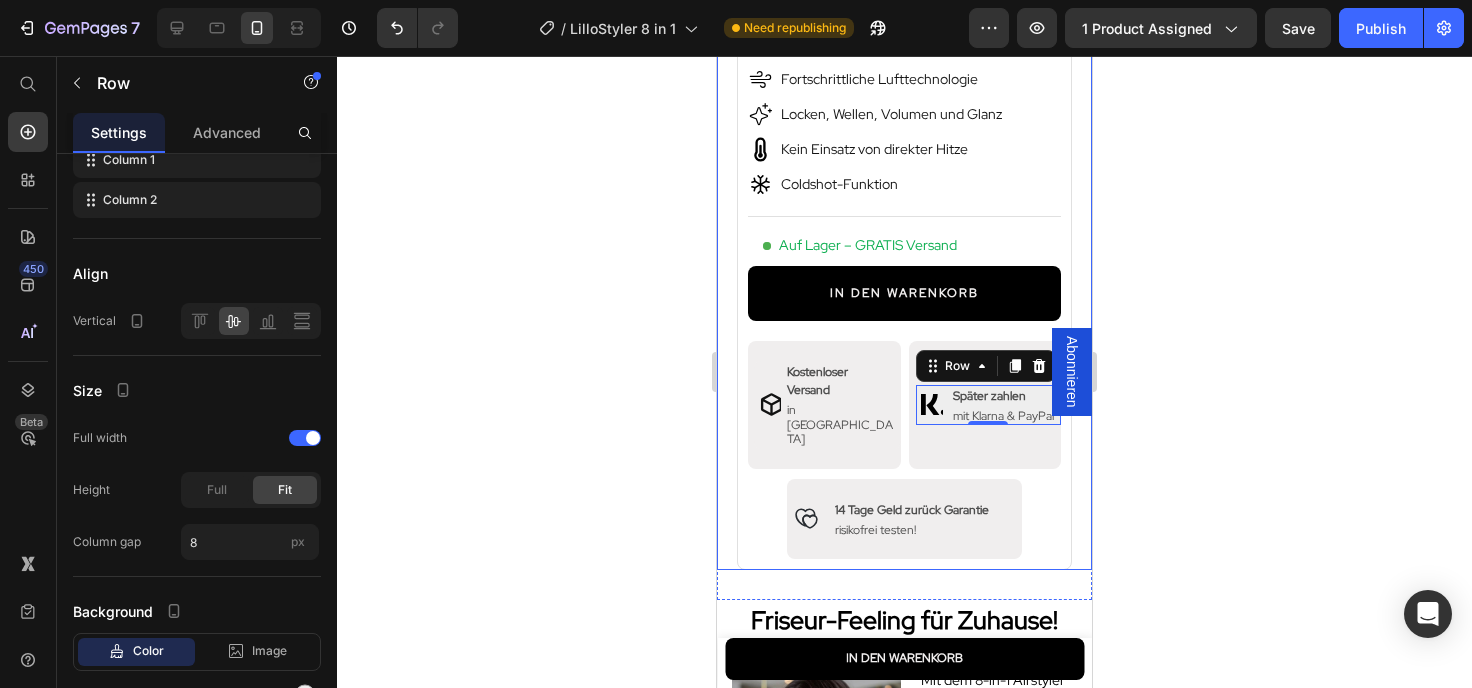 click 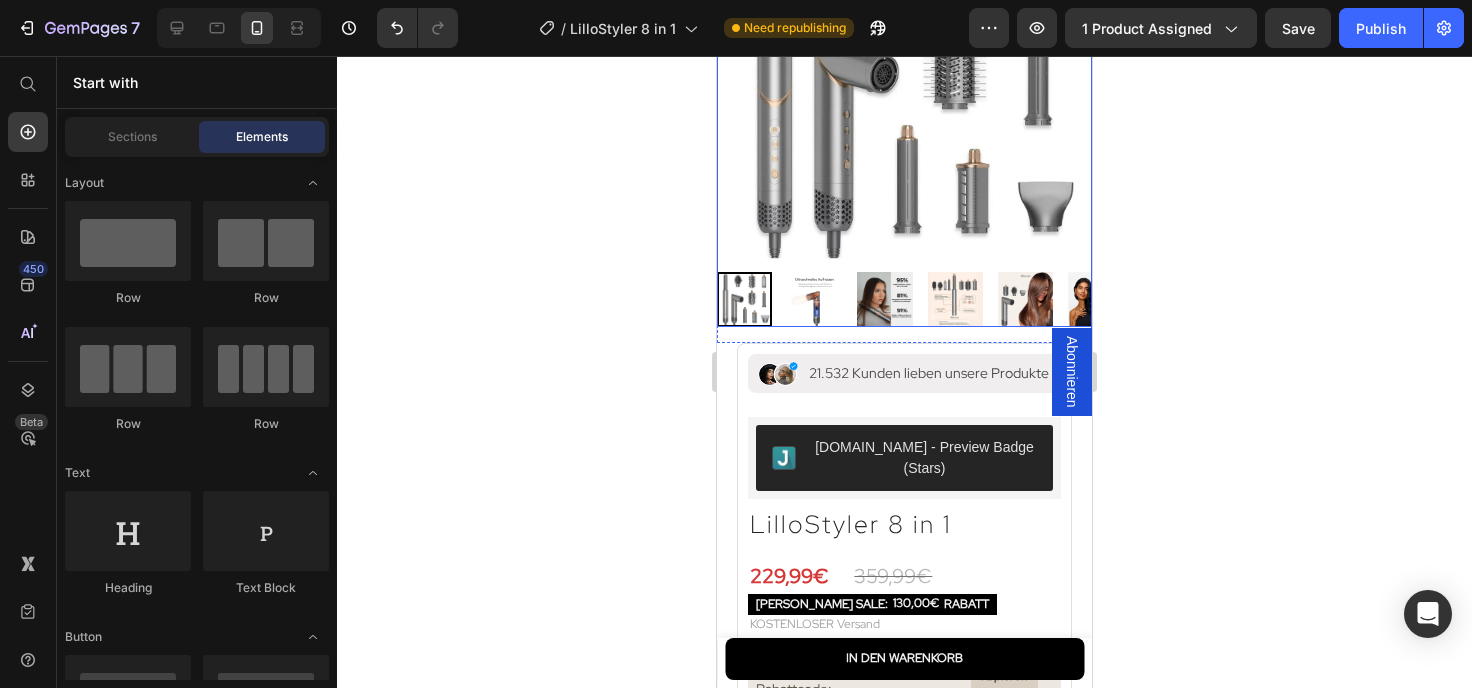 scroll, scrollTop: 0, scrollLeft: 0, axis: both 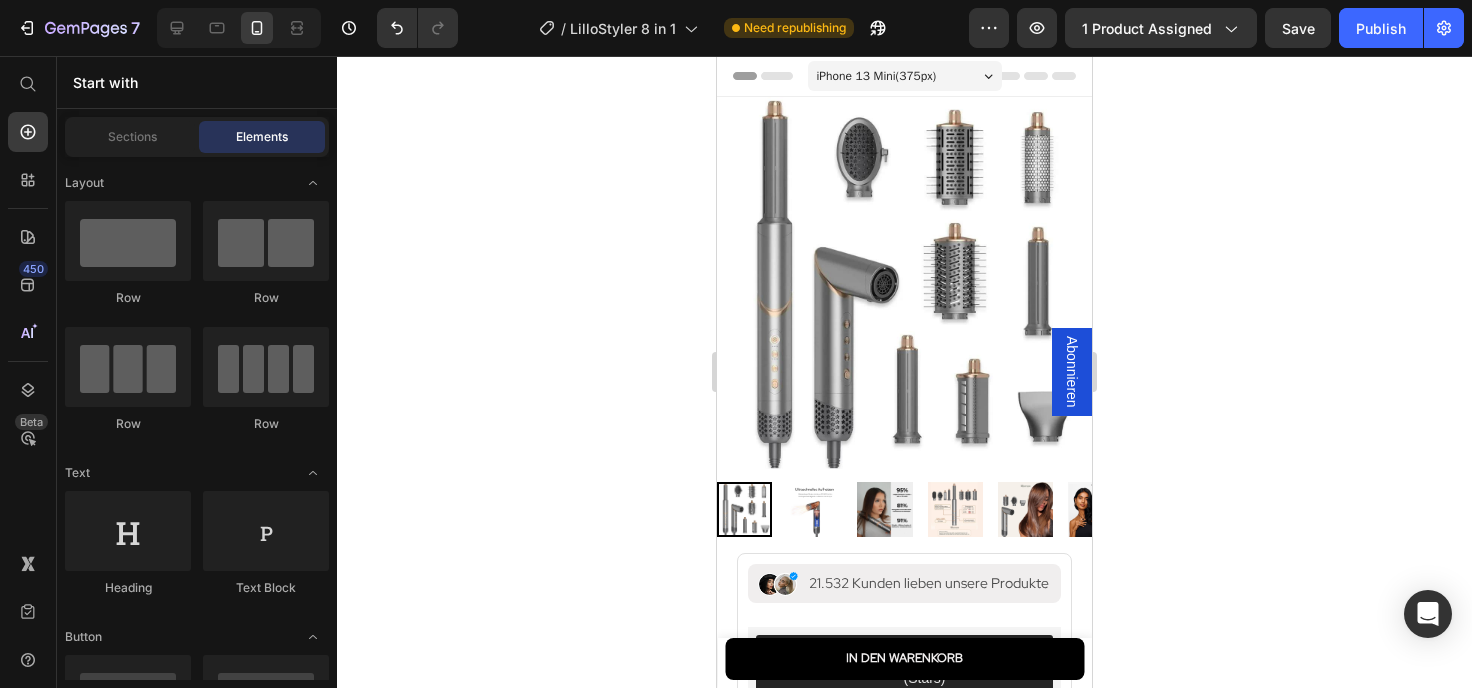 click on "iPhone 13 Mini  ( 375 px)" at bounding box center [877, 76] 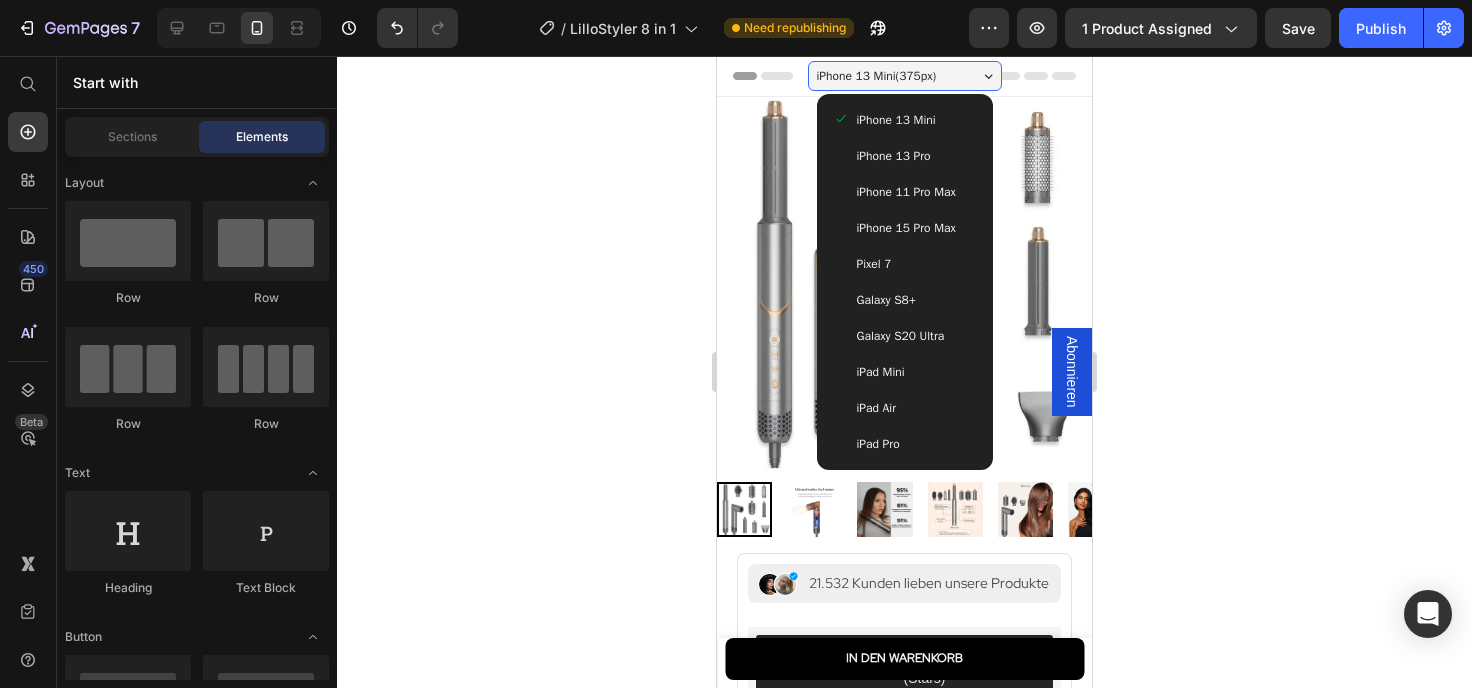 click on "iPhone 13 Pro" at bounding box center (894, 156) 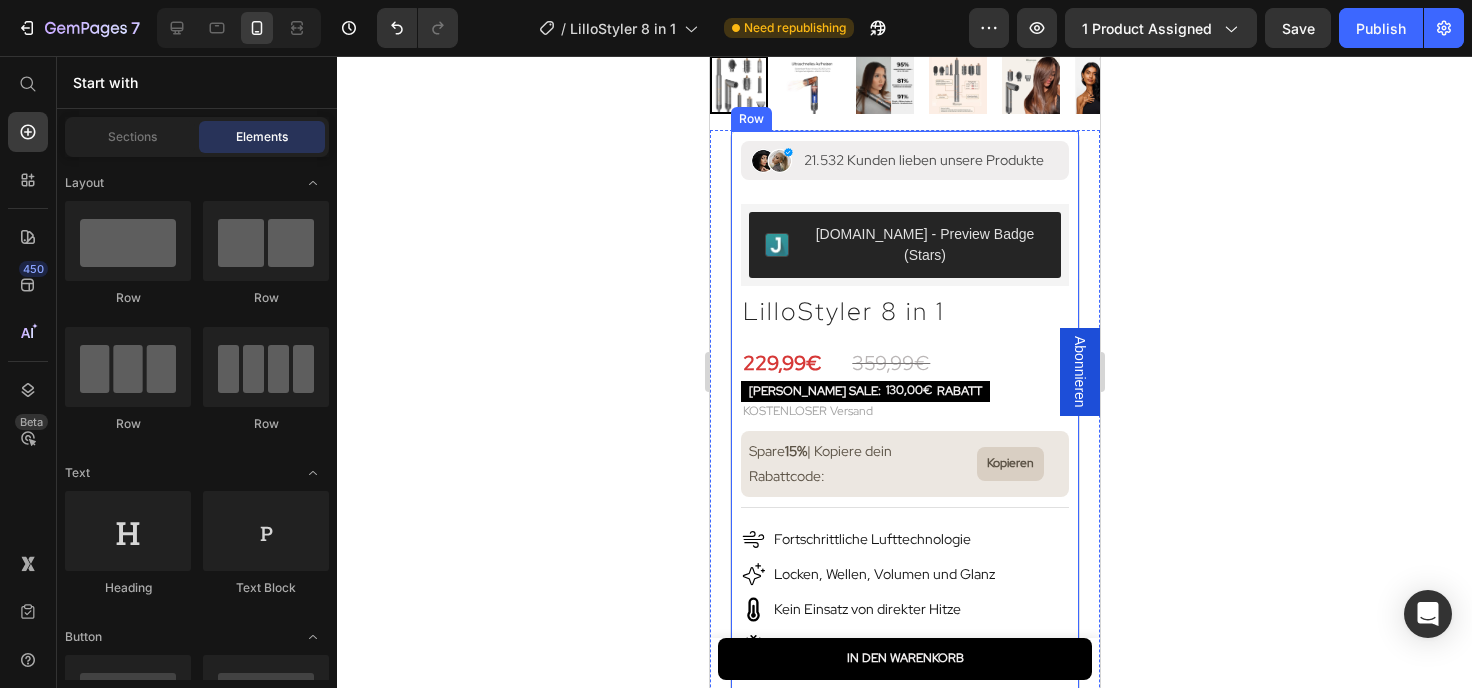scroll, scrollTop: 883, scrollLeft: 0, axis: vertical 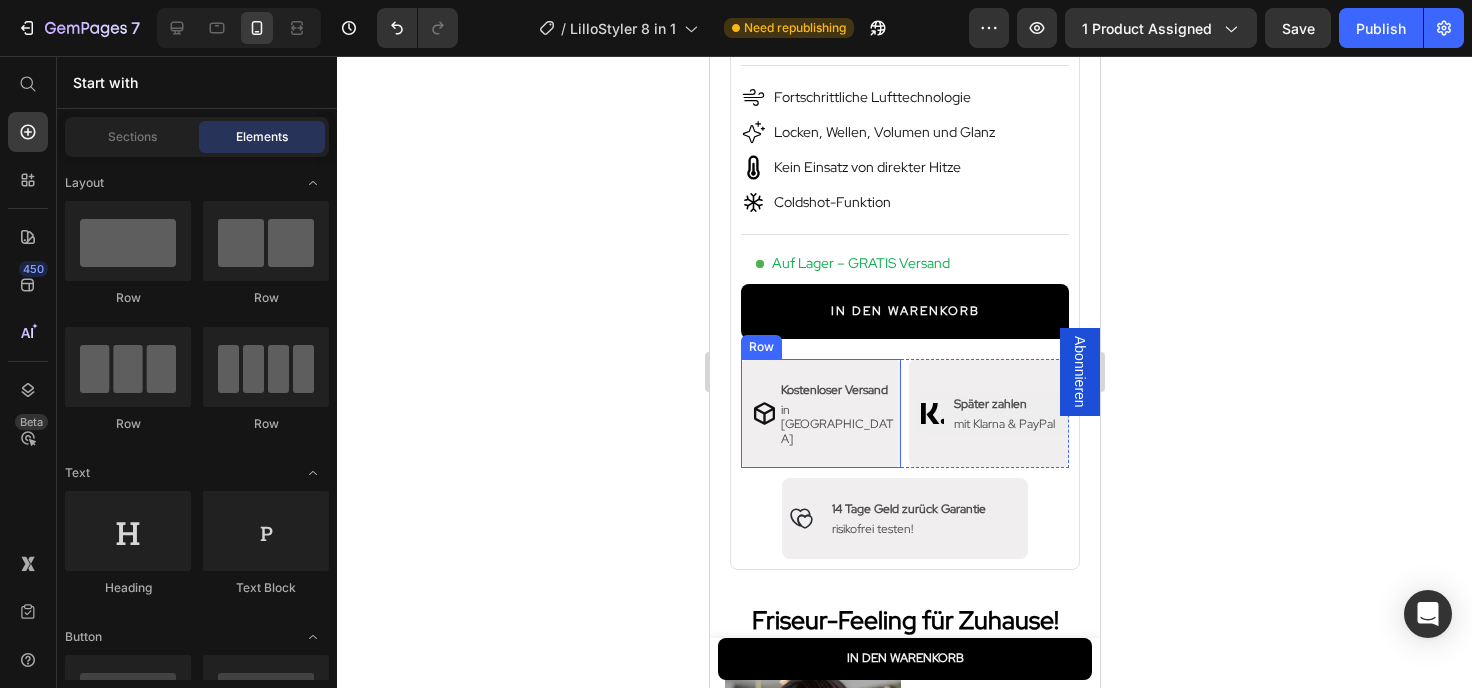 click on "Icon Row Kostenloser Versand Text Block in [GEOGRAPHIC_DATA] Text [GEOGRAPHIC_DATA]" at bounding box center (820, 413) 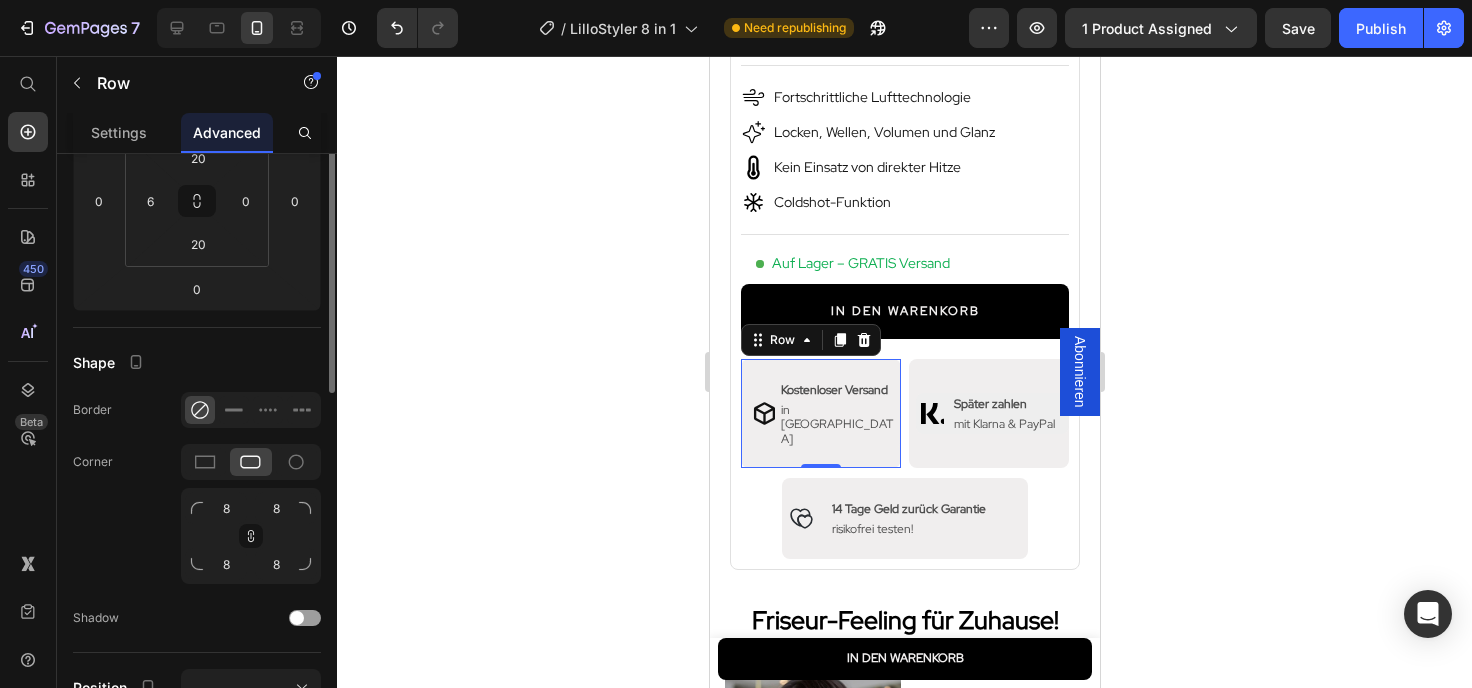 scroll, scrollTop: 216, scrollLeft: 0, axis: vertical 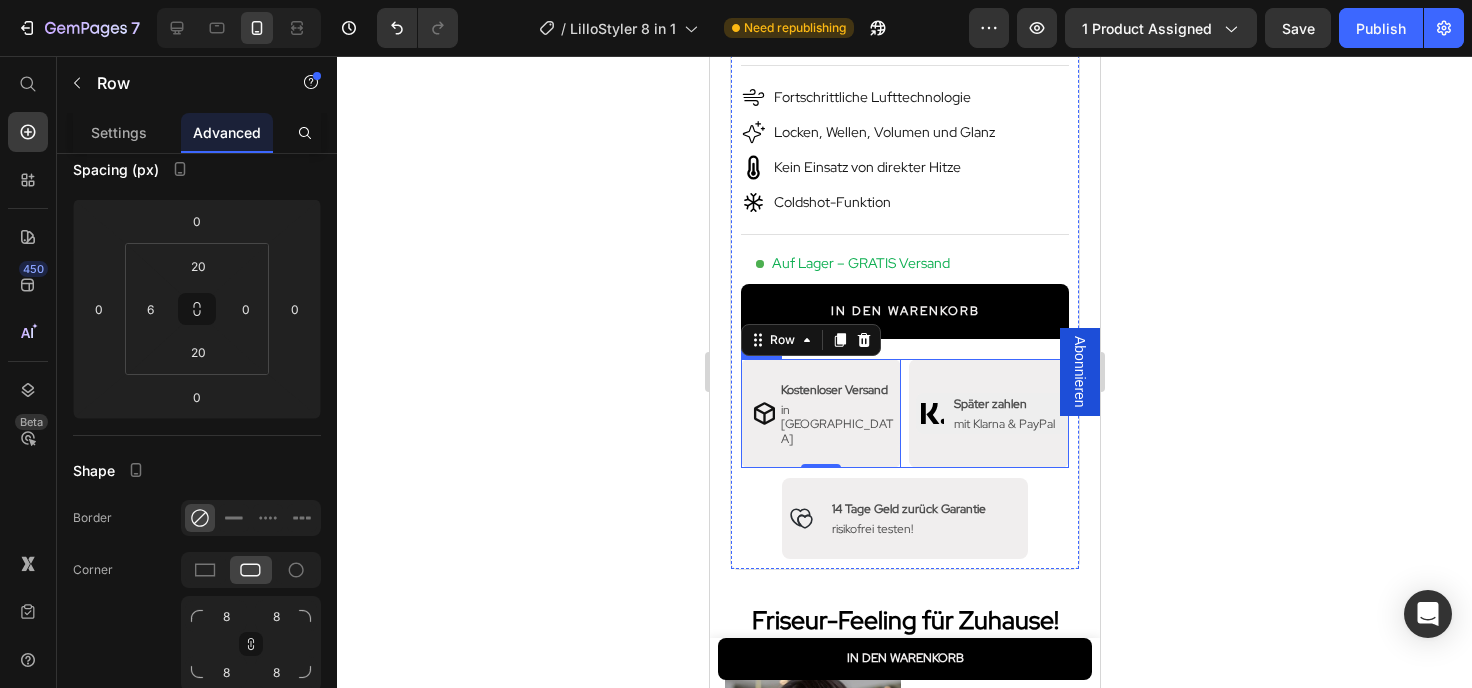 click on "Icon Row Kostenloser Versand Text Block in [GEOGRAPHIC_DATA] Text Block Row Row Row   0
Icon Row Später zahlen Text Block mit Klarna & PayPal Text Block Row Row Row Row" at bounding box center (904, 413) 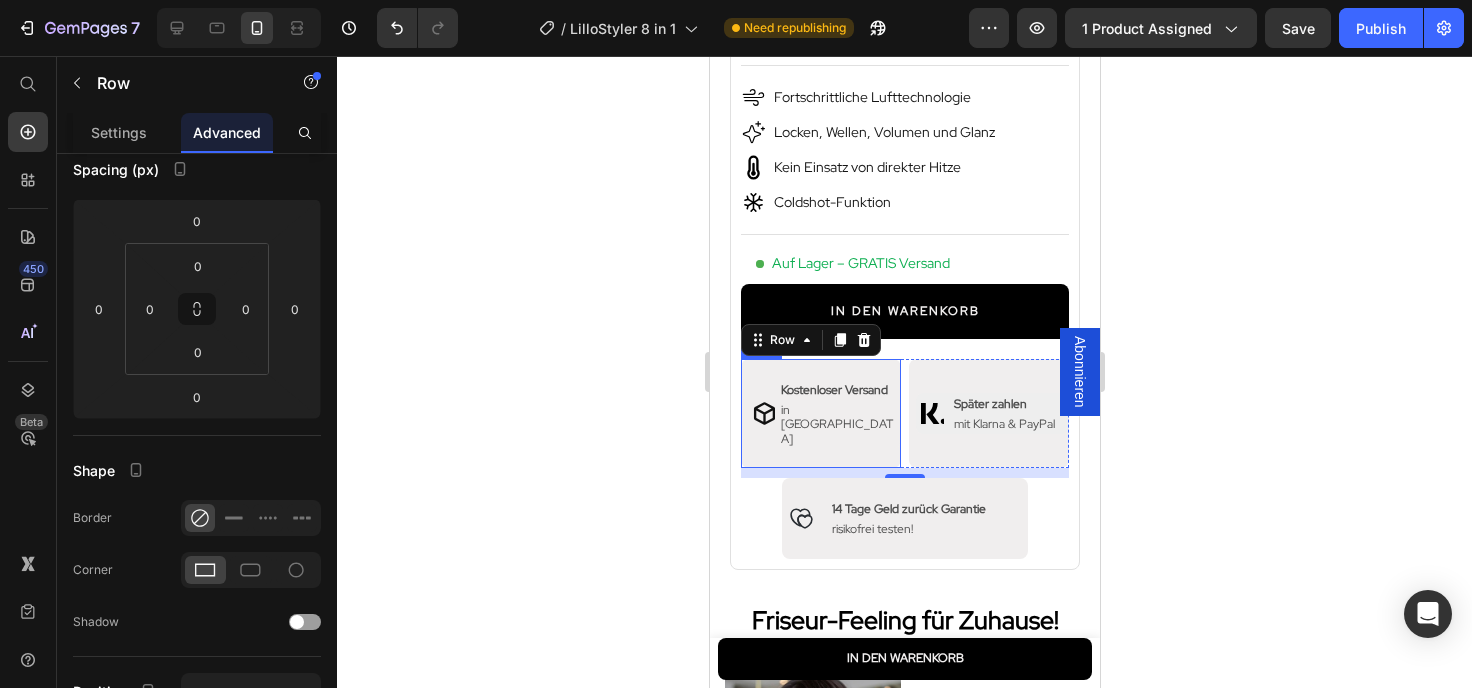 click on "Icon Row Kostenloser Versand Text Block in [GEOGRAPHIC_DATA] Text [GEOGRAPHIC_DATA]" at bounding box center [820, 413] 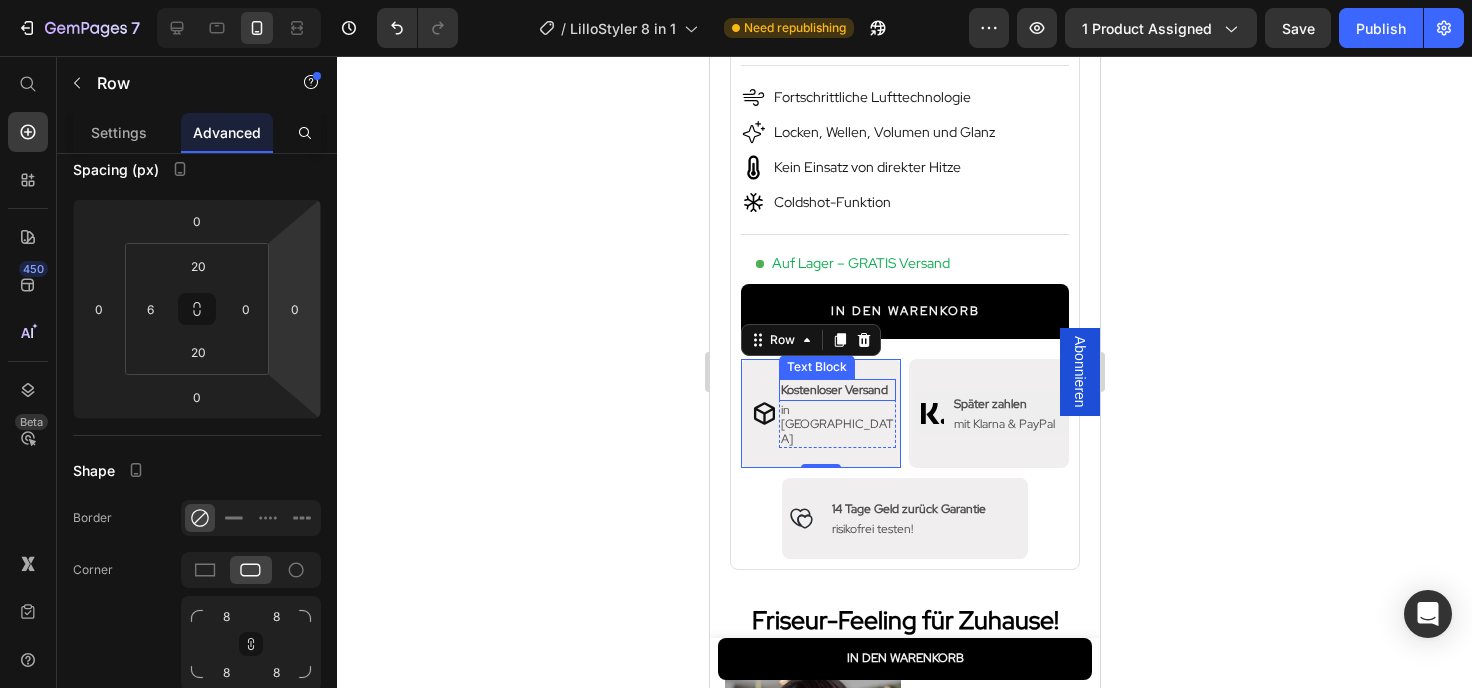 click on "Kostenloser Versand" at bounding box center [836, 390] 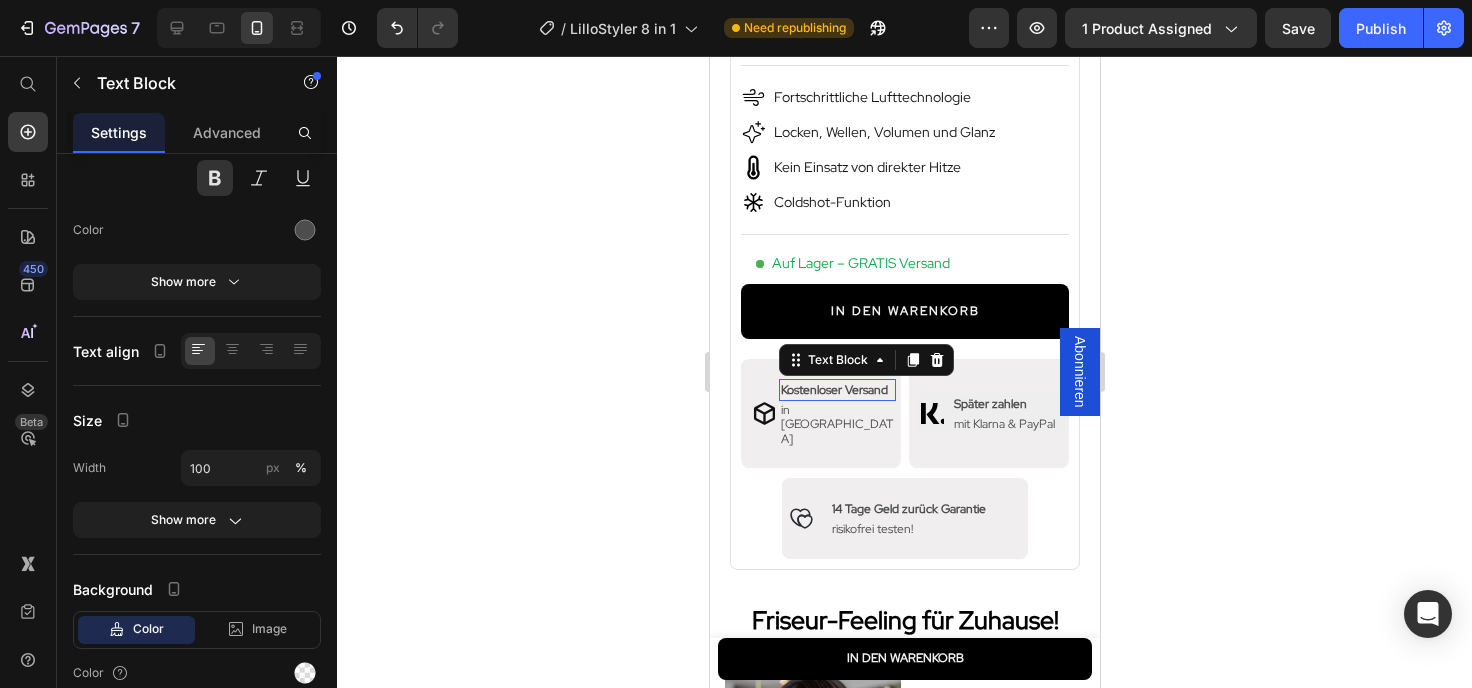 scroll, scrollTop: 0, scrollLeft: 0, axis: both 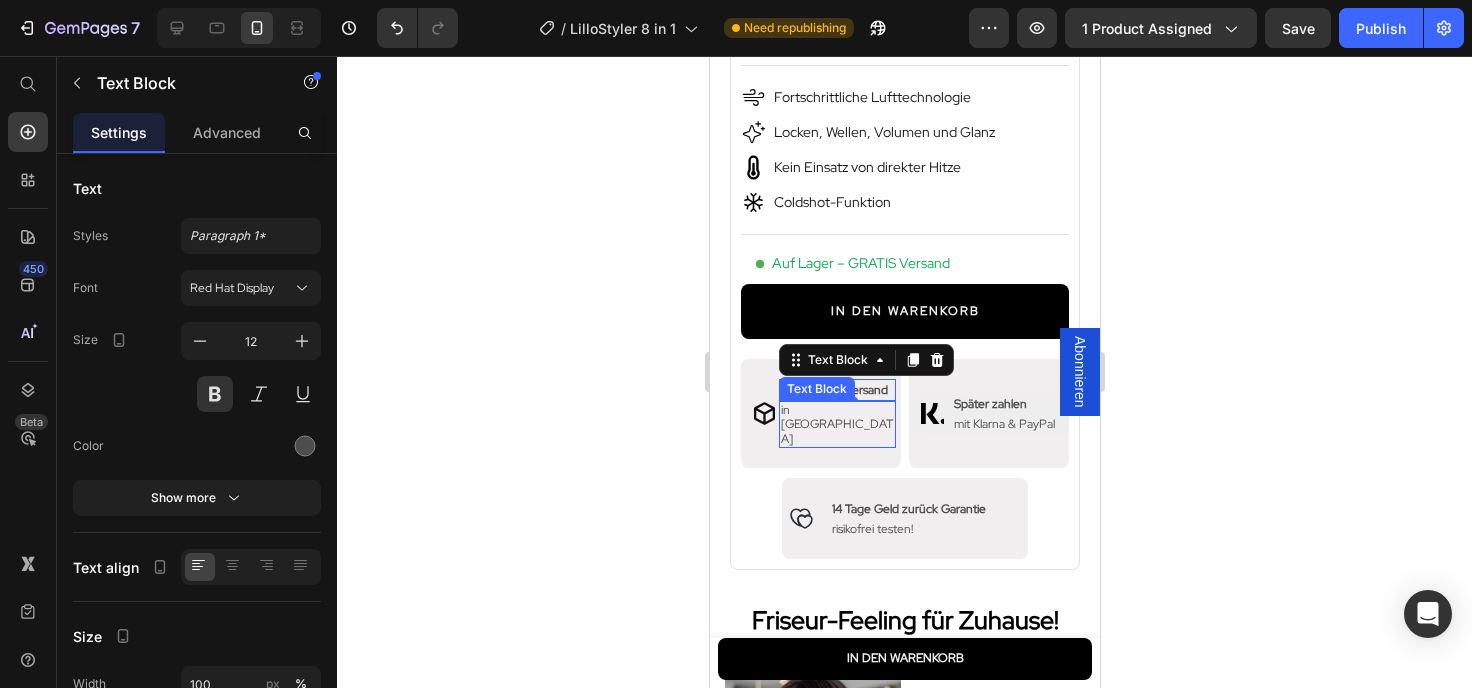click on "in [GEOGRAPHIC_DATA]" at bounding box center (836, 424) 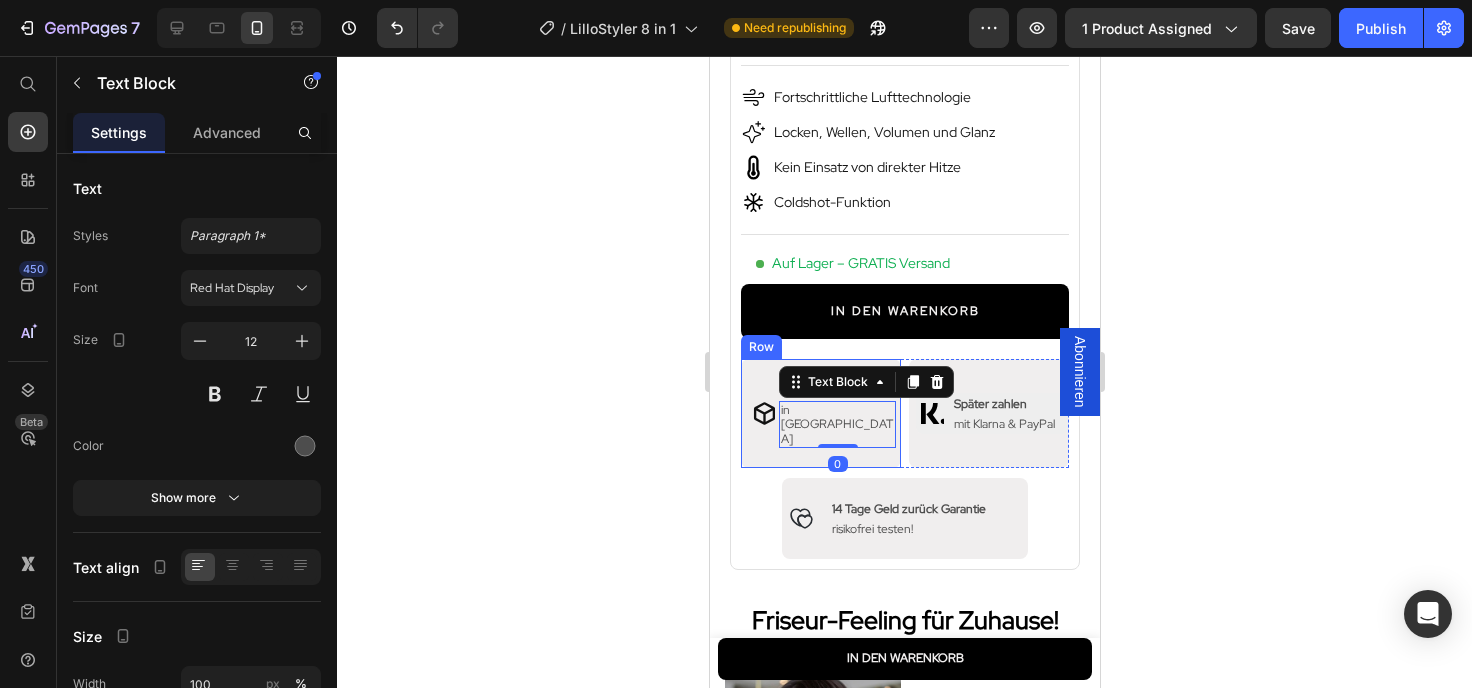 click on "Icon Row Kostenloser Versand Text Block in [GEOGRAPHIC_DATA] Text Block   [GEOGRAPHIC_DATA]" at bounding box center [820, 413] 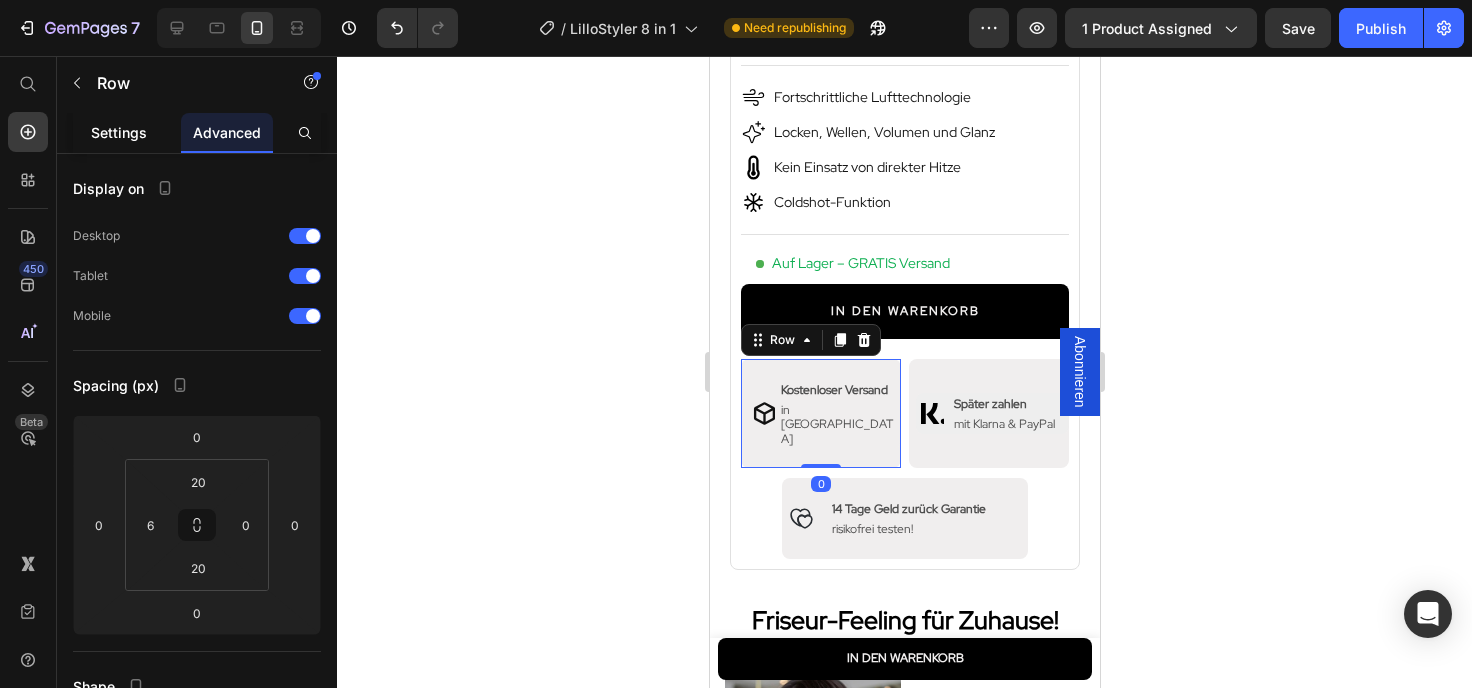 click on "Settings" at bounding box center (119, 132) 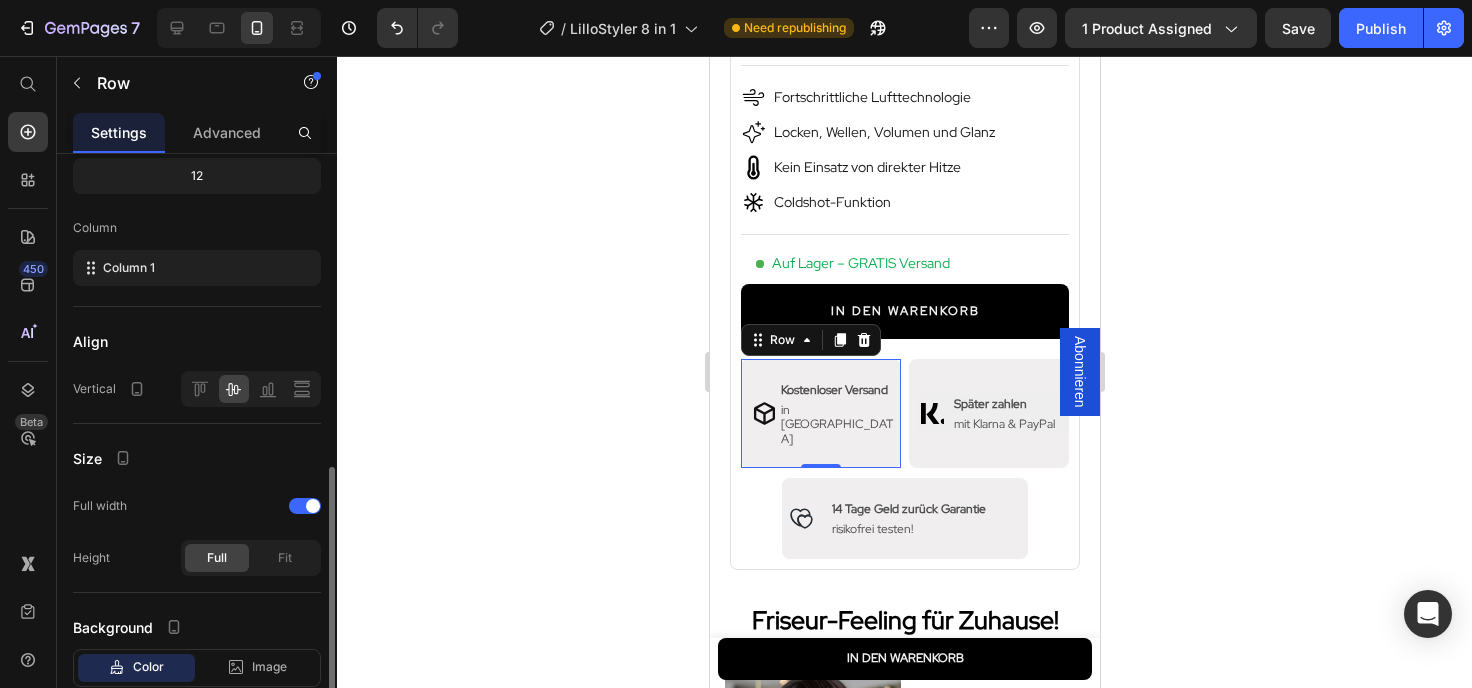 scroll, scrollTop: 324, scrollLeft: 0, axis: vertical 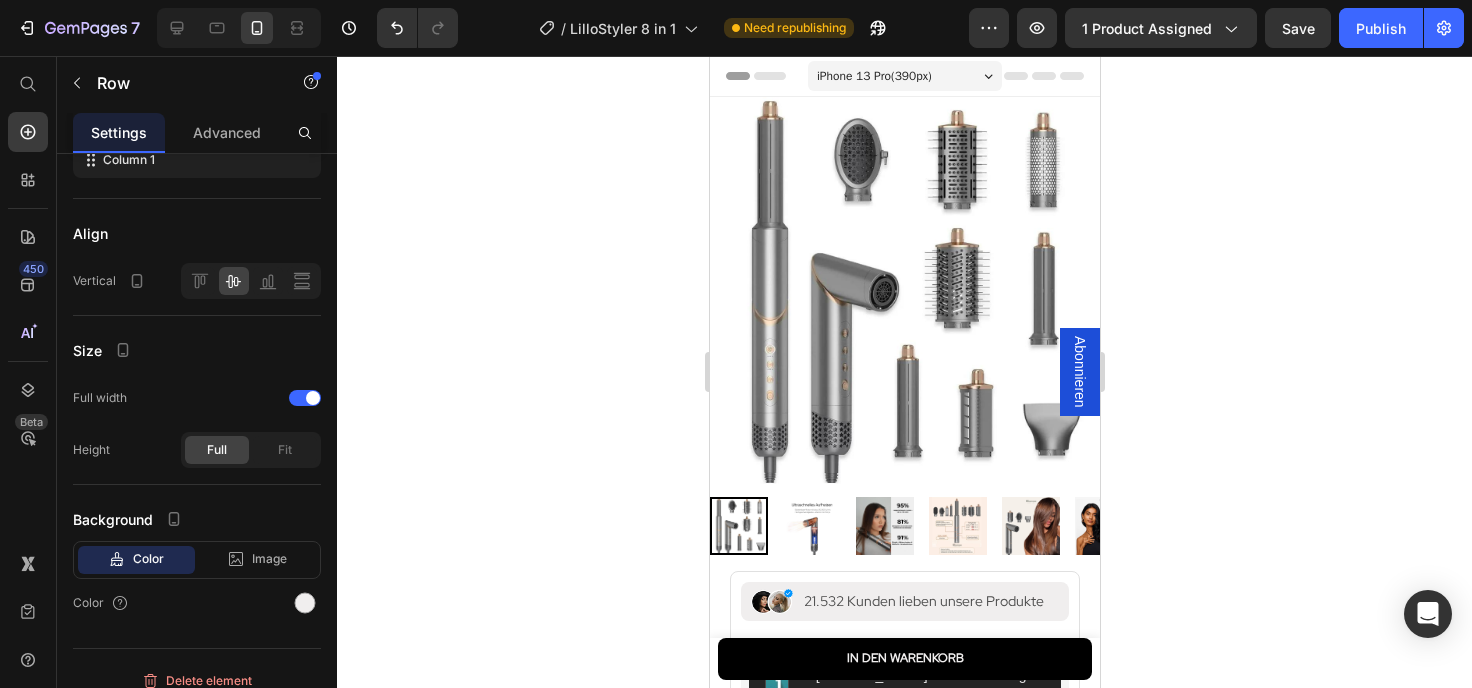 click on "iPhone 13 Pro  ( 390 px)" at bounding box center [873, 76] 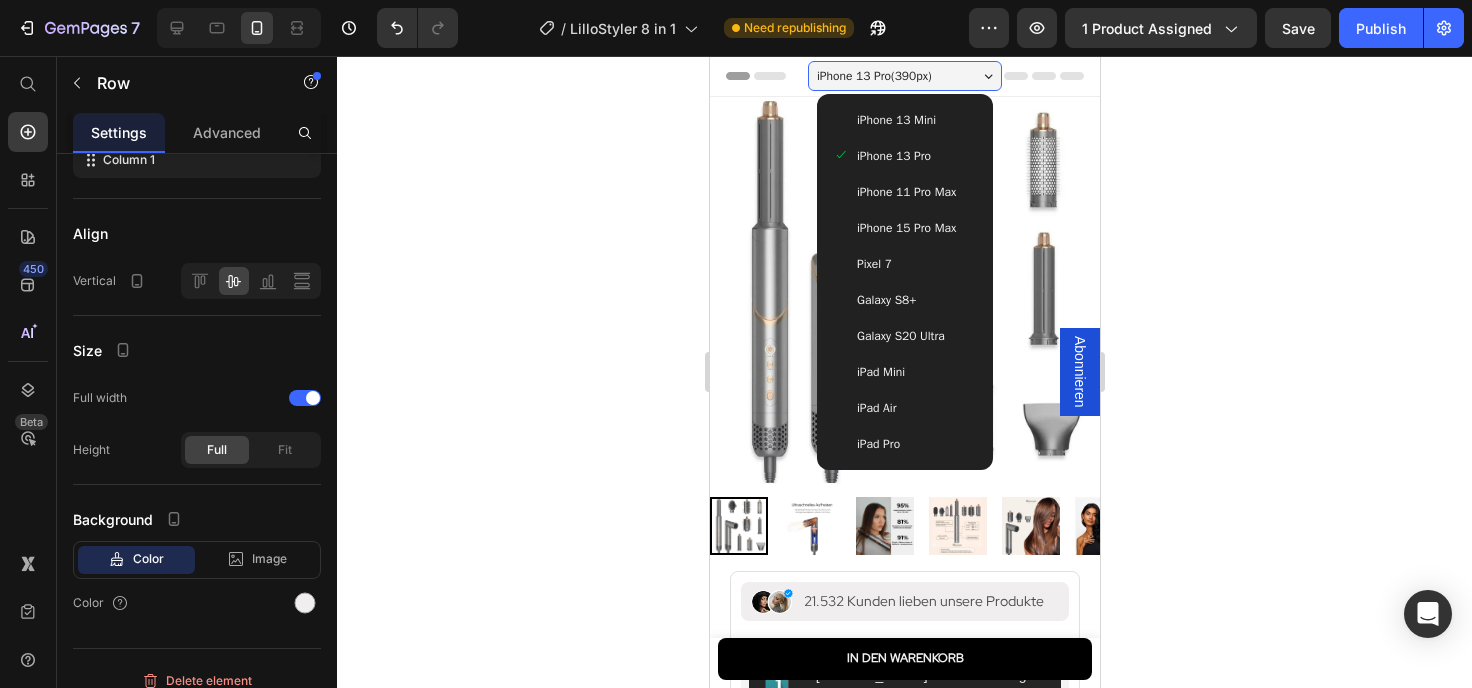 click on "iPhone 15 Pro Max" at bounding box center [904, 228] 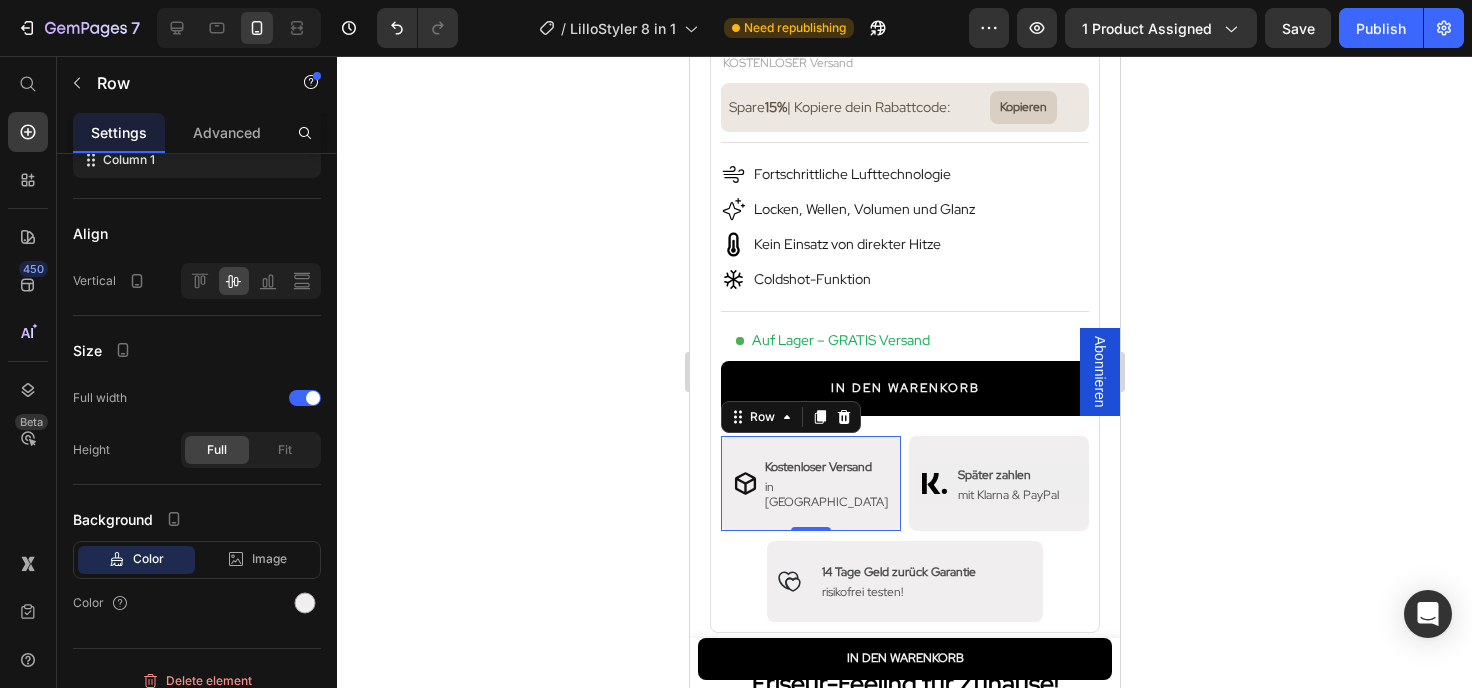 scroll, scrollTop: 883, scrollLeft: 0, axis: vertical 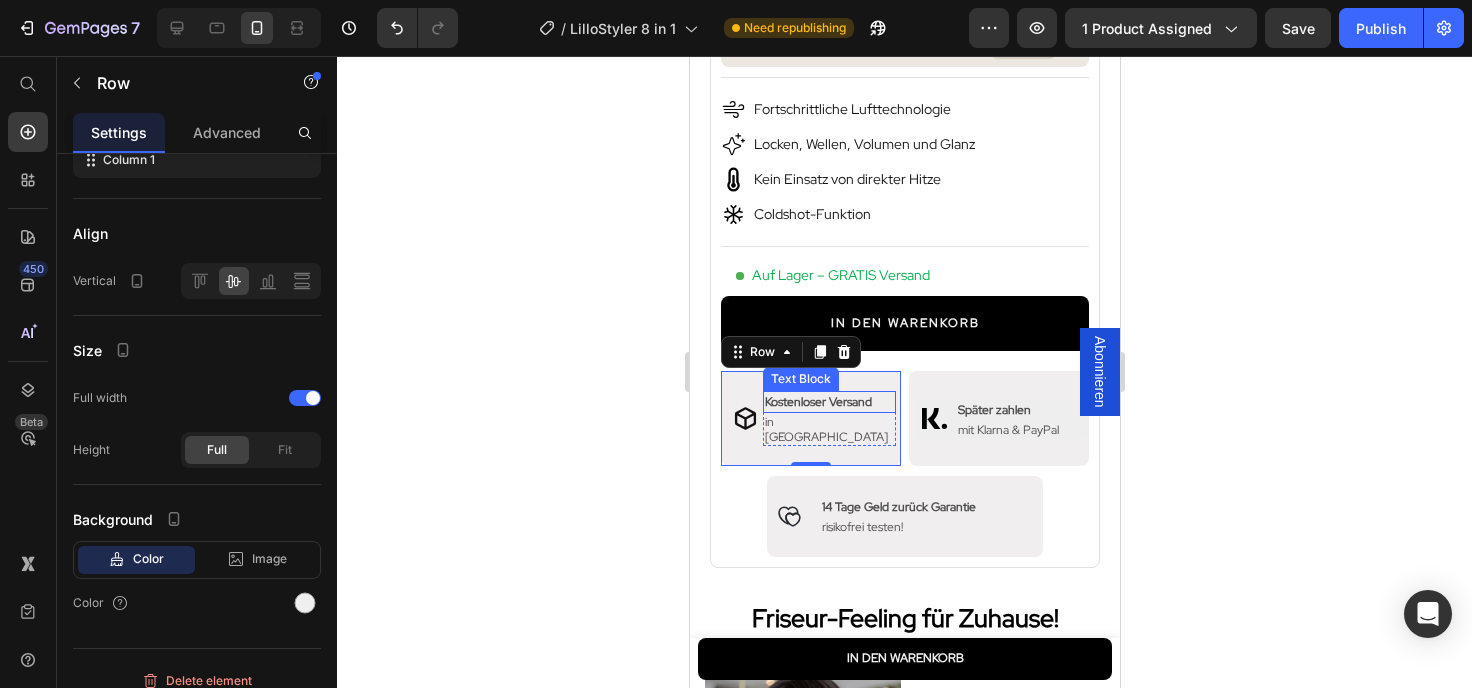 click on "Kostenloser Versand" at bounding box center (828, 402) 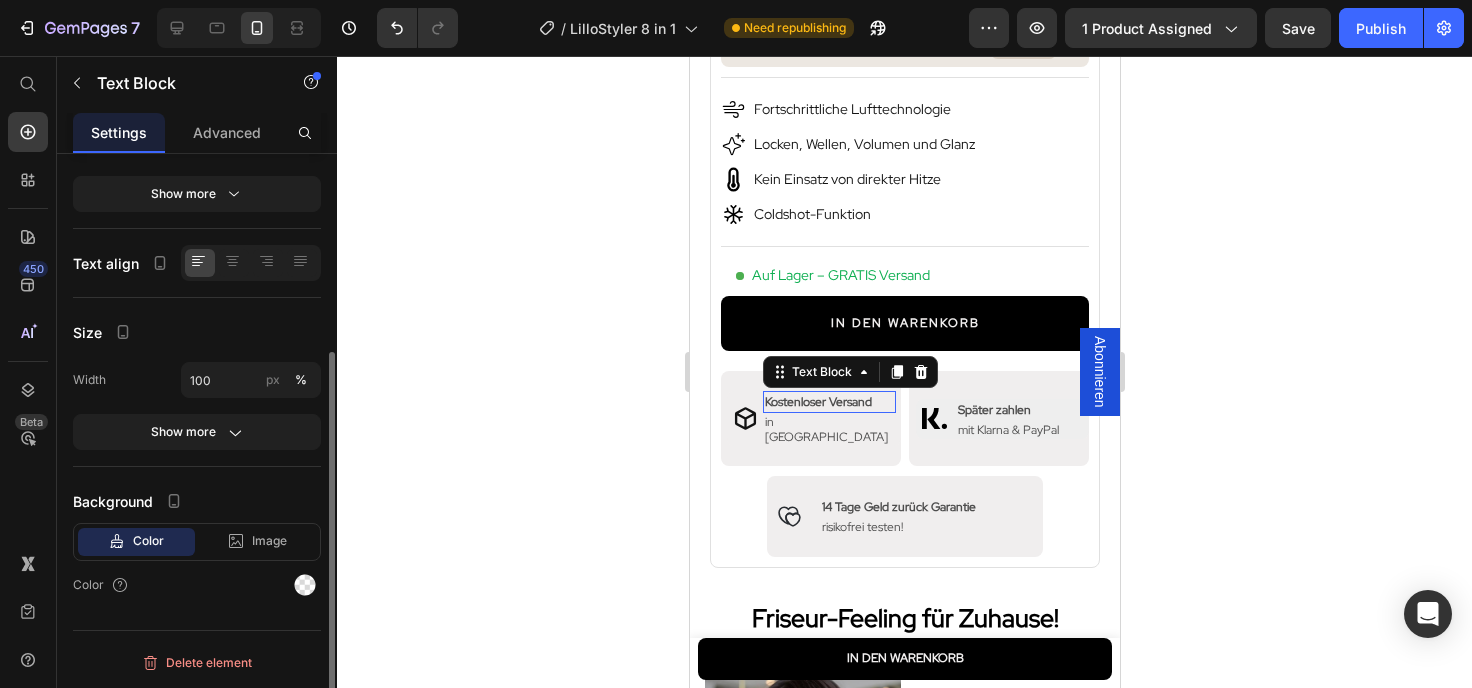 scroll, scrollTop: 0, scrollLeft: 0, axis: both 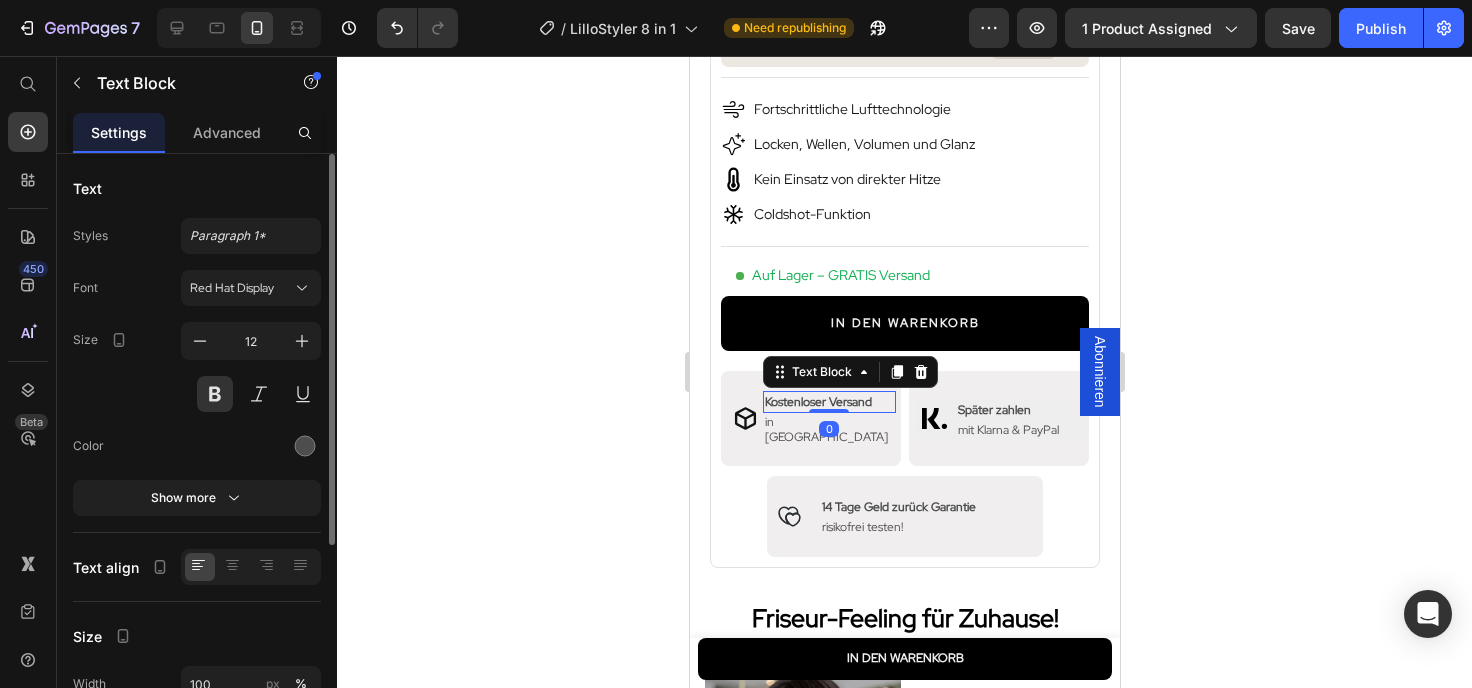 click on "Kostenloser Versand" at bounding box center (828, 402) 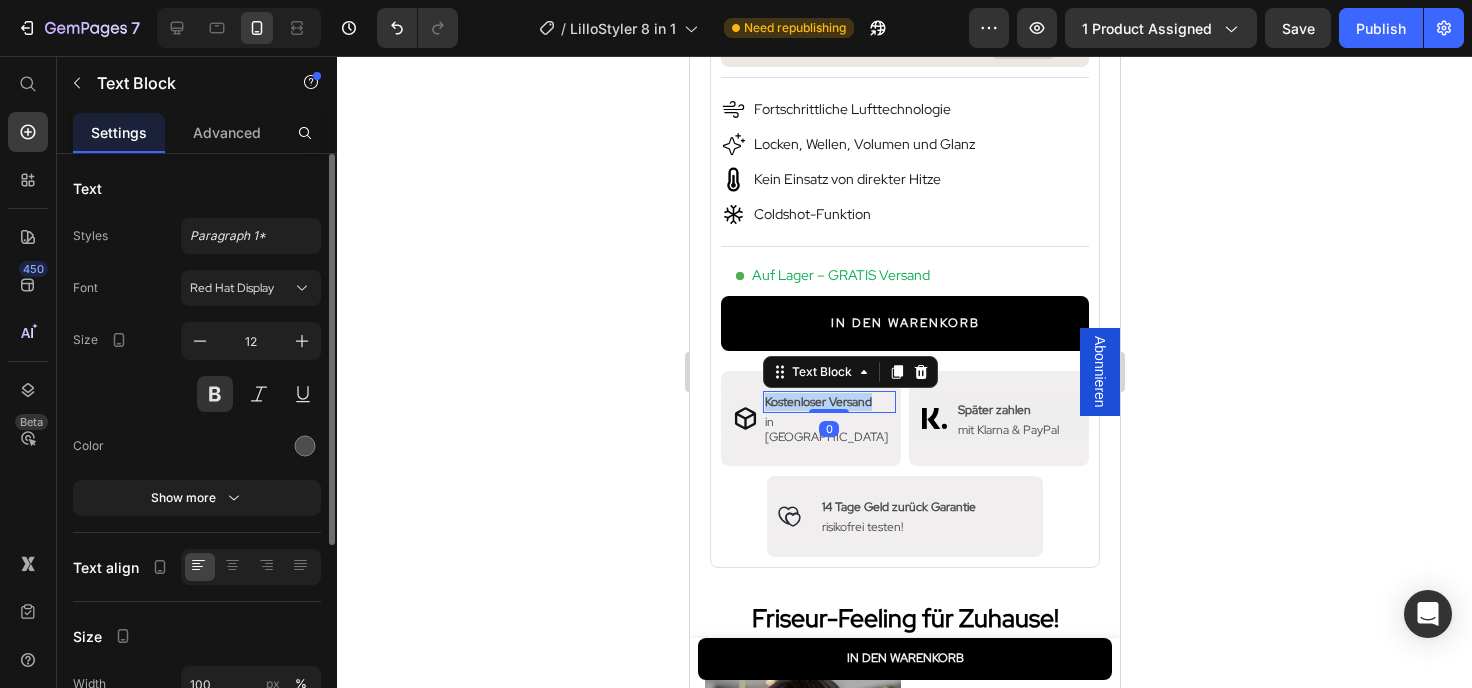 click on "Kostenloser Versand" at bounding box center [828, 402] 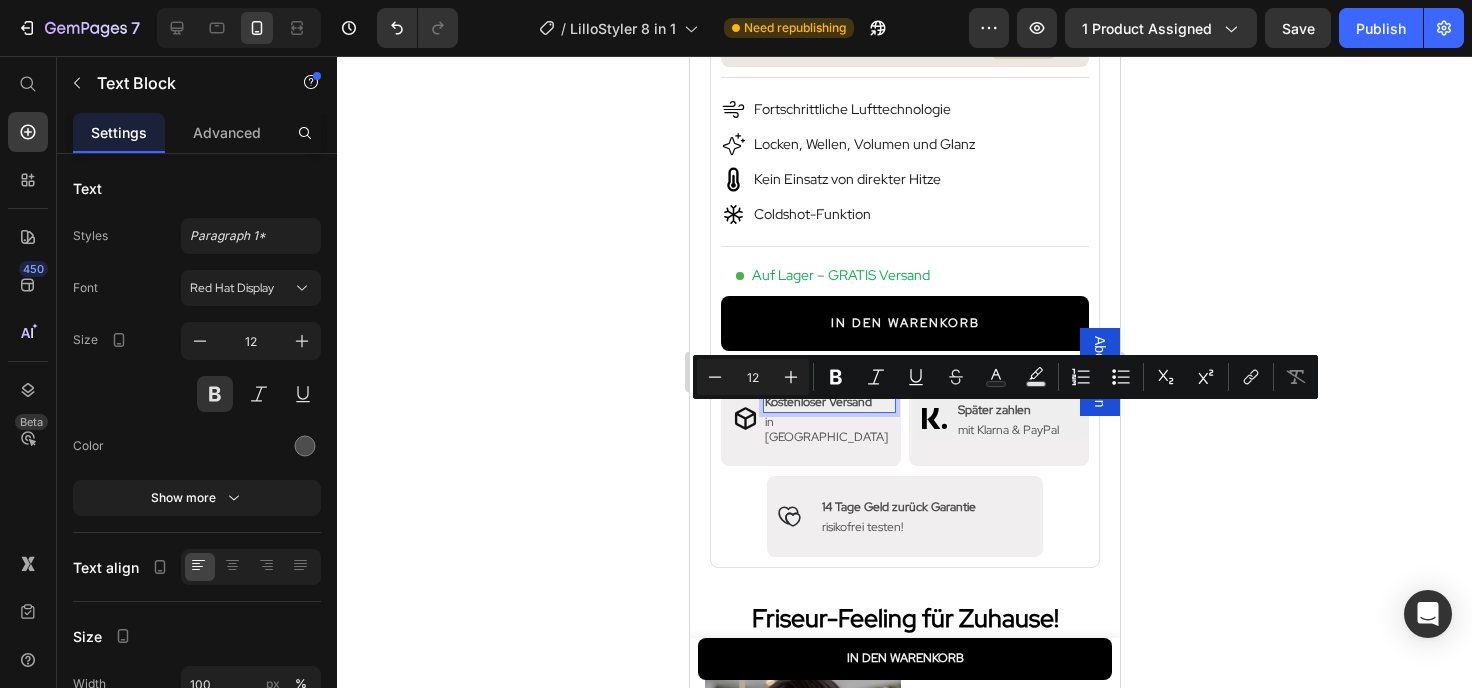 click on "Kostenloser Versand" at bounding box center [828, 402] 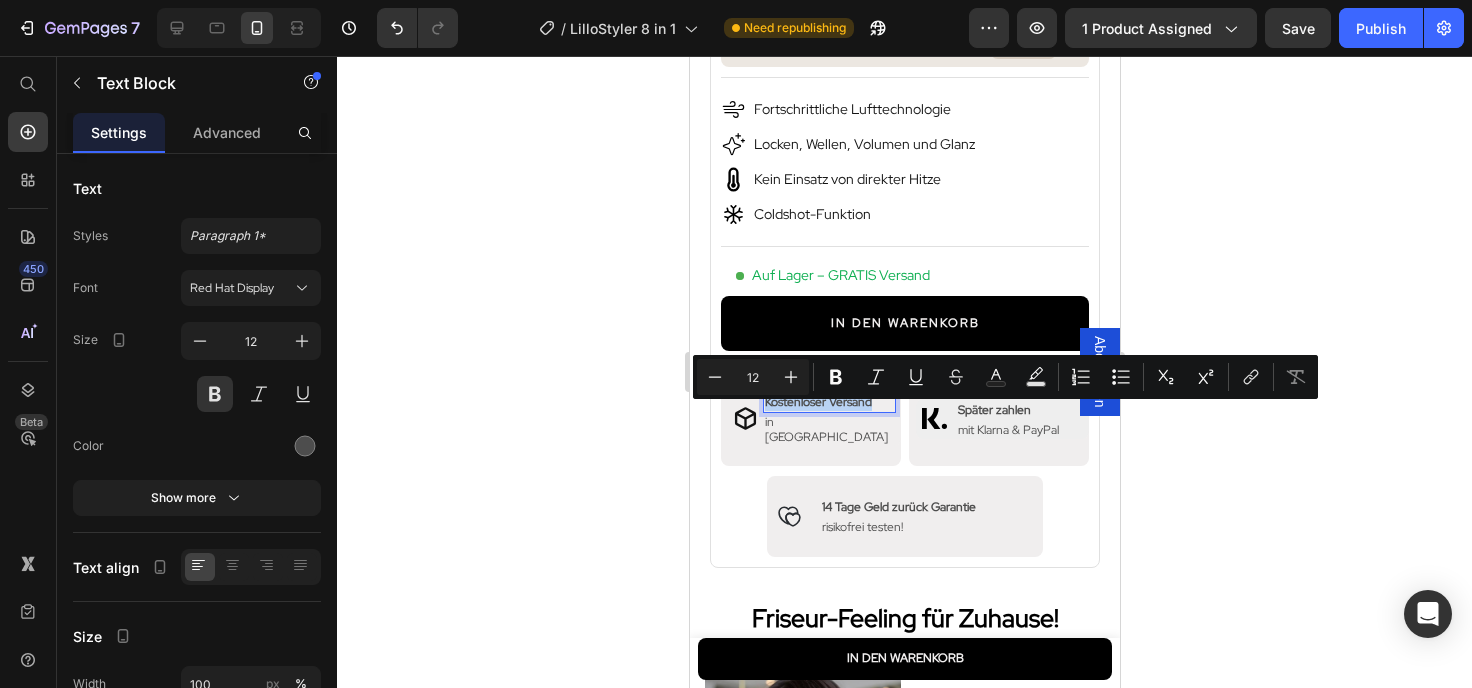 click on "Kostenloser Versand" at bounding box center (828, 402) 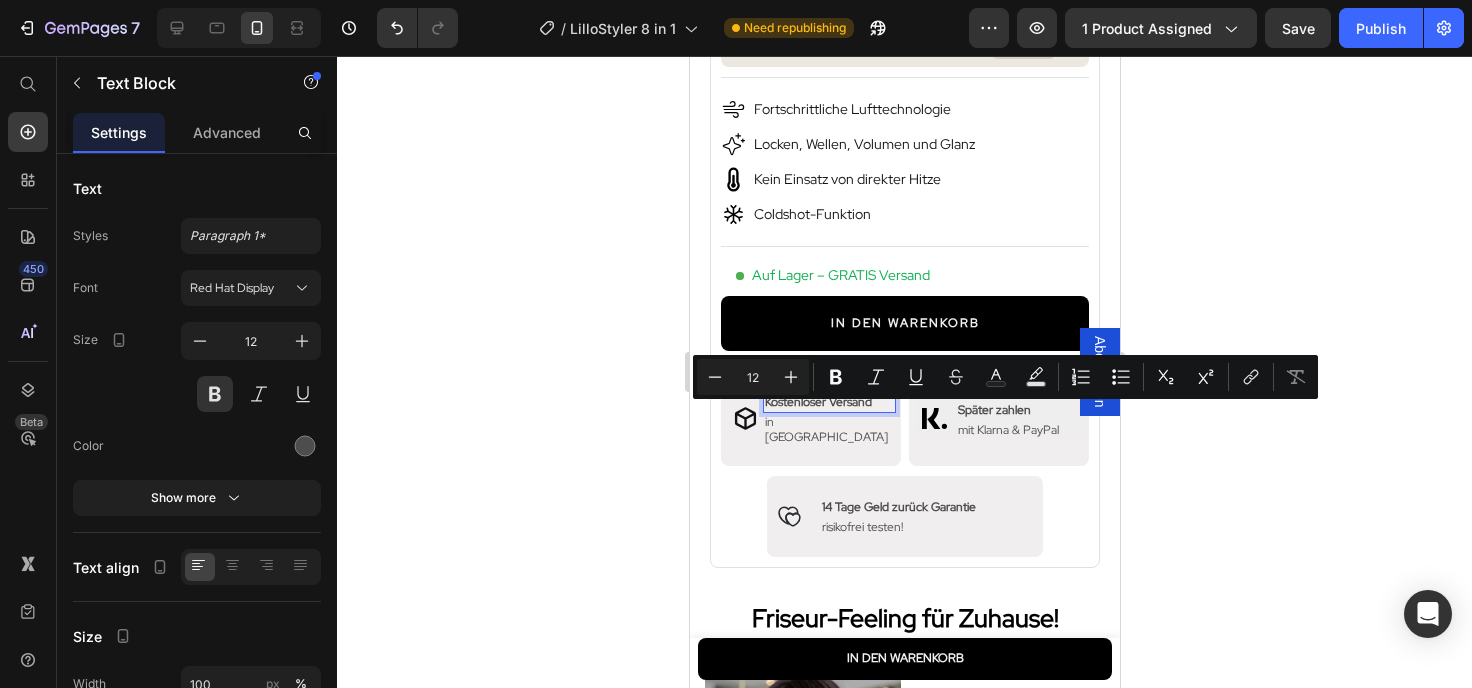 click on "Kostenloser Versand" at bounding box center (828, 402) 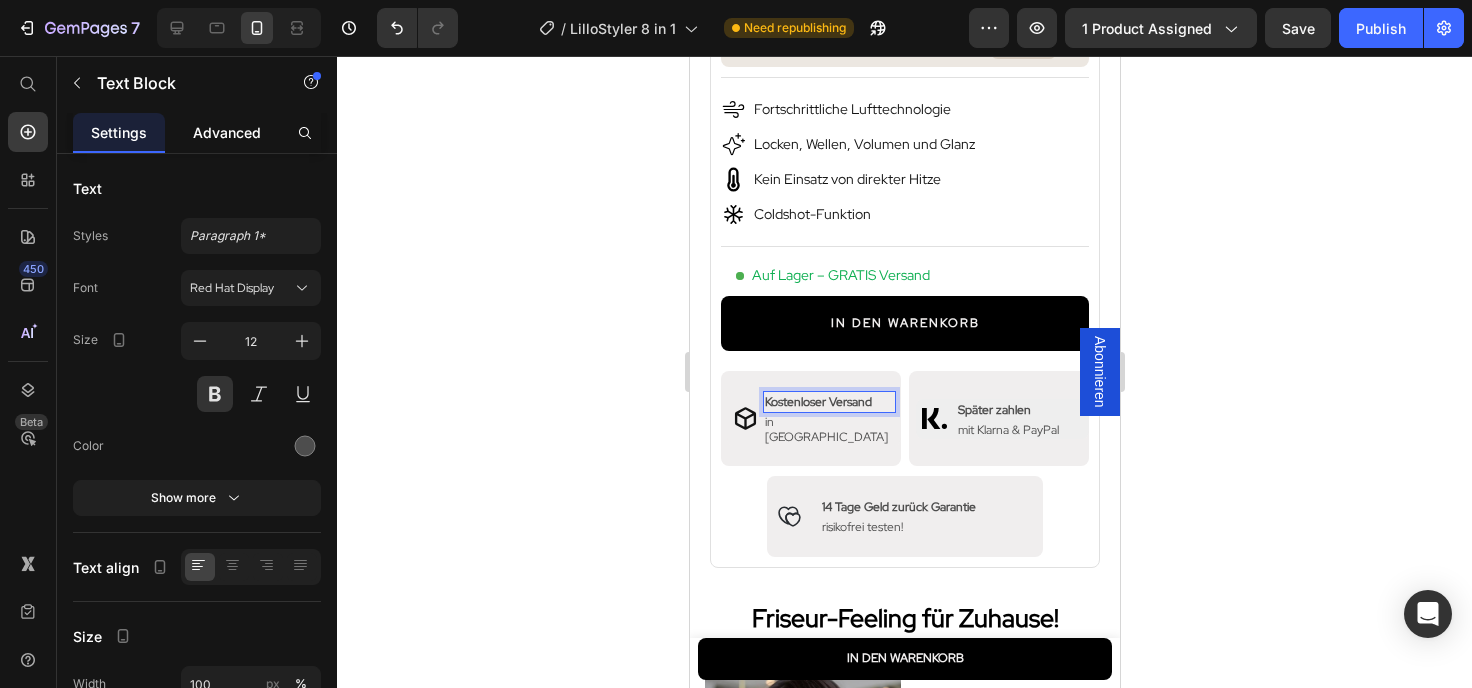 click on "Advanced" at bounding box center (227, 132) 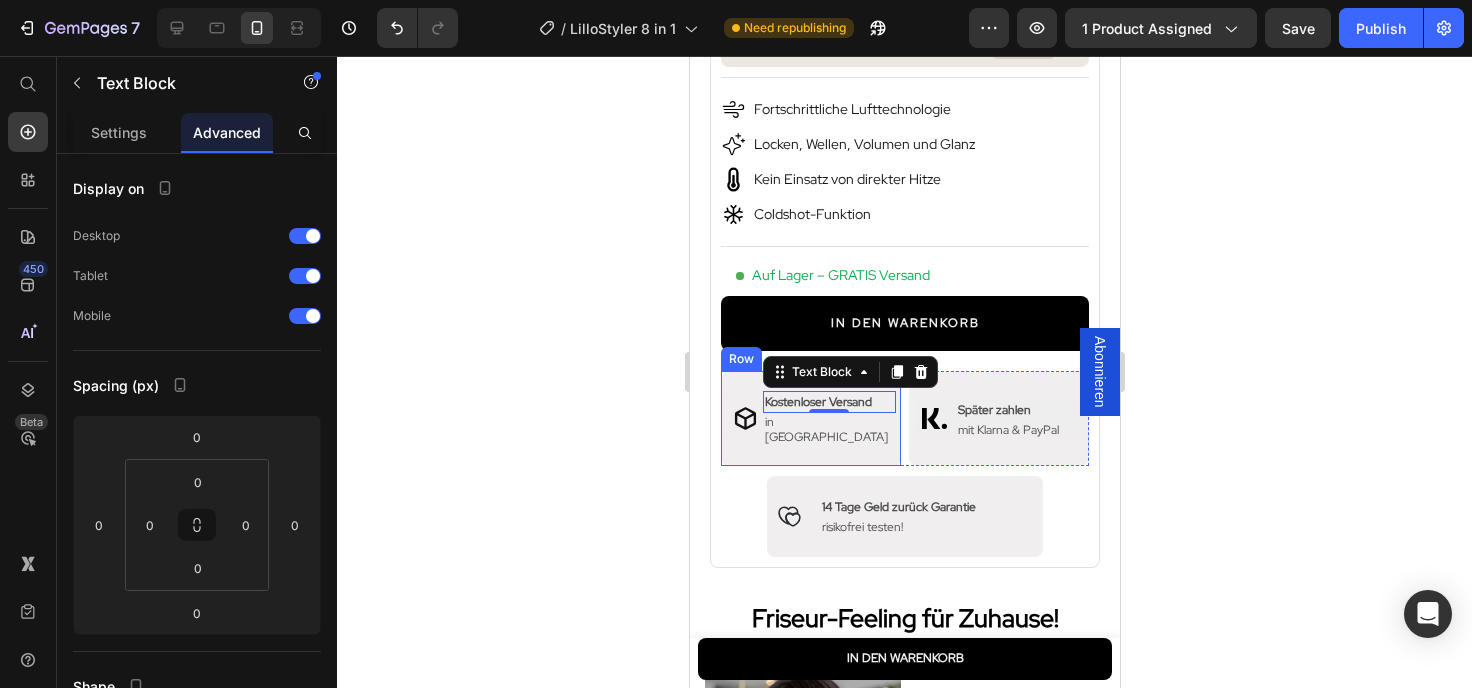 click on "Icon Row Kostenloser Versand Text Block   0 in [GEOGRAPHIC_DATA] Text Block Row Row Row" at bounding box center [810, 418] 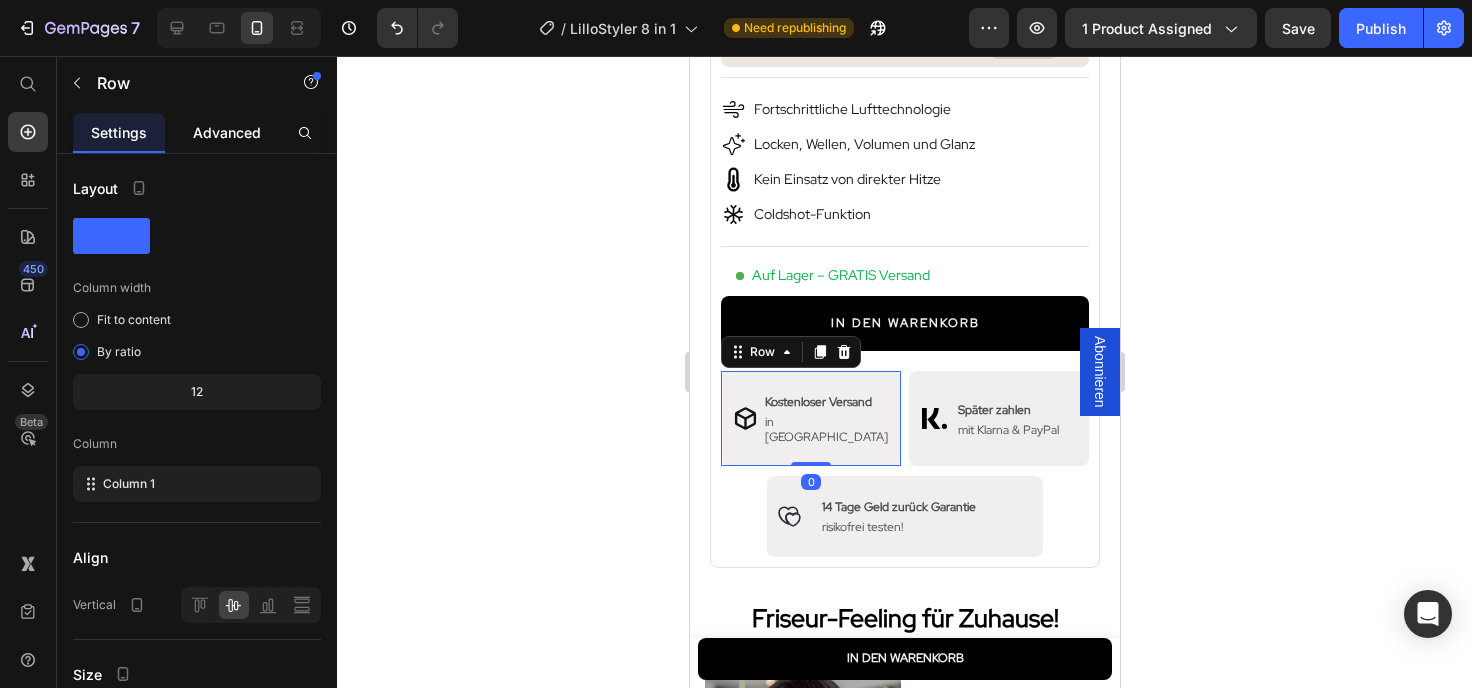 click on "Advanced" at bounding box center (227, 132) 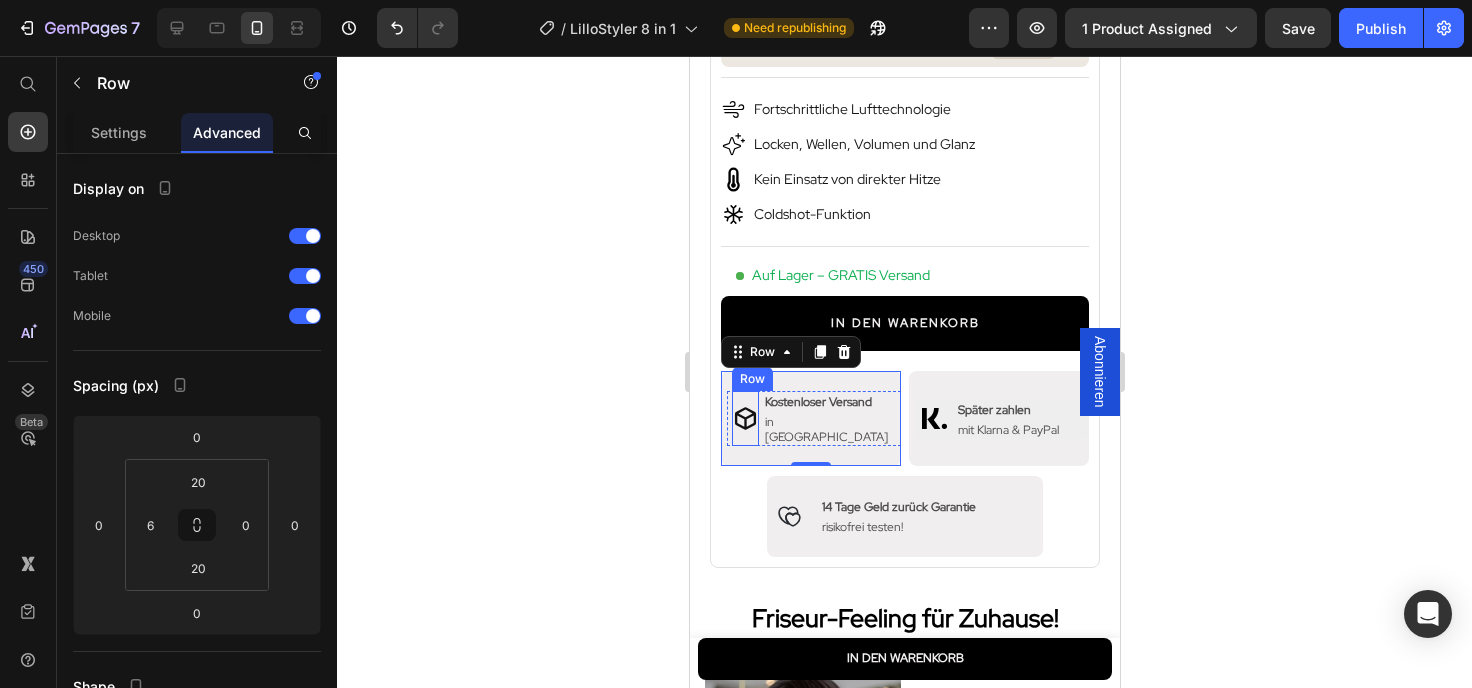 click on "Icon" at bounding box center [744, 418] 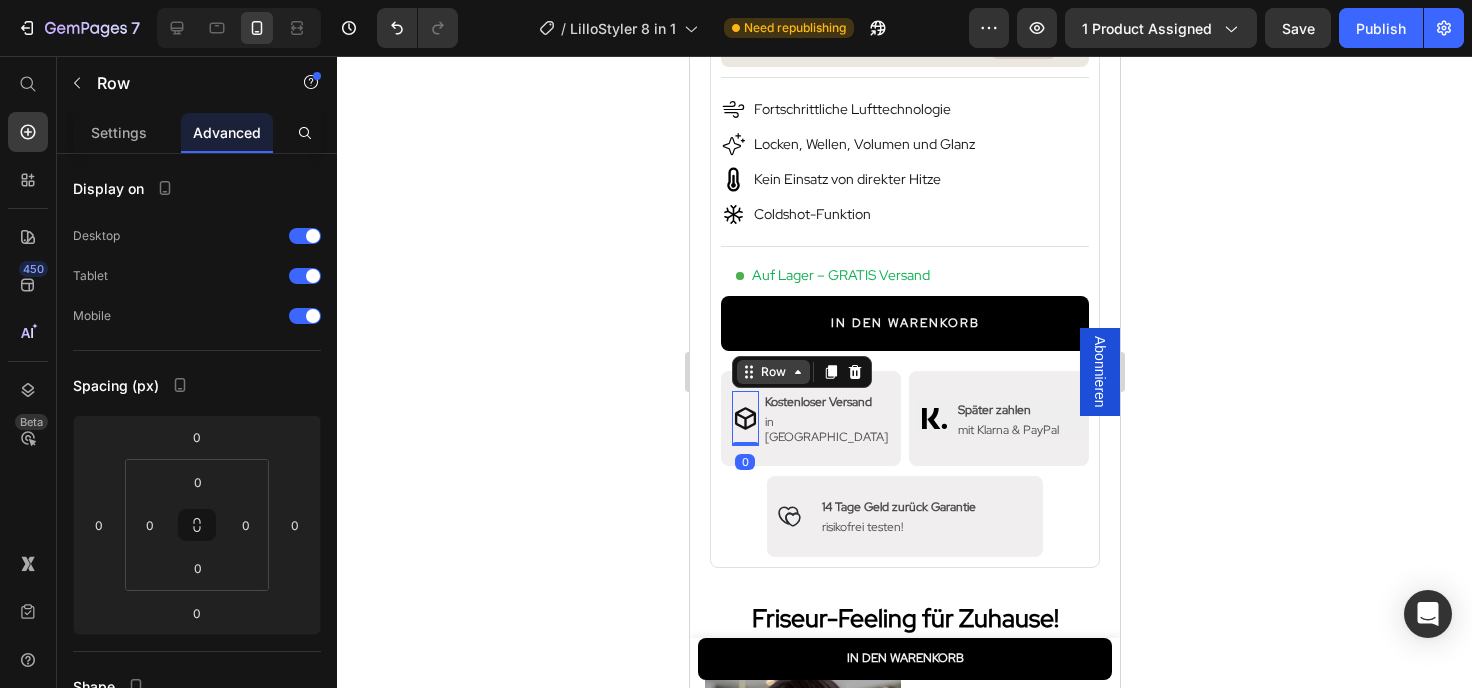 click on "Row" at bounding box center [772, 372] 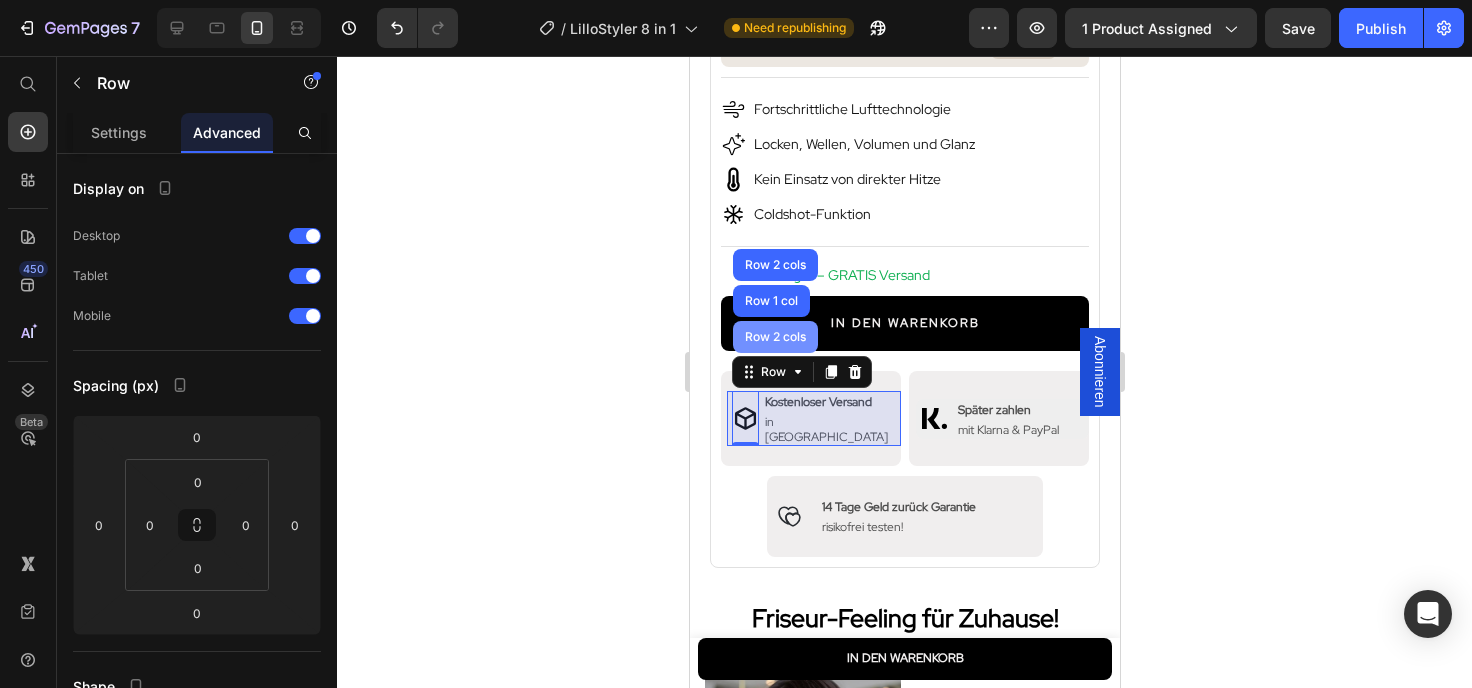click on "Row 2 cols" at bounding box center (774, 337) 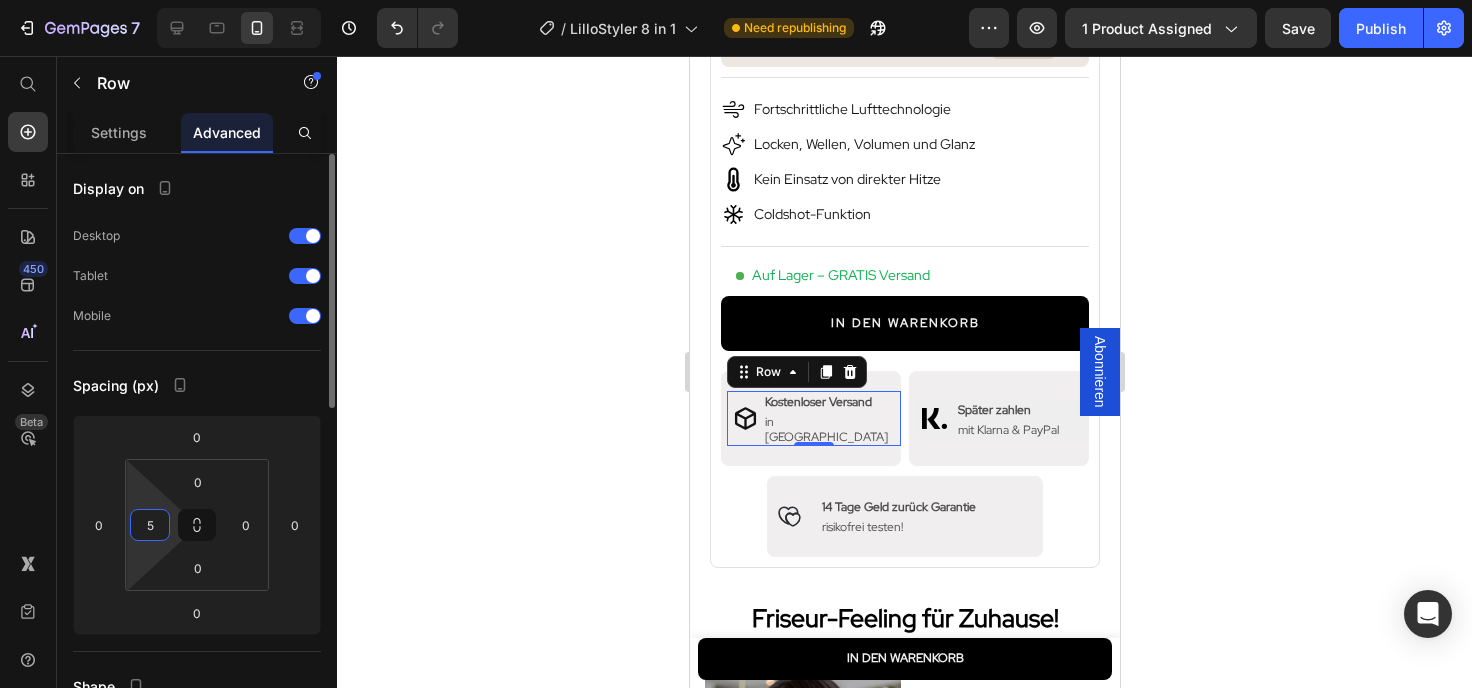 click on "5" at bounding box center (150, 525) 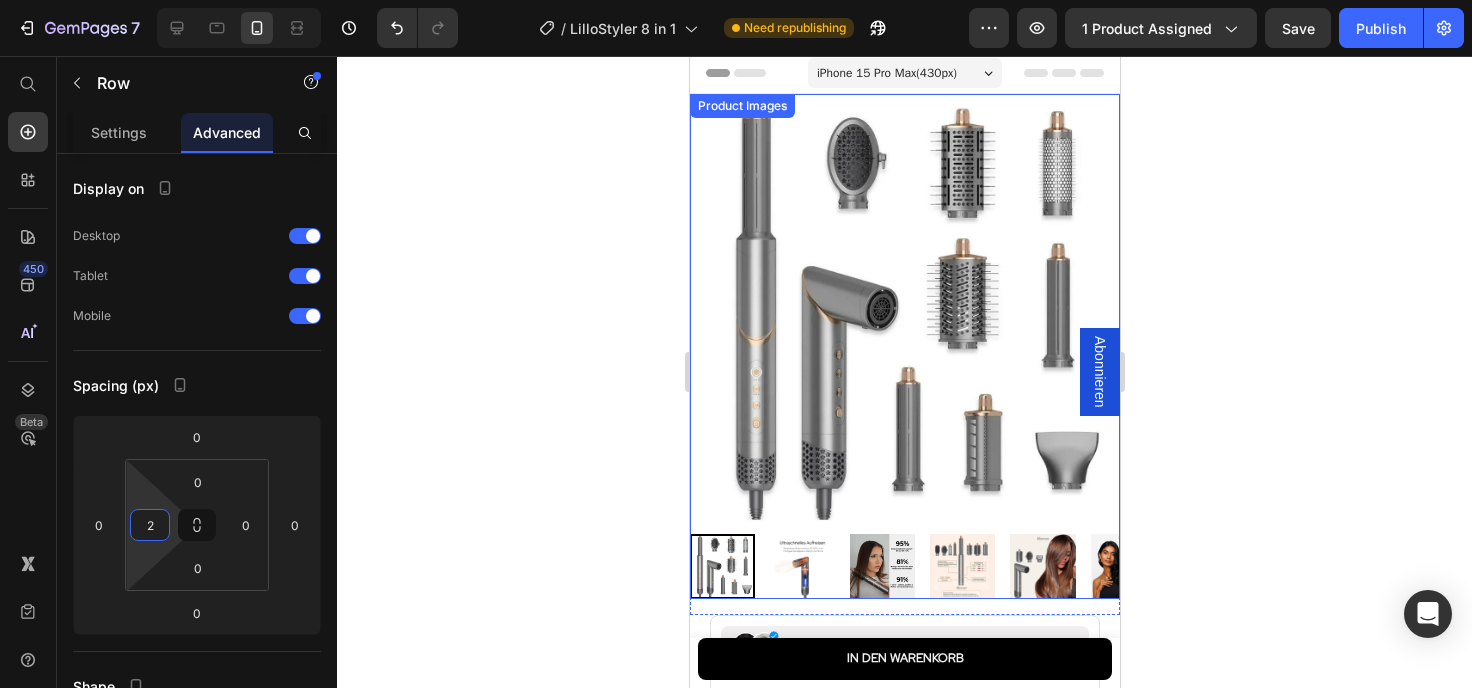 scroll, scrollTop: 0, scrollLeft: 0, axis: both 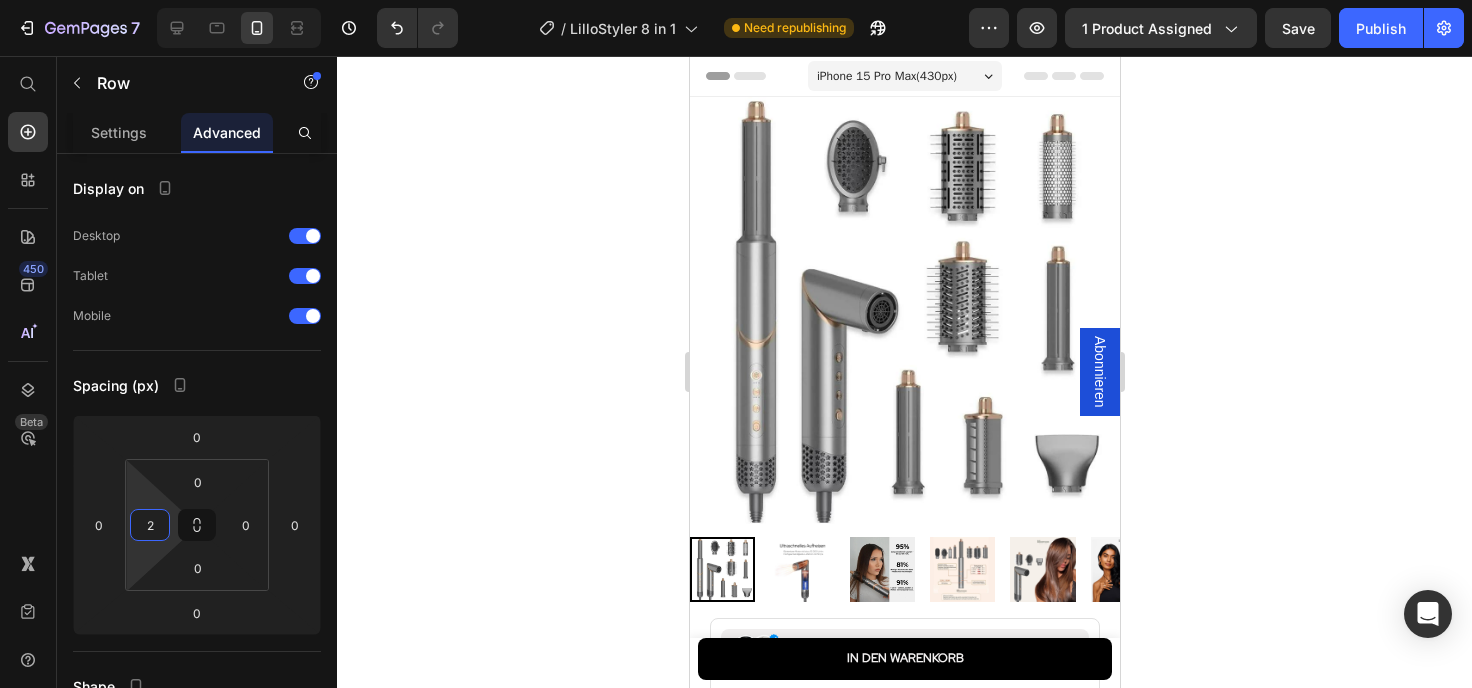 type on "2" 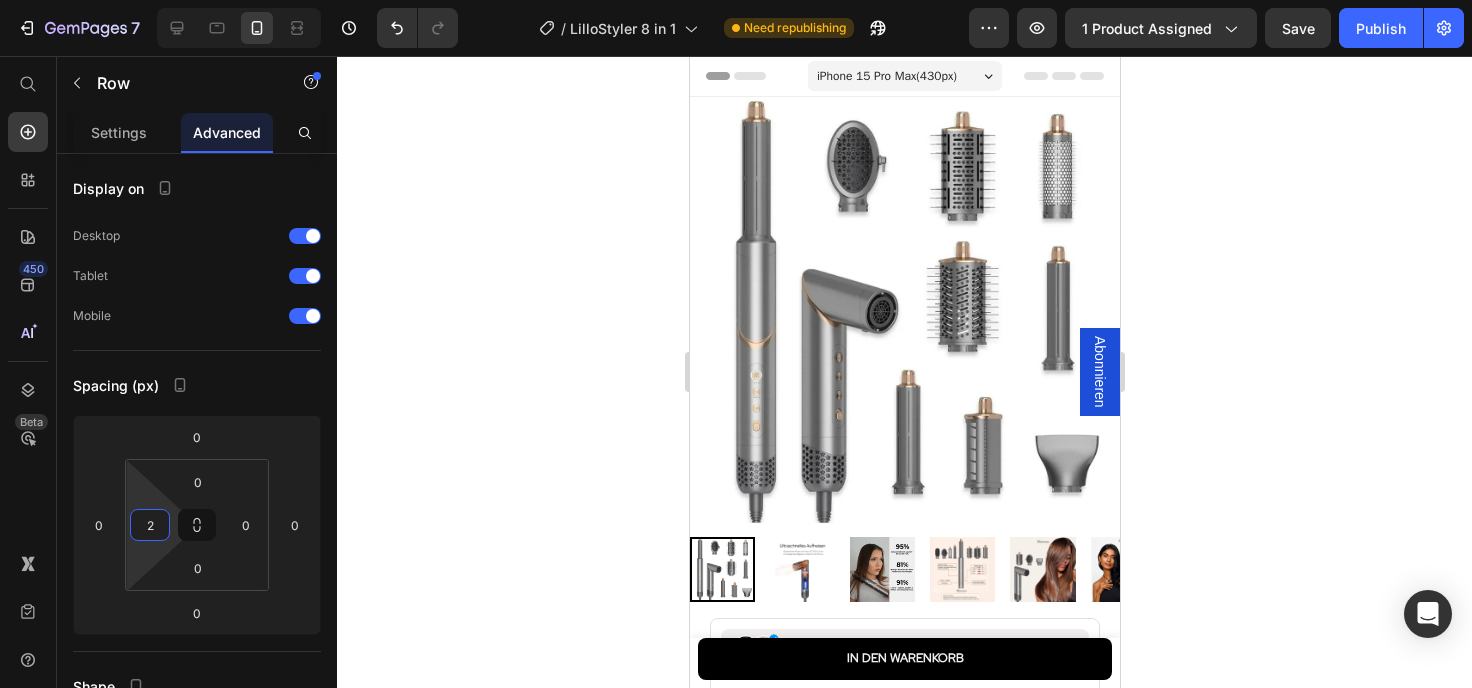 click on "iPhone 15 Pro Max  ( 430 px)" at bounding box center (904, 76) 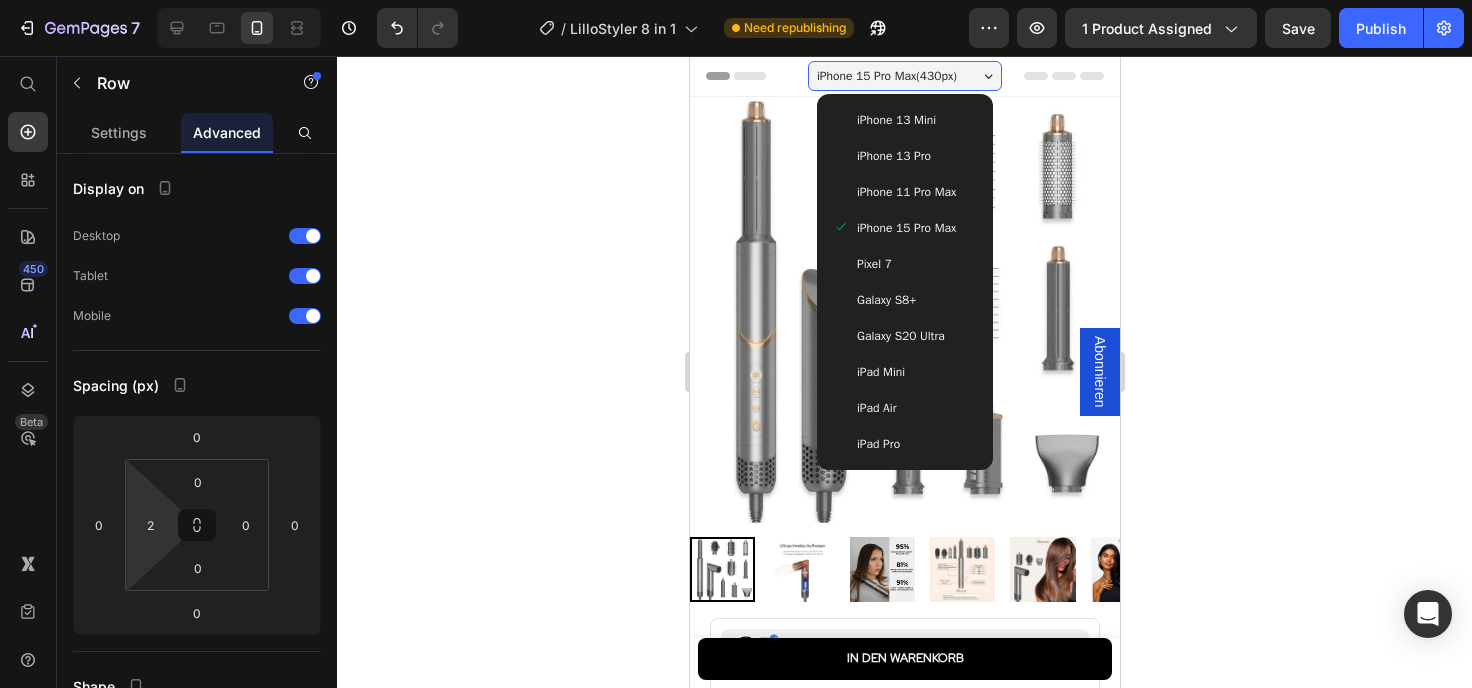 click on "iPhone 13 Pro" at bounding box center [893, 156] 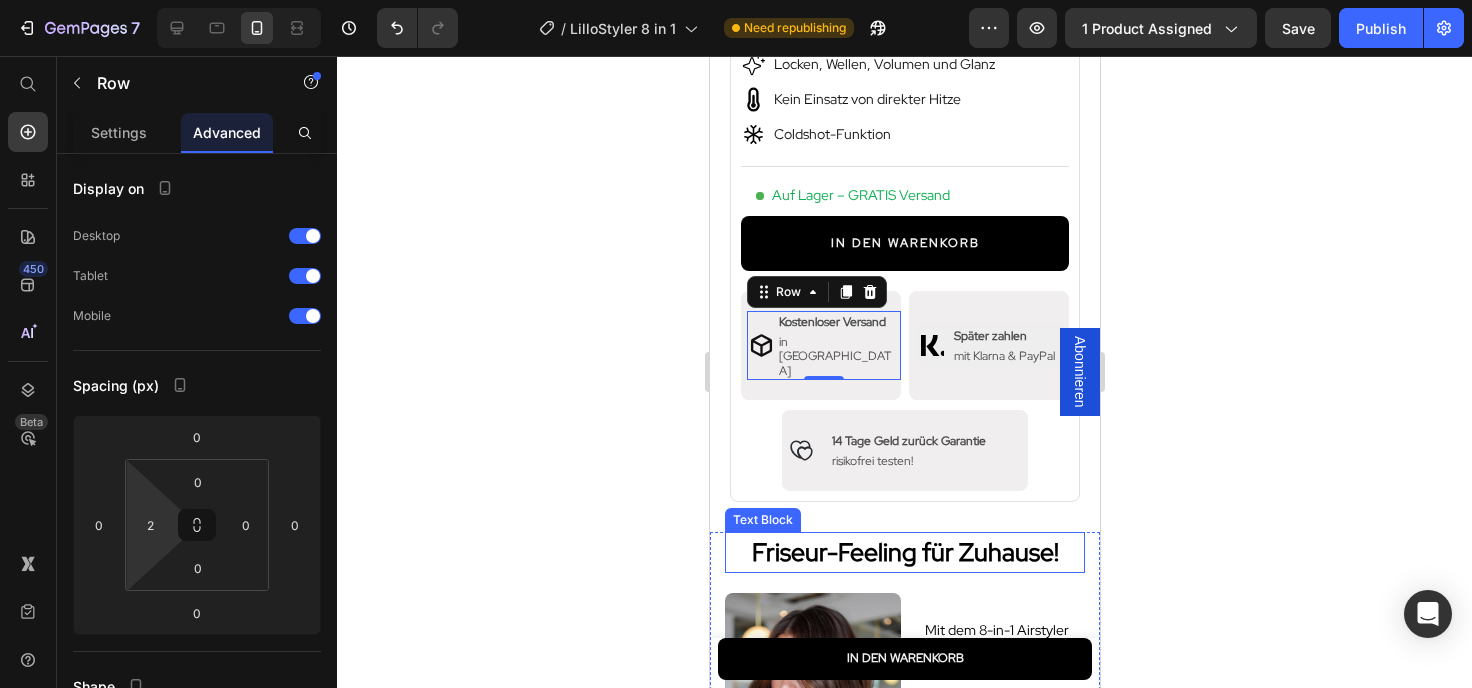scroll, scrollTop: 883, scrollLeft: 0, axis: vertical 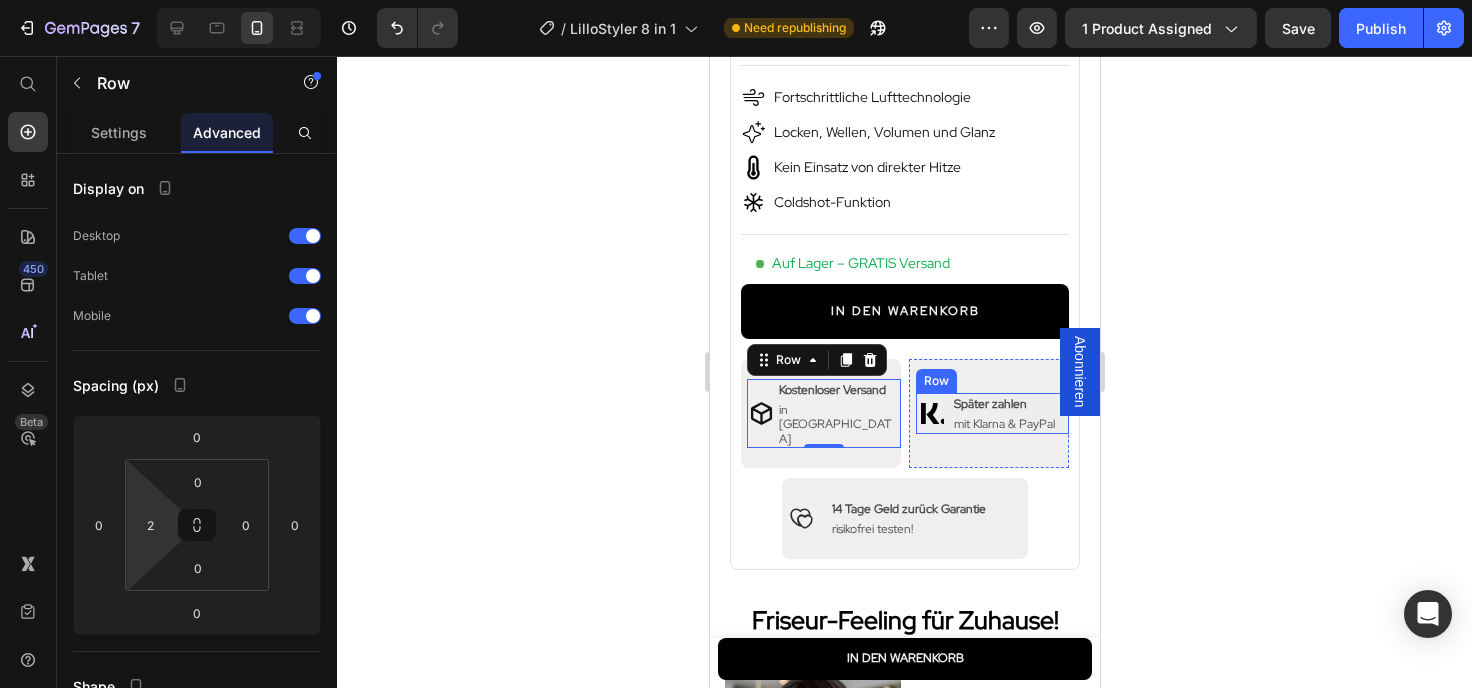 click on "Icon Row Später zahlen Text Block mit Klarna & PayPal Text Block Row Row" at bounding box center (991, 413) 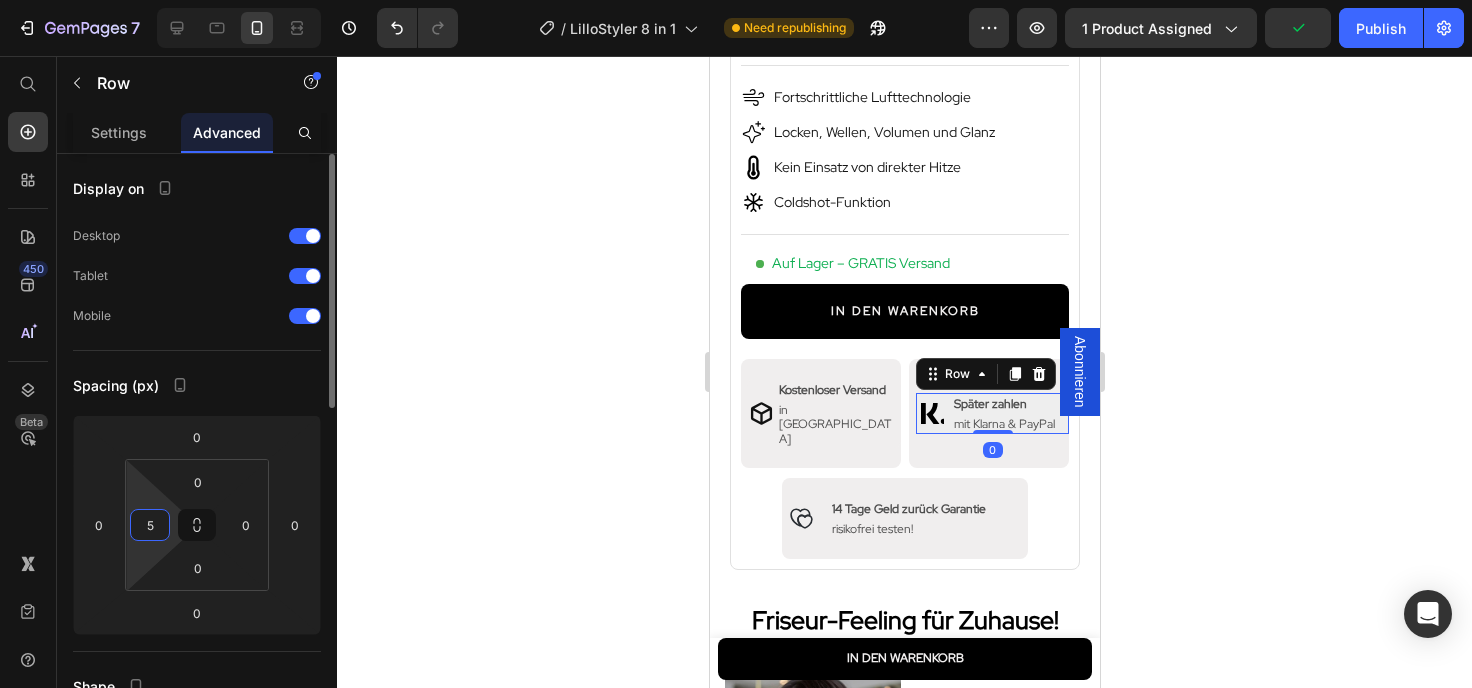 click on "5" at bounding box center (150, 525) 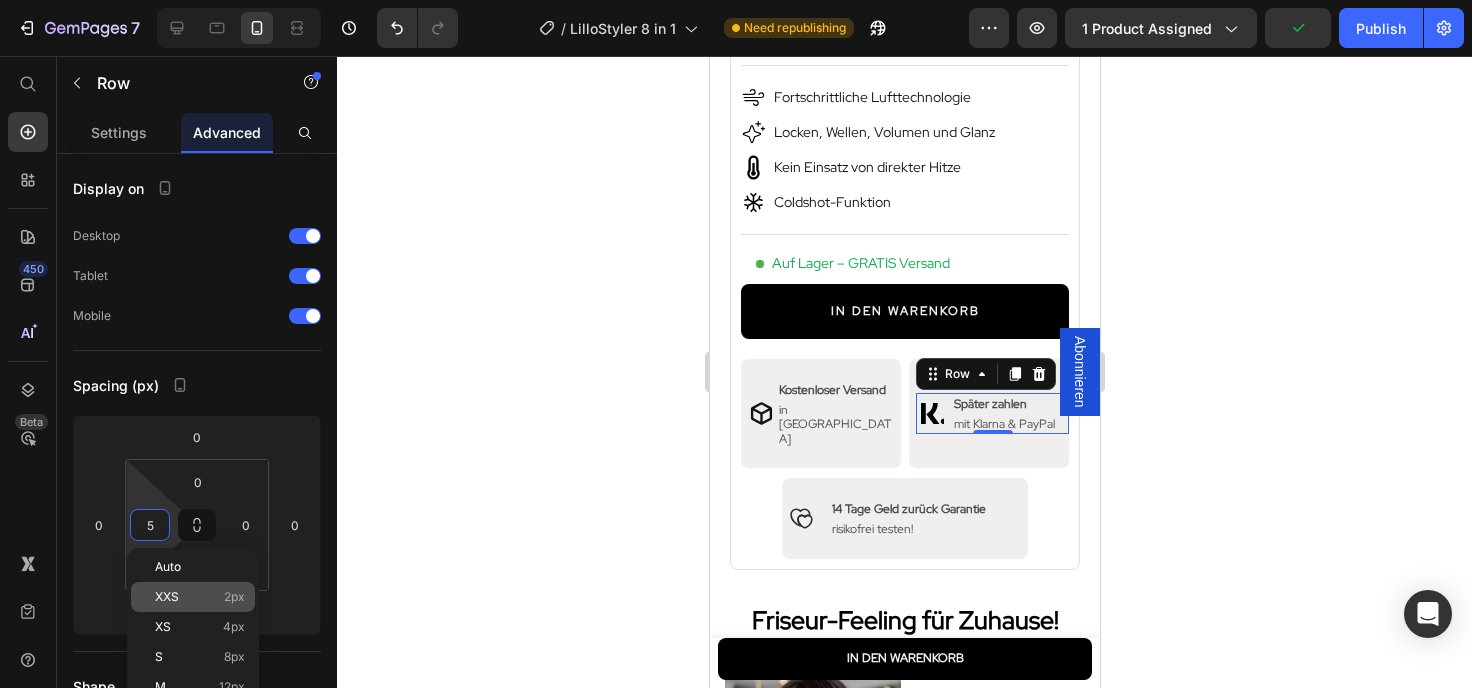 type on "2" 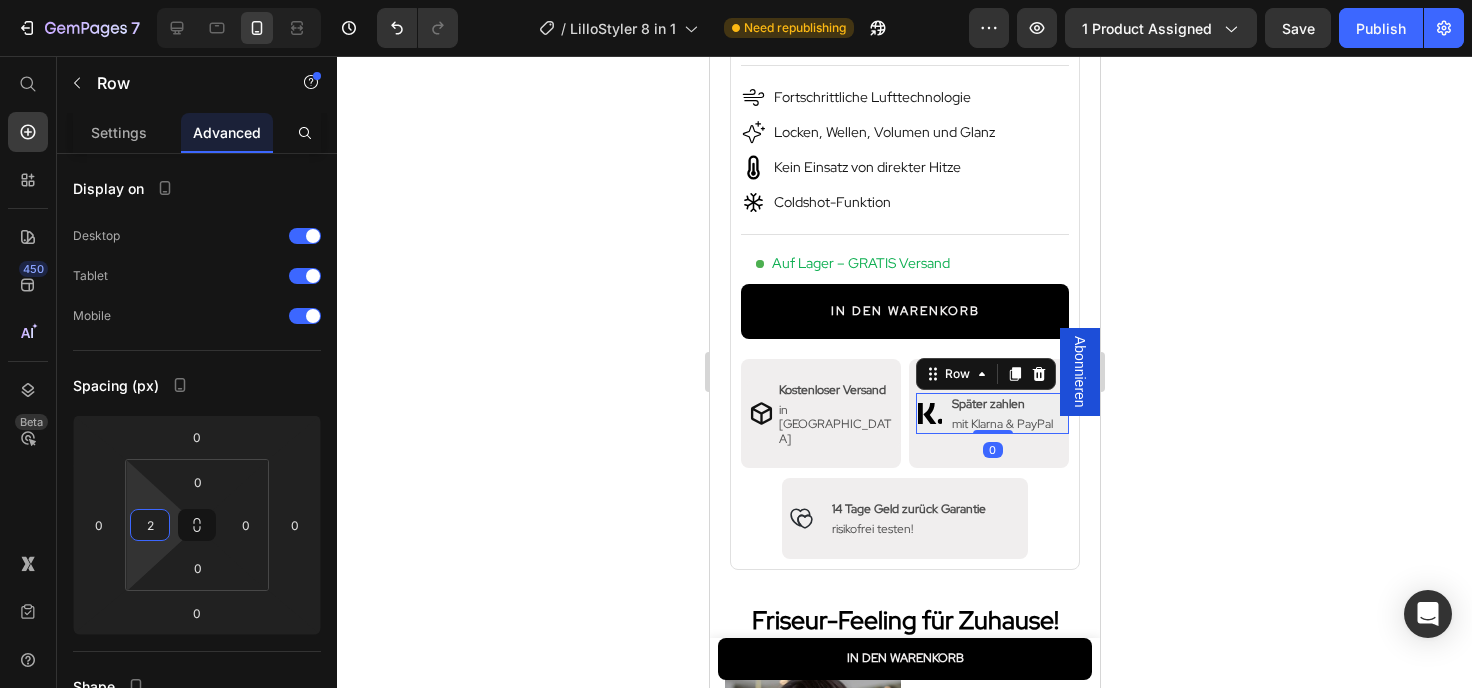 click 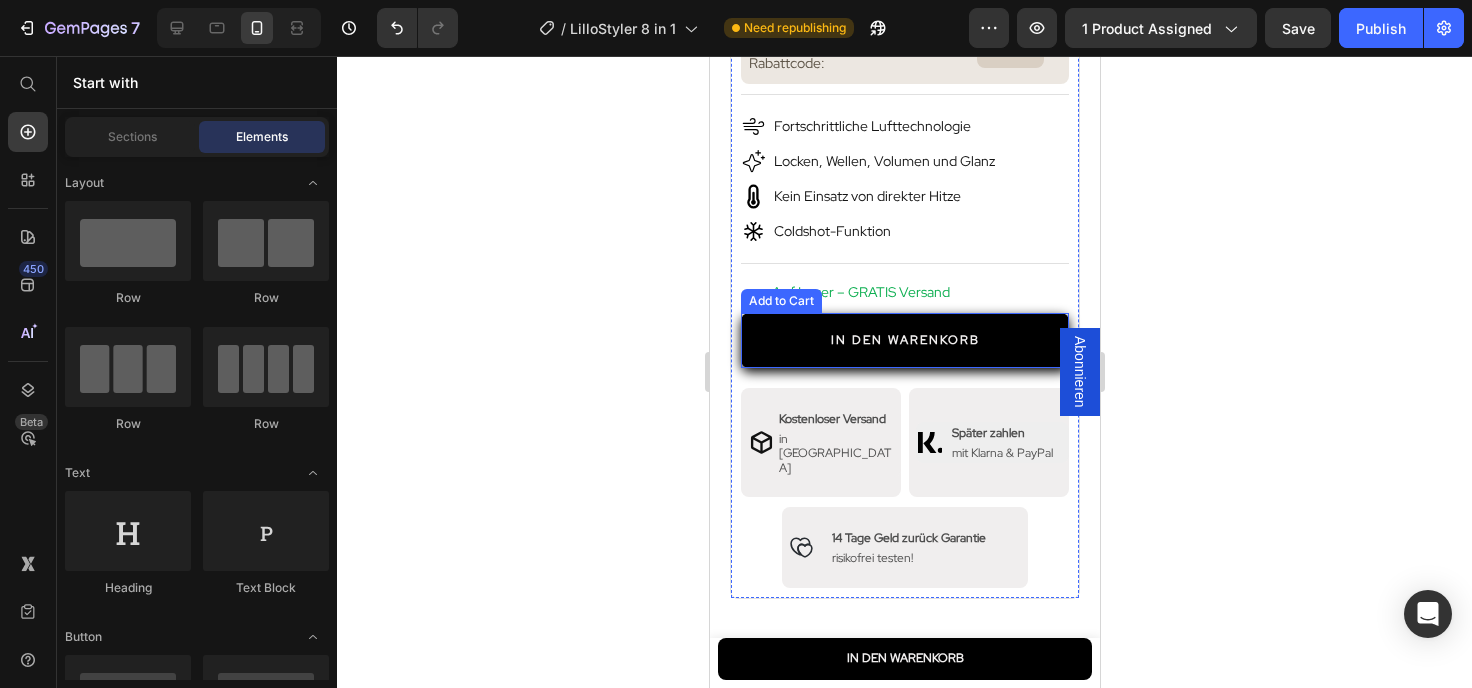 scroll, scrollTop: 883, scrollLeft: 0, axis: vertical 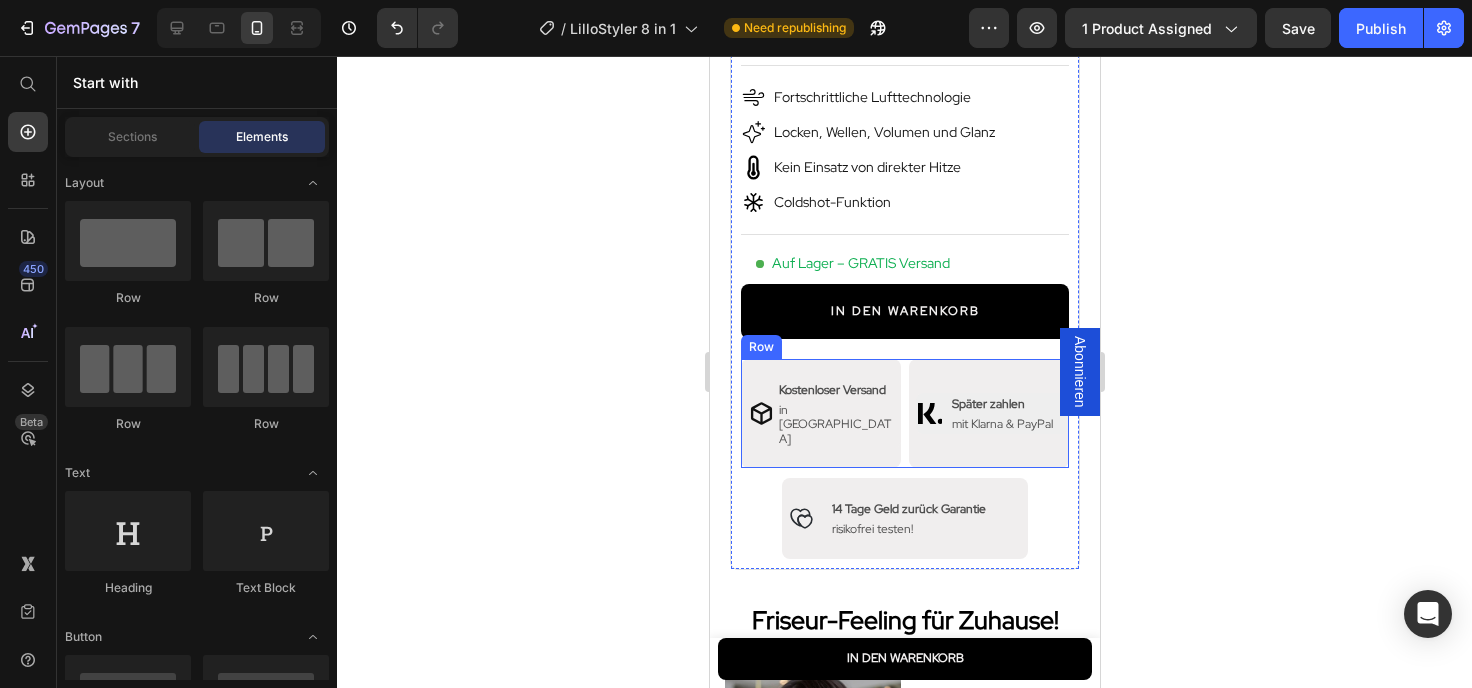 click on "Icon Row Kostenloser Versand Text Block in [GEOGRAPHIC_DATA] Text [GEOGRAPHIC_DATA]
Icon Row Später zahlen Text Block mit Klarna & PayPal Text Block Row Row Row Row" at bounding box center [904, 413] 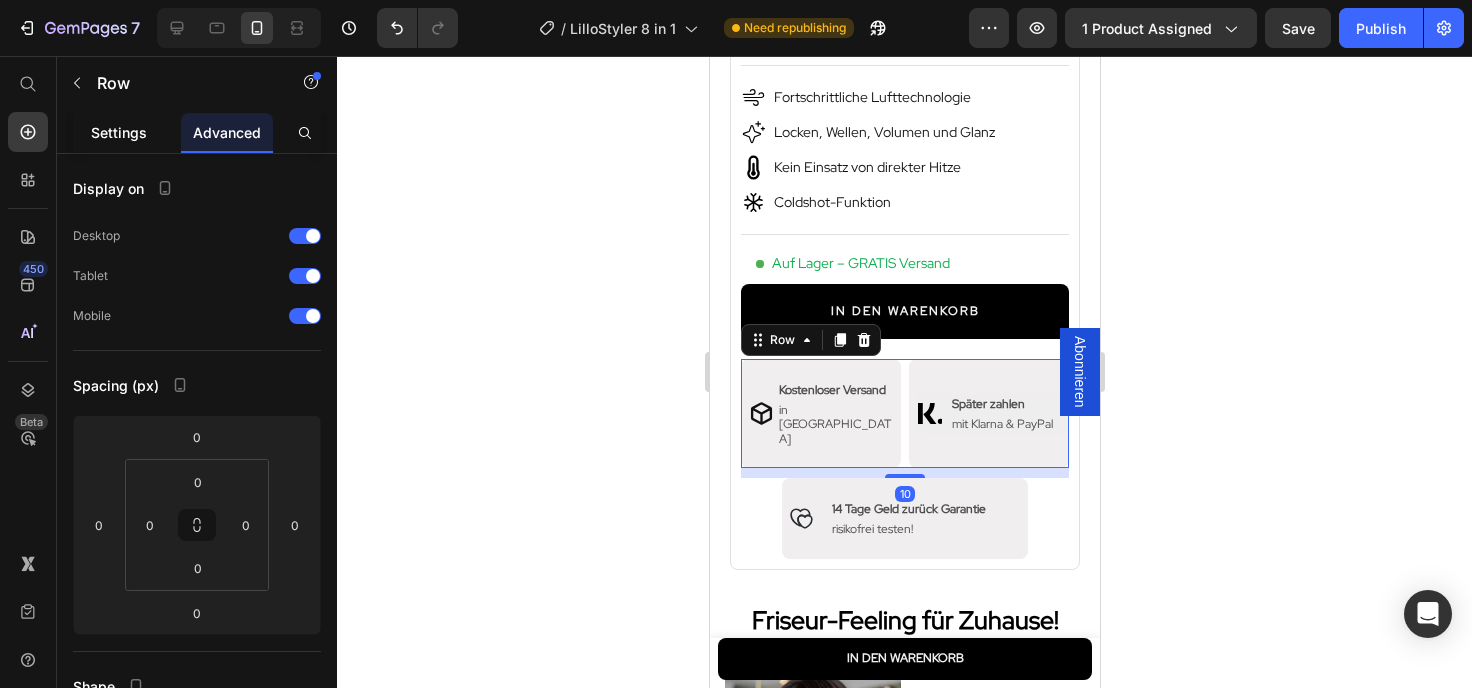 click on "Settings" at bounding box center [119, 132] 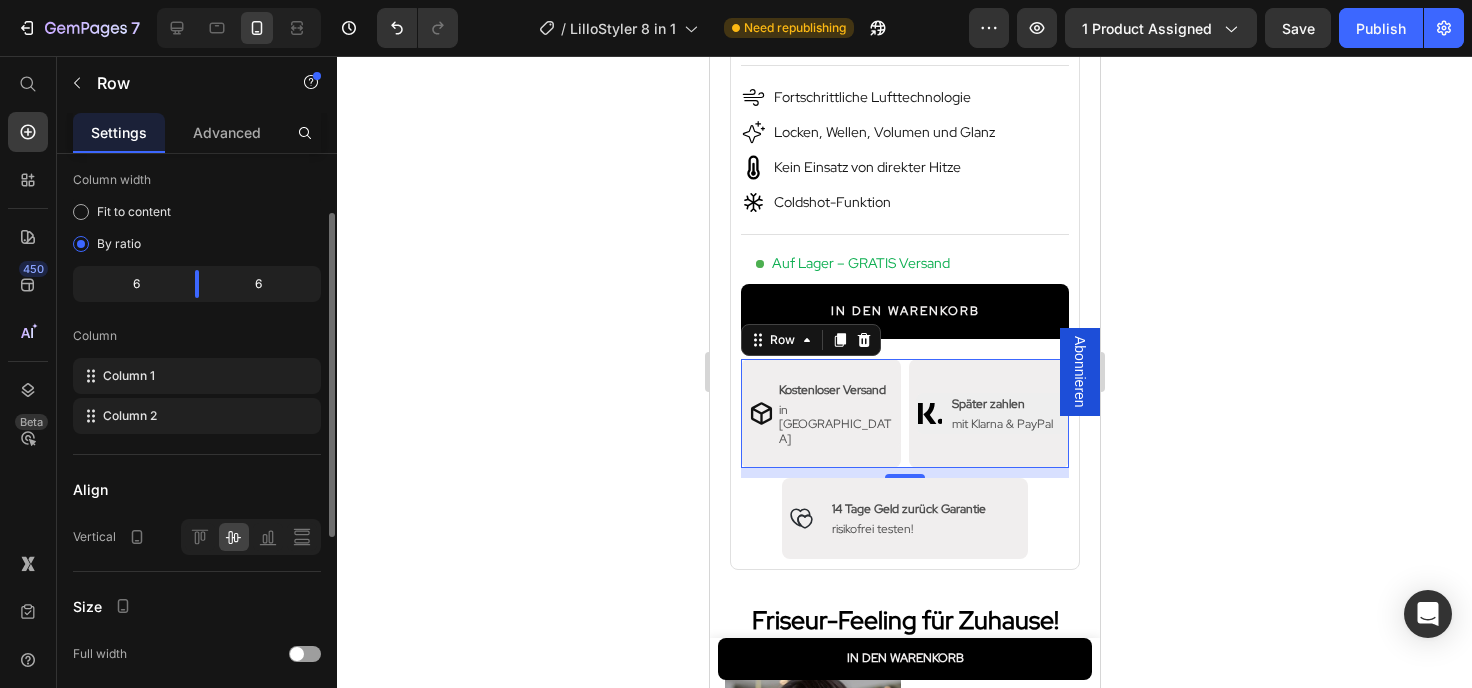scroll, scrollTop: 216, scrollLeft: 0, axis: vertical 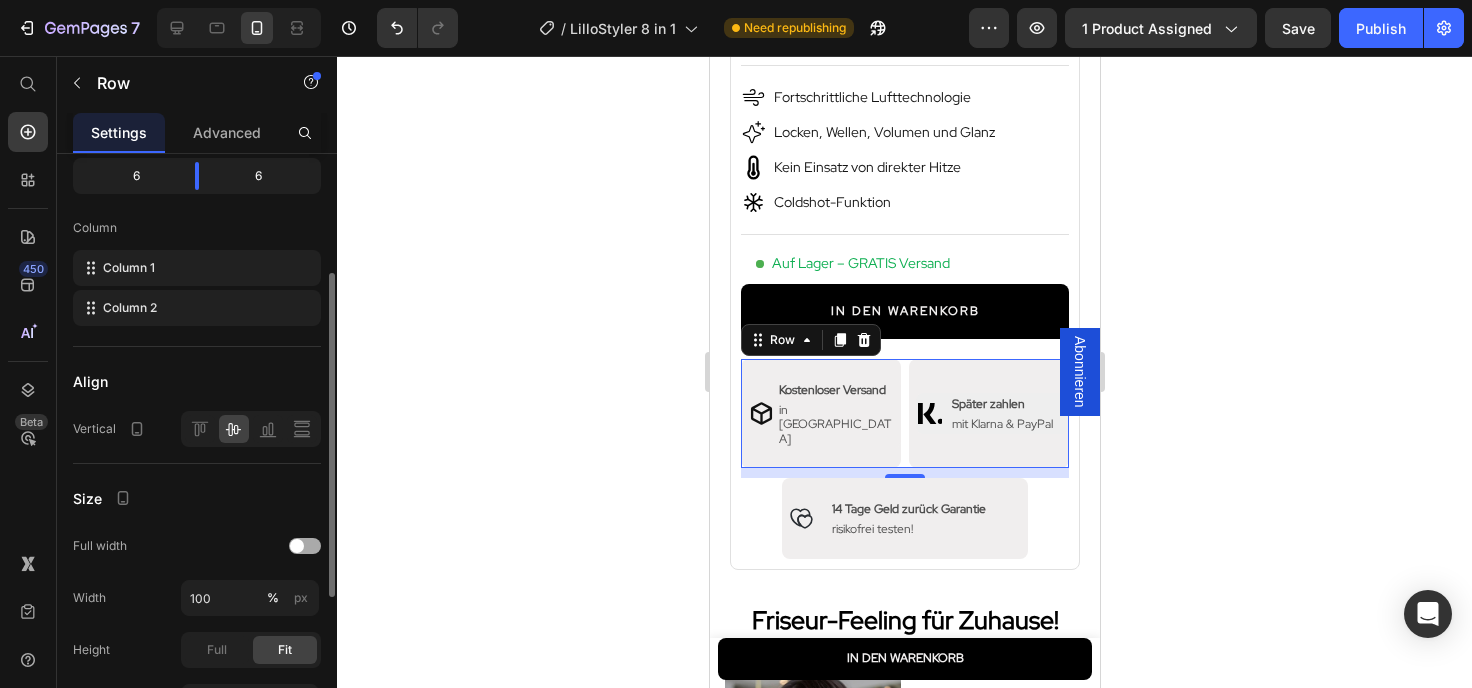 click at bounding box center (305, 546) 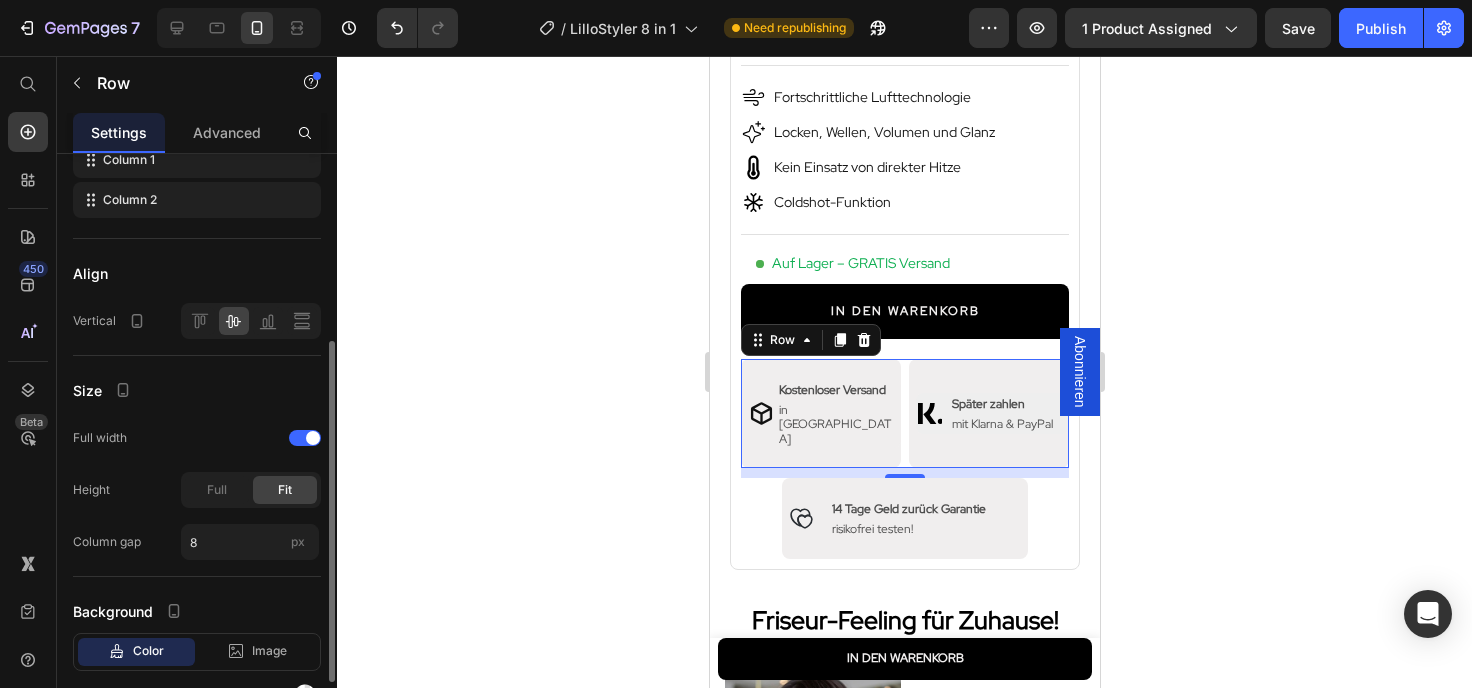 scroll, scrollTop: 432, scrollLeft: 0, axis: vertical 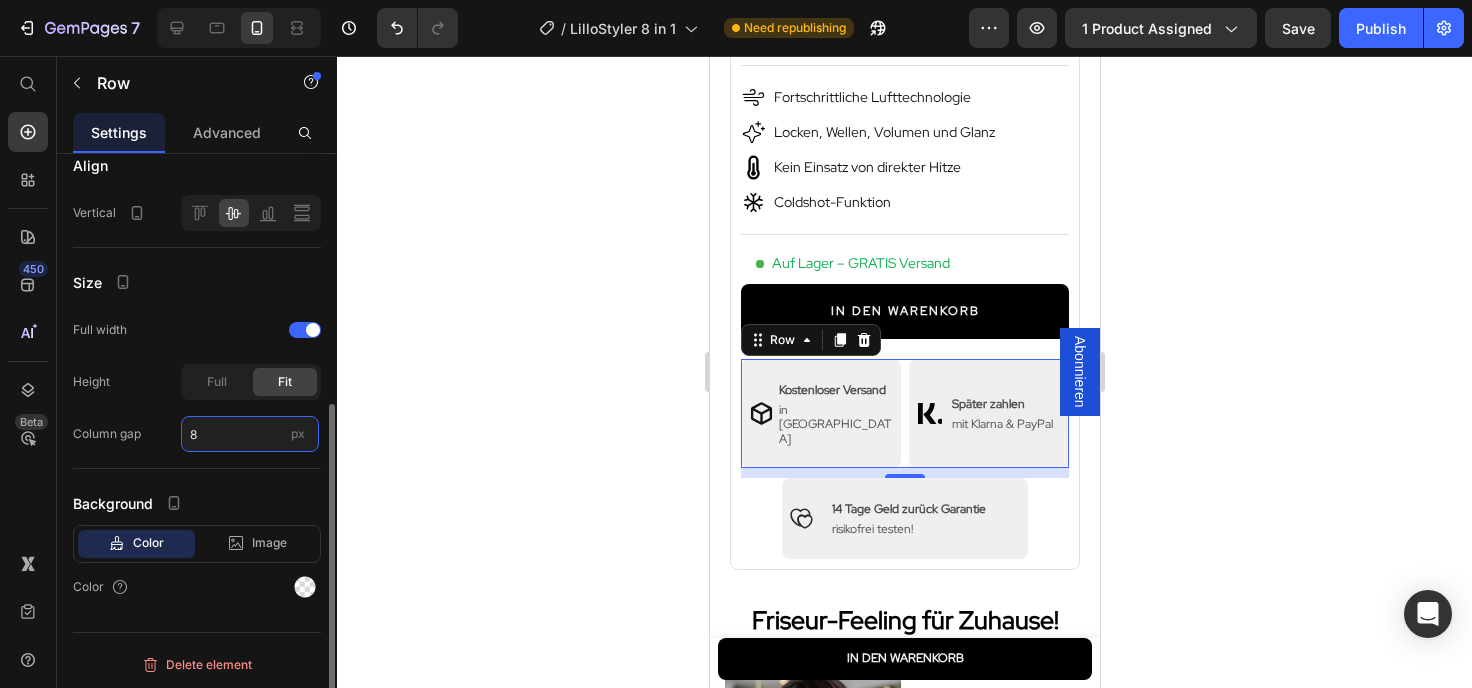 click on "8" at bounding box center (250, 434) 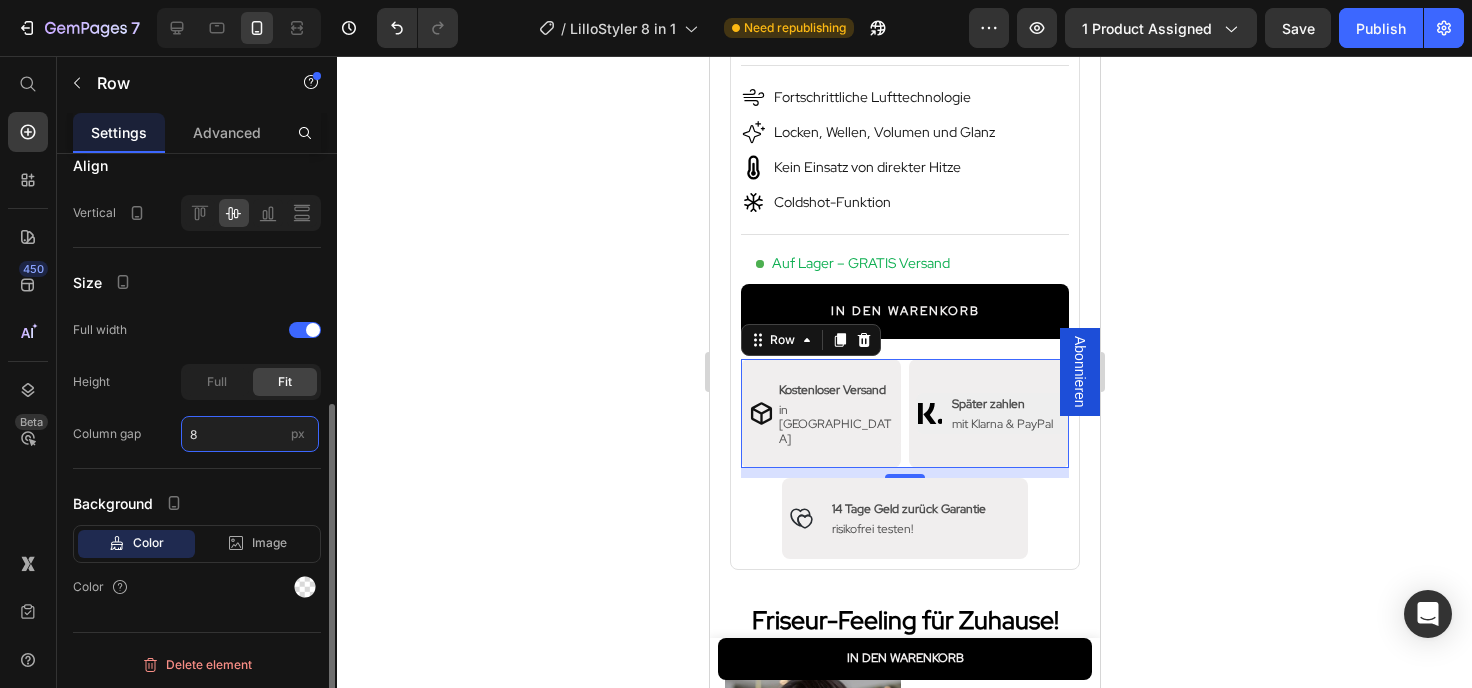type on "0" 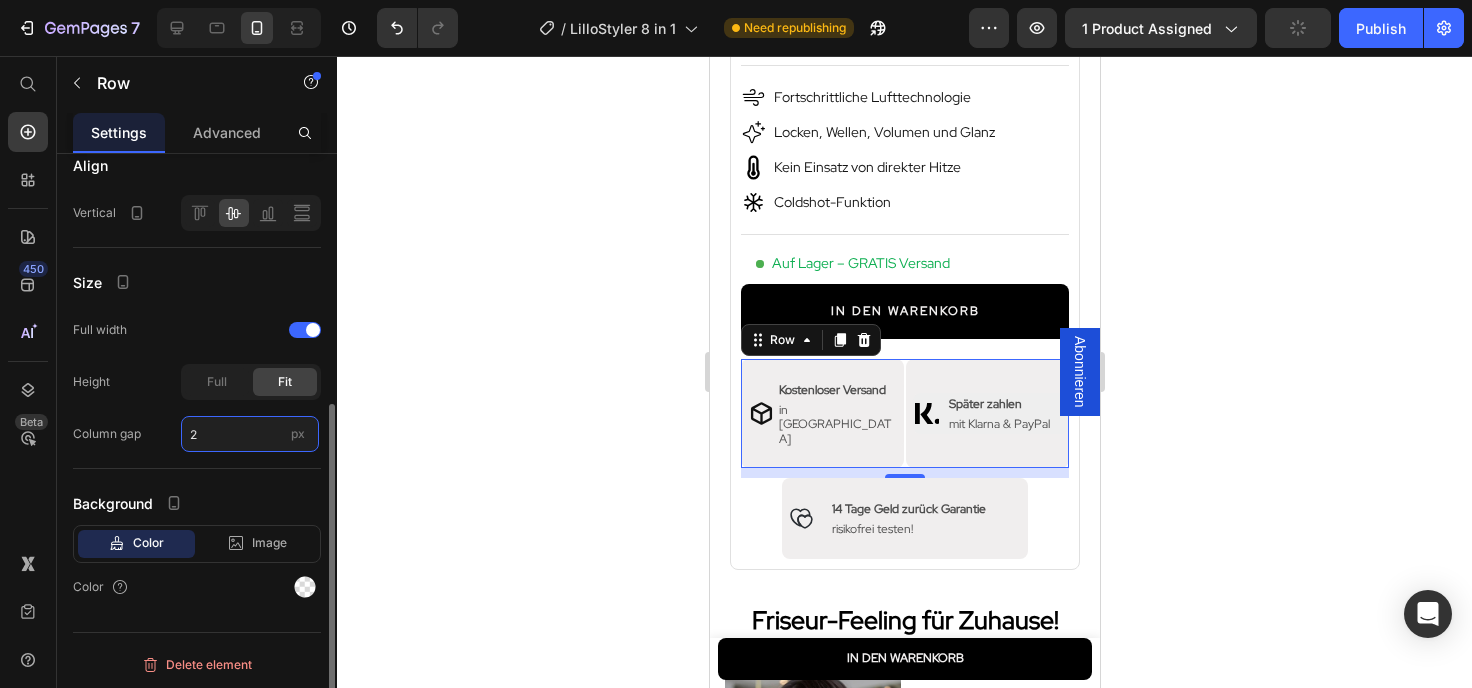 type on "8" 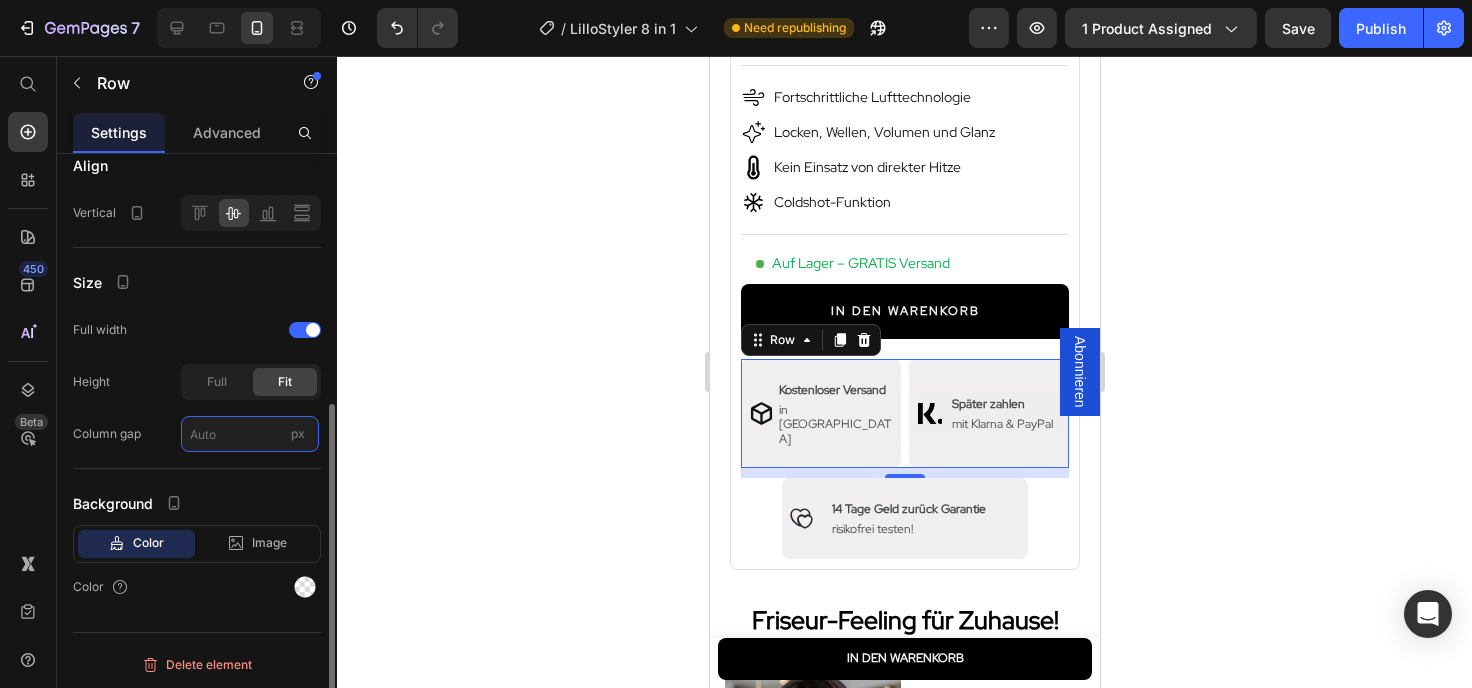 type on "2" 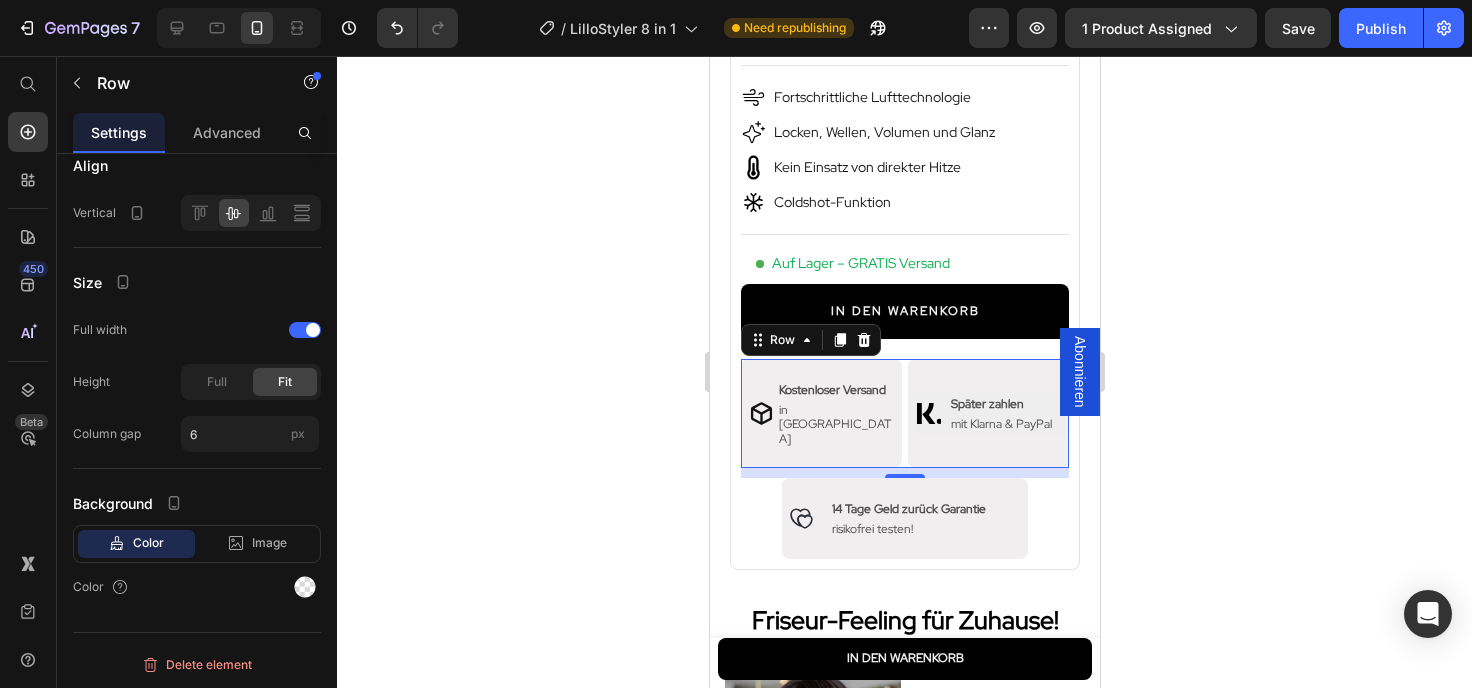 click 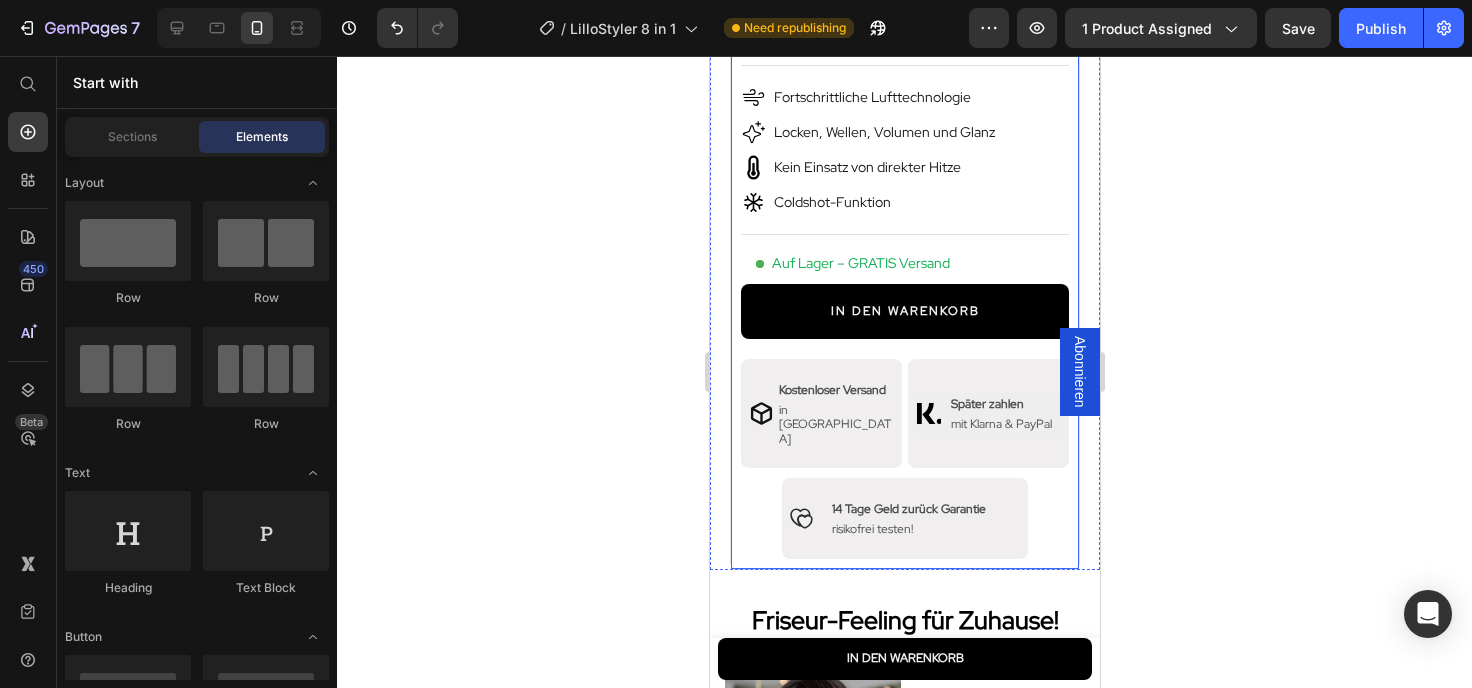 click on "Image 21.532 Kunden lieben unsere Produkte Text Block Row Row [DOMAIN_NAME] - Preview Badge (Stars) [DOMAIN_NAME] LilloStyler 8 in 1 Product Title 229,99€ Product Price 359,99€ Product Price Row [PERSON_NAME] SALE: 130,00€ RABATT Discount Tag Row KOSTENLOSER Versand Text Block Spare  15%  | Kopiere dein Rabattcode: Text Block Kopieren Copy Coupon Code Row Row                Title Line
Fortschrittliche Lufttechnologie
Locken, Wellen, Volumen und Glanz
Kein Einsatz von direkter Hitze
Coldshot-Funktion Item List                Title Line
Auf Lager – GRATIS Versand
Custom Code IN DEN WARENKORB Add to Cart
Icon Row Kostenloser Versand Text Block in [GEOGRAPHIC_DATA] Text Block Row Row Row
Icon Row Später zahlen Text Block mit Klarna & PayPal Text Block Row Row Row Row
Icon Row 14 Tage Geld zurück Garantie Text Block risikofrei testen! Text [GEOGRAPHIC_DATA]" at bounding box center [904, 129] 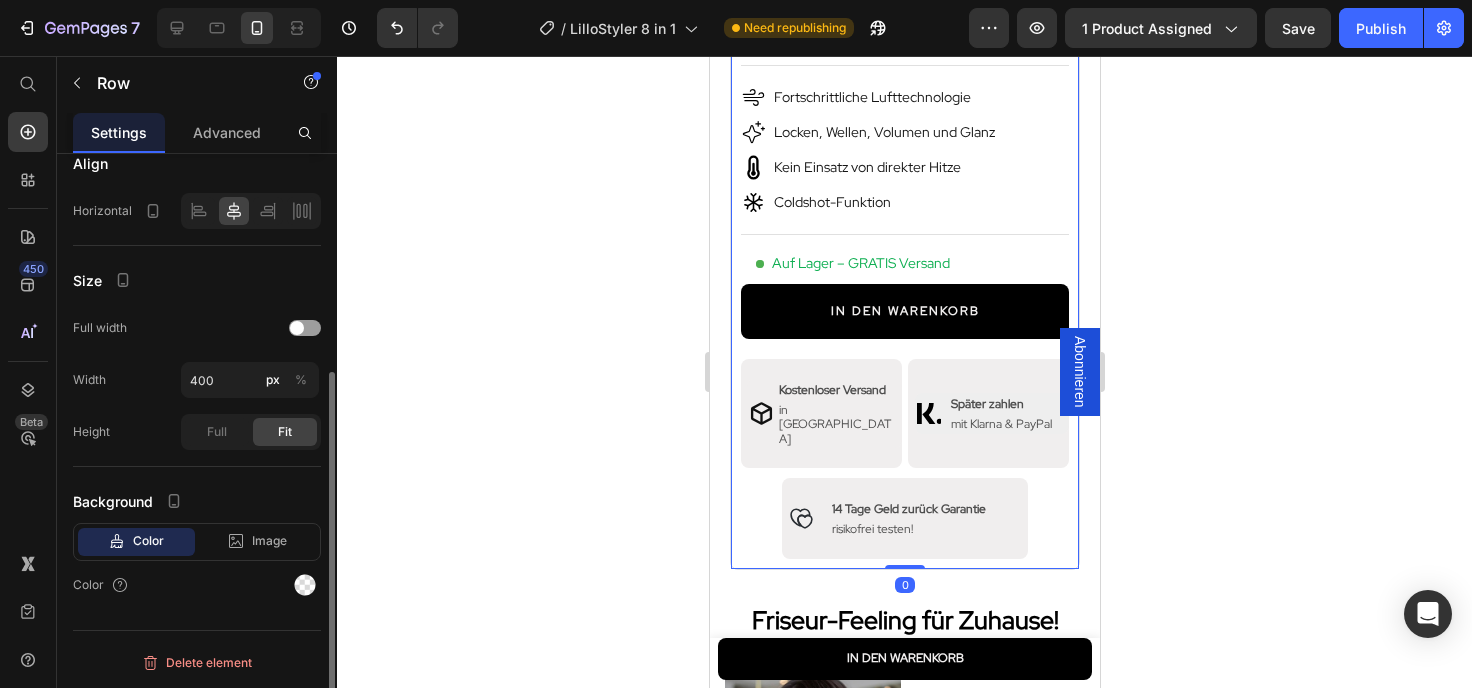 scroll, scrollTop: 348, scrollLeft: 0, axis: vertical 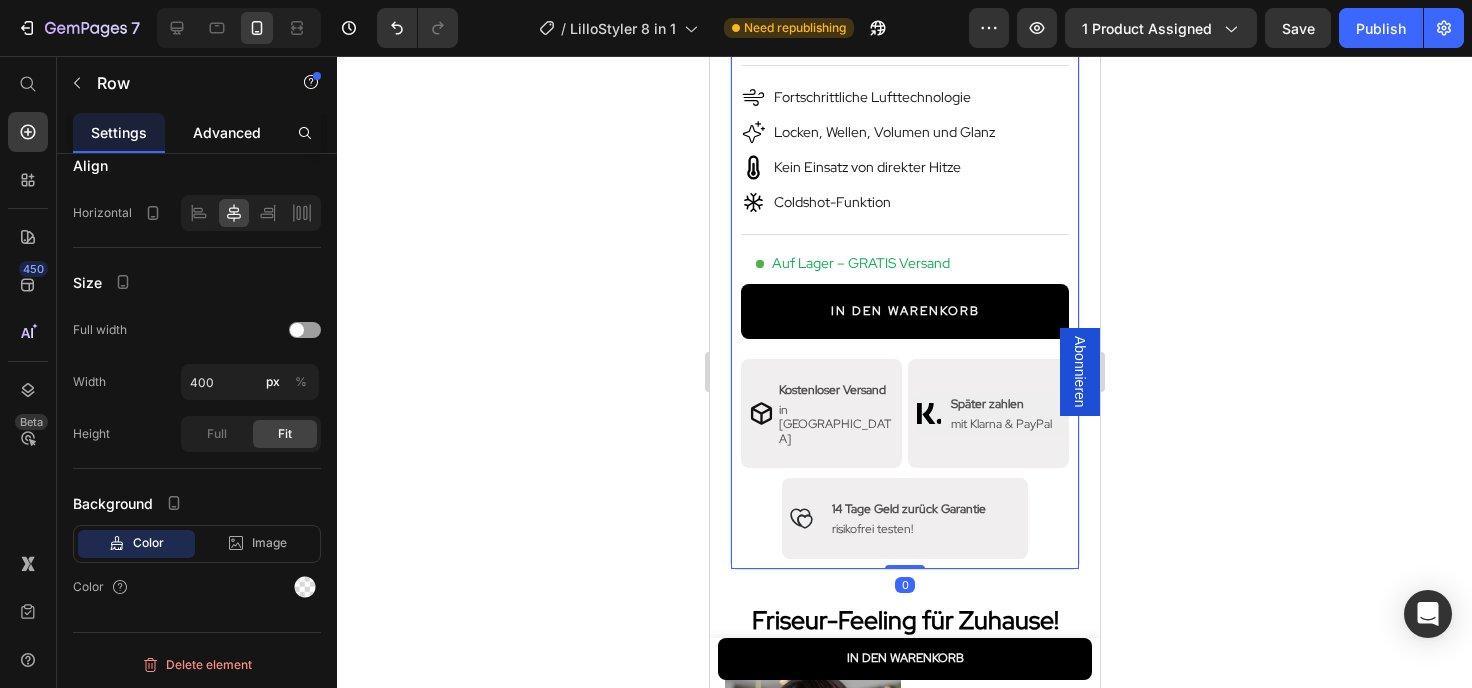 click on "Advanced" at bounding box center [227, 132] 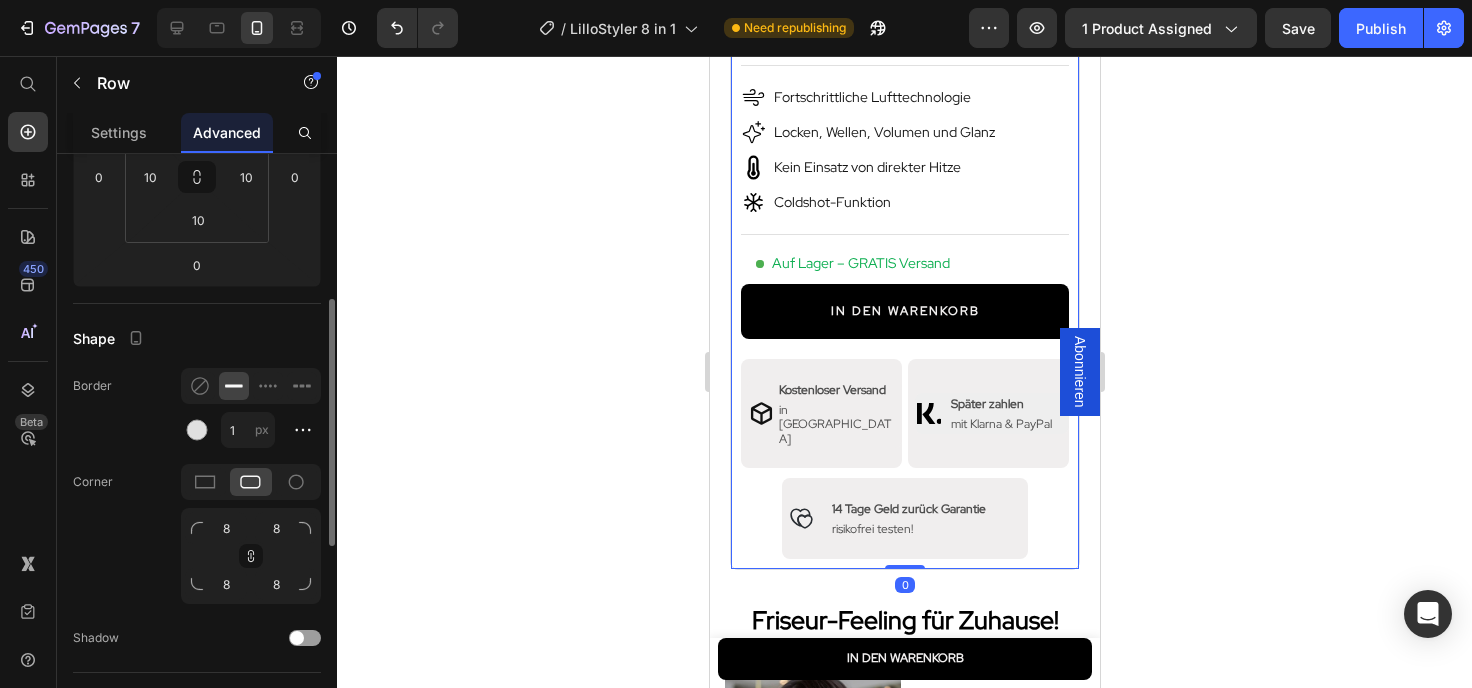 scroll, scrollTop: 0, scrollLeft: 0, axis: both 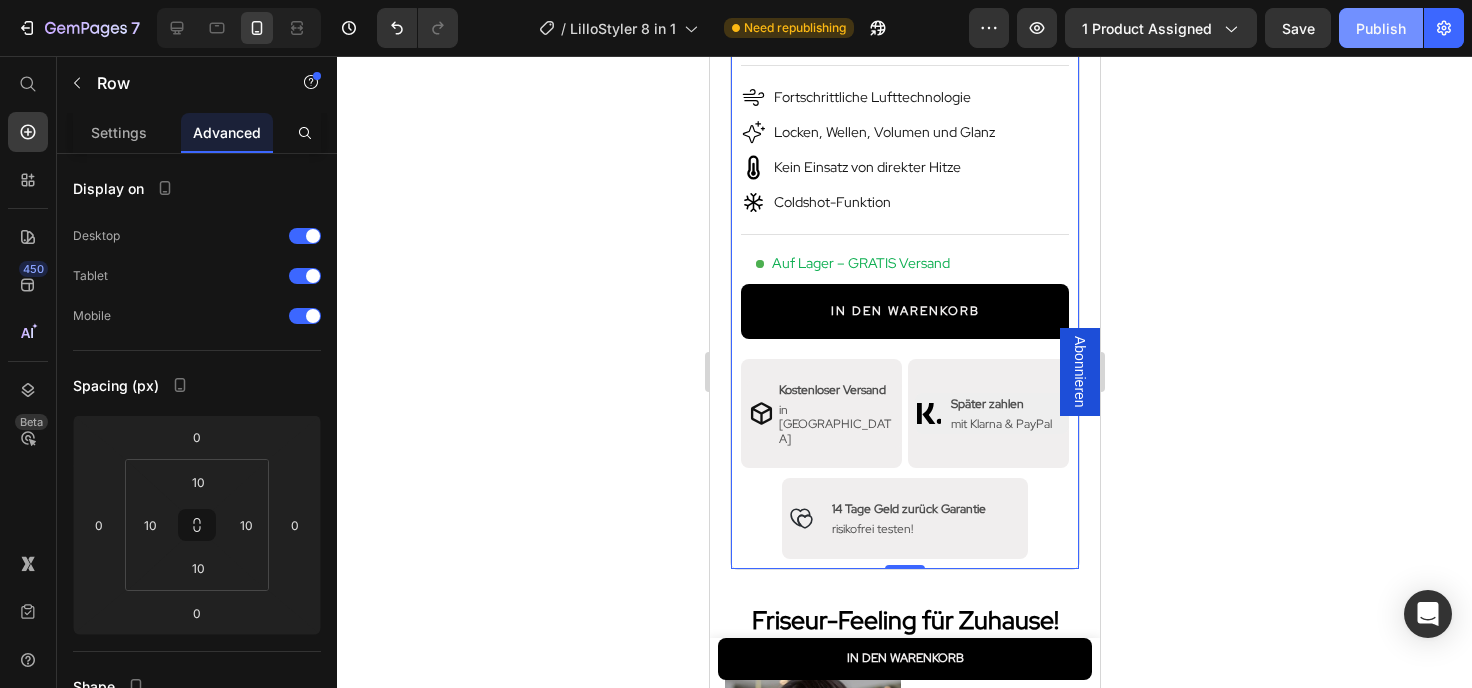 click on "Publish" 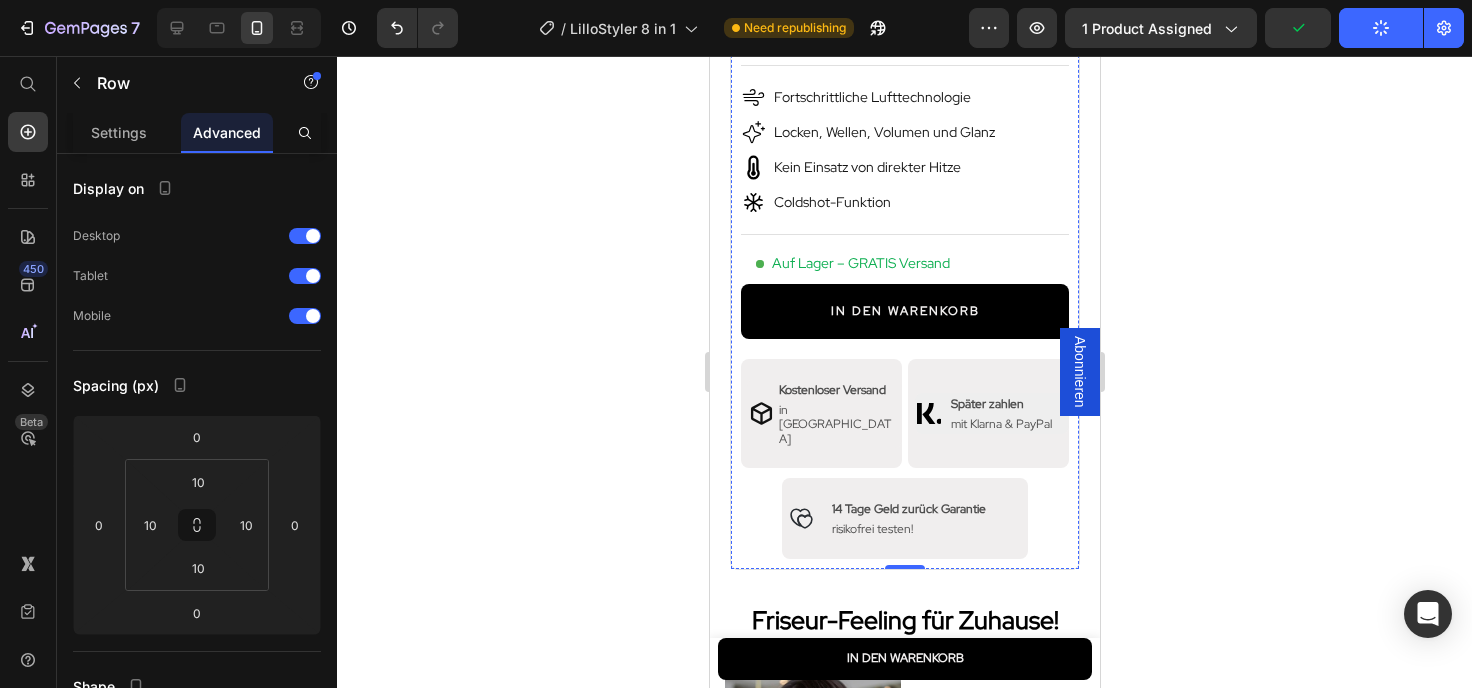 scroll, scrollTop: 331, scrollLeft: 0, axis: vertical 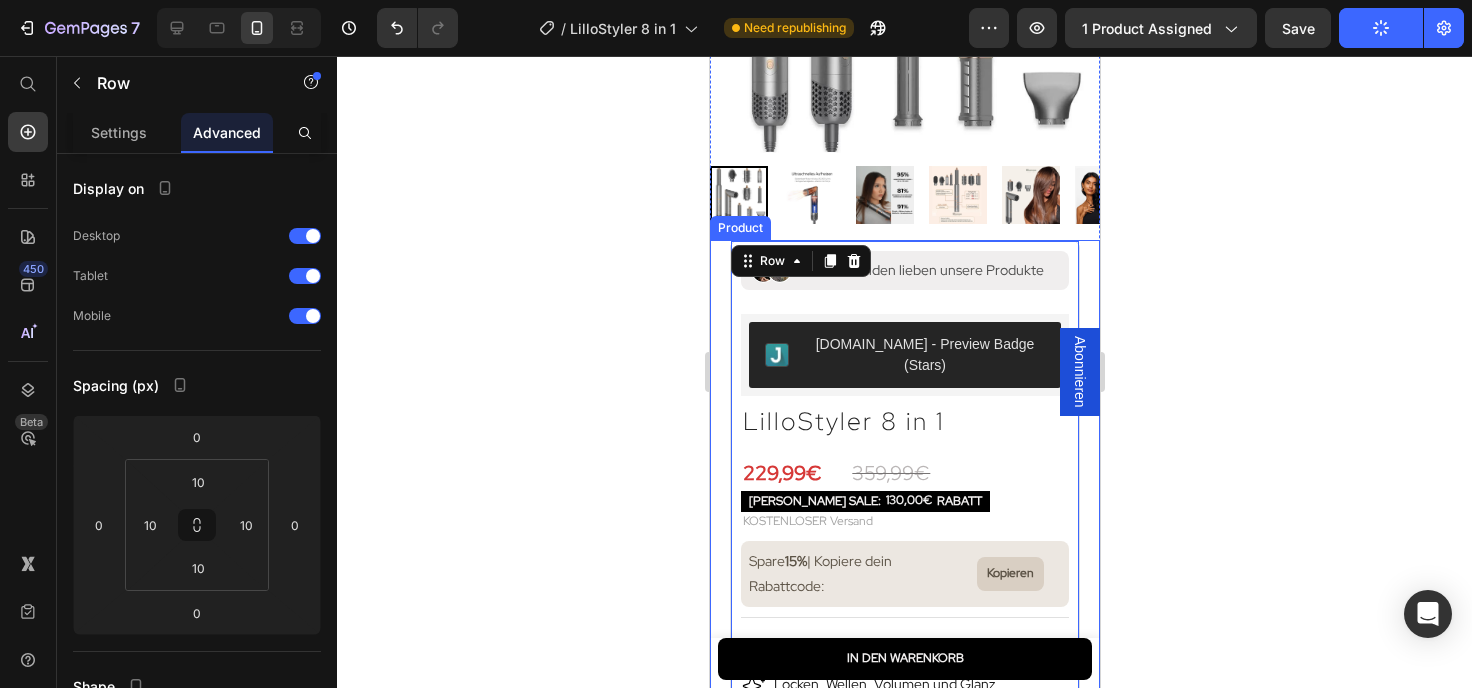 click on "Product" at bounding box center [739, 228] 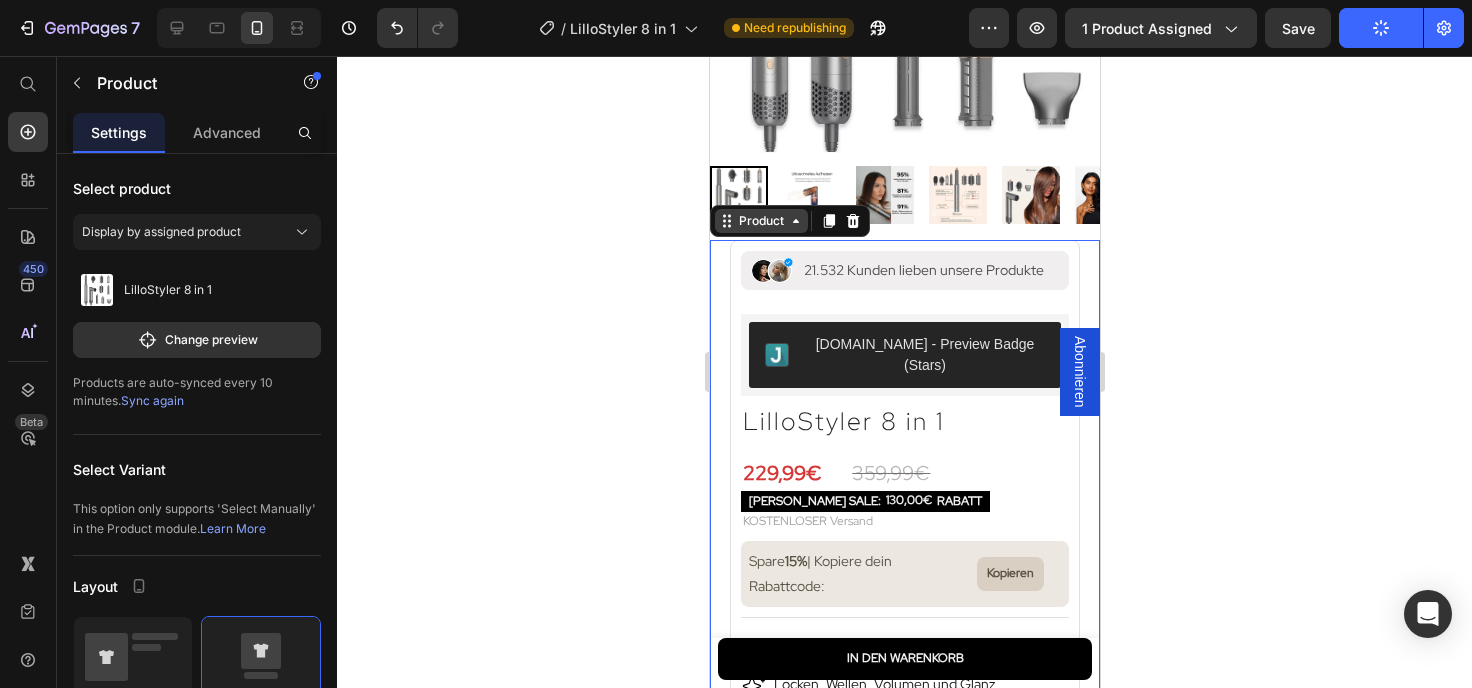 click on "Product" at bounding box center (760, 221) 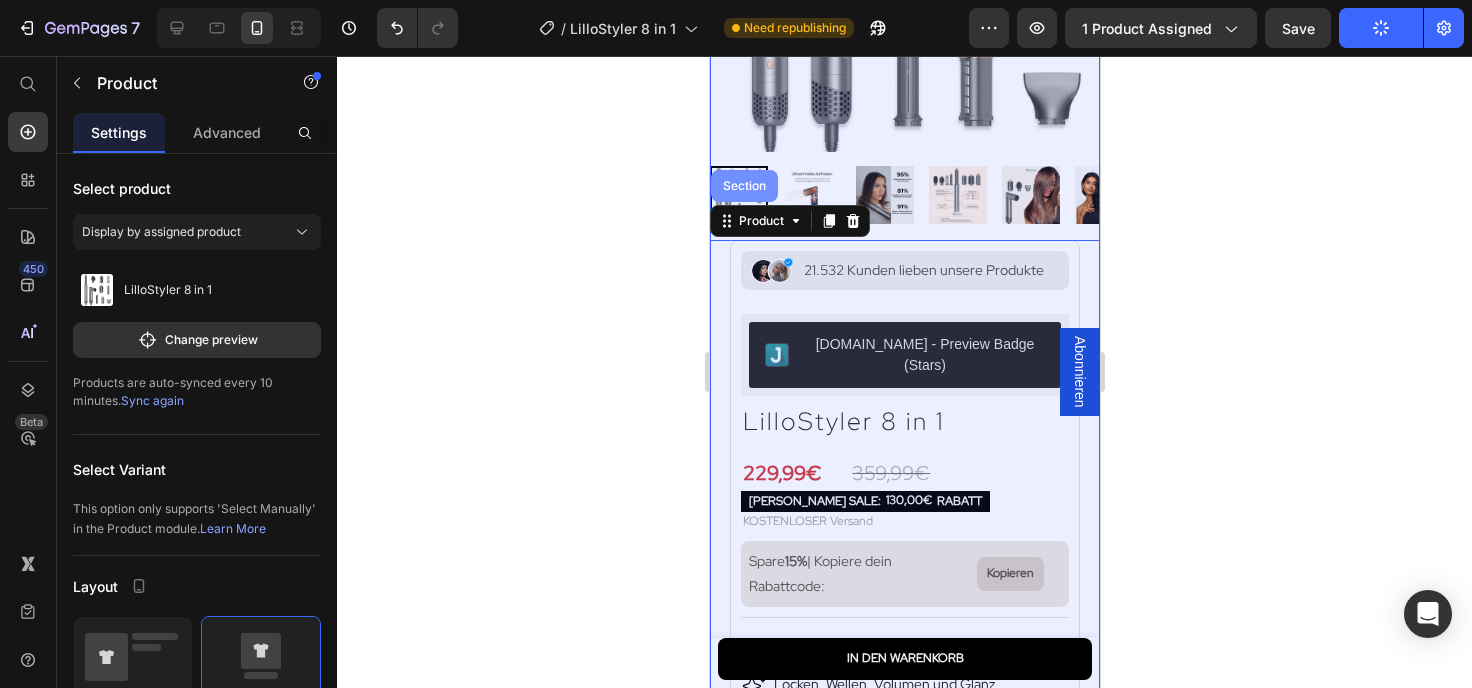 click on "Section" at bounding box center [743, 186] 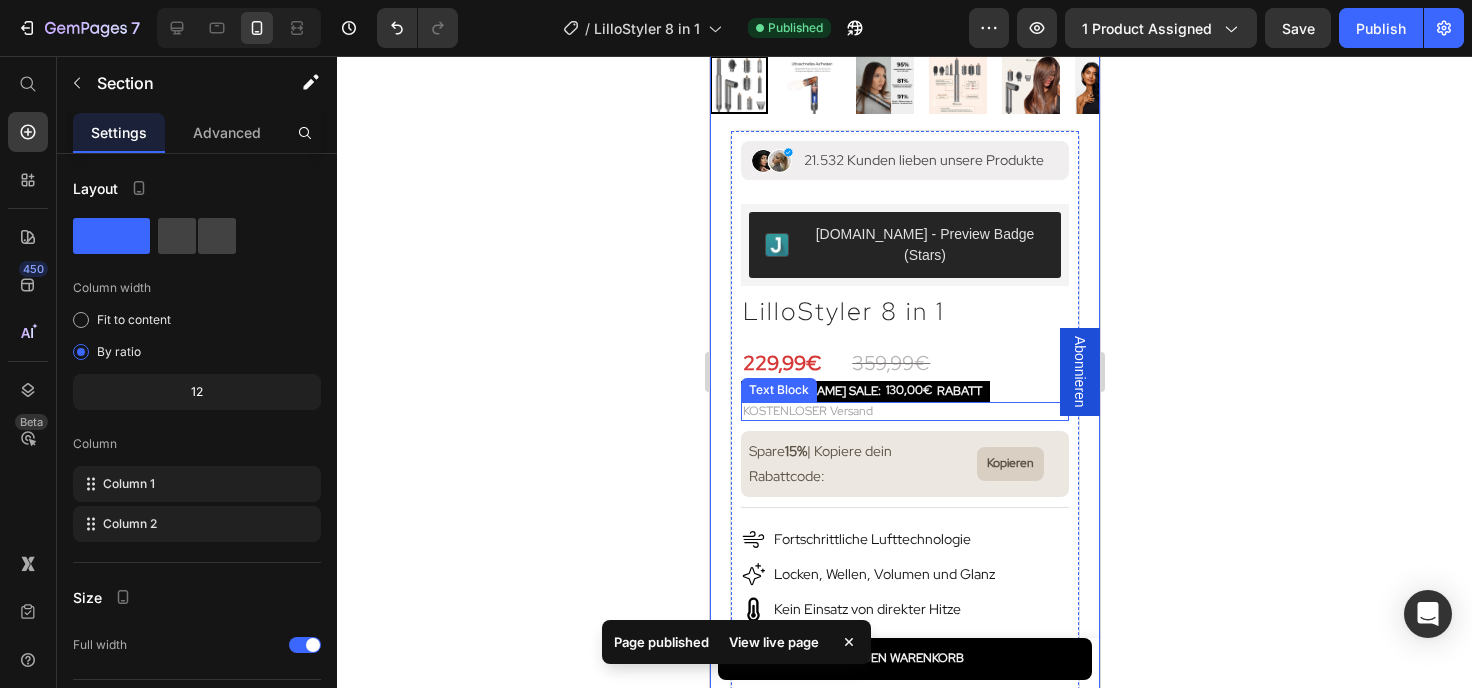 scroll, scrollTop: 0, scrollLeft: 0, axis: both 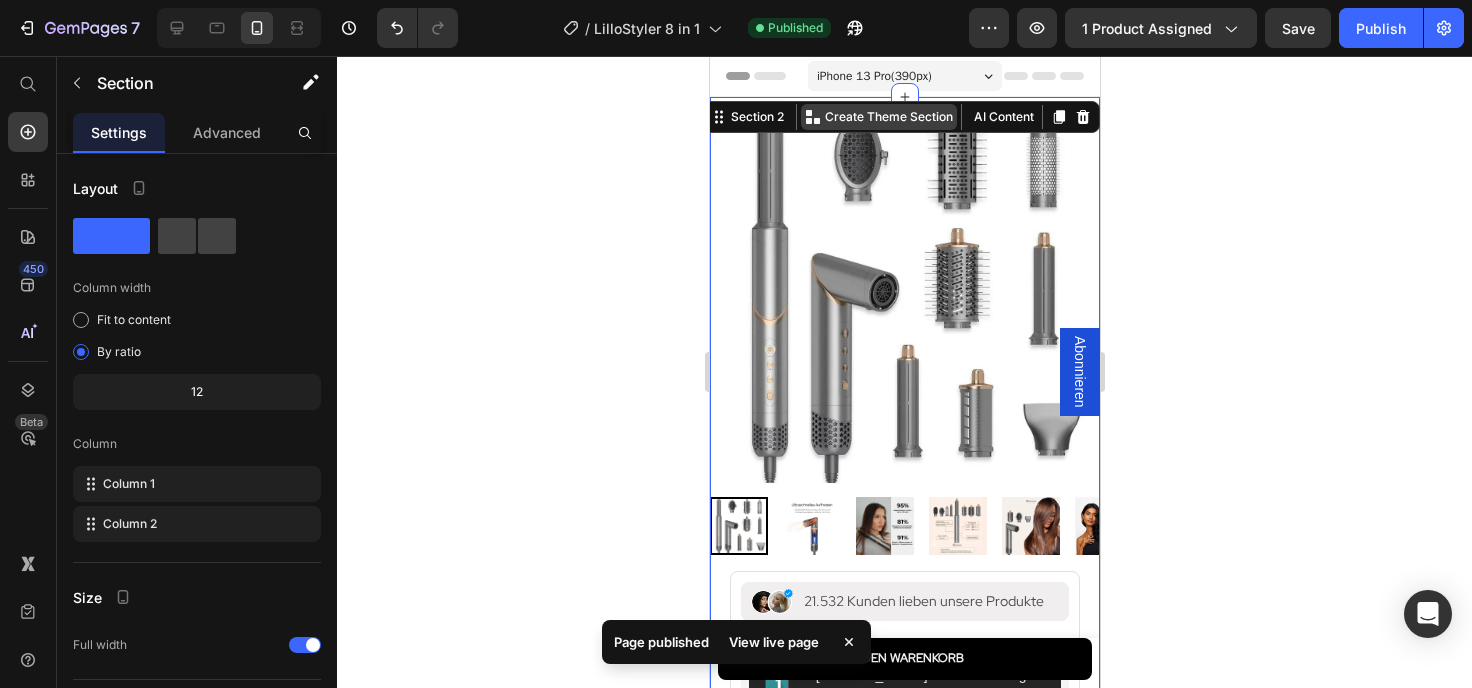 click on "Create Theme Section" at bounding box center [888, 117] 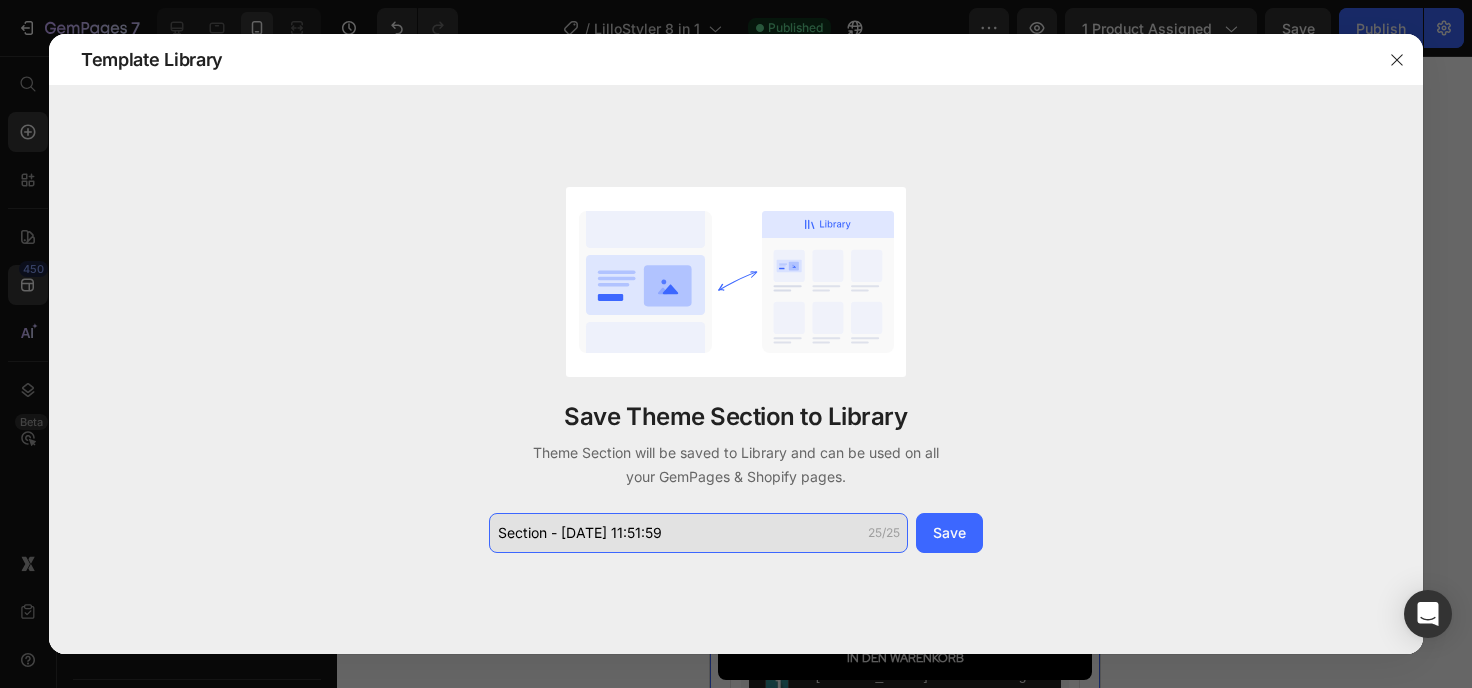 drag, startPoint x: 705, startPoint y: 530, endPoint x: 192, endPoint y: 489, distance: 514.6358 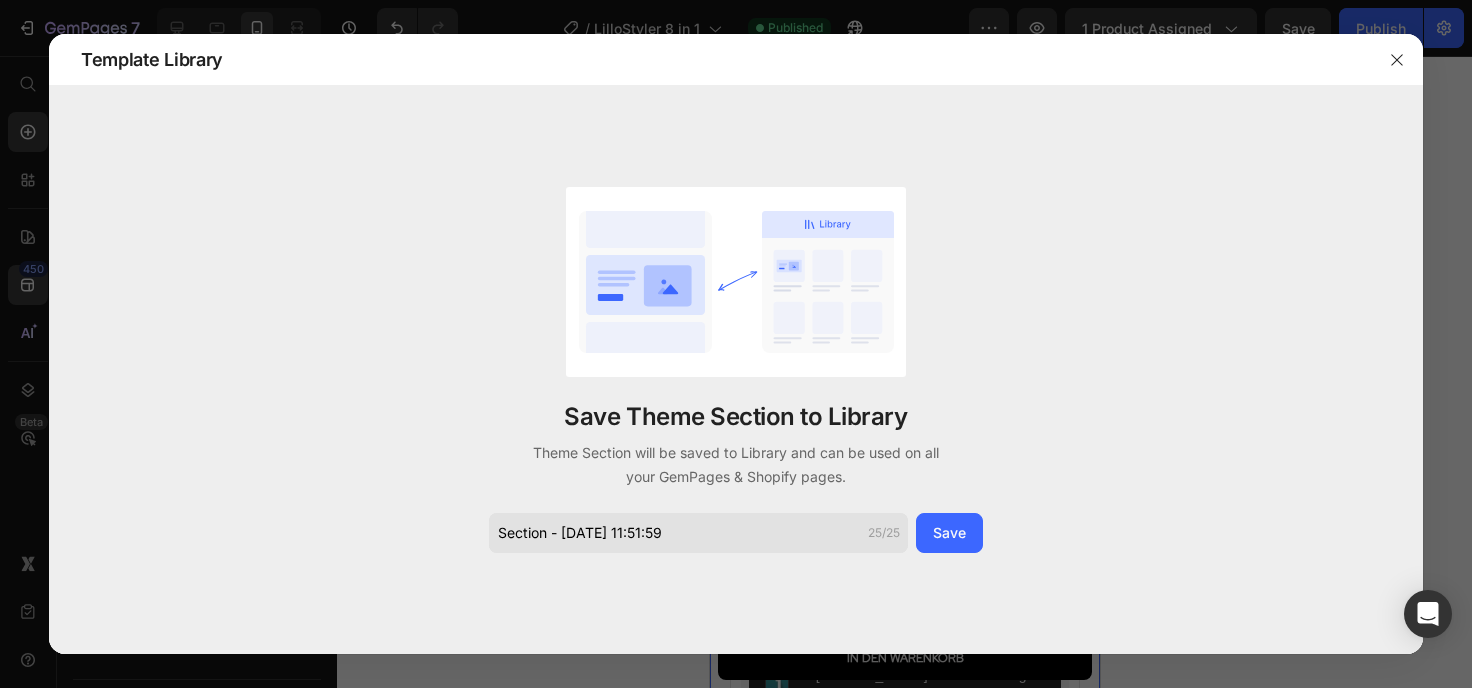click on "Save Theme Section to Library   Theme Section will be saved to Library and can be used on all your GemPages & Shopify pages.  Section - [DATE] 11:51:59 25/25 Save" 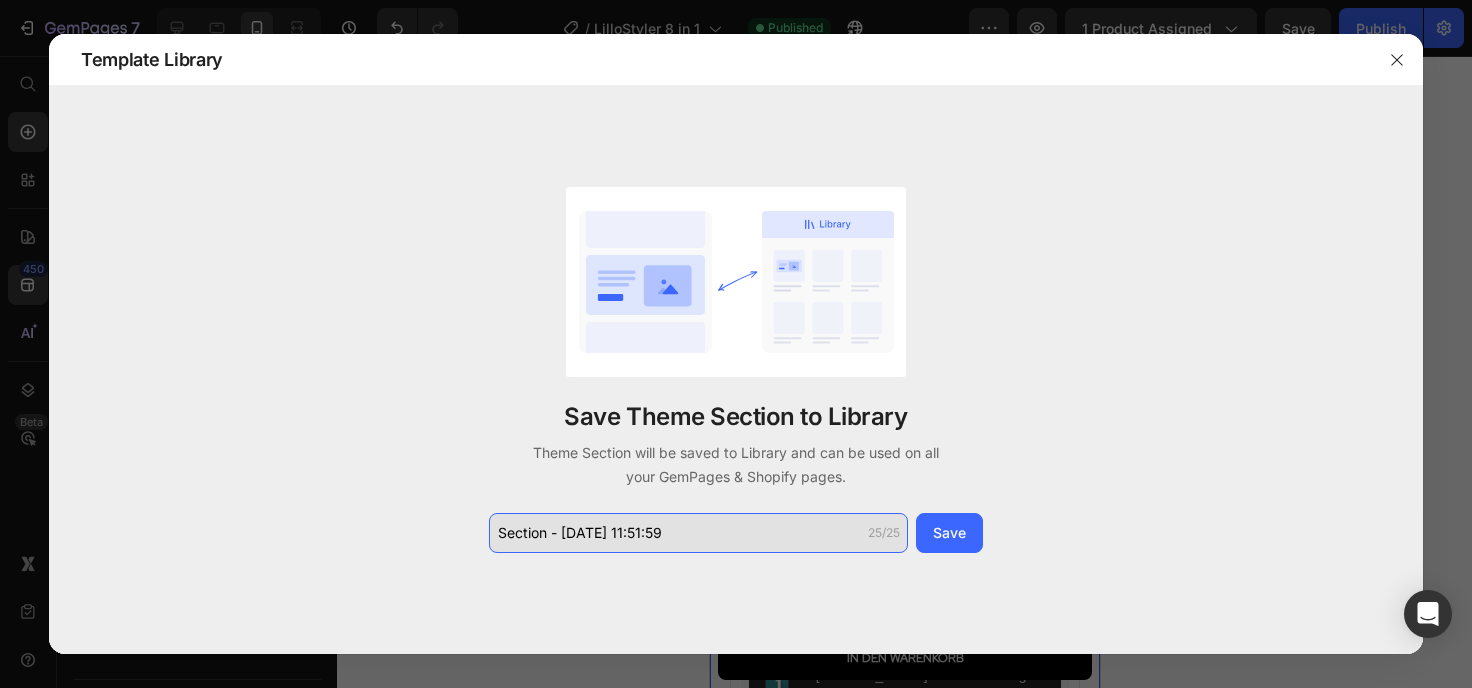 click on "Section - [DATE] 11:51:59" 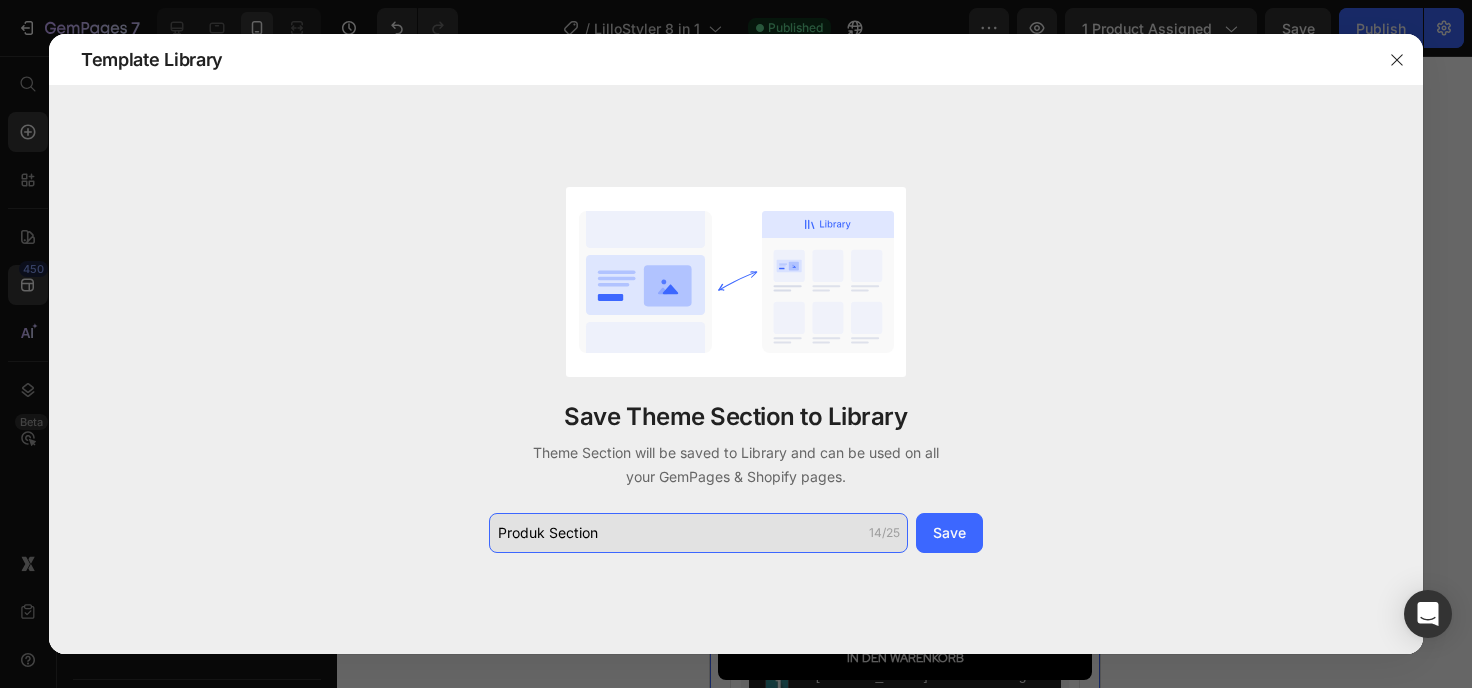click on "Produk Section" 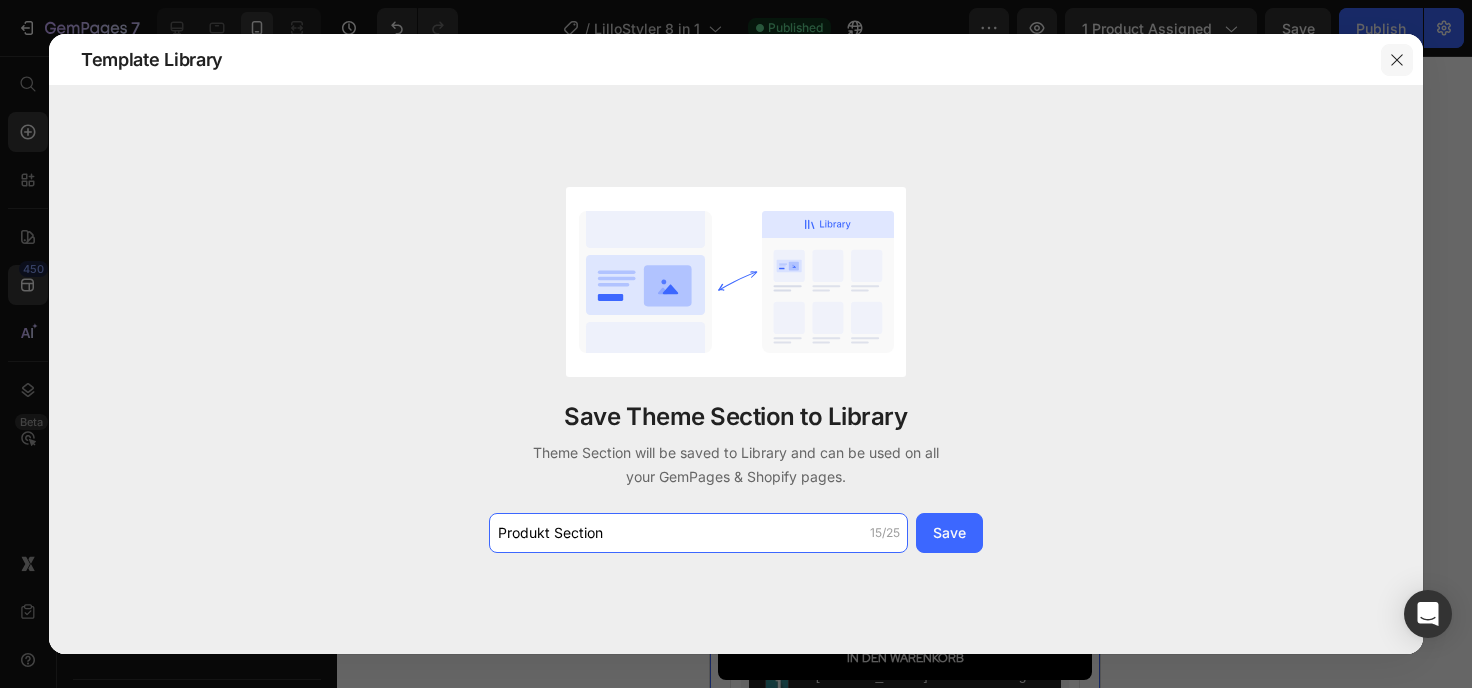 type on "Produkt Section" 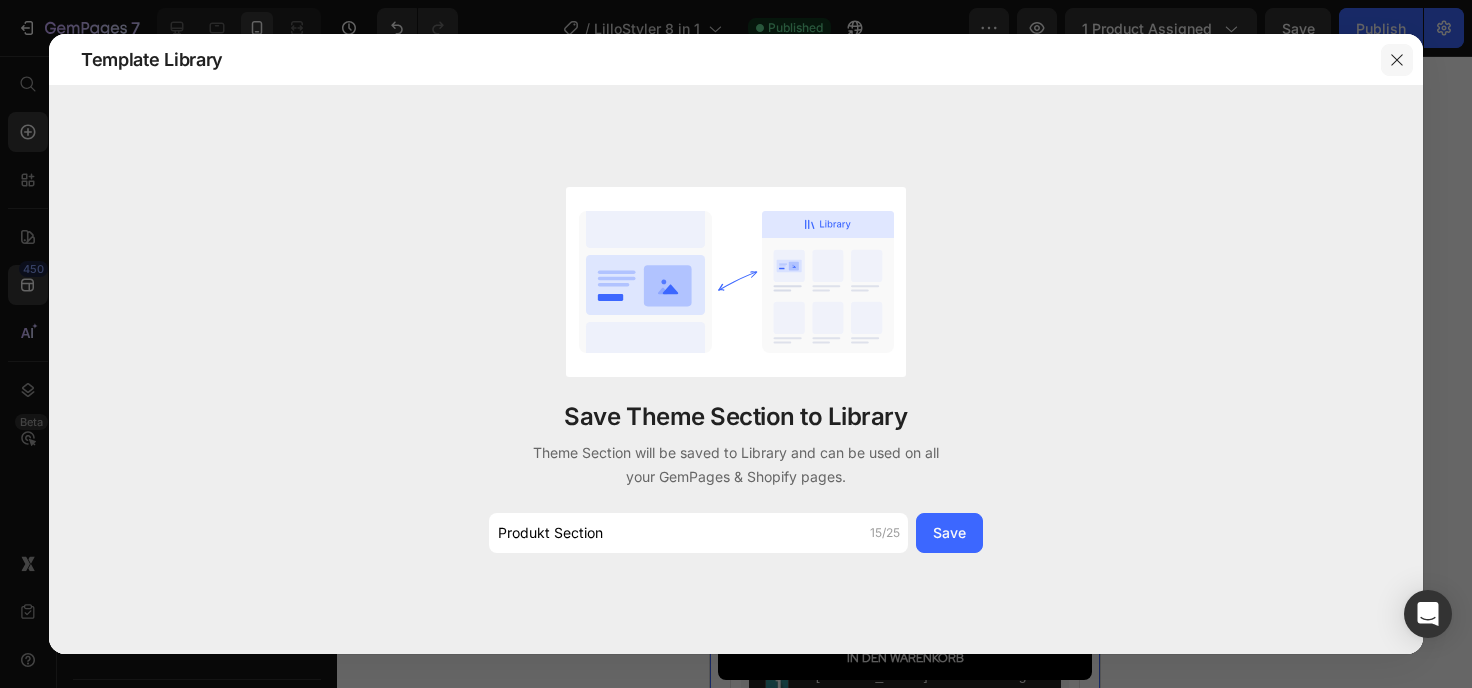 click at bounding box center [1397, 60] 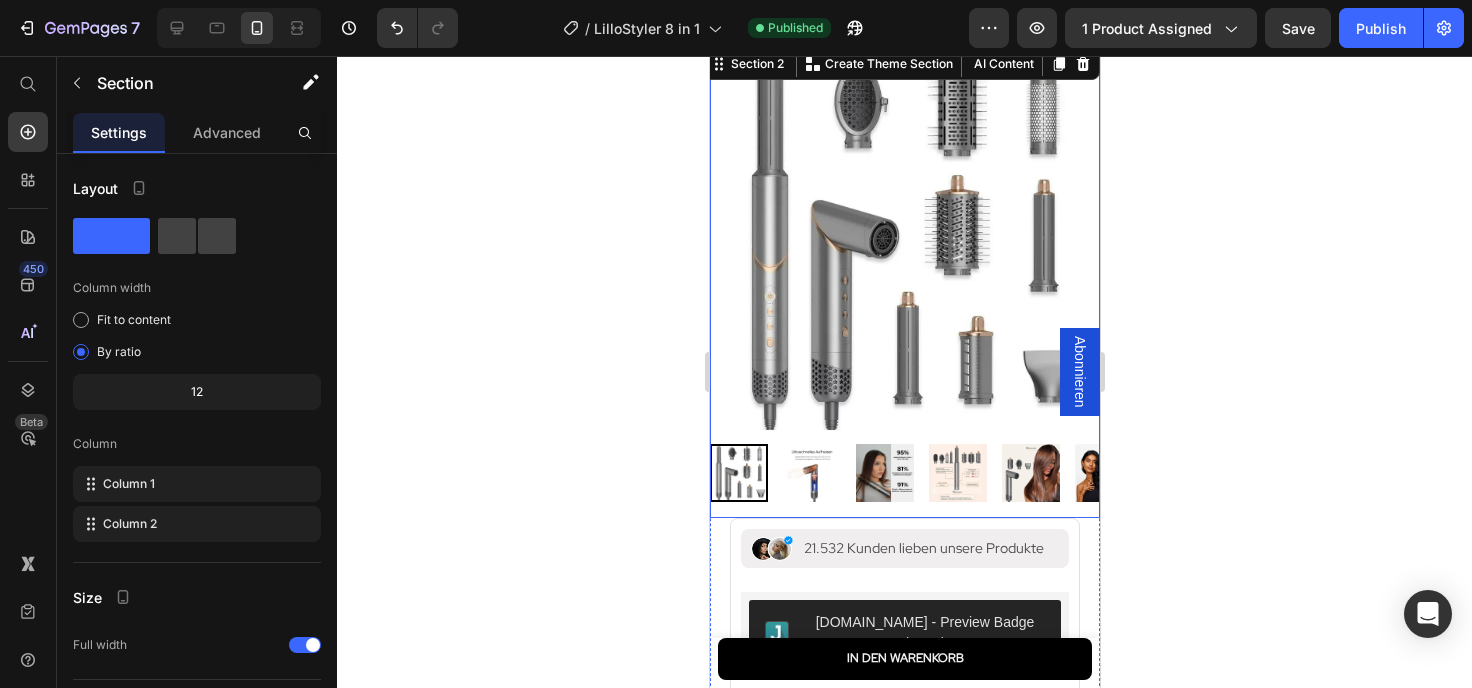 scroll, scrollTop: 110, scrollLeft: 0, axis: vertical 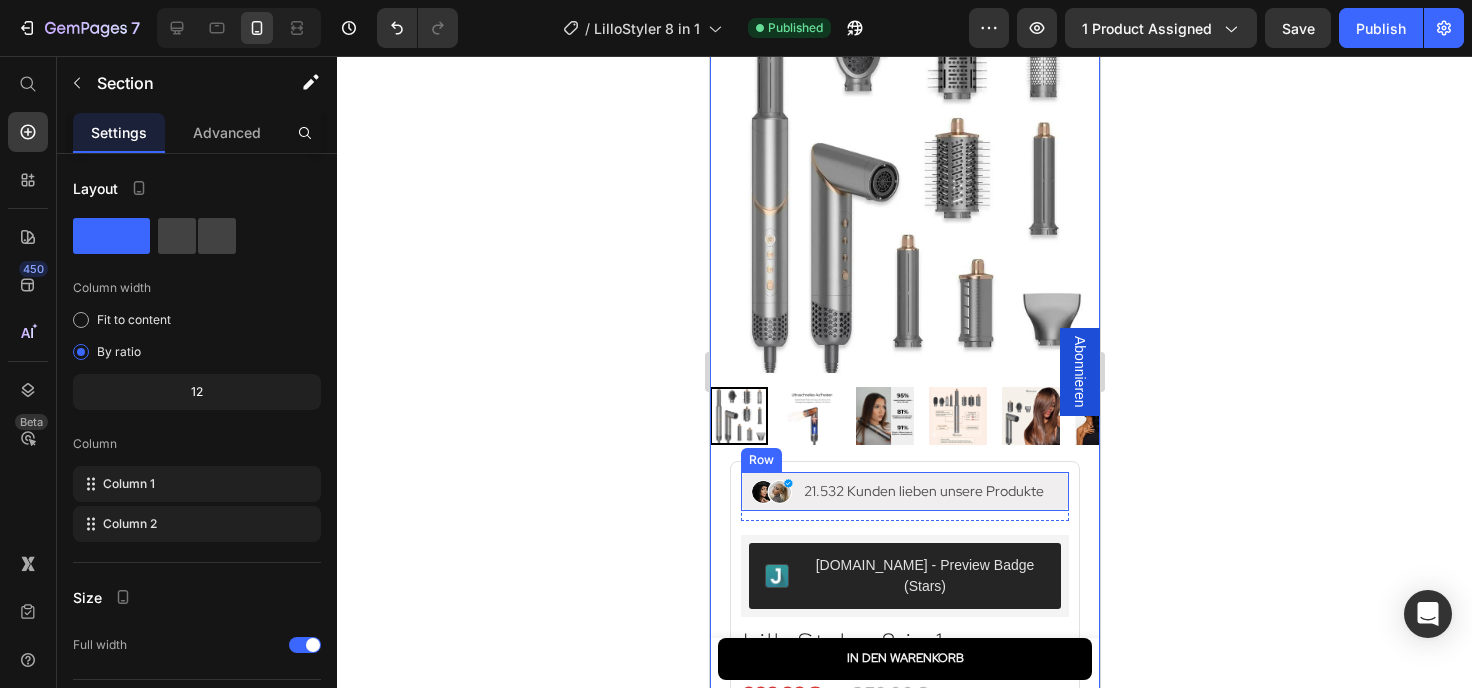 click on "Image 21.532 Kunden lieben unsere Produkte Text Block Row" at bounding box center [904, 491] 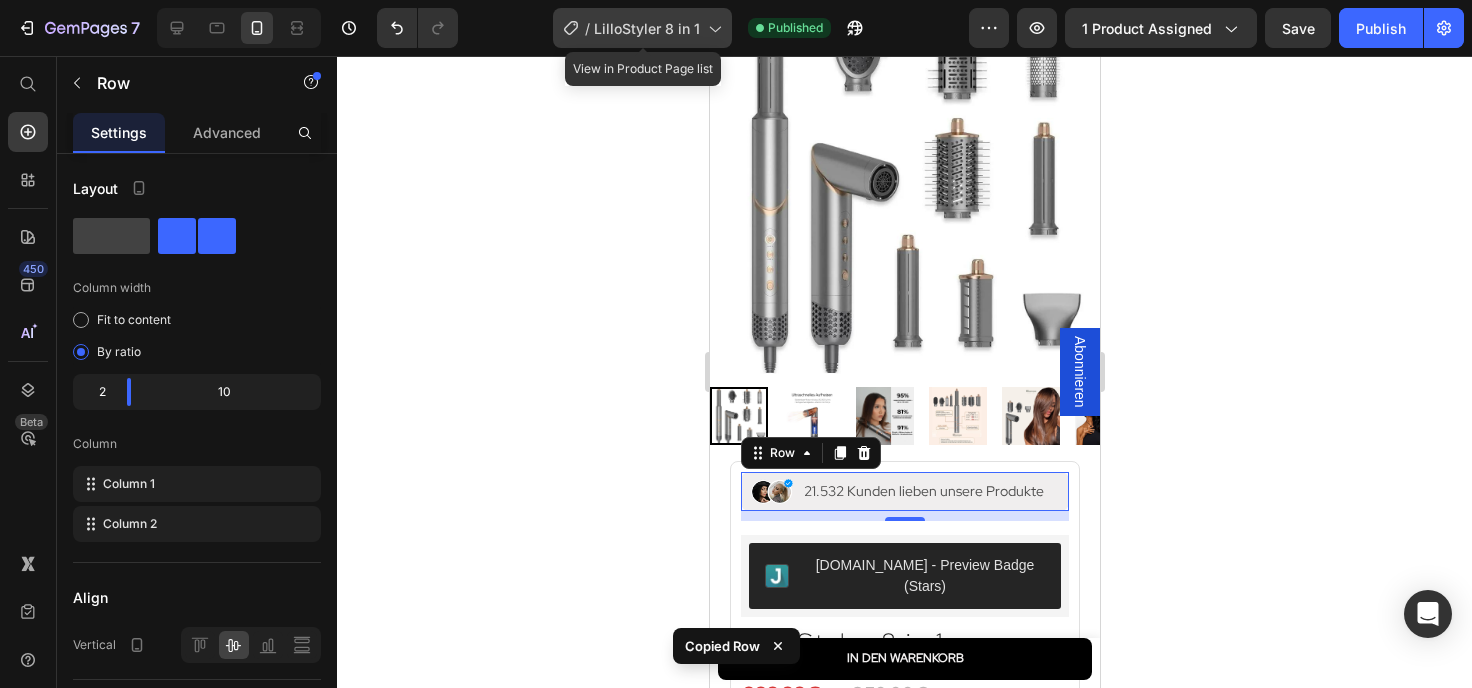 click on "LilloStyler 8 in 1" at bounding box center (647, 28) 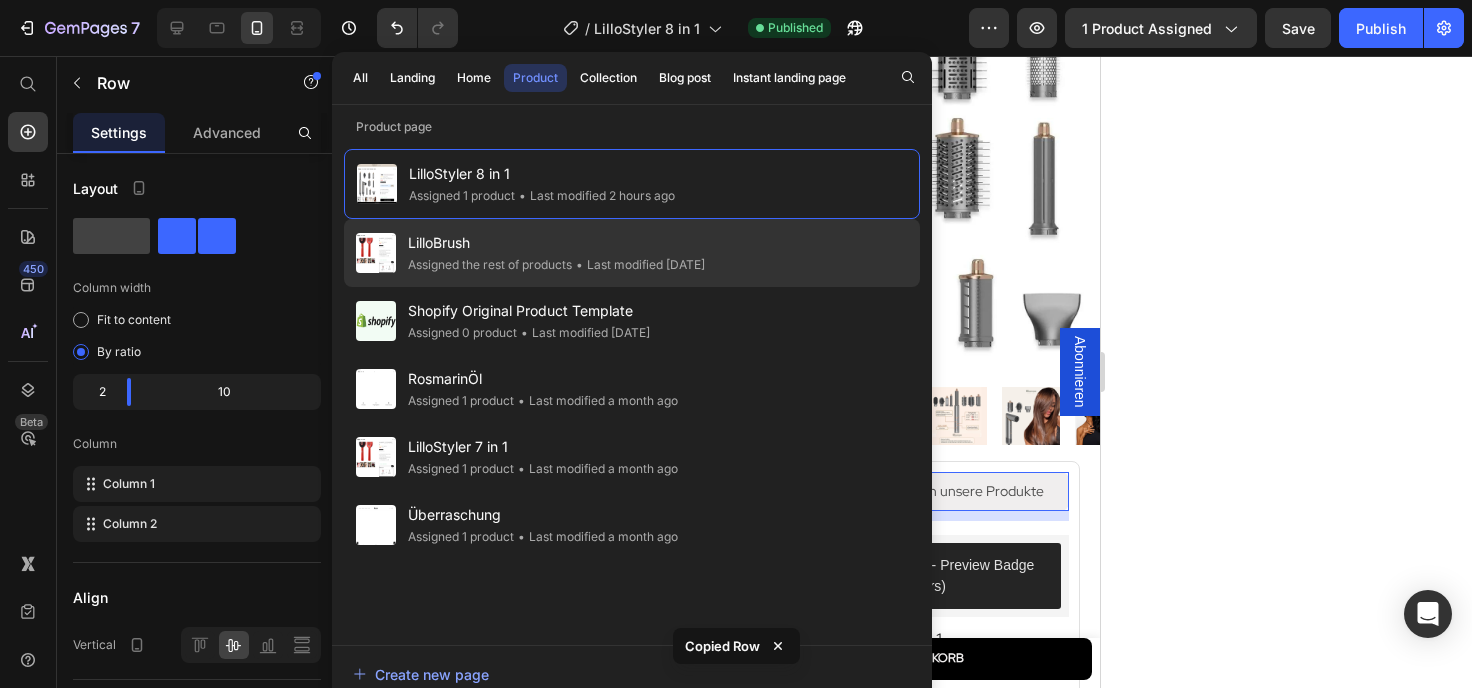 click on "LilloBrush" at bounding box center (556, 243) 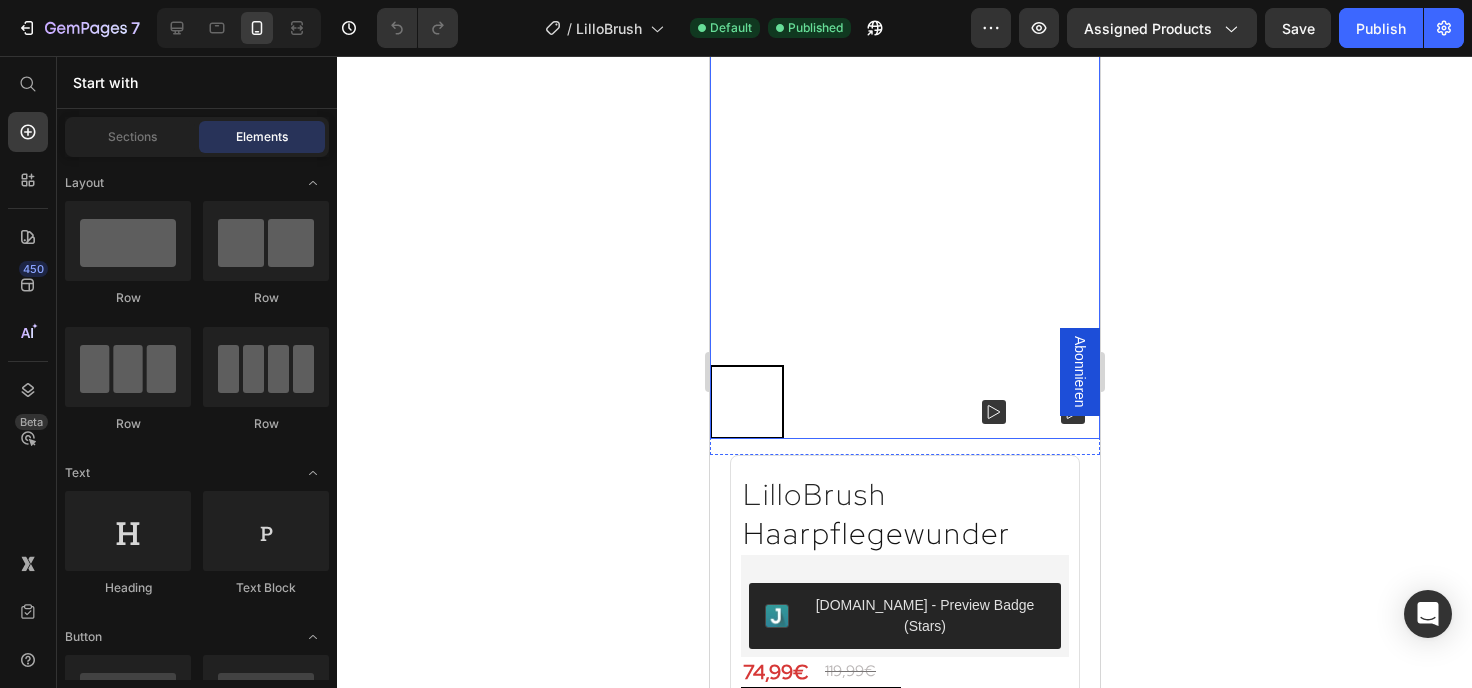 scroll, scrollTop: 220, scrollLeft: 0, axis: vertical 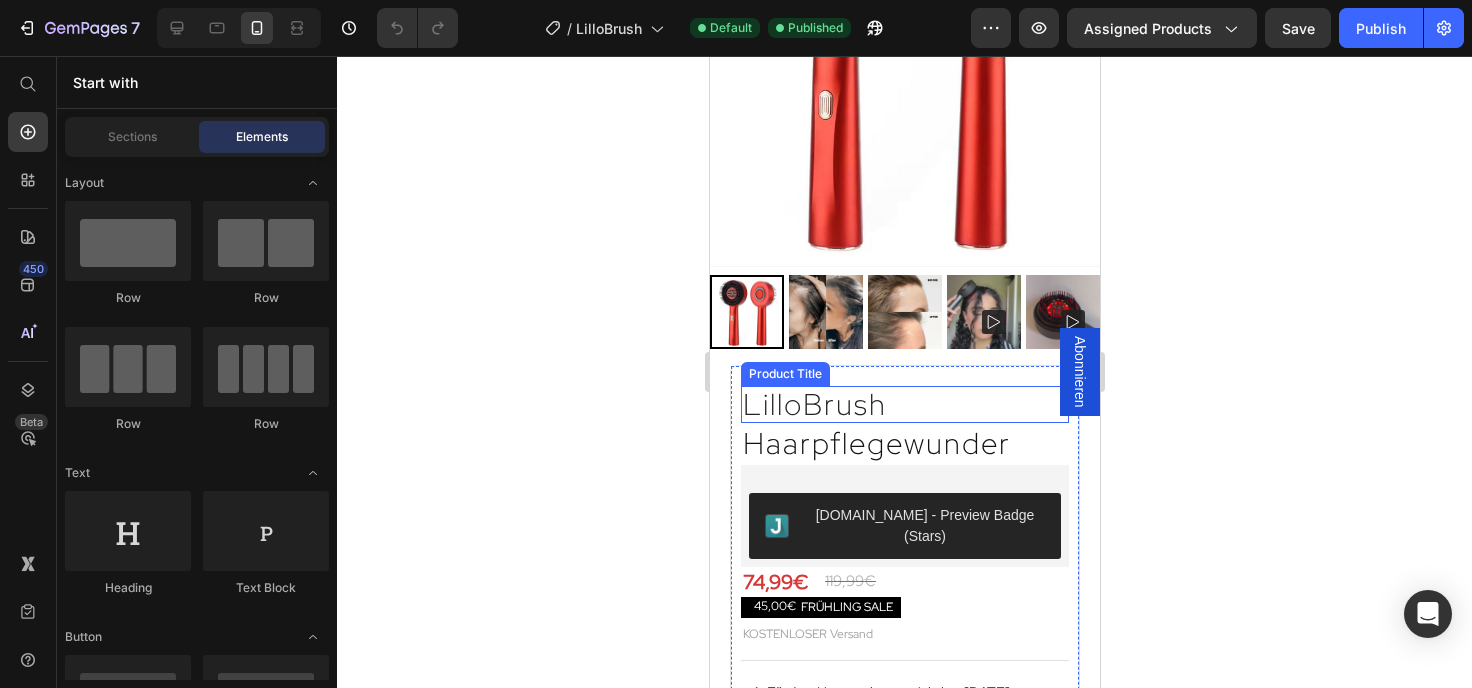 click on "Product Title" at bounding box center (784, 374) 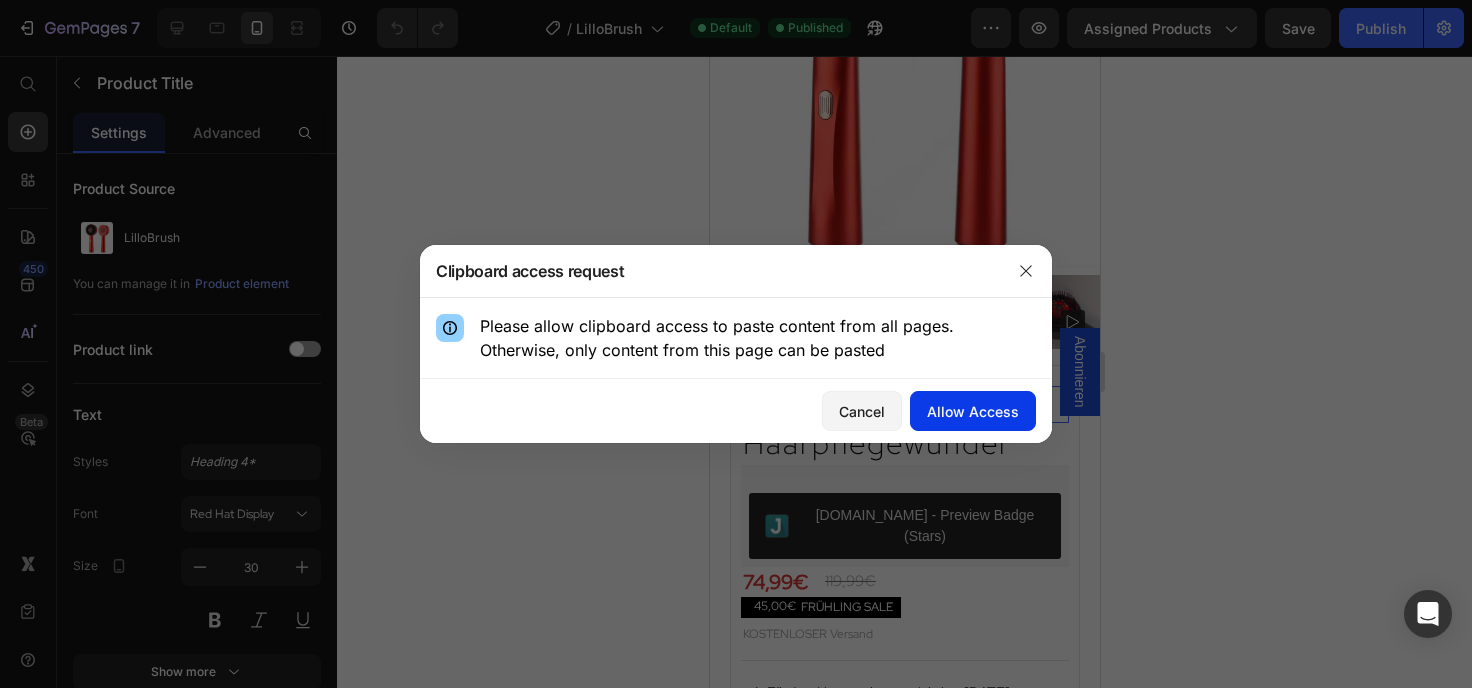 click on "Allow Access" at bounding box center [973, 411] 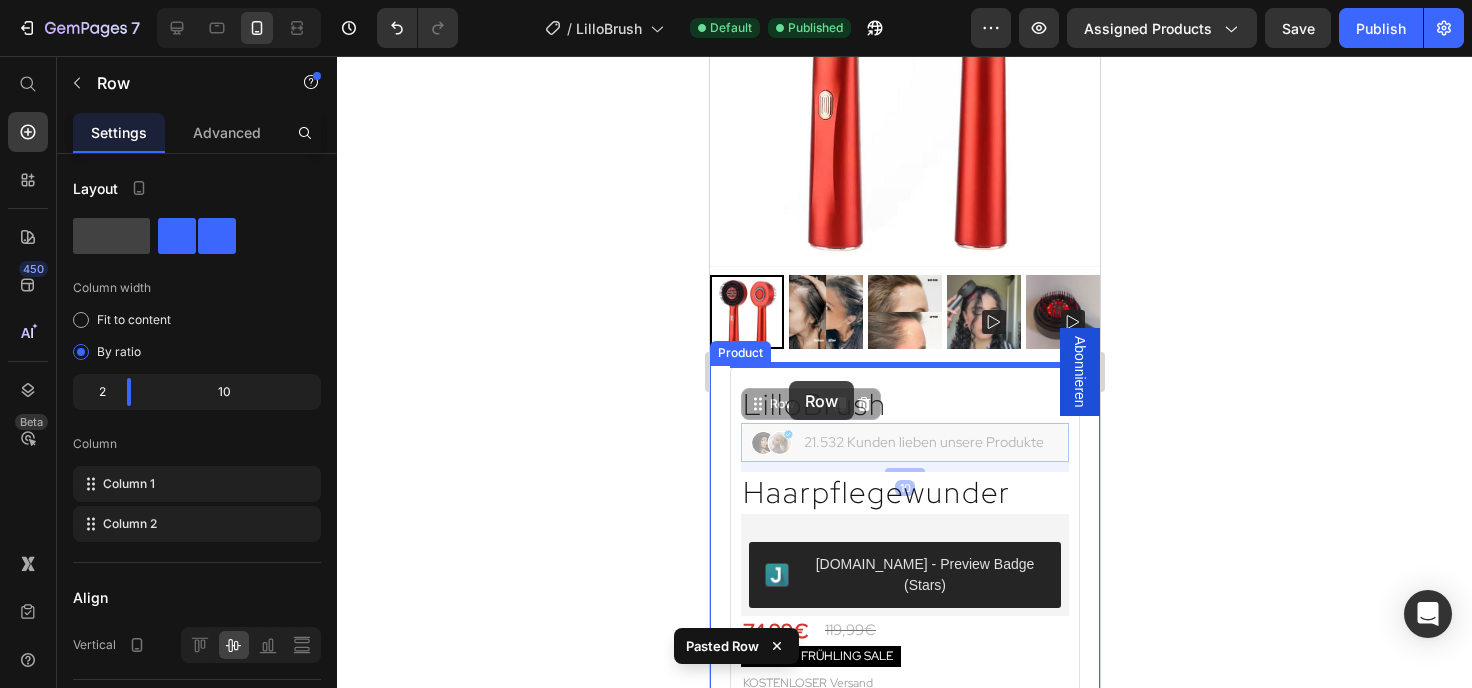 drag, startPoint x: 788, startPoint y: 408, endPoint x: 788, endPoint y: 381, distance: 27 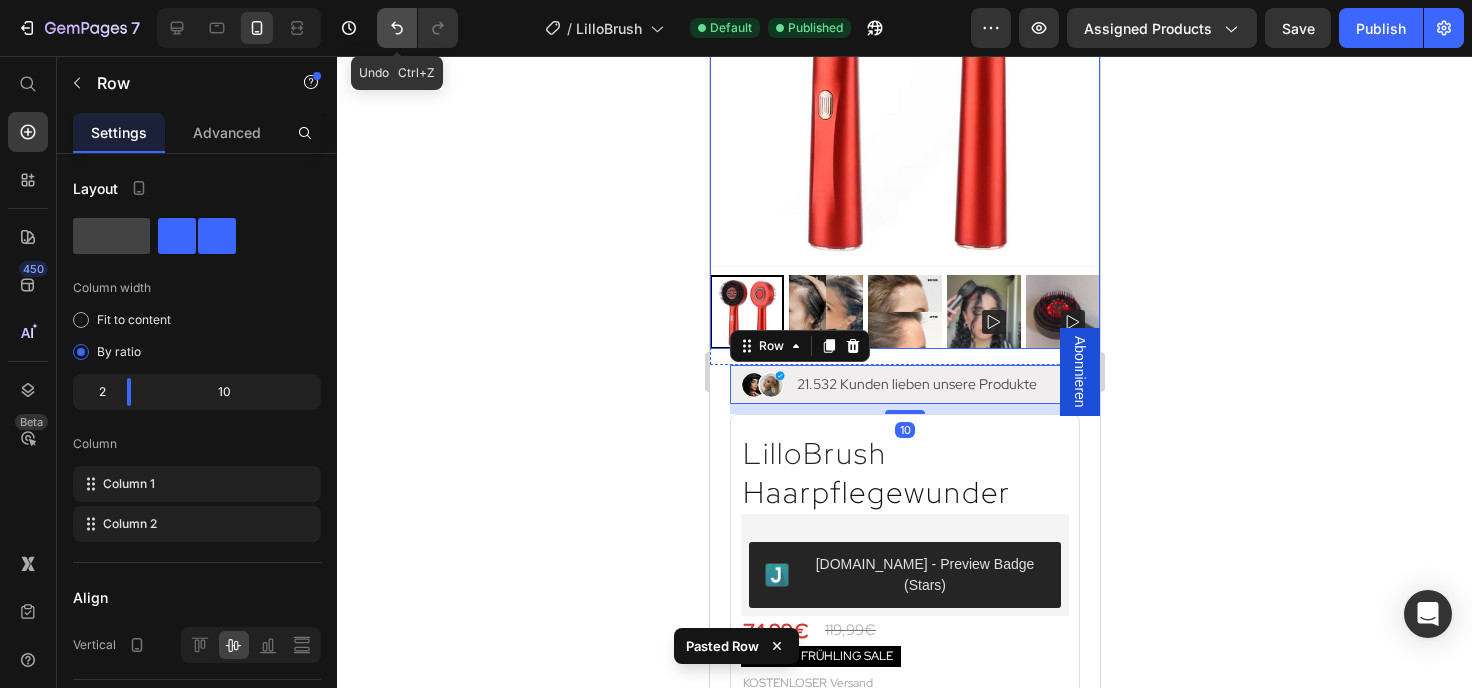 click 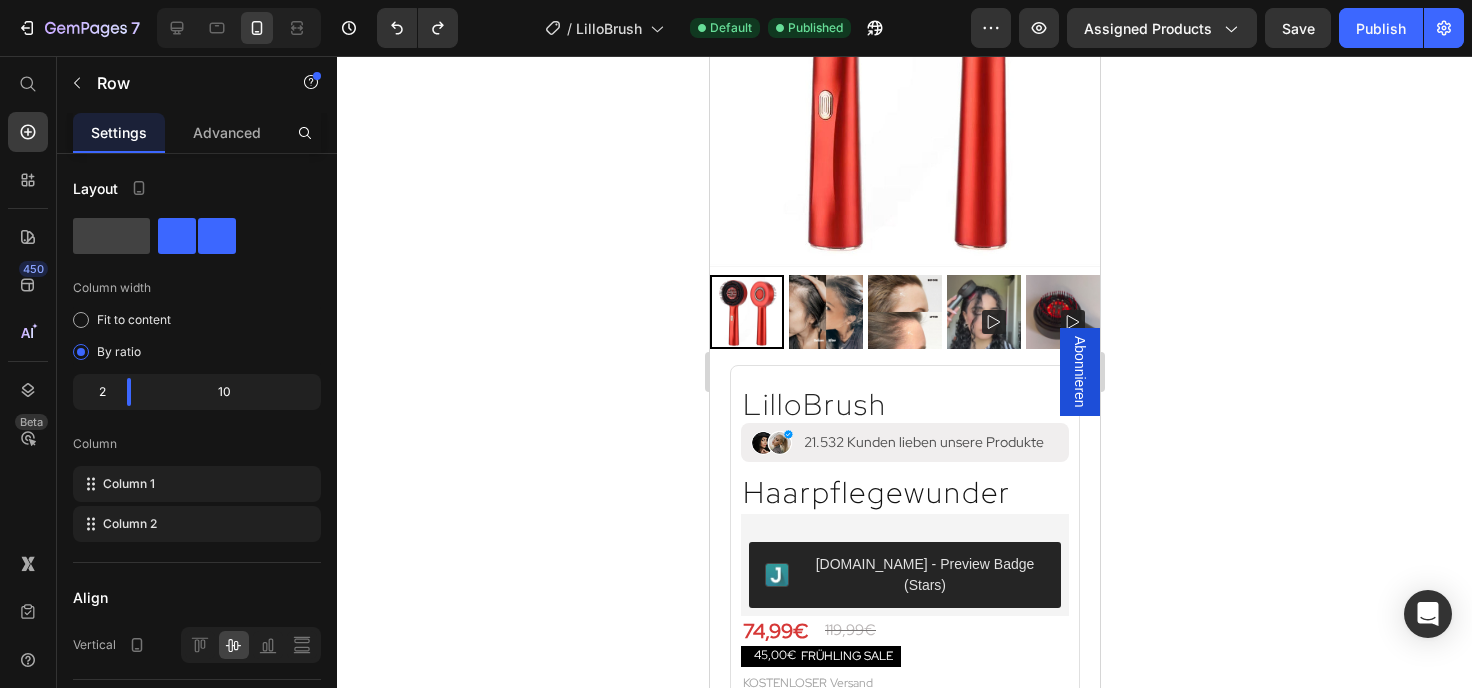 click at bounding box center [771, 443] 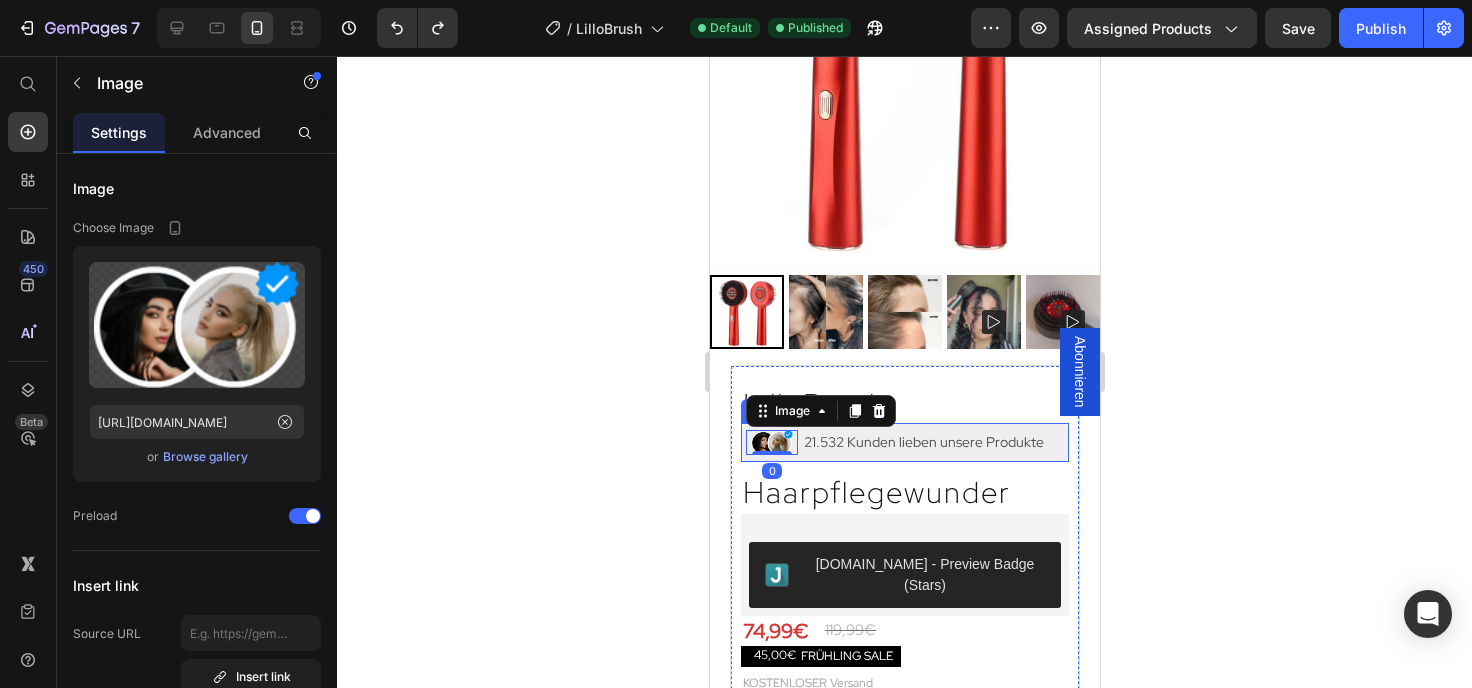 click on "Image   0 21.532 Kunden lieben unsere Produkte Text Block Row" at bounding box center (904, 442) 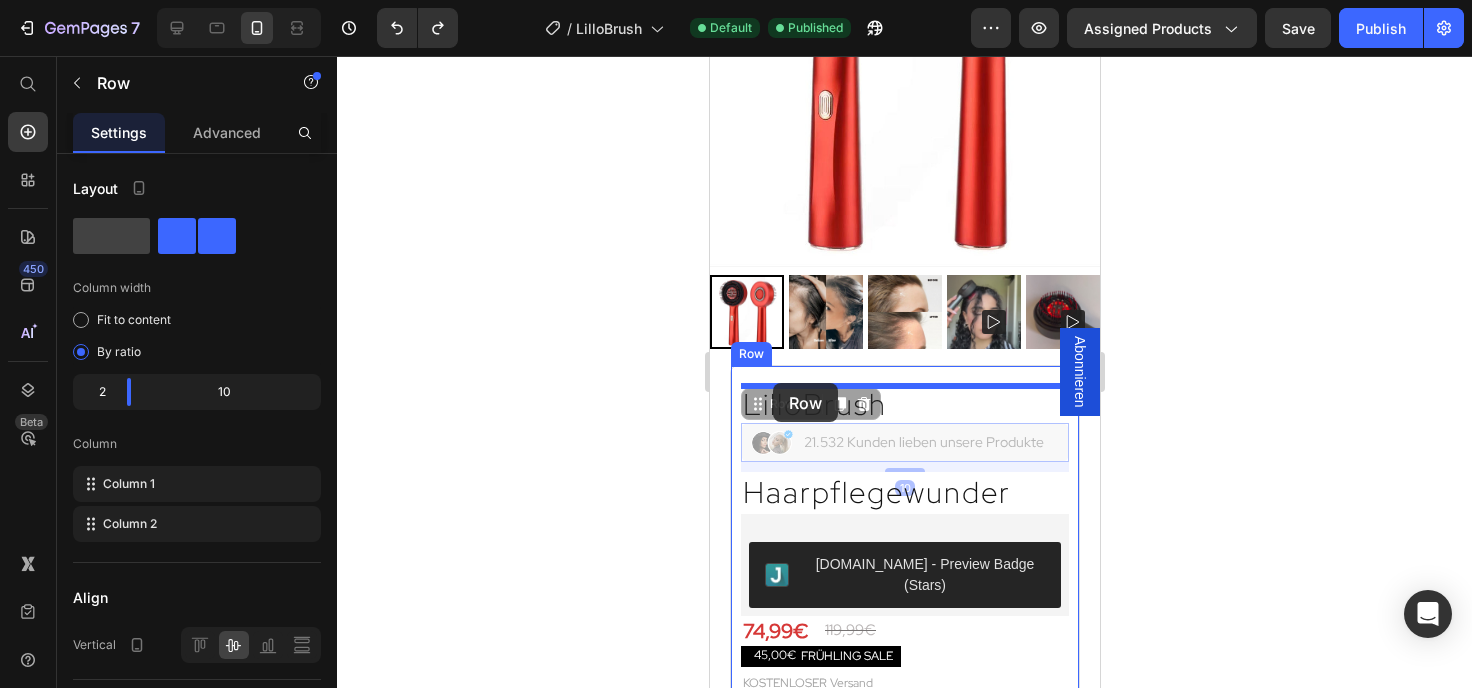 drag, startPoint x: 765, startPoint y: 413, endPoint x: 772, endPoint y: 383, distance: 30.805843 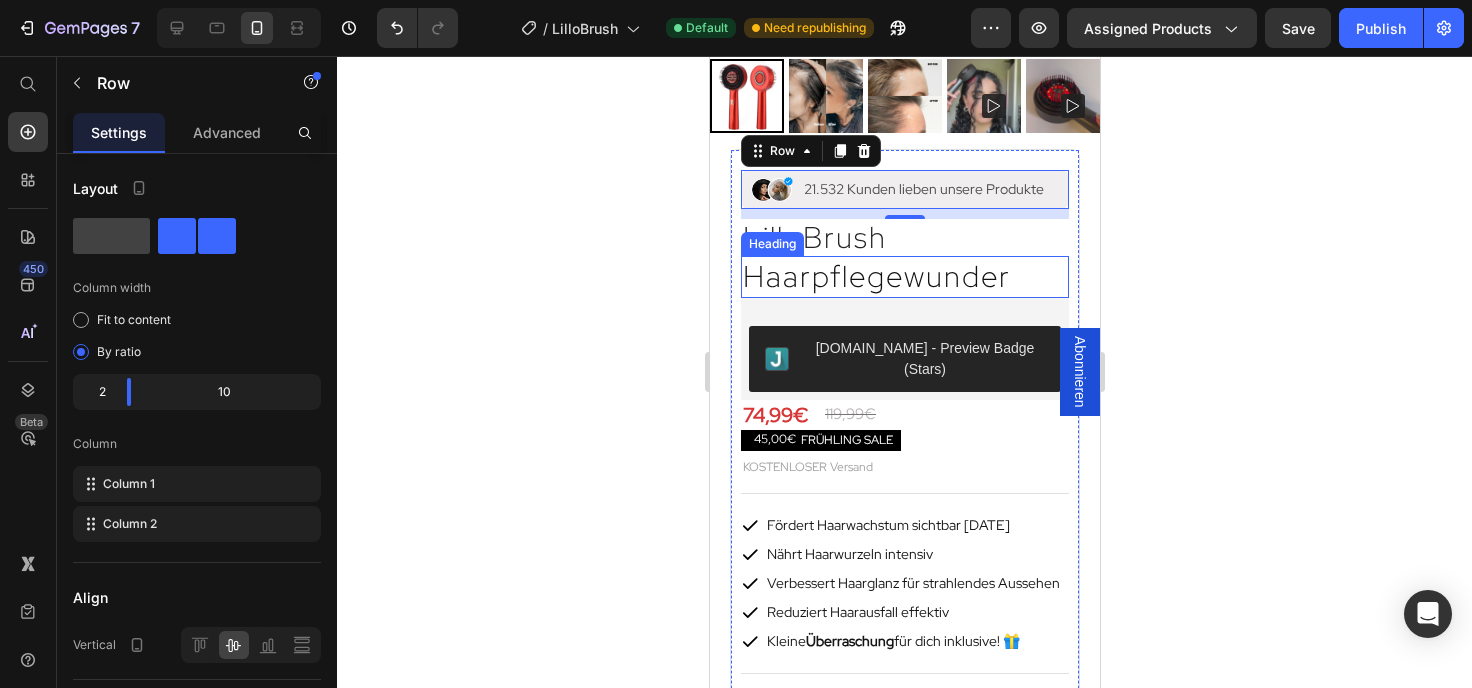 scroll, scrollTop: 441, scrollLeft: 0, axis: vertical 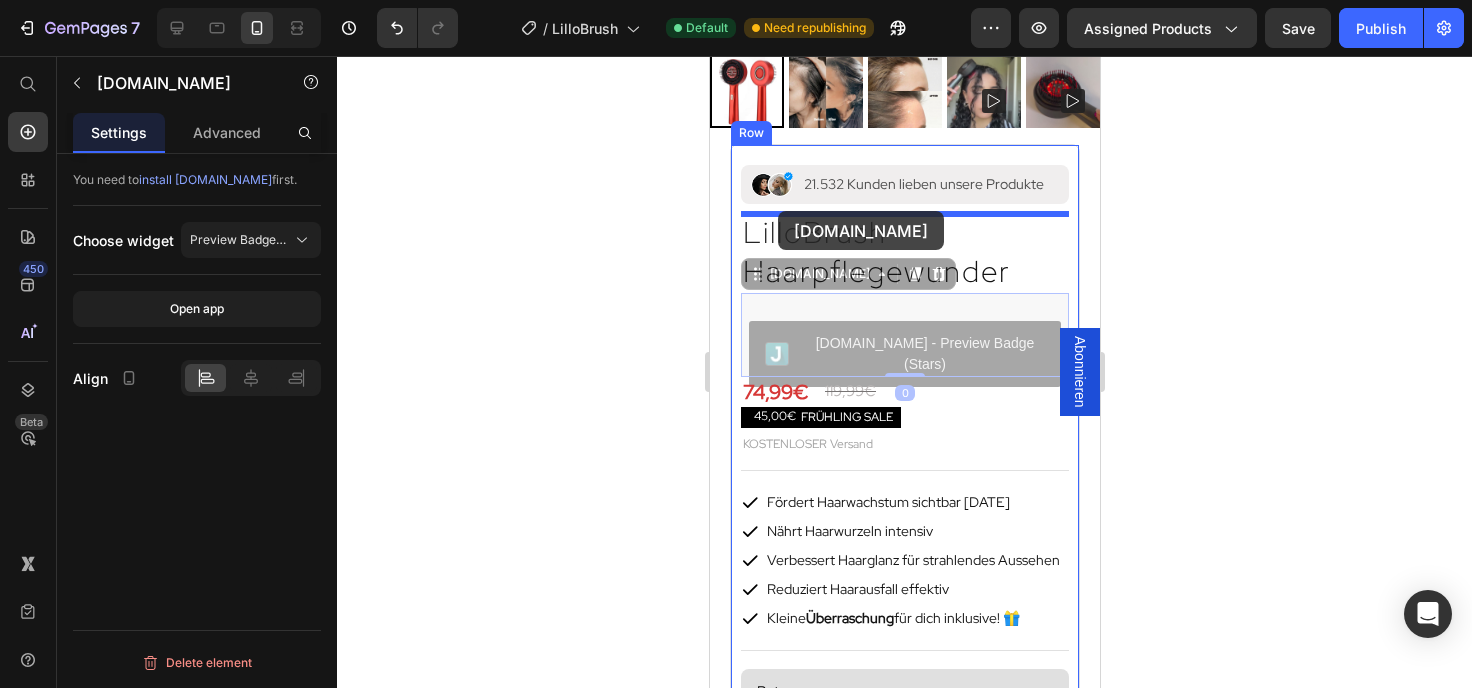 drag, startPoint x: 752, startPoint y: 334, endPoint x: 777, endPoint y: 211, distance: 125.51494 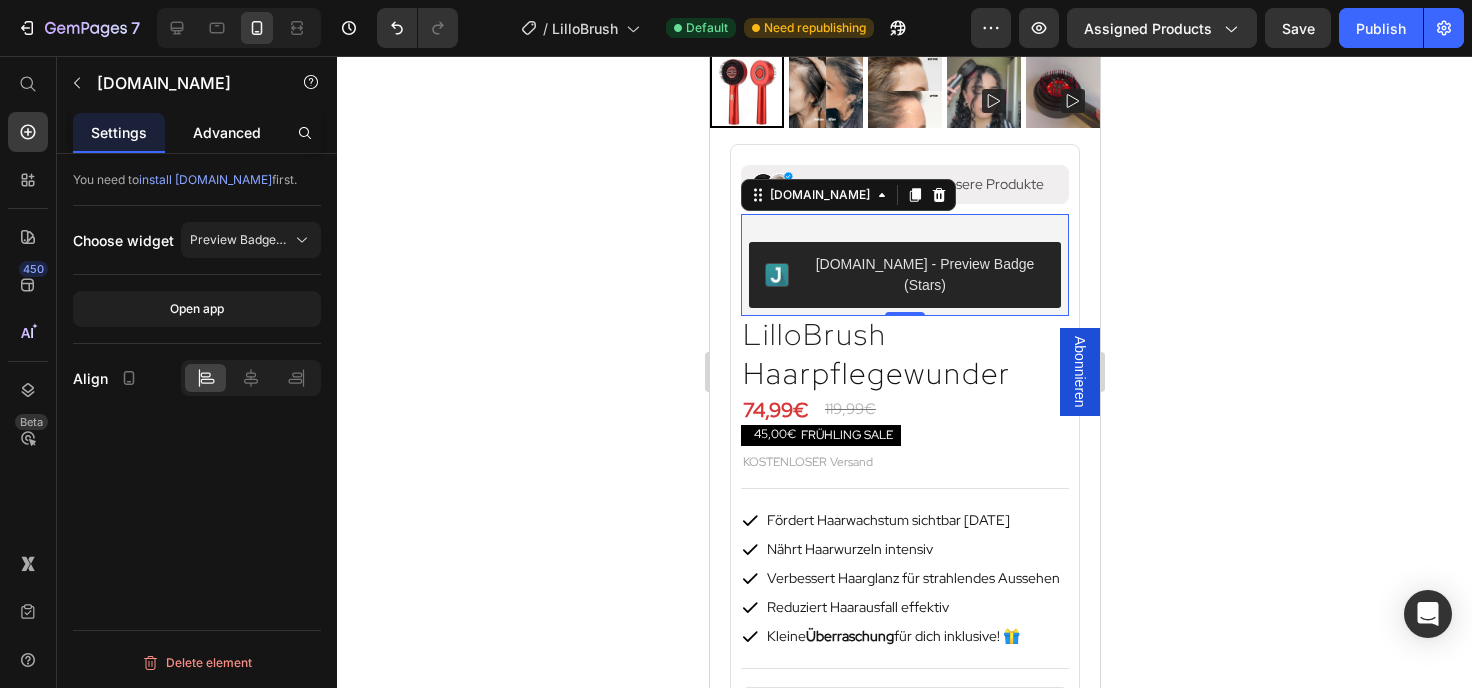 click on "Advanced" at bounding box center [227, 132] 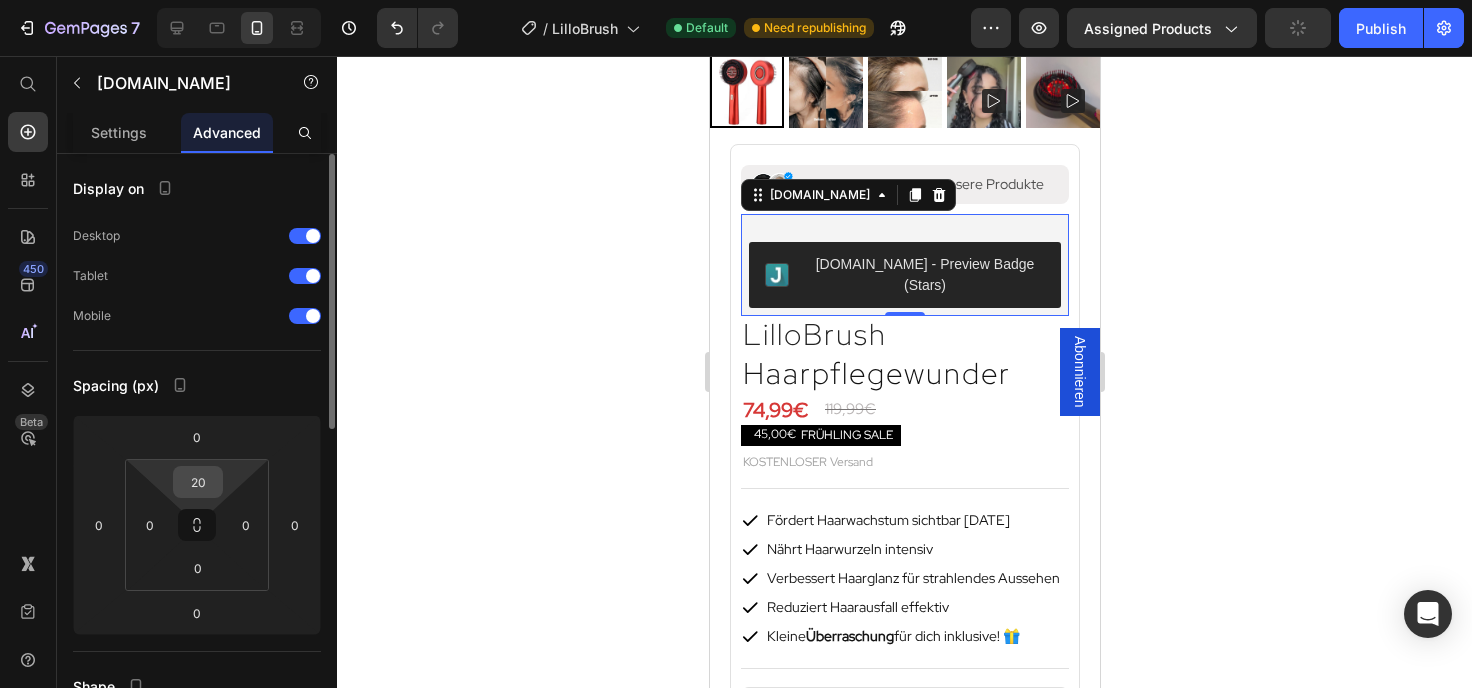 click on "20" at bounding box center [198, 482] 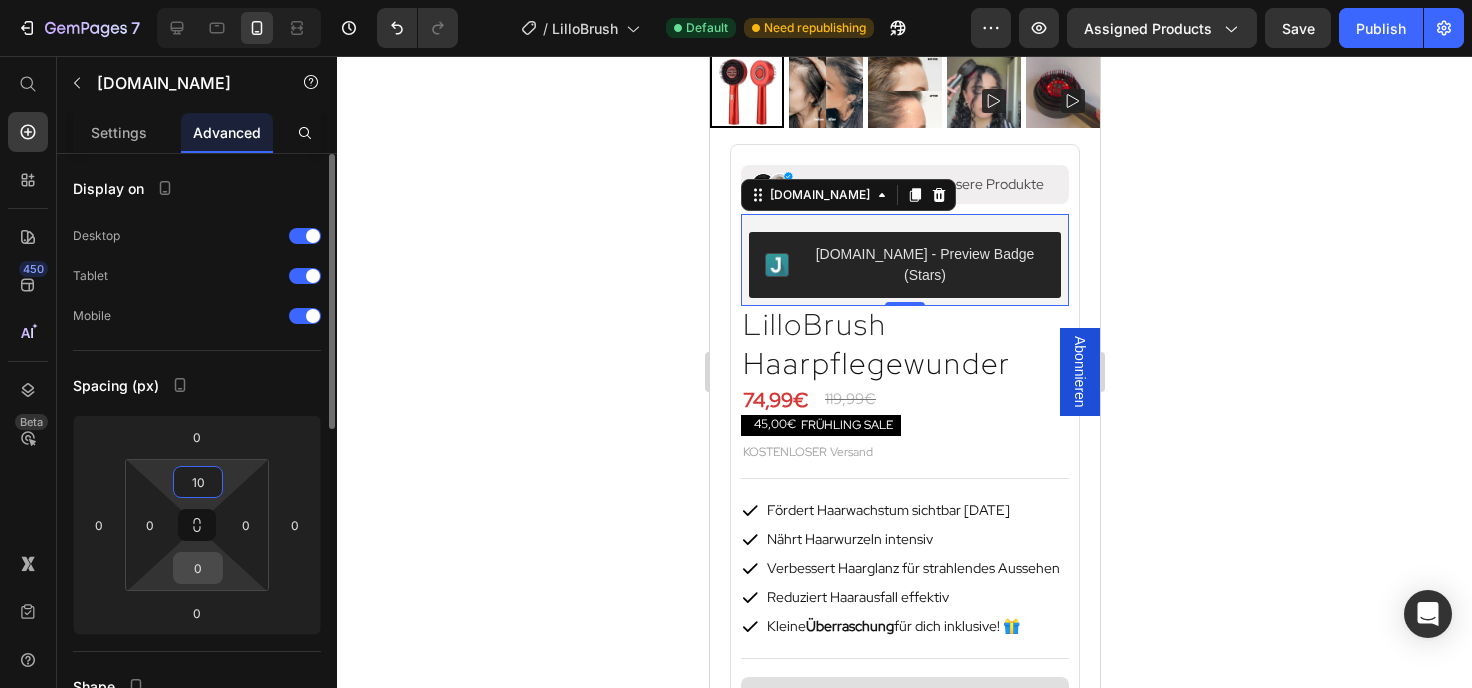 type on "10" 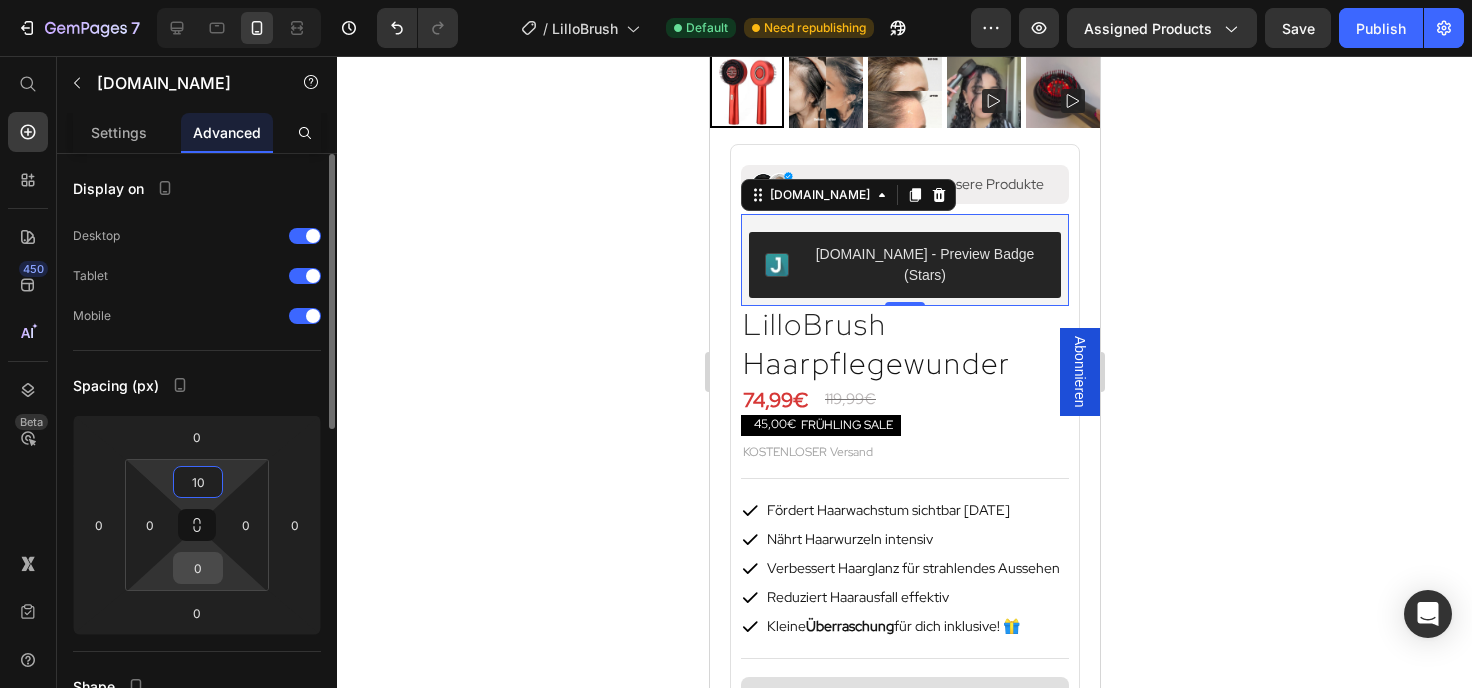click on "0" at bounding box center [198, 568] 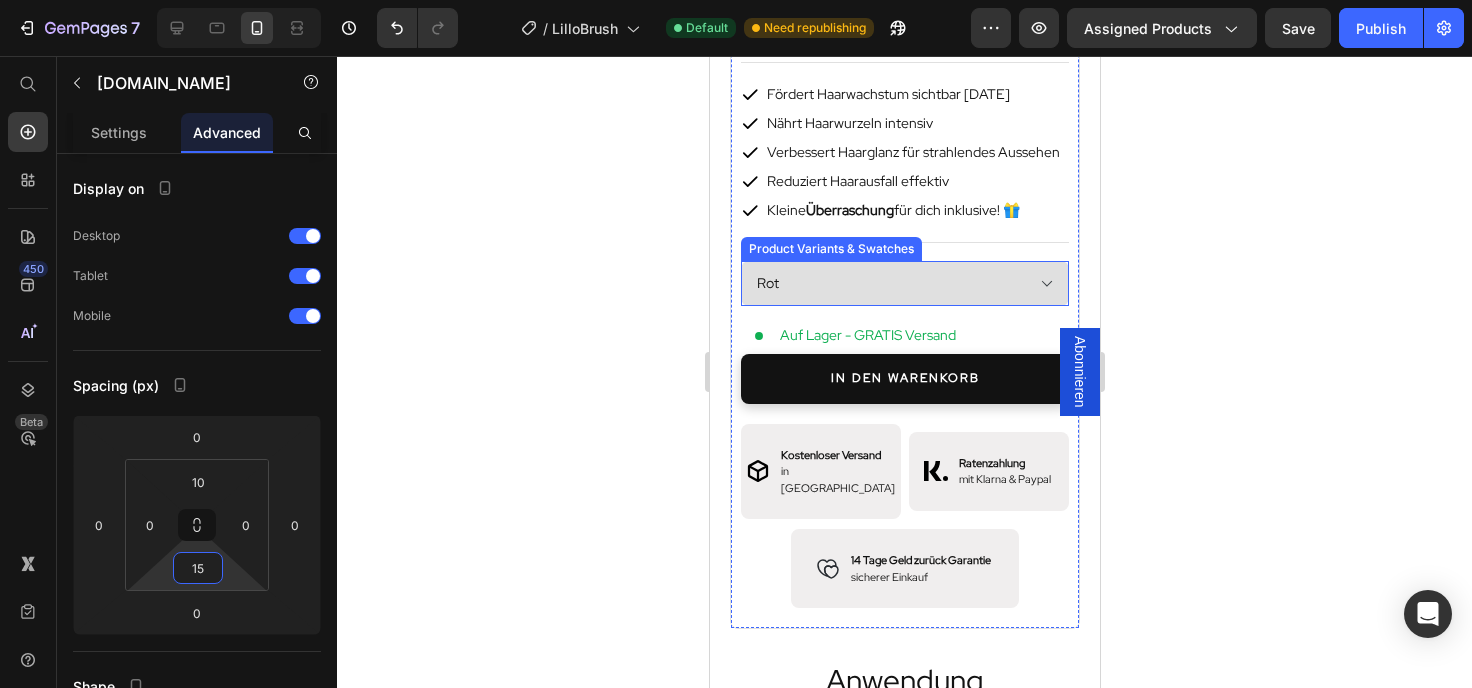scroll, scrollTop: 883, scrollLeft: 0, axis: vertical 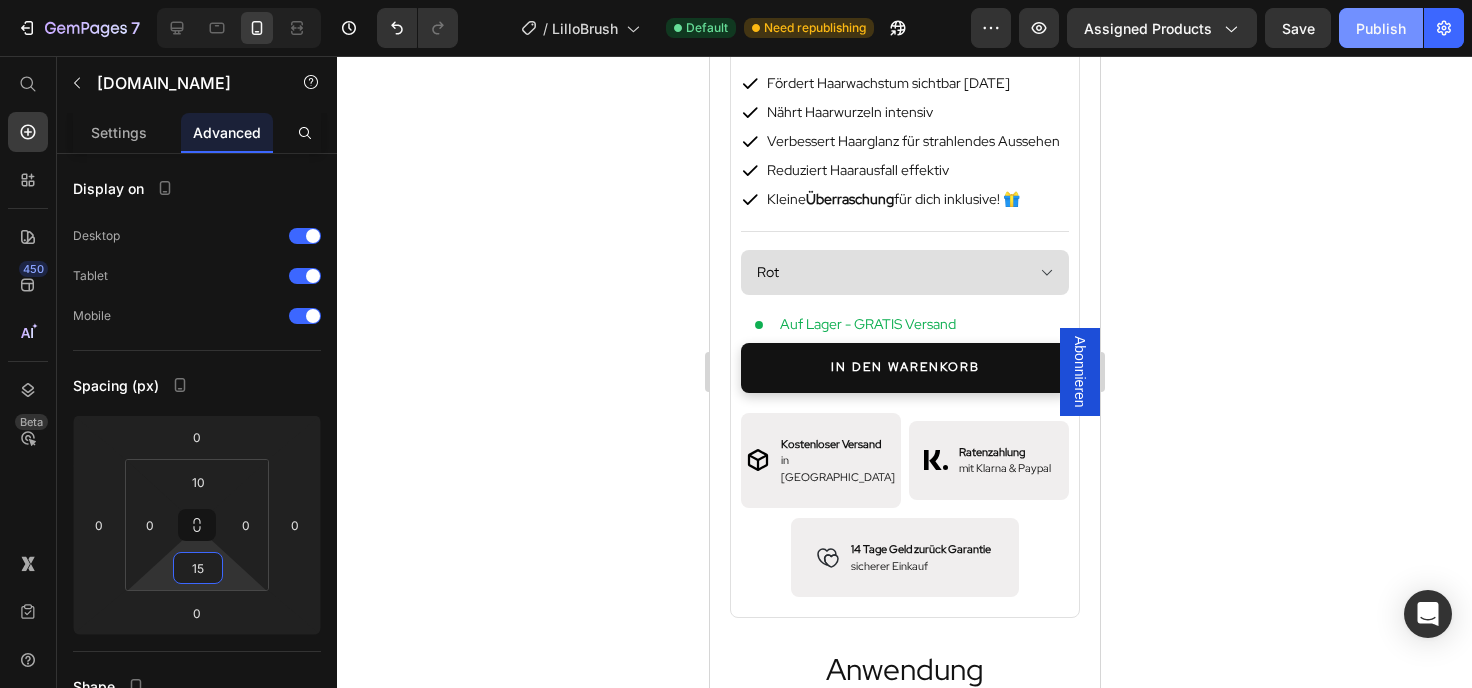 type on "15" 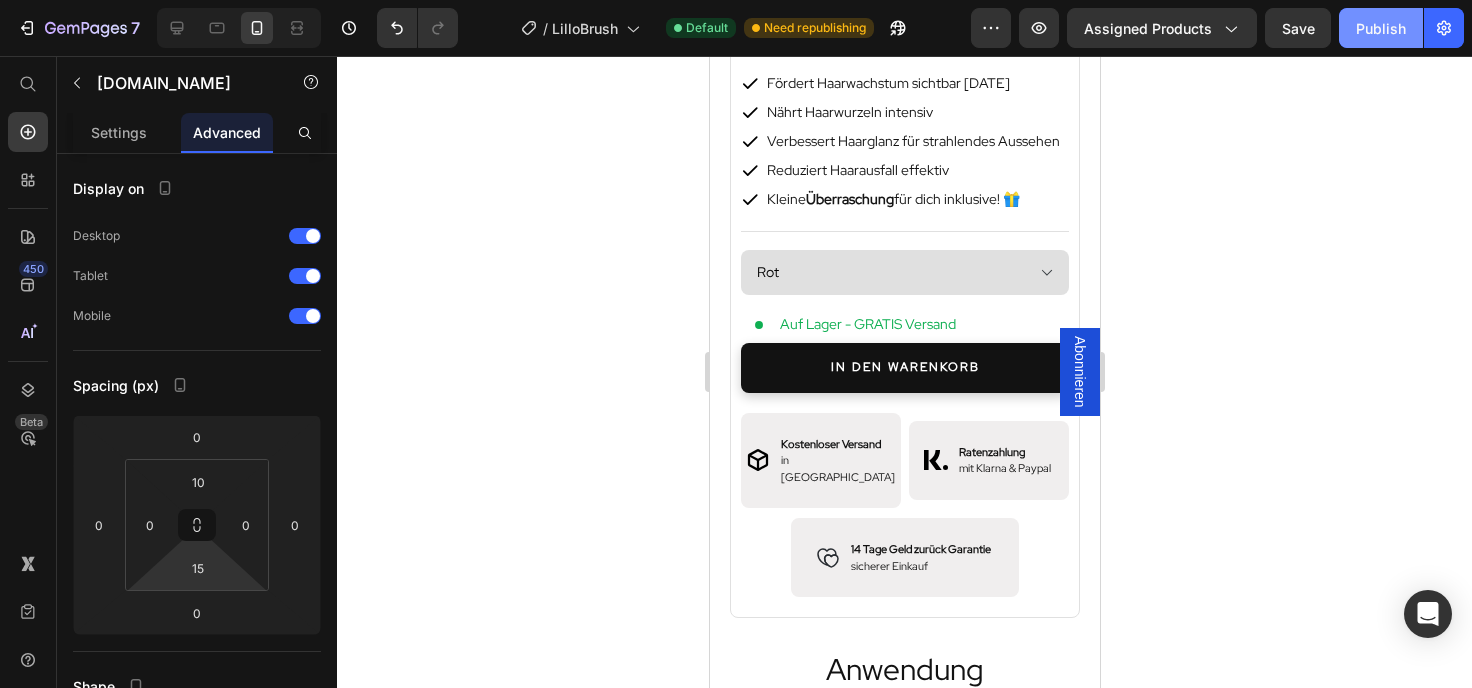 click on "Publish" at bounding box center (1381, 28) 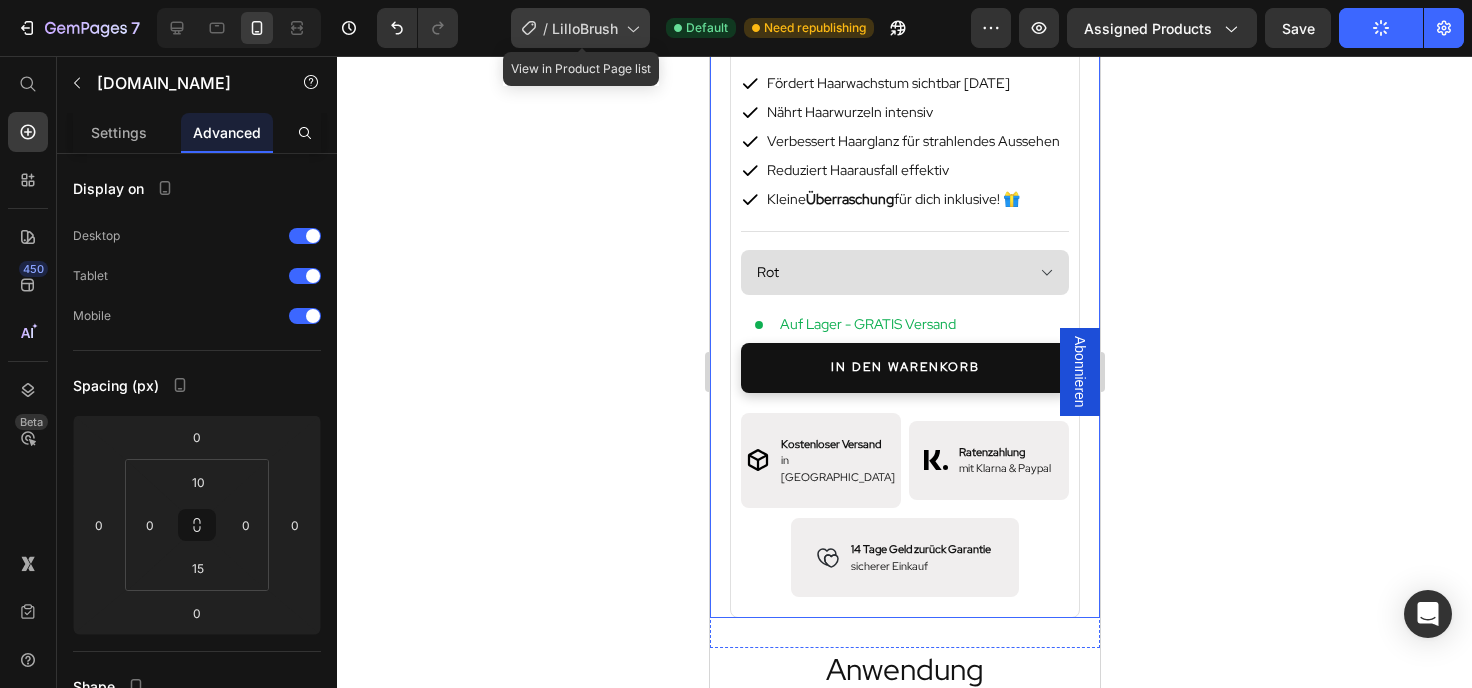 click 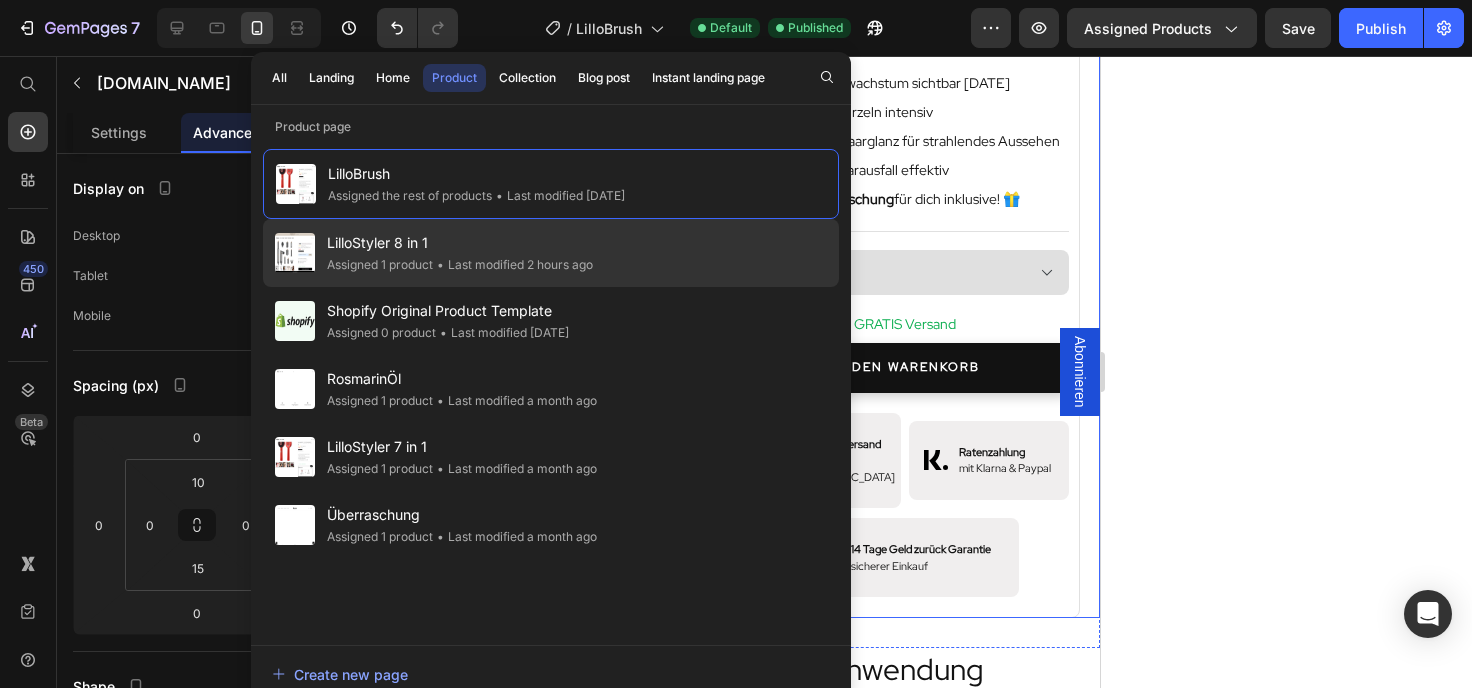 click on "Assigned 1 product" 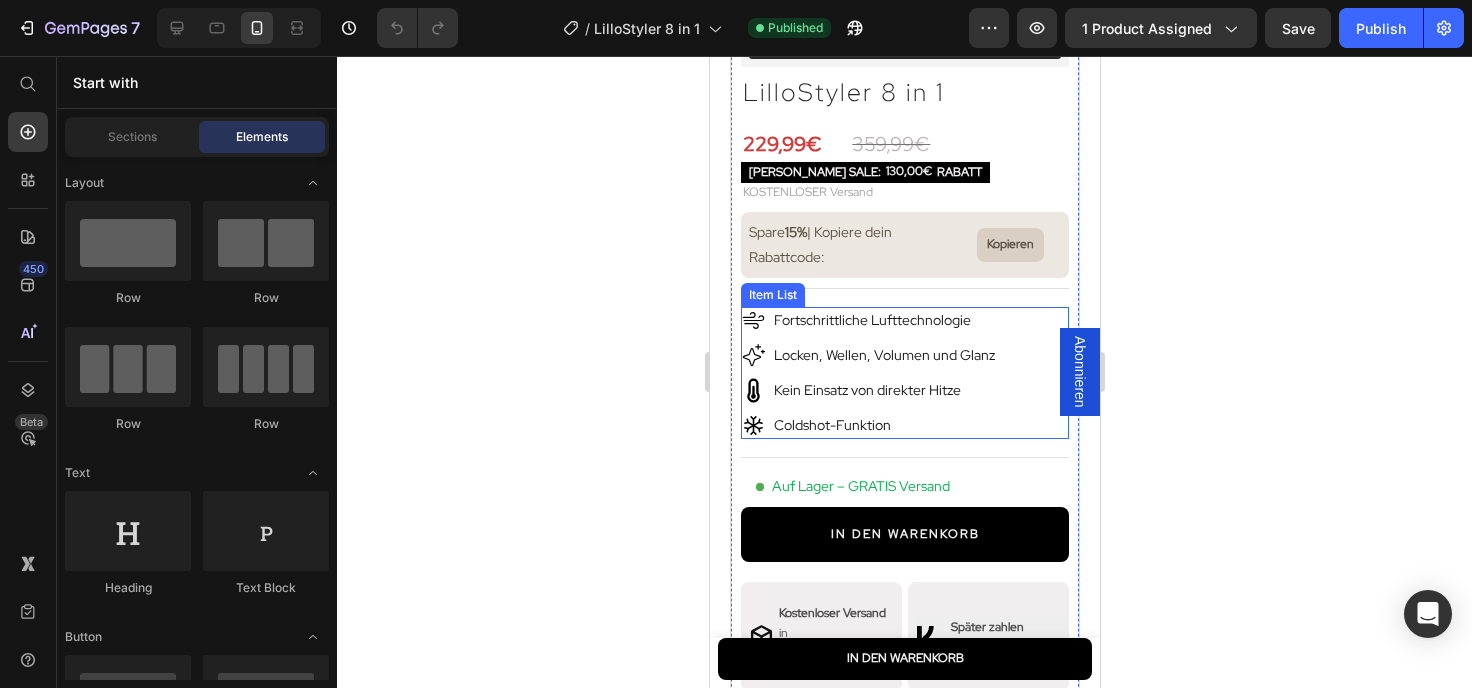 scroll, scrollTop: 662, scrollLeft: 0, axis: vertical 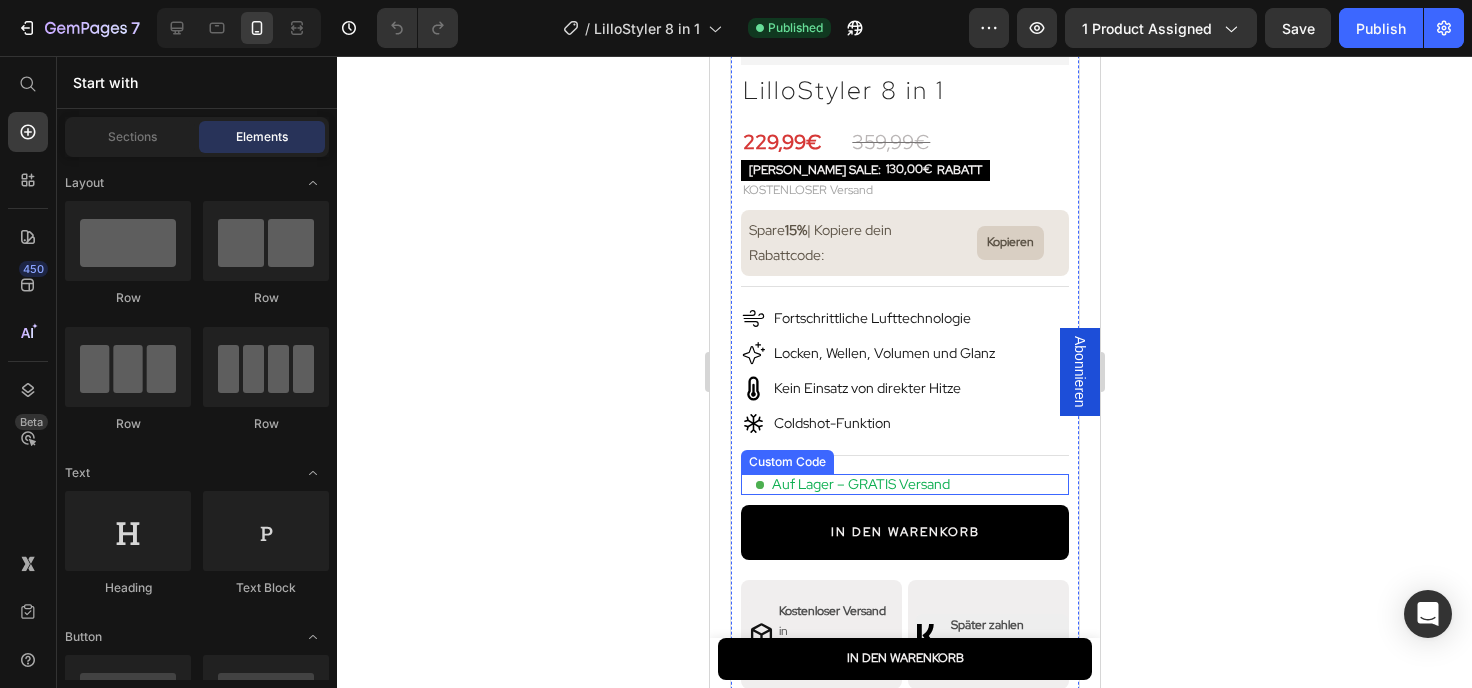 click on "Auf Lager – GRATIS Versand" at bounding box center (904, 484) 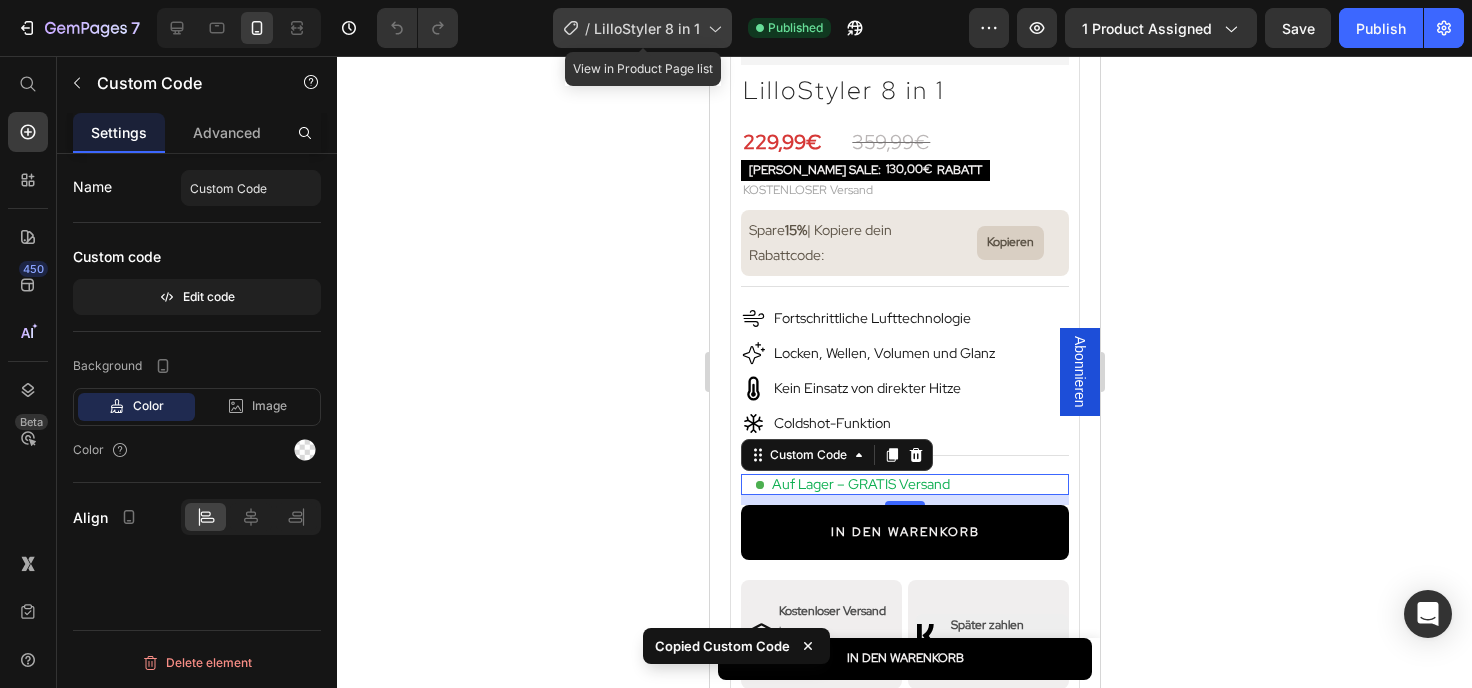 click on "LilloStyler 8 in 1" at bounding box center (647, 28) 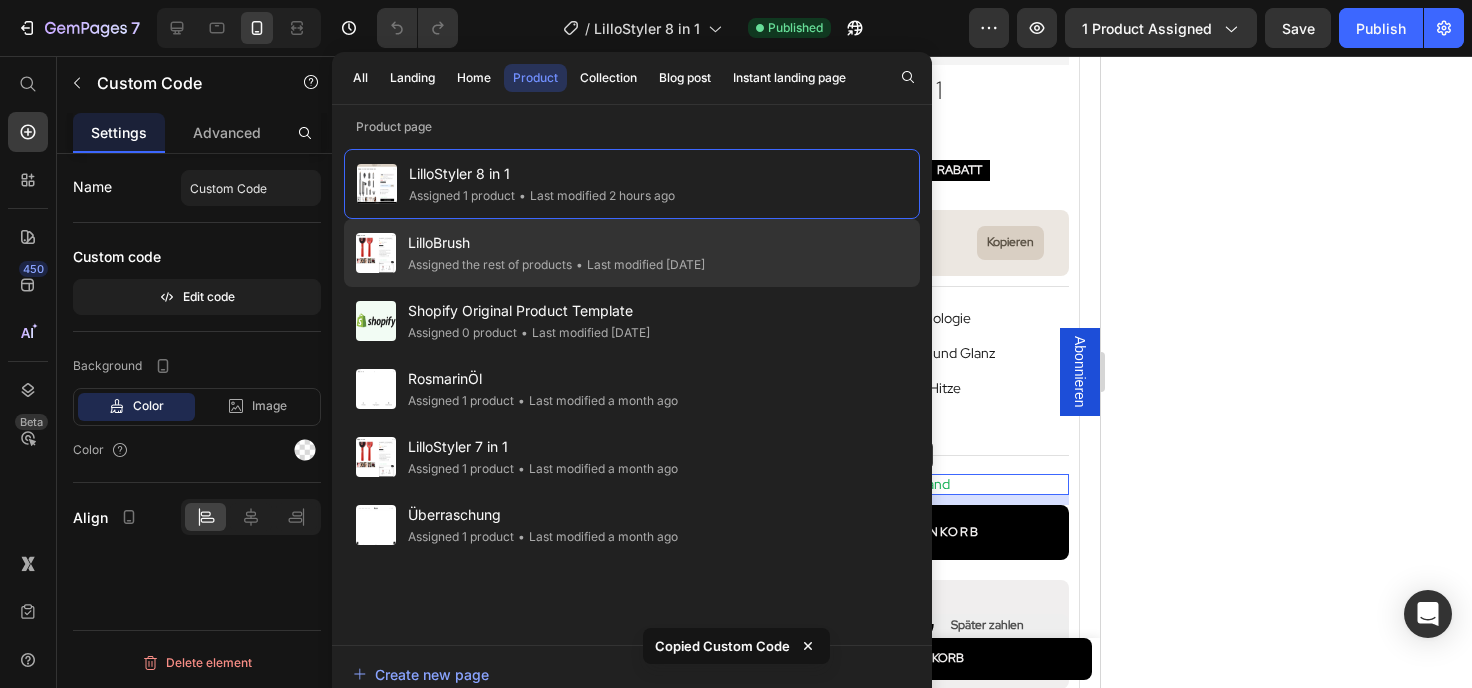 click on "LilloBrush" at bounding box center [556, 243] 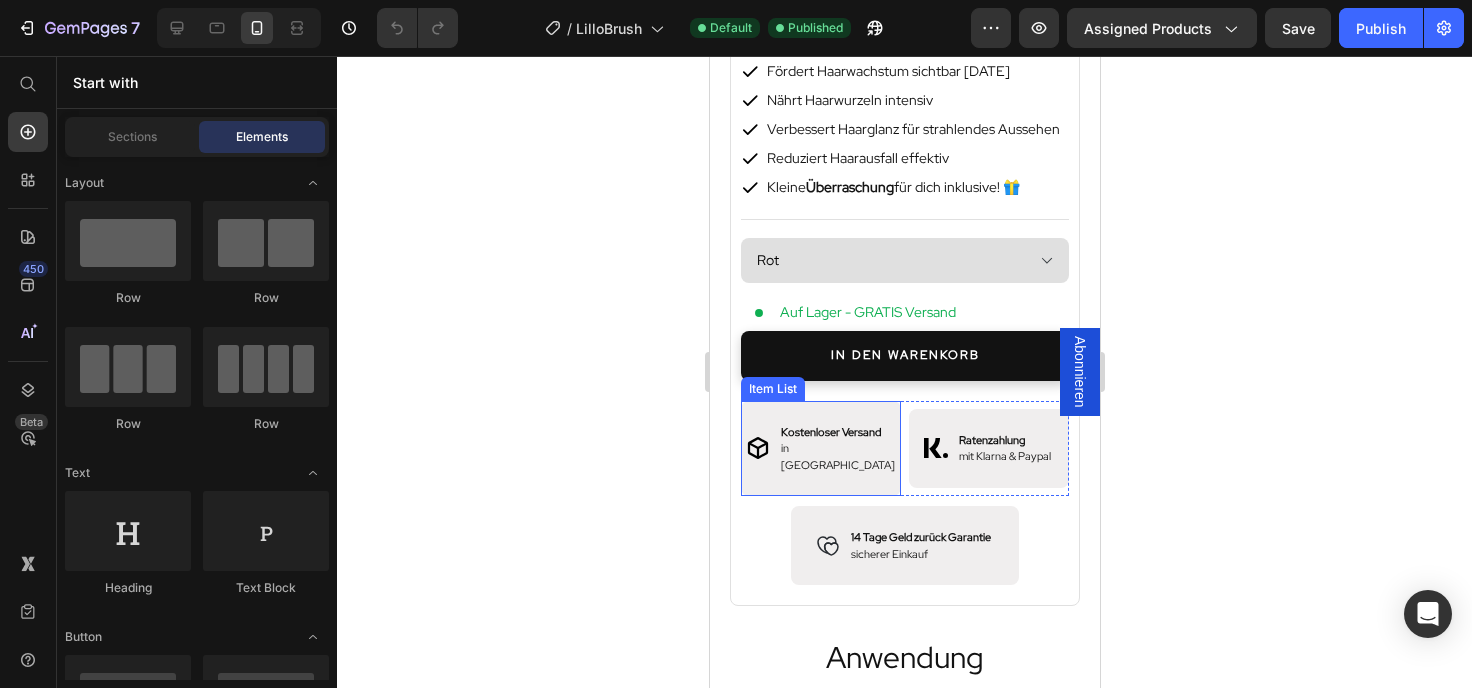 scroll, scrollTop: 883, scrollLeft: 0, axis: vertical 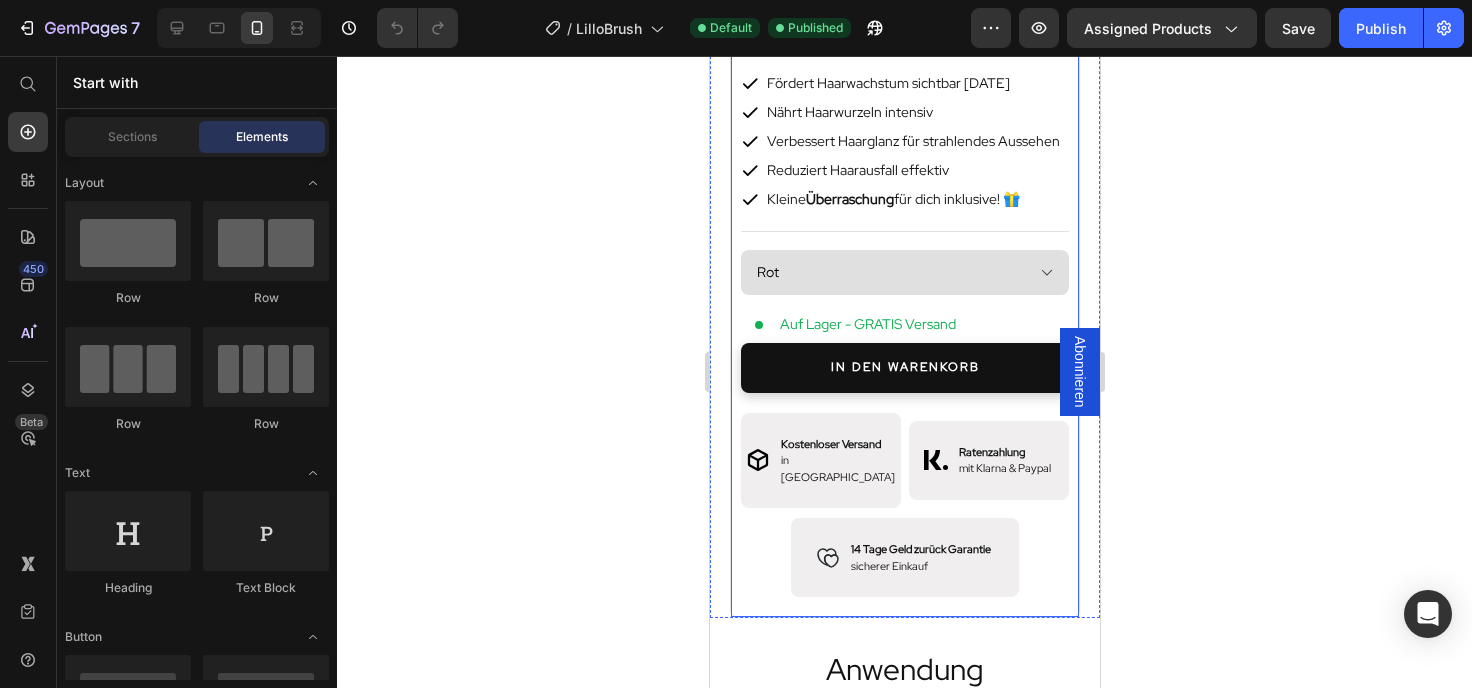 click on "Image 21.532 Kunden lieben unsere Produkte Text Block Row [DOMAIN_NAME] - Preview Badge (Stars) [DOMAIN_NAME] LilloBrush Product Title Haarpflegewunder Heading 74,99€ Product Price 119,99€ Product Price Row 45,00€ FRÜHLING SALE Discount Tag Row KOSTENLOSER Versand Text Block                Title Line
Fördert Haarwachstum sichtbar [DATE]
Nährt Haarwurzeln intensiv
Verbessert Haarglanz für strahlendes Aussehen
Reduziert Haarausfall effektiv
Kleine  Überraschung  für dich inklusive! 🎁​ Item List                Title Line Rot  Schwarz  Product Variants & Swatches
Auf Lager - GRATIS Versand Item List IN DEN WARENKORB Add to Cart
Kostenloser Versand in [GEOGRAPHIC_DATA] Item List
Ratenzahlung mit Klarna & Paypal Item List Row
14 Tage Geld zurück Garantie sicherer Einkauf Item List Row" at bounding box center (904, 165) 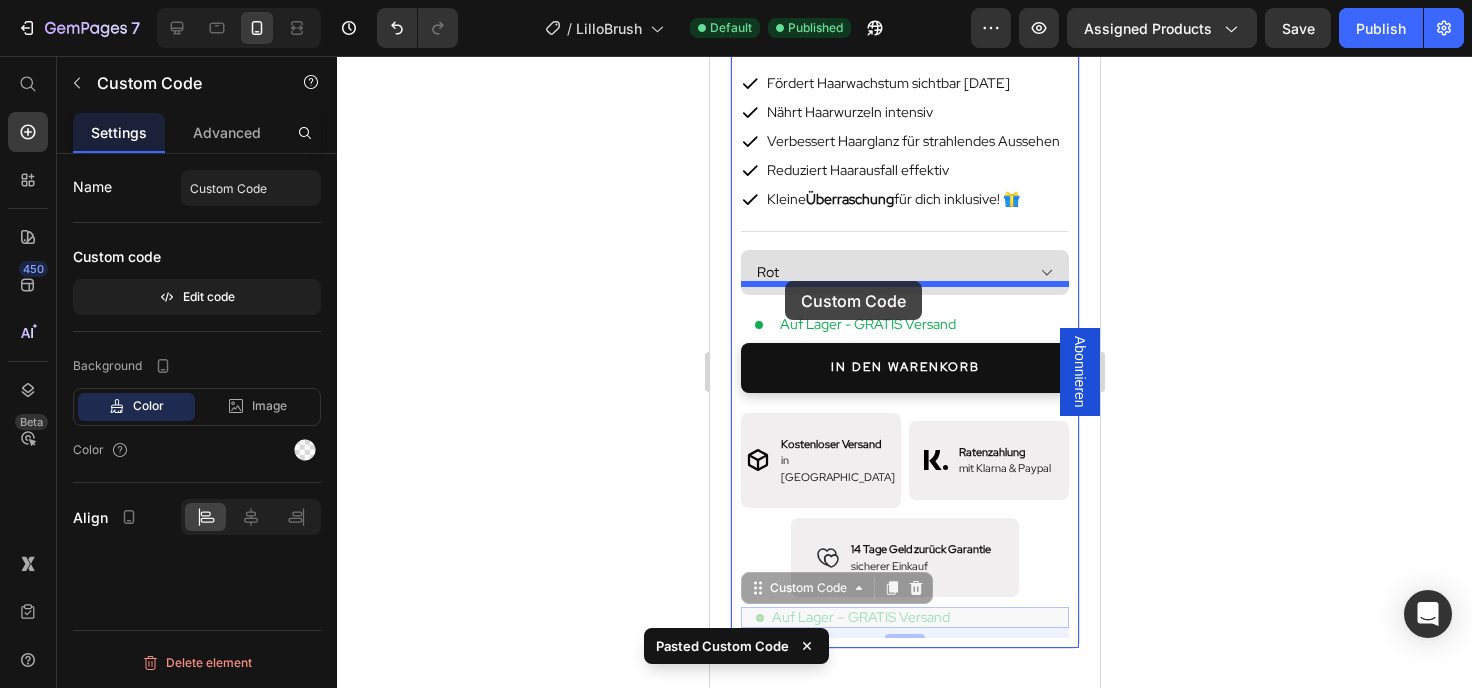 drag, startPoint x: 791, startPoint y: 551, endPoint x: 784, endPoint y: 281, distance: 270.09073 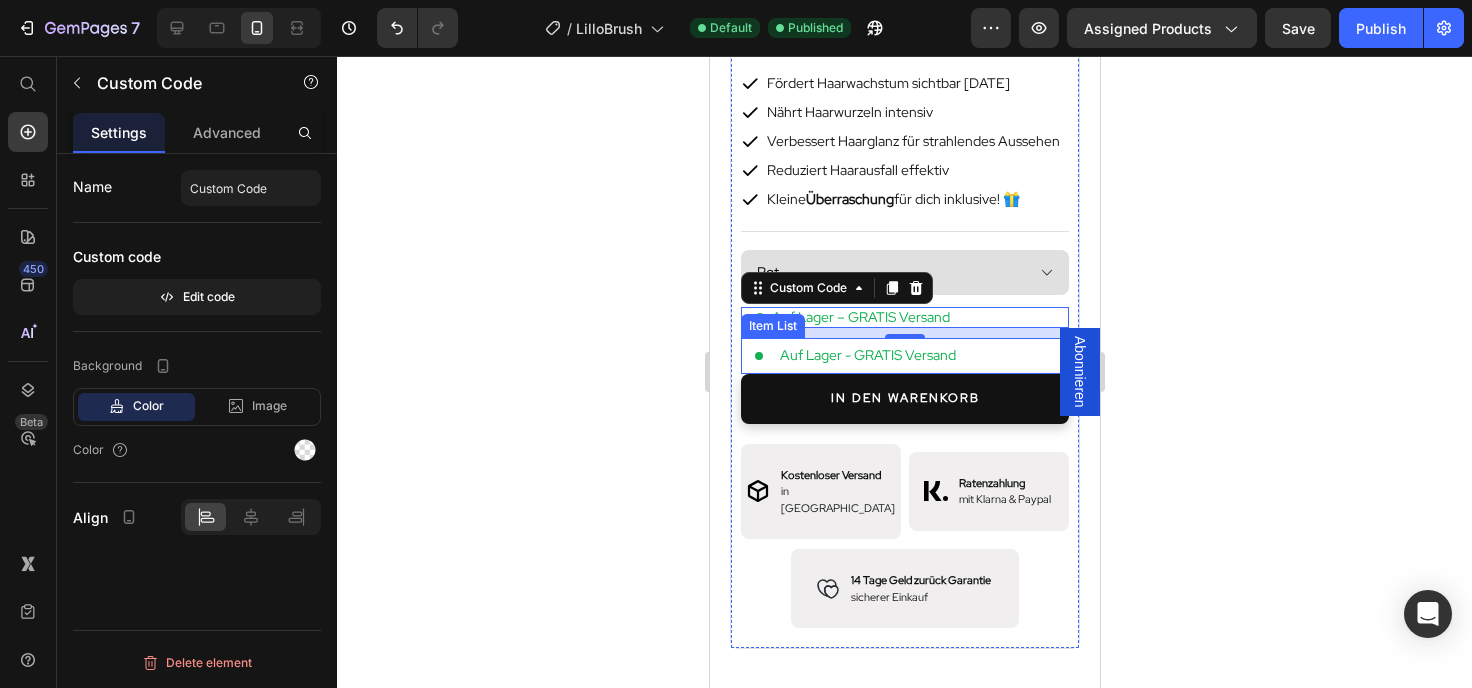 click 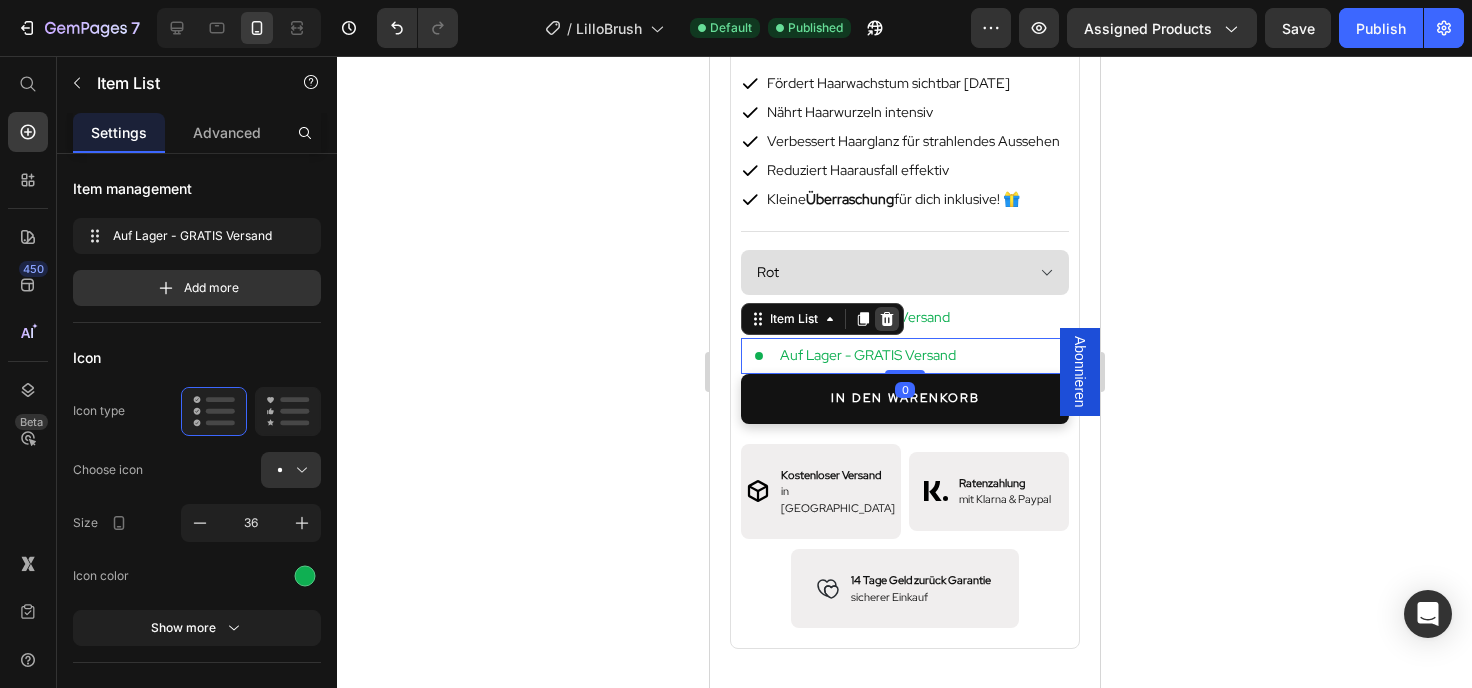 click 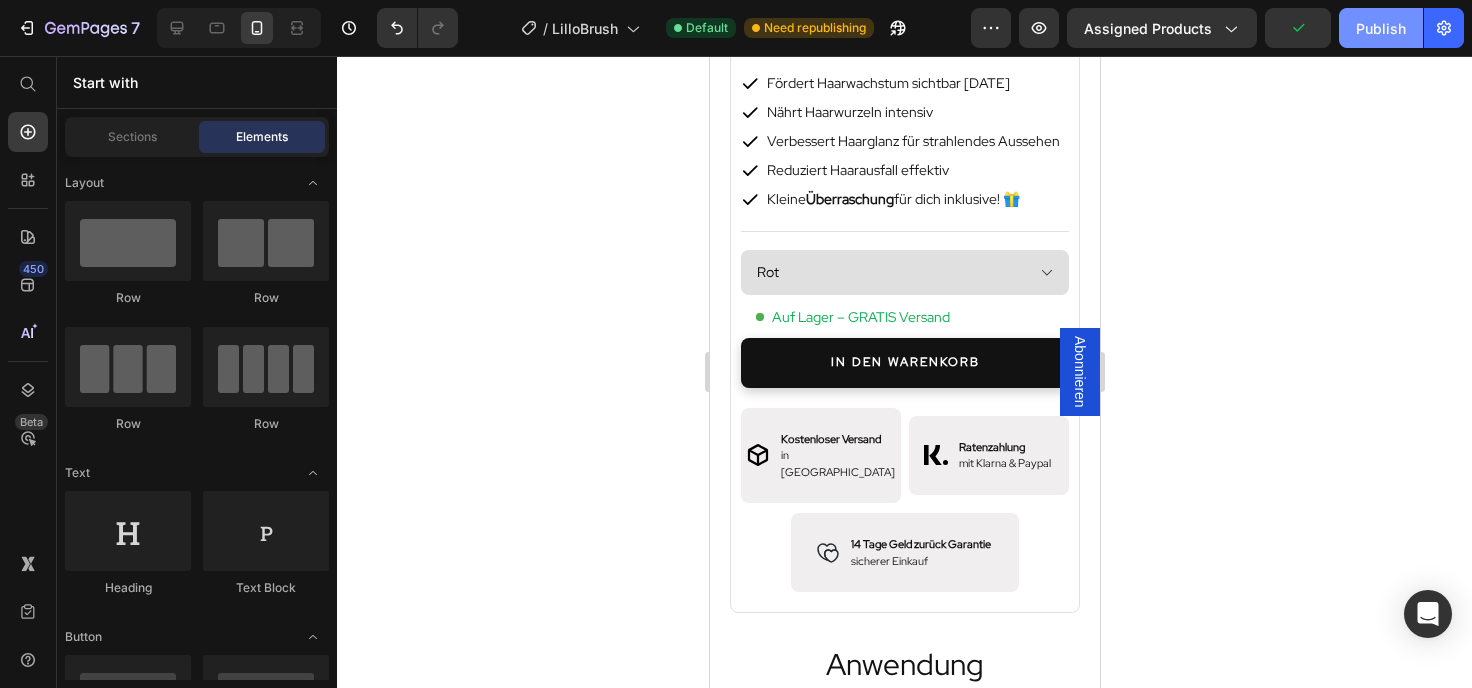 click on "Publish" at bounding box center [1381, 28] 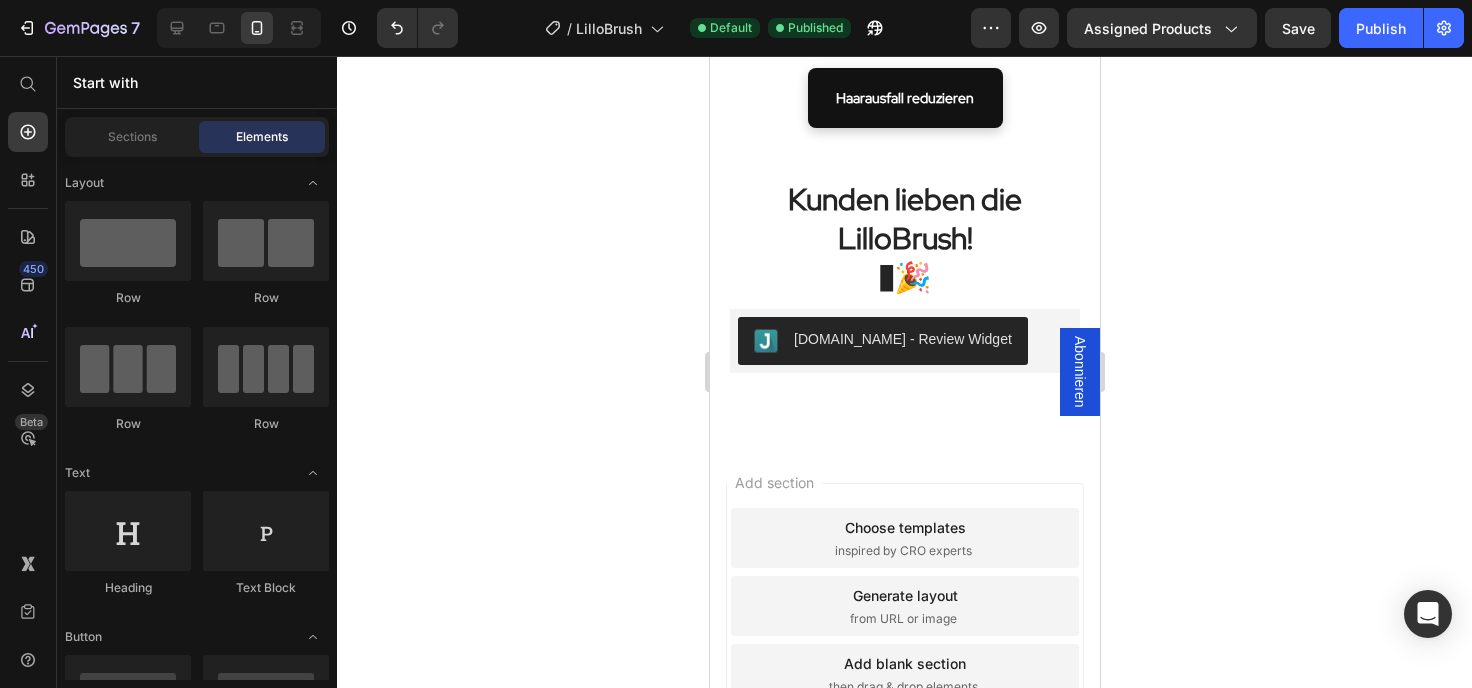 scroll, scrollTop: 2318, scrollLeft: 0, axis: vertical 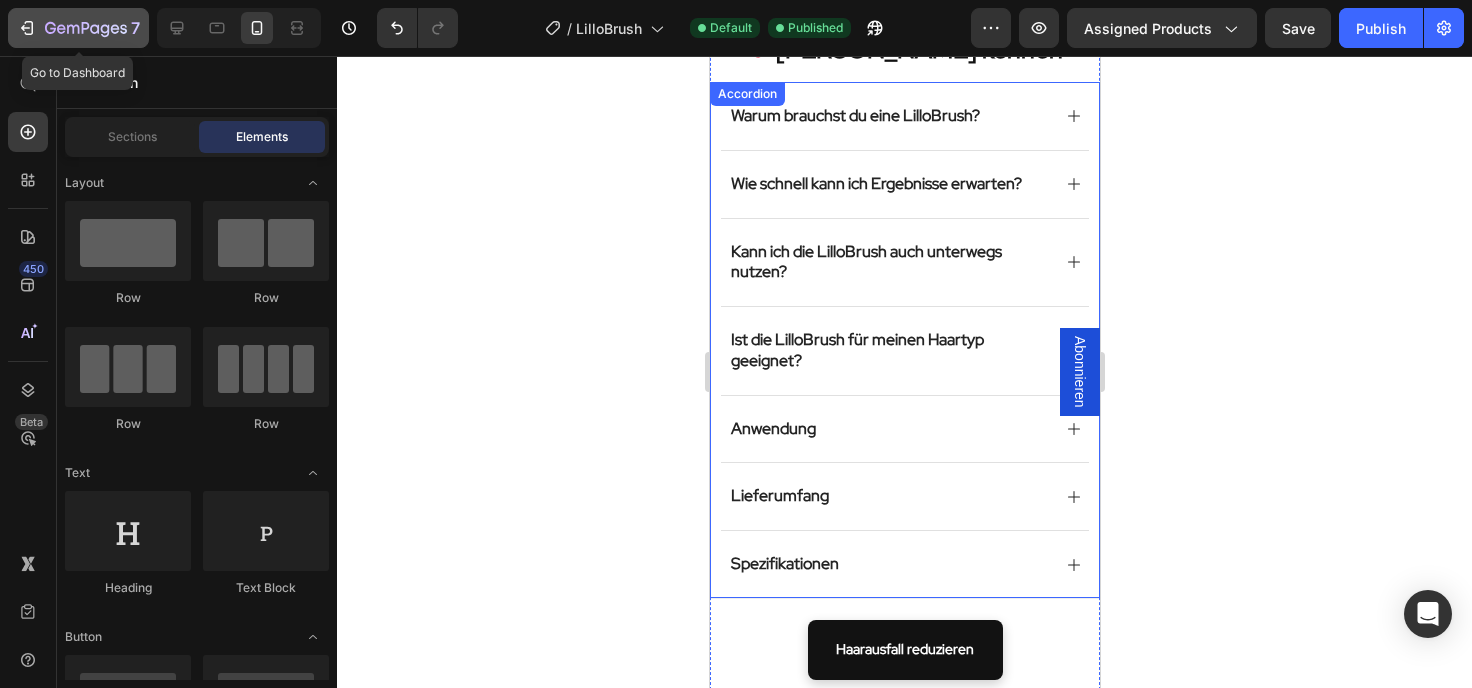 click 